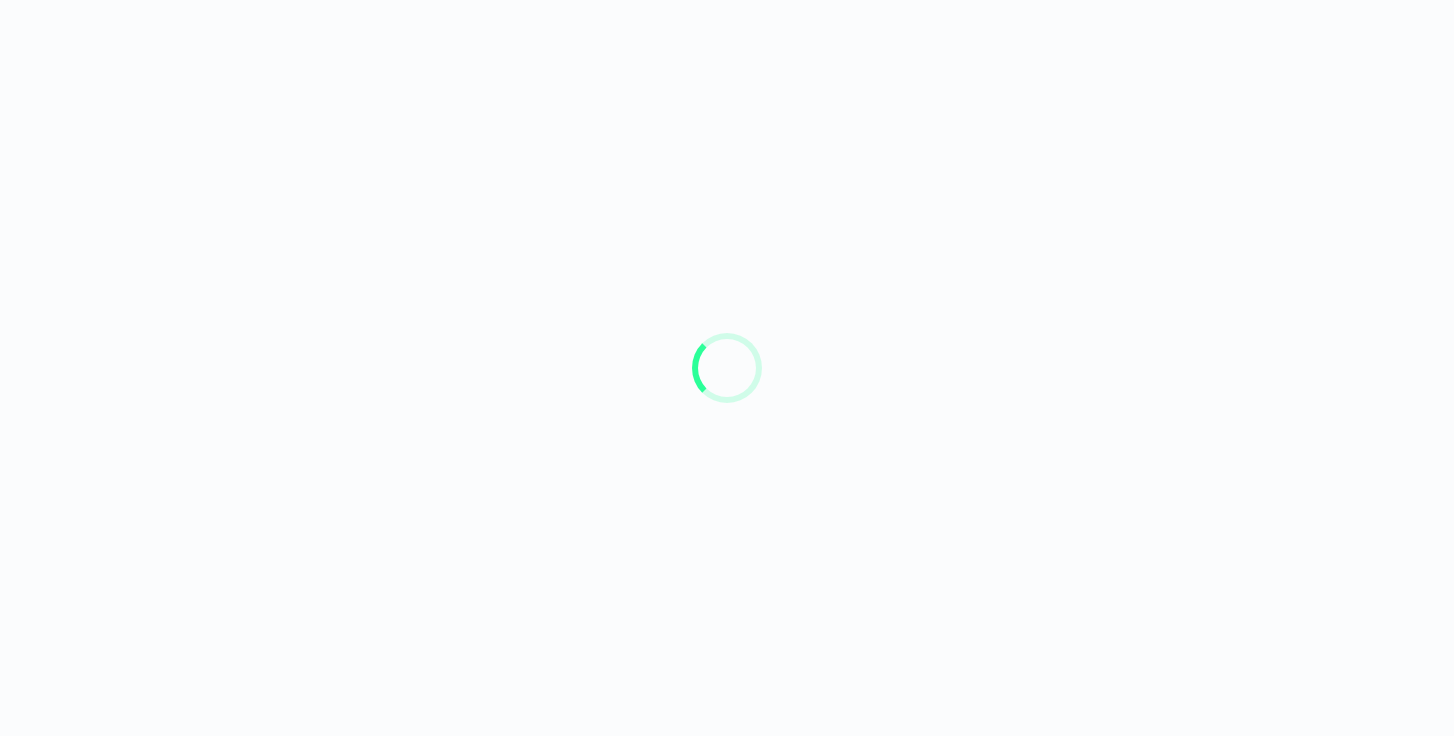 scroll, scrollTop: 0, scrollLeft: 0, axis: both 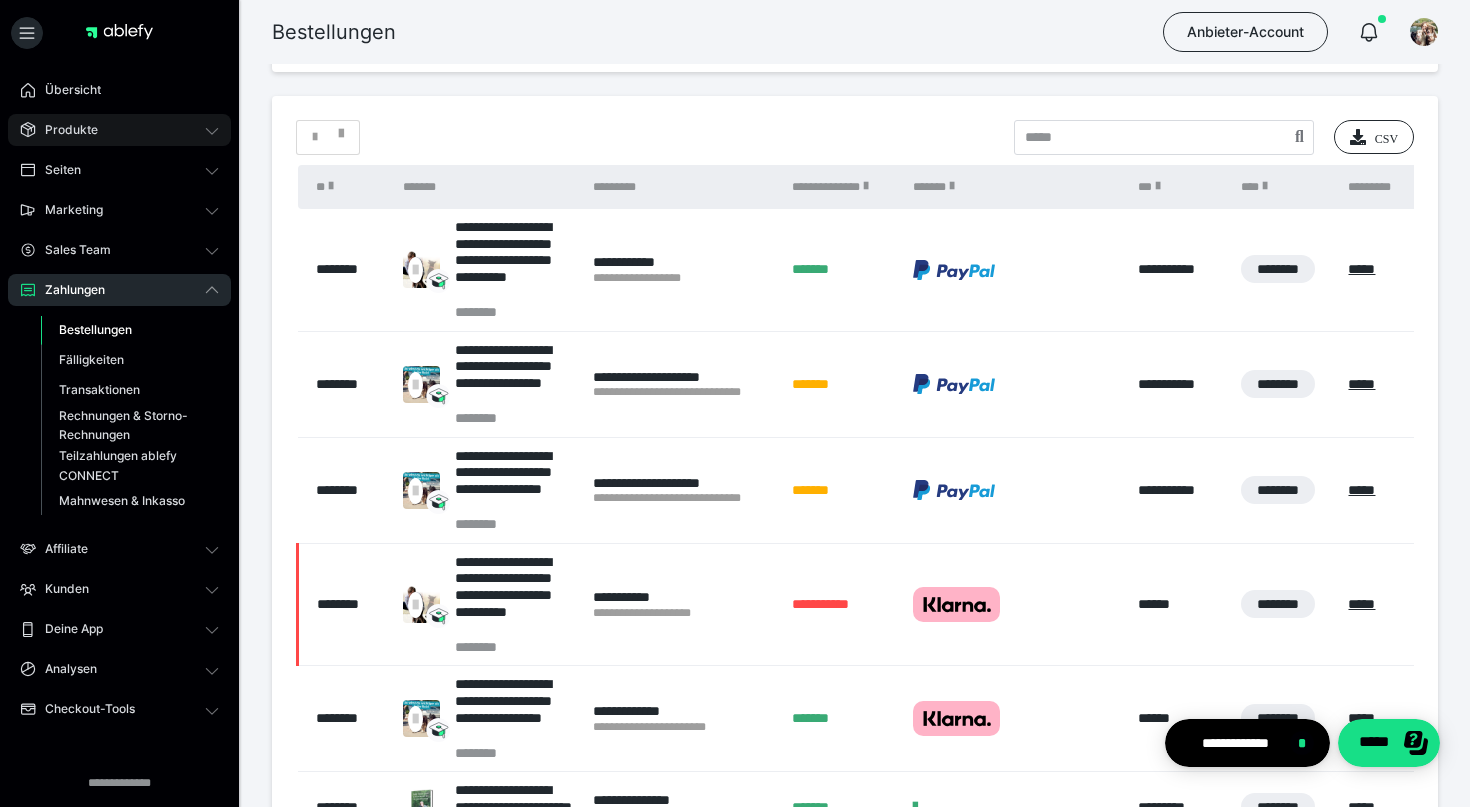 click on "Produkte" at bounding box center (64, 130) 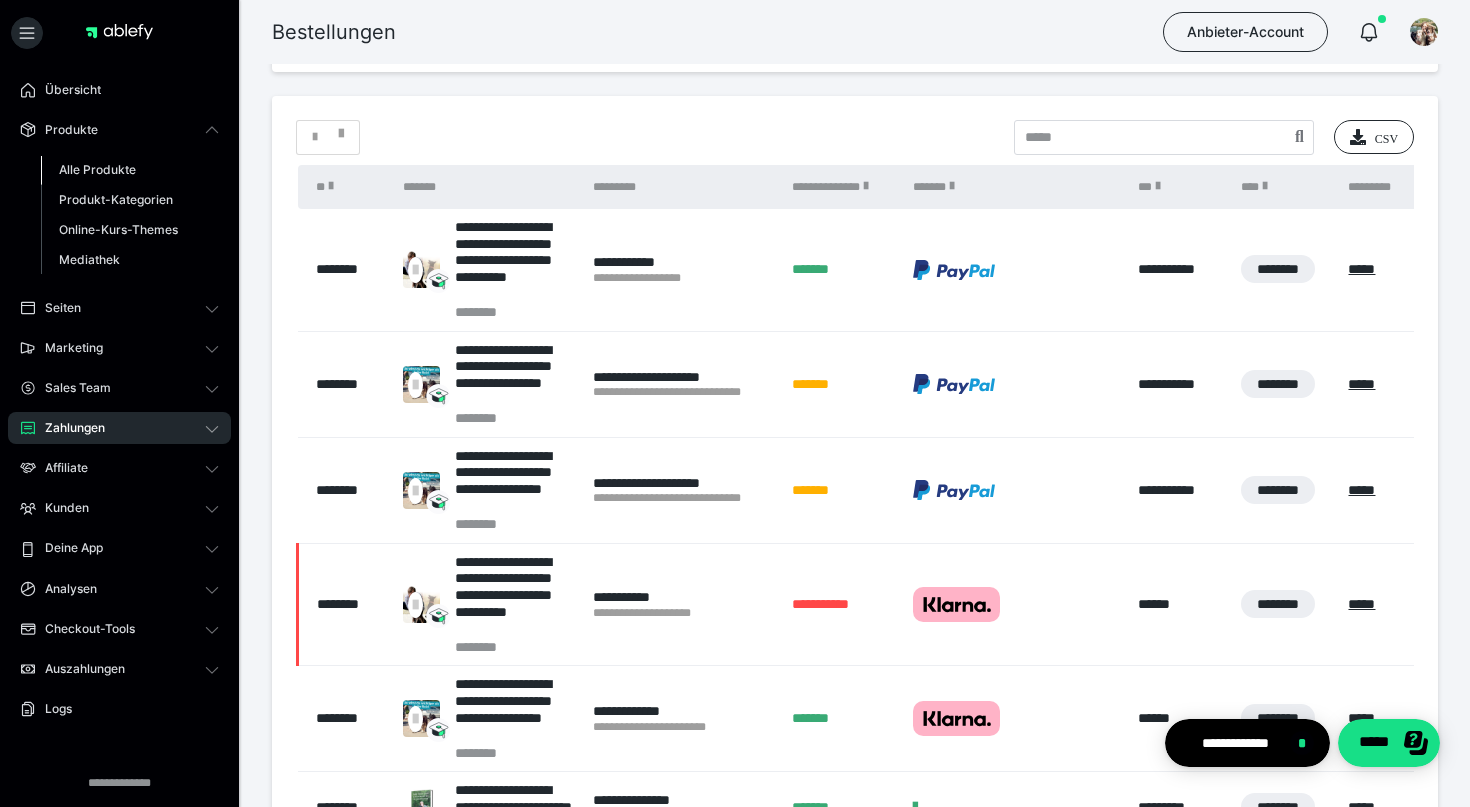 click on "Alle Produkte" at bounding box center (97, 169) 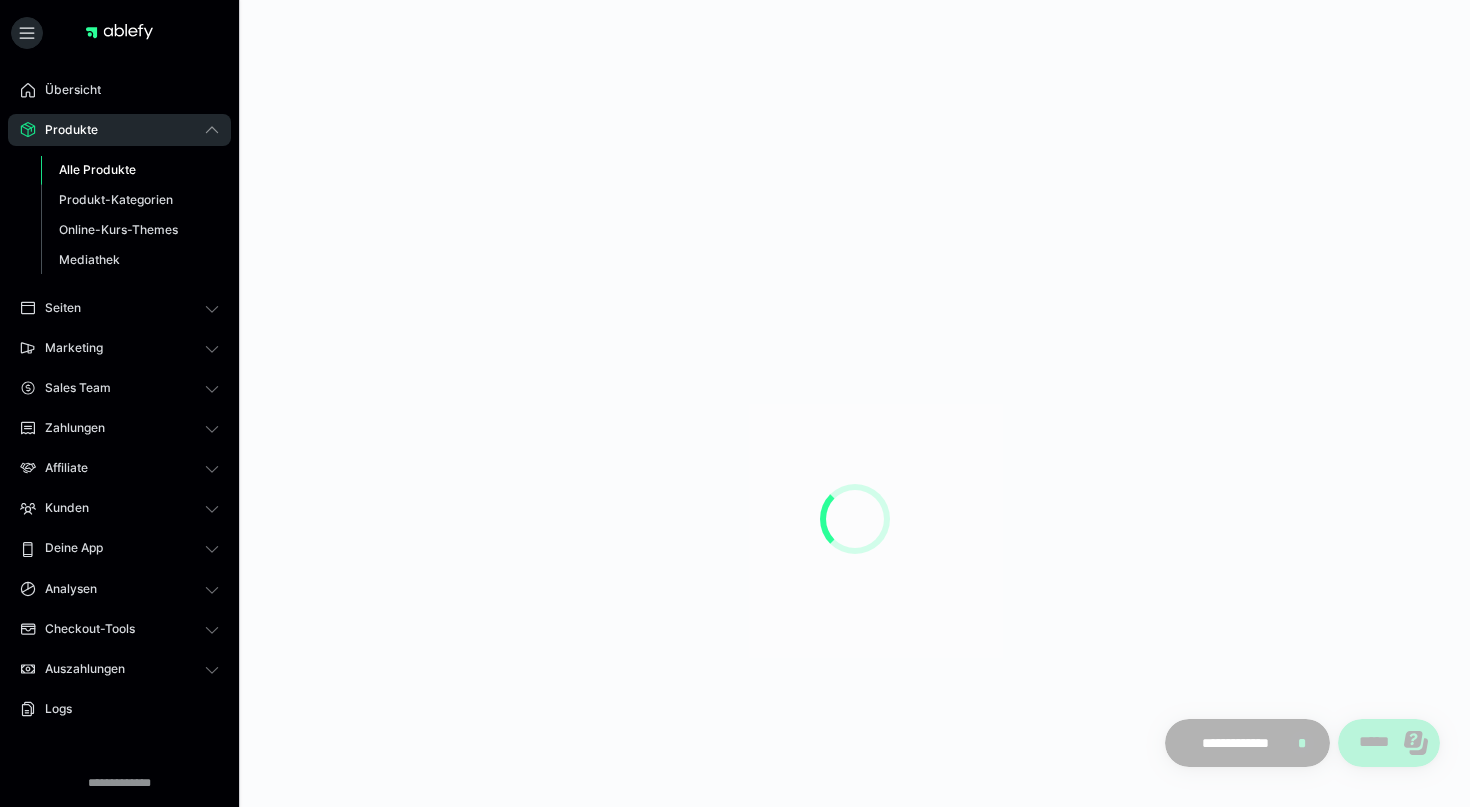 scroll, scrollTop: 0, scrollLeft: 0, axis: both 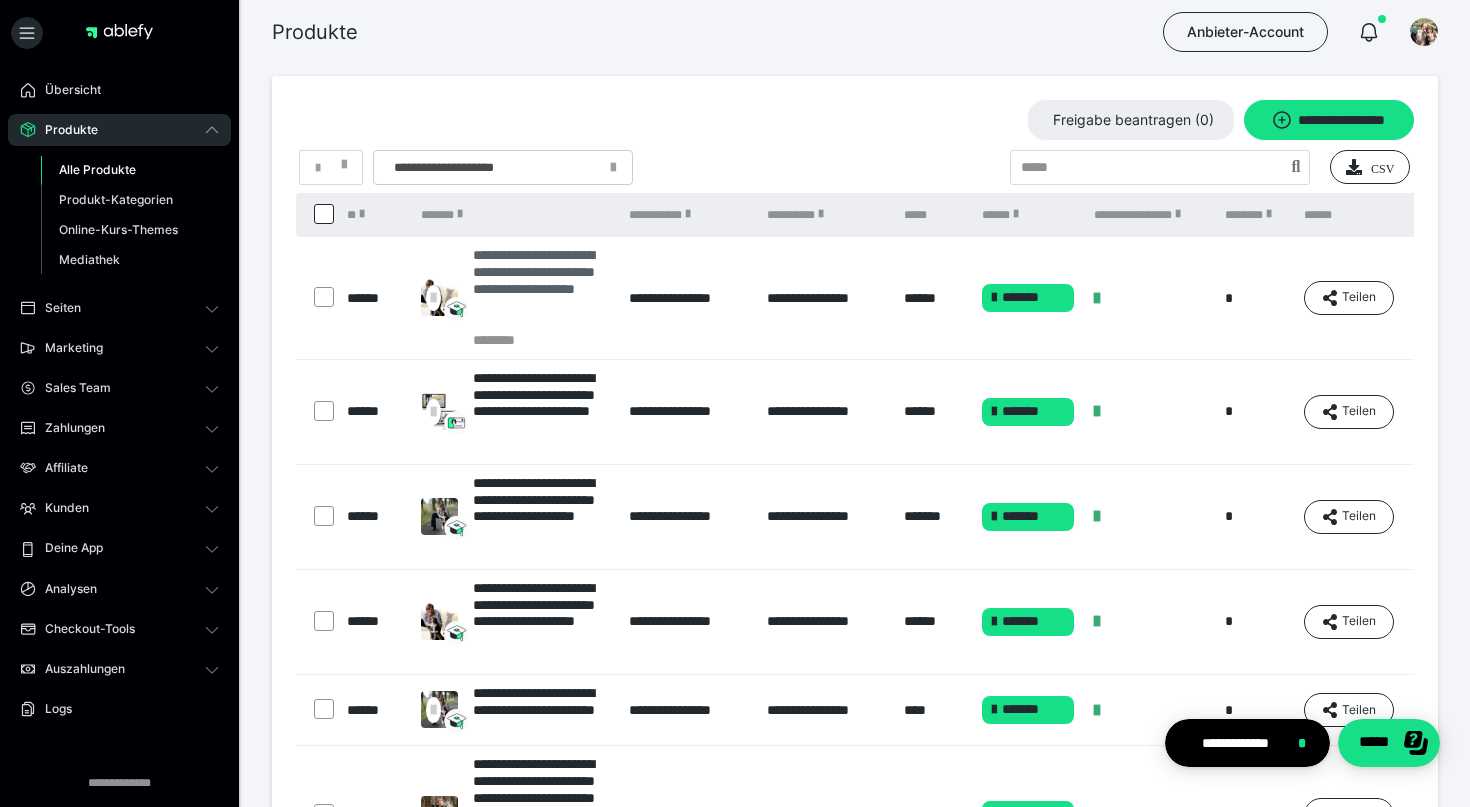 click on "**********" at bounding box center (541, 289) 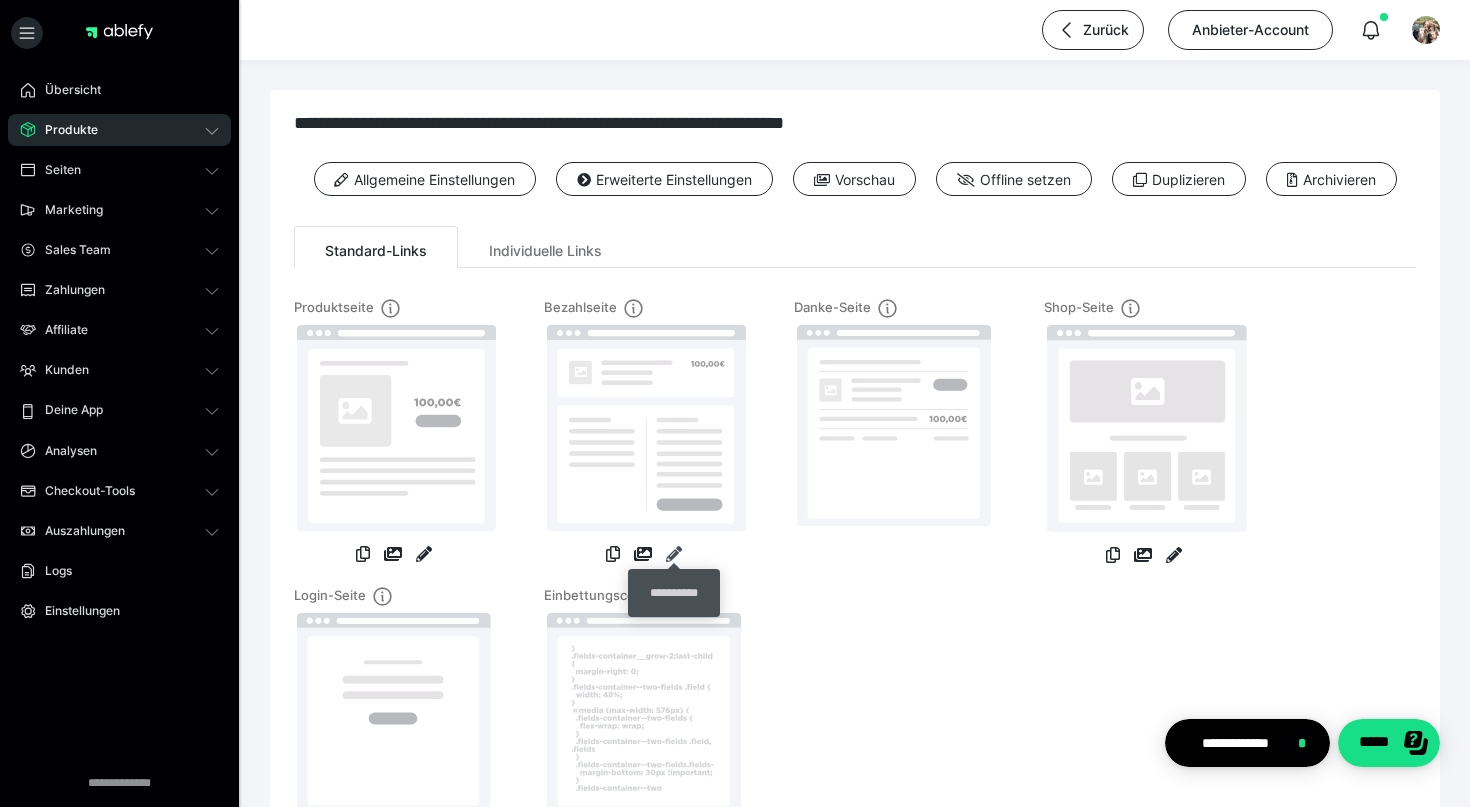 click at bounding box center (674, 554) 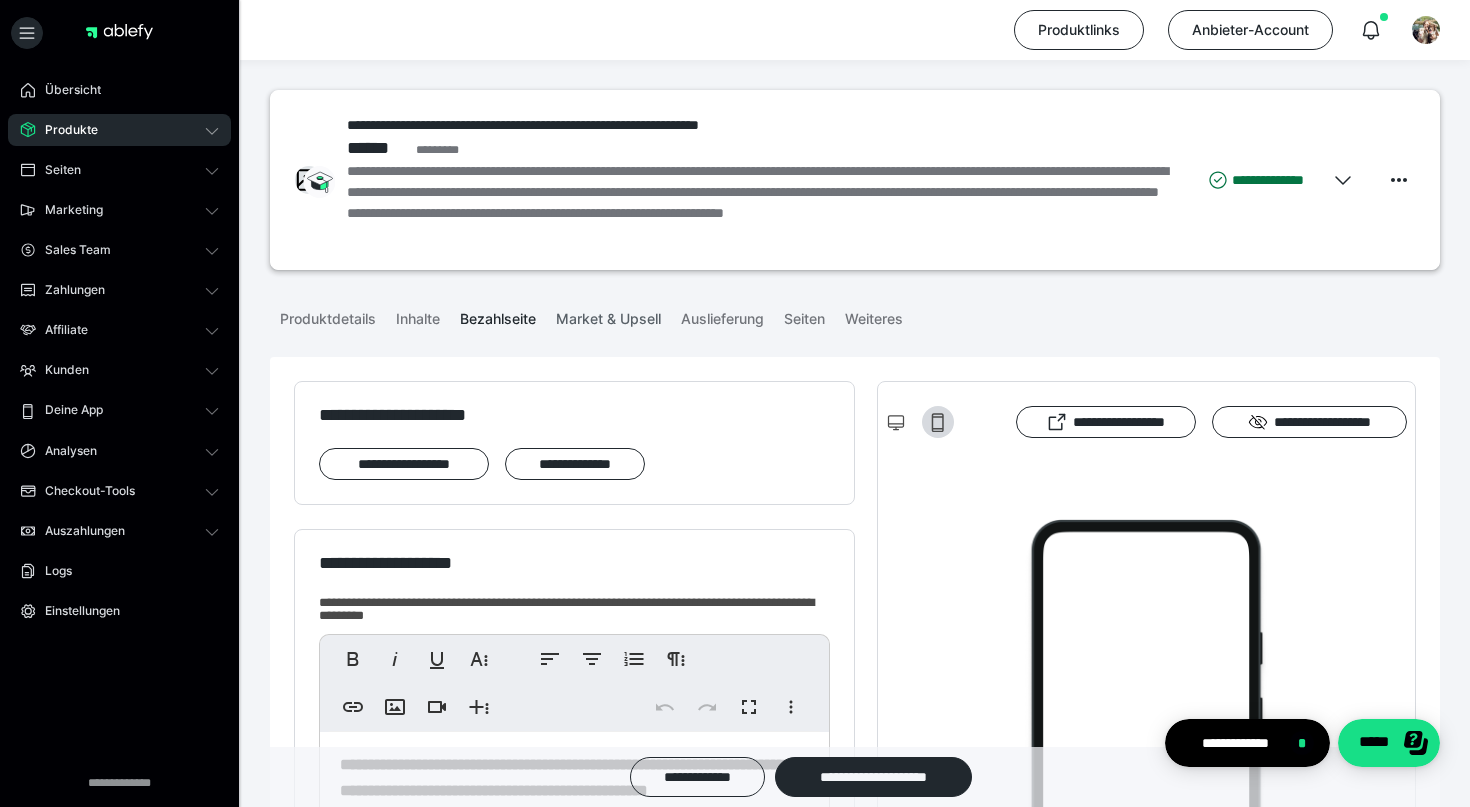 click on "Market & Upsell" at bounding box center (608, 315) 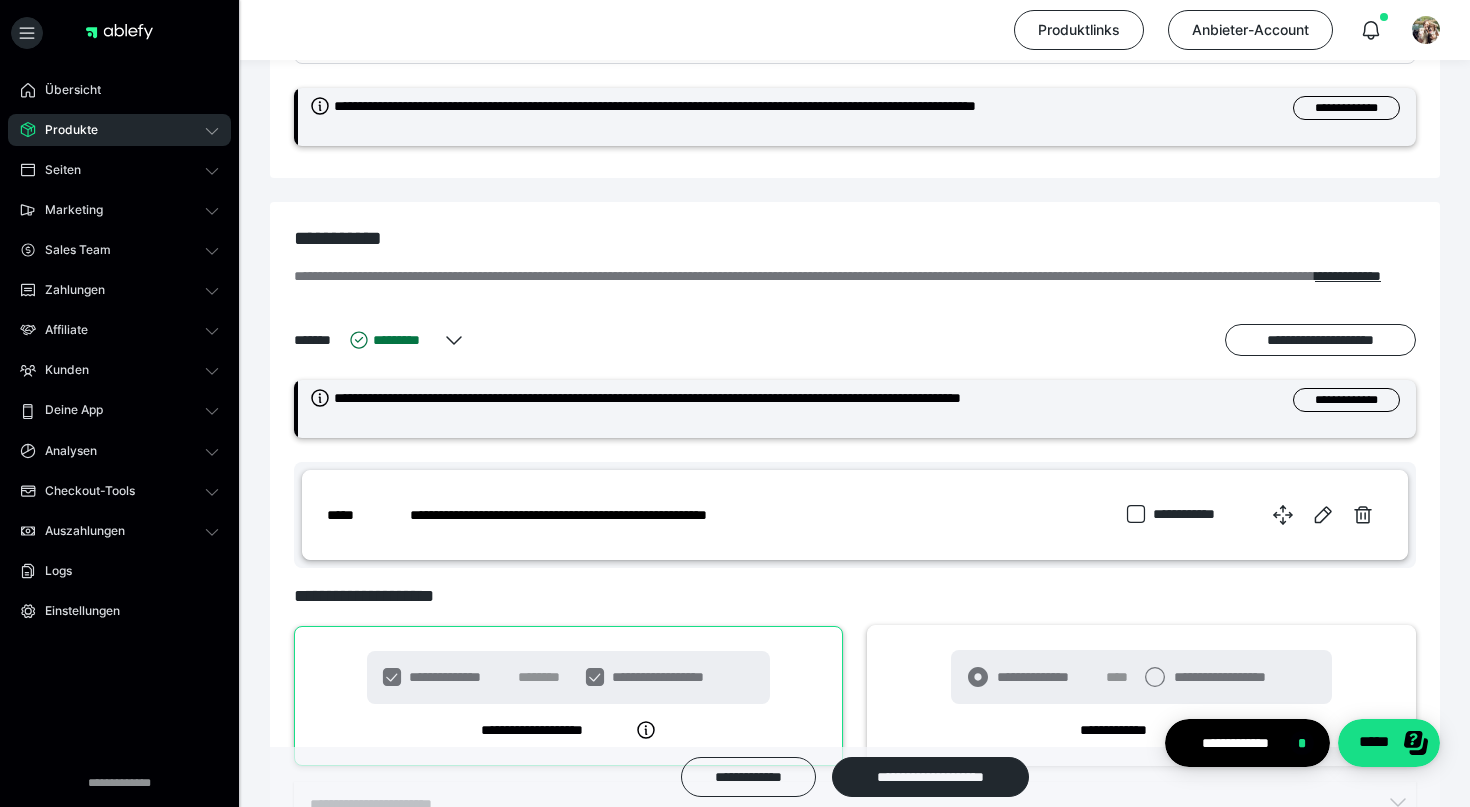 scroll, scrollTop: 686, scrollLeft: 0, axis: vertical 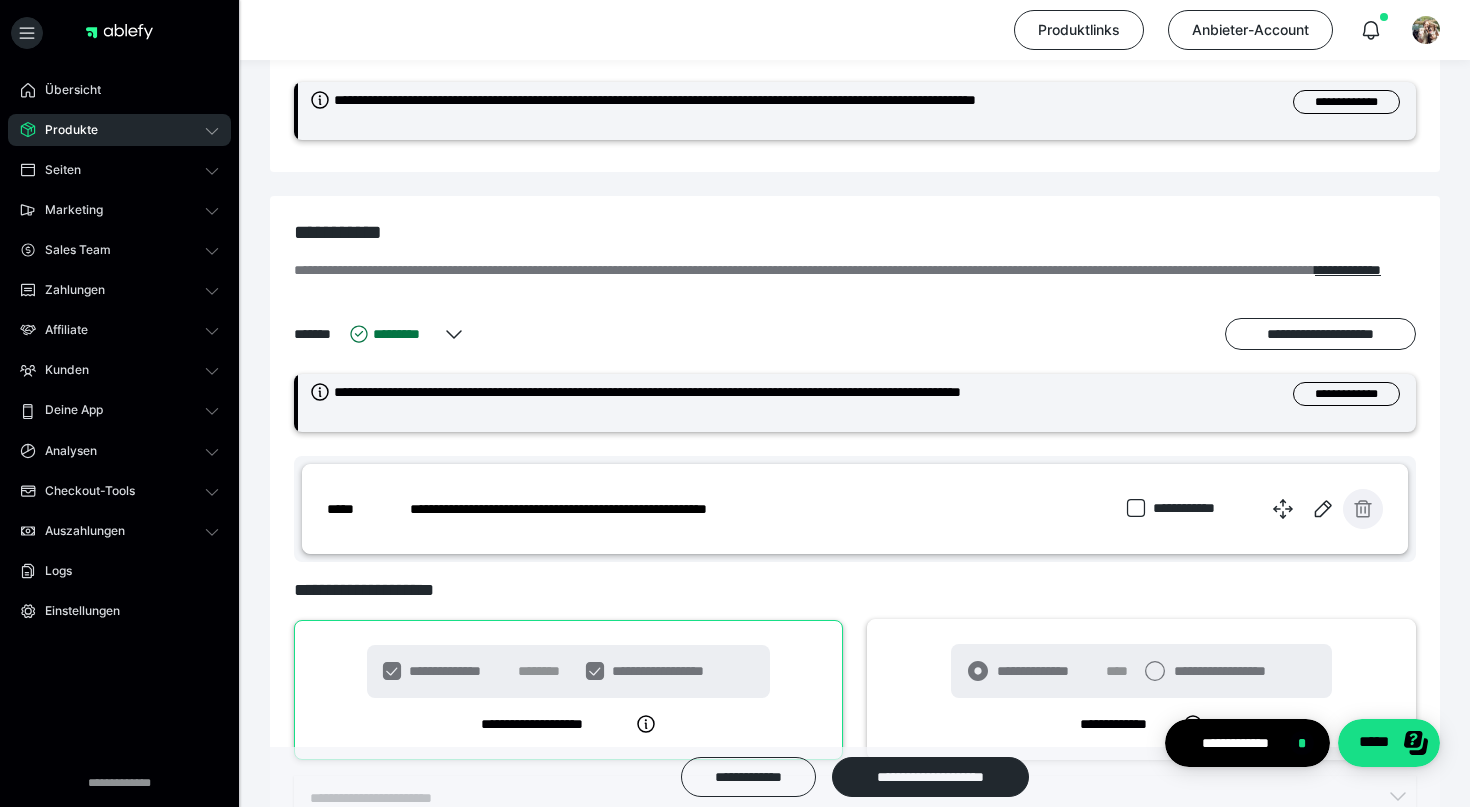 click 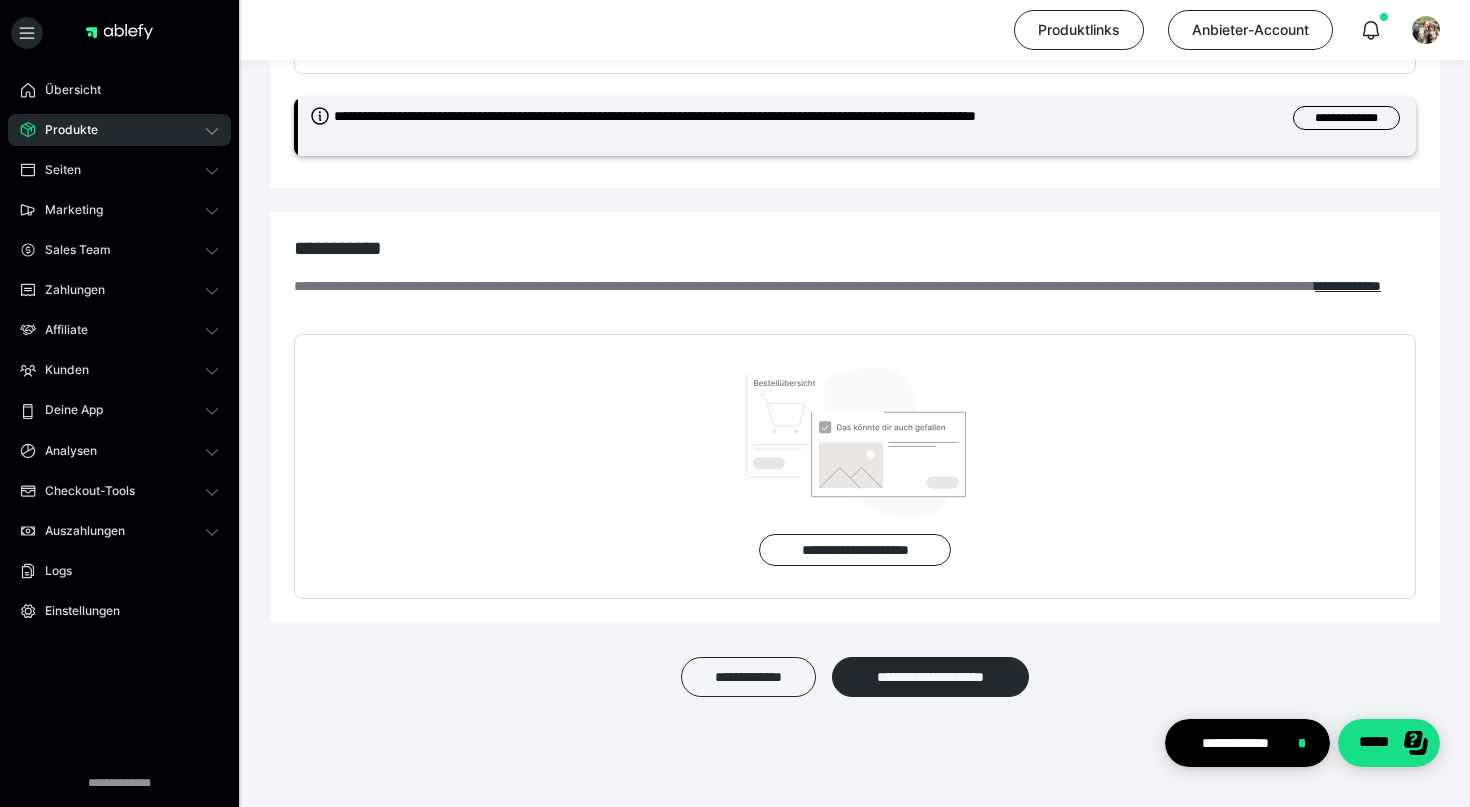 scroll, scrollTop: 519, scrollLeft: 0, axis: vertical 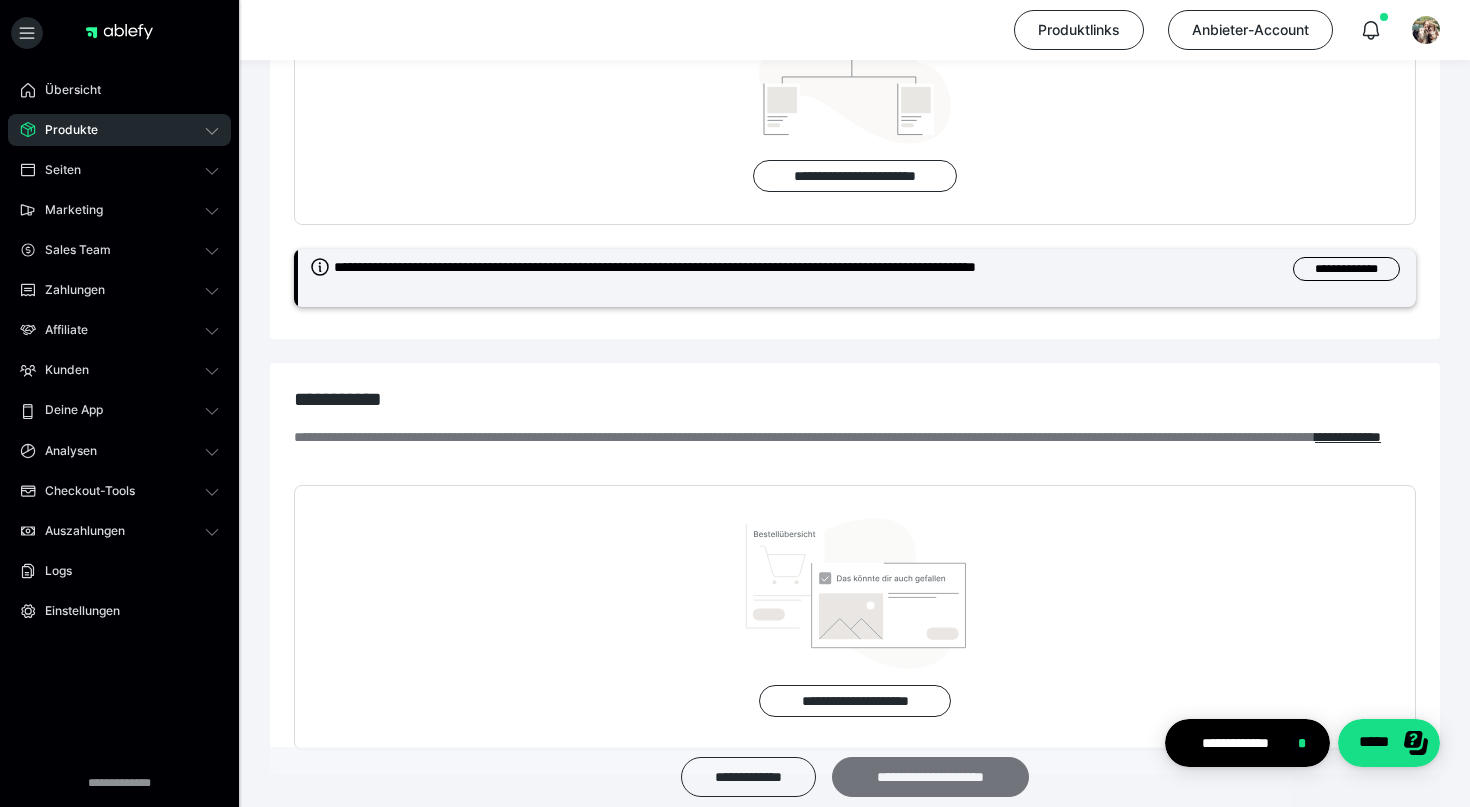 click on "**********" at bounding box center [930, 777] 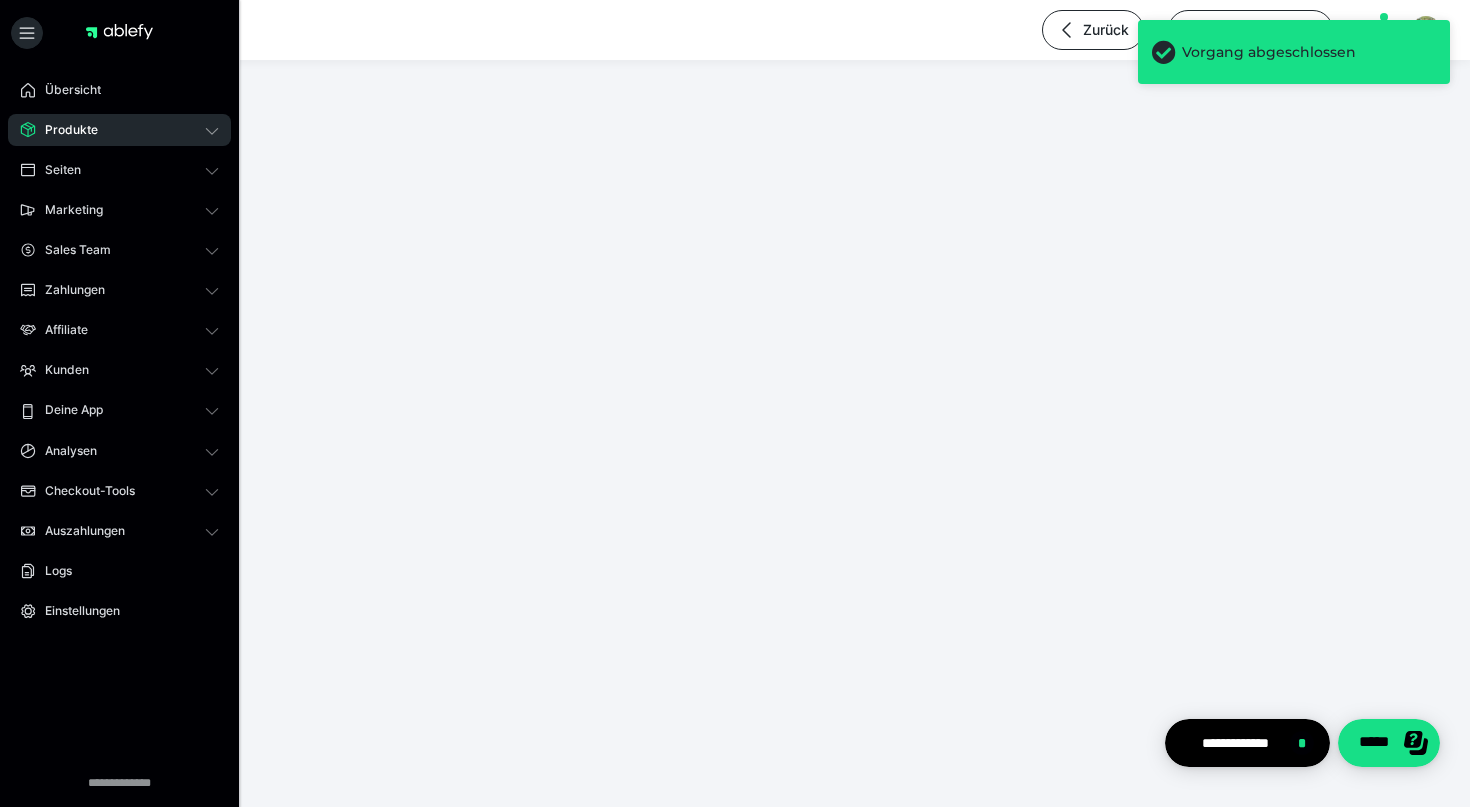 scroll, scrollTop: 0, scrollLeft: 0, axis: both 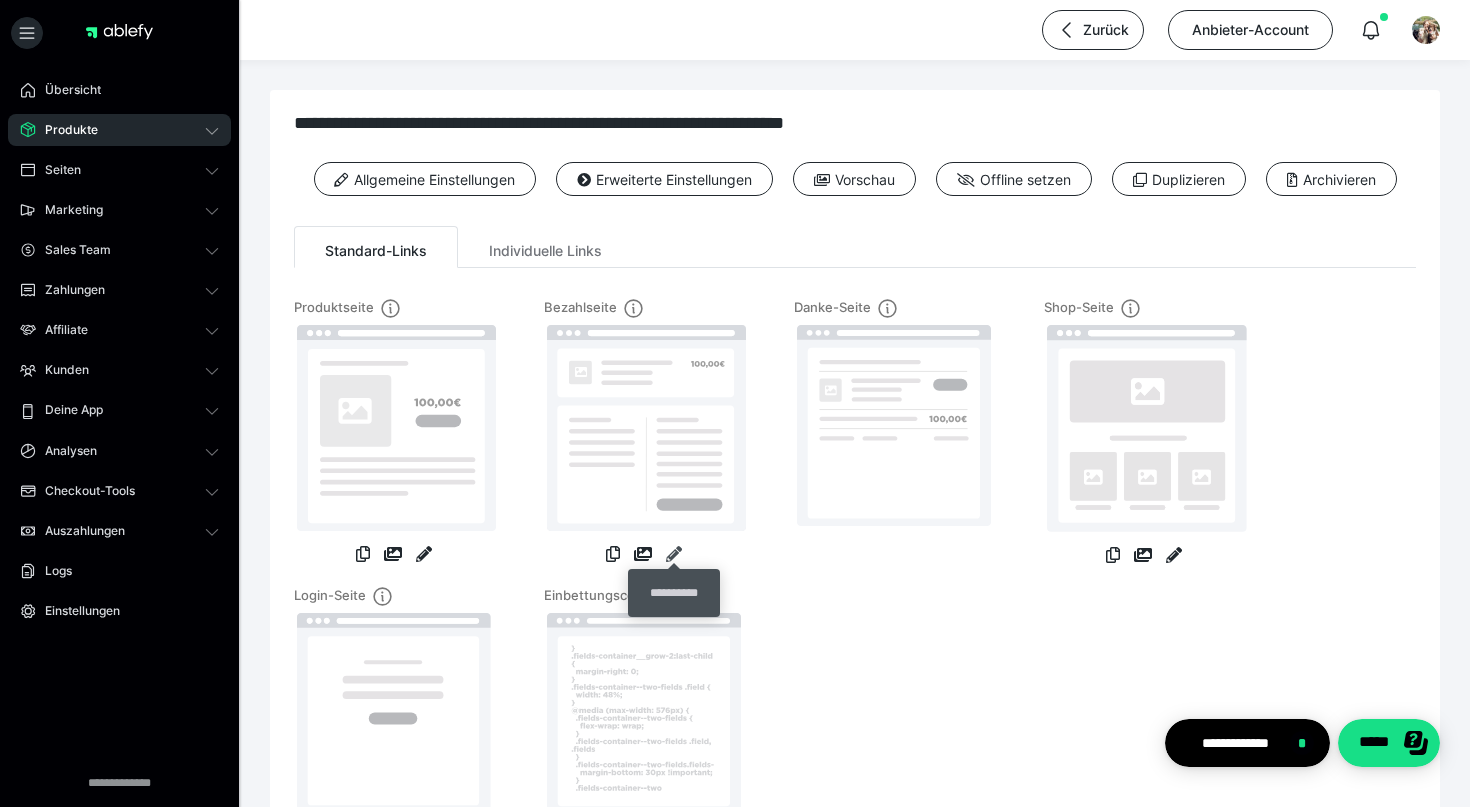 click at bounding box center (674, 554) 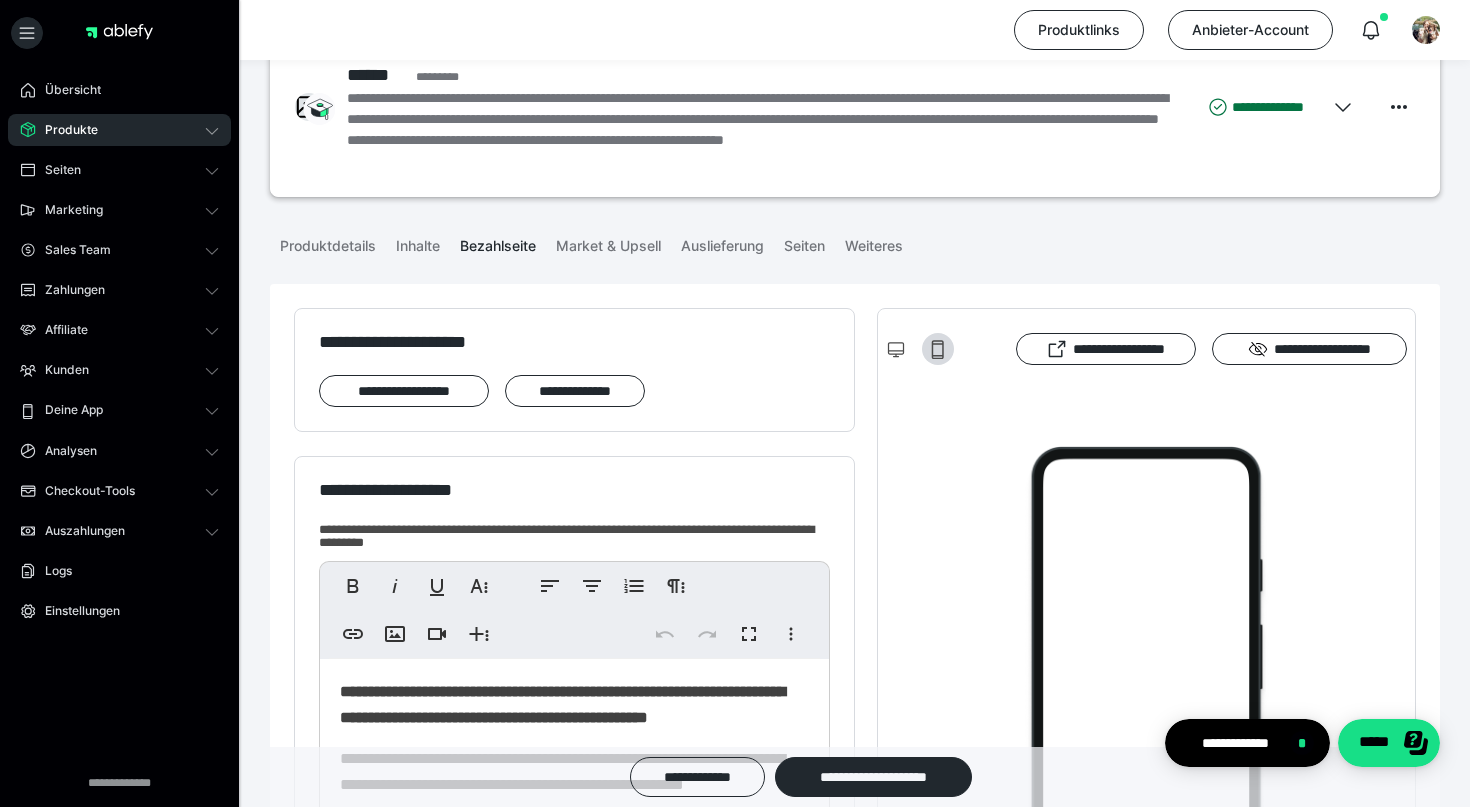 scroll, scrollTop: 70, scrollLeft: 0, axis: vertical 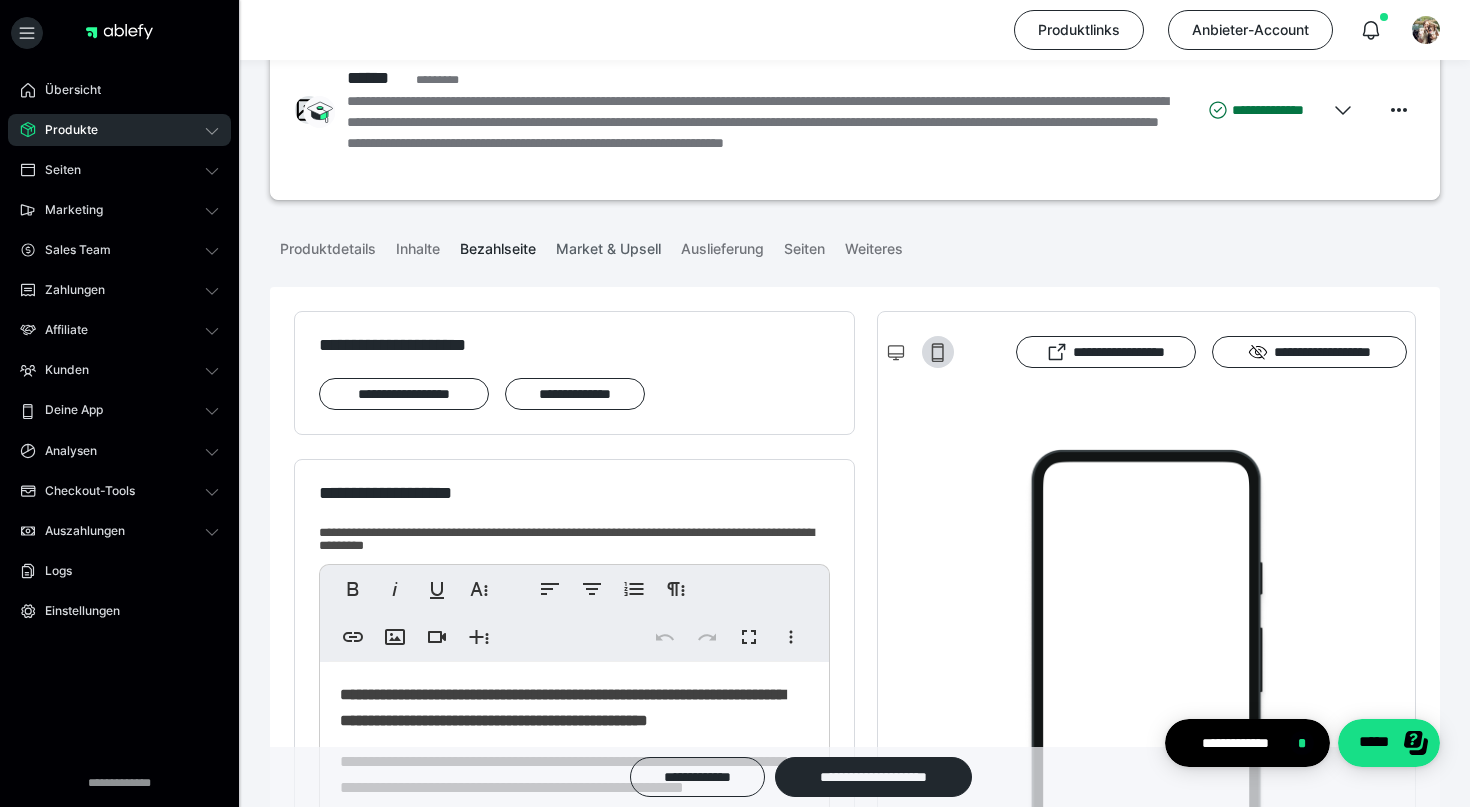 click on "Market & Upsell" at bounding box center [608, 245] 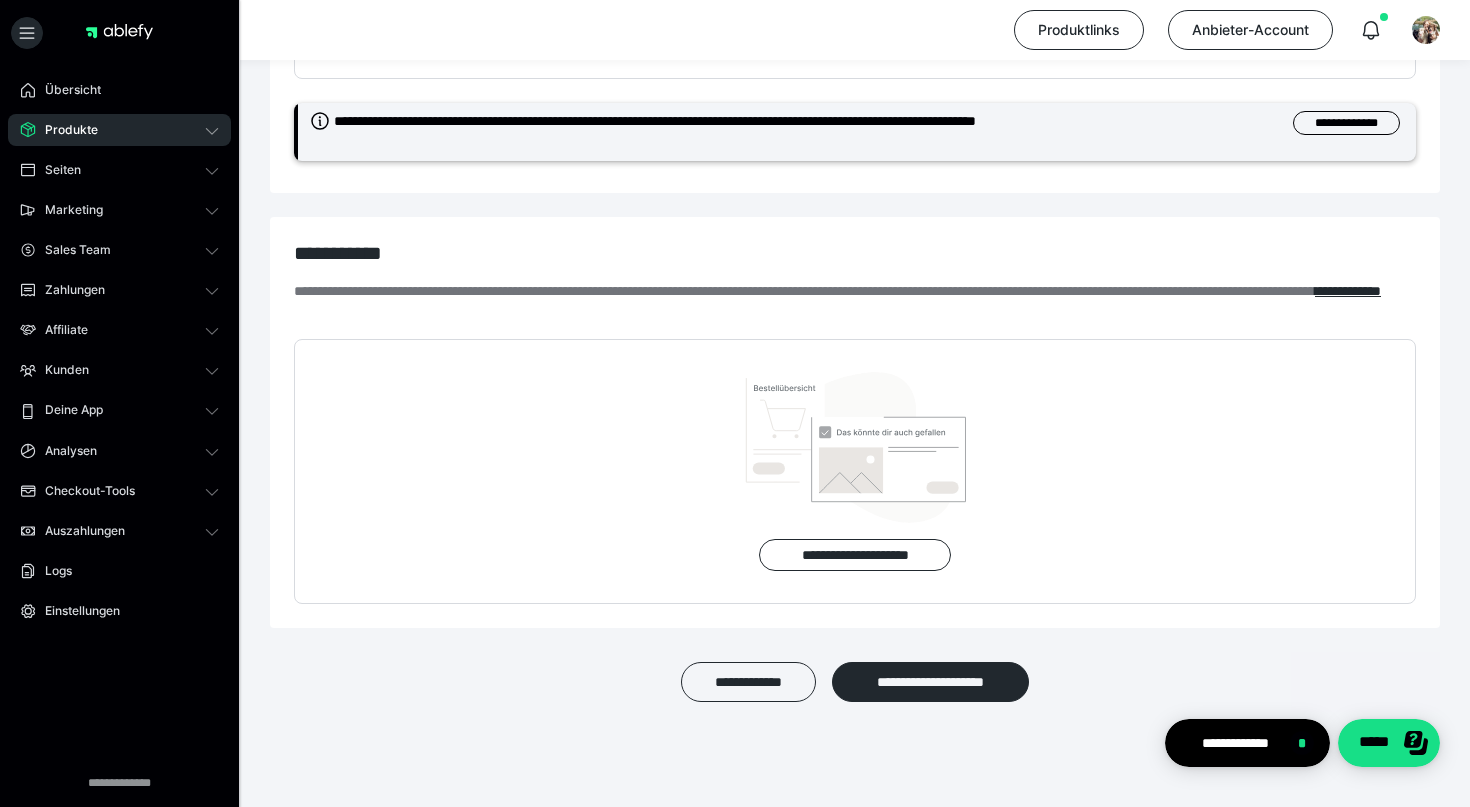 scroll, scrollTop: 670, scrollLeft: 0, axis: vertical 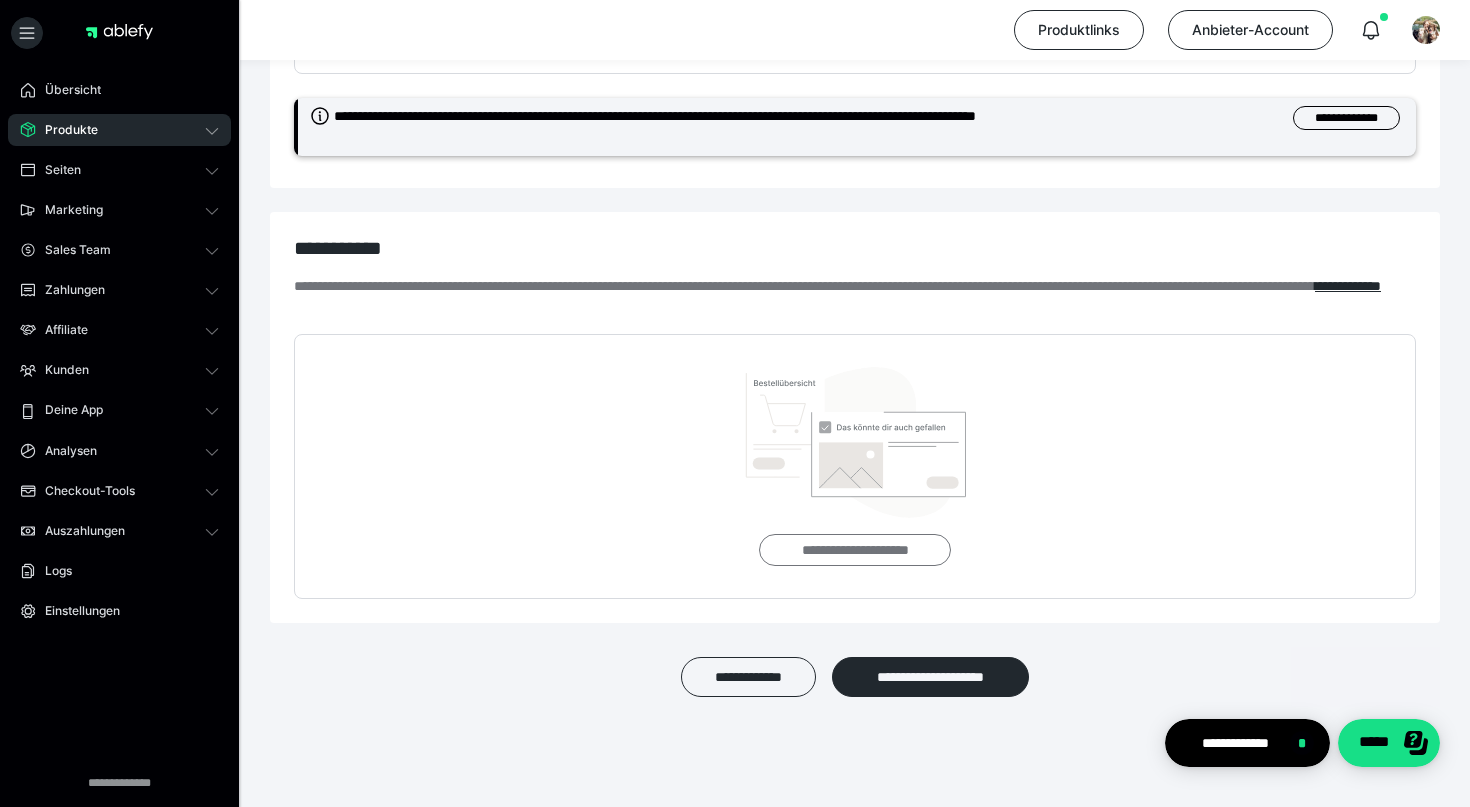 click on "**********" at bounding box center (854, 550) 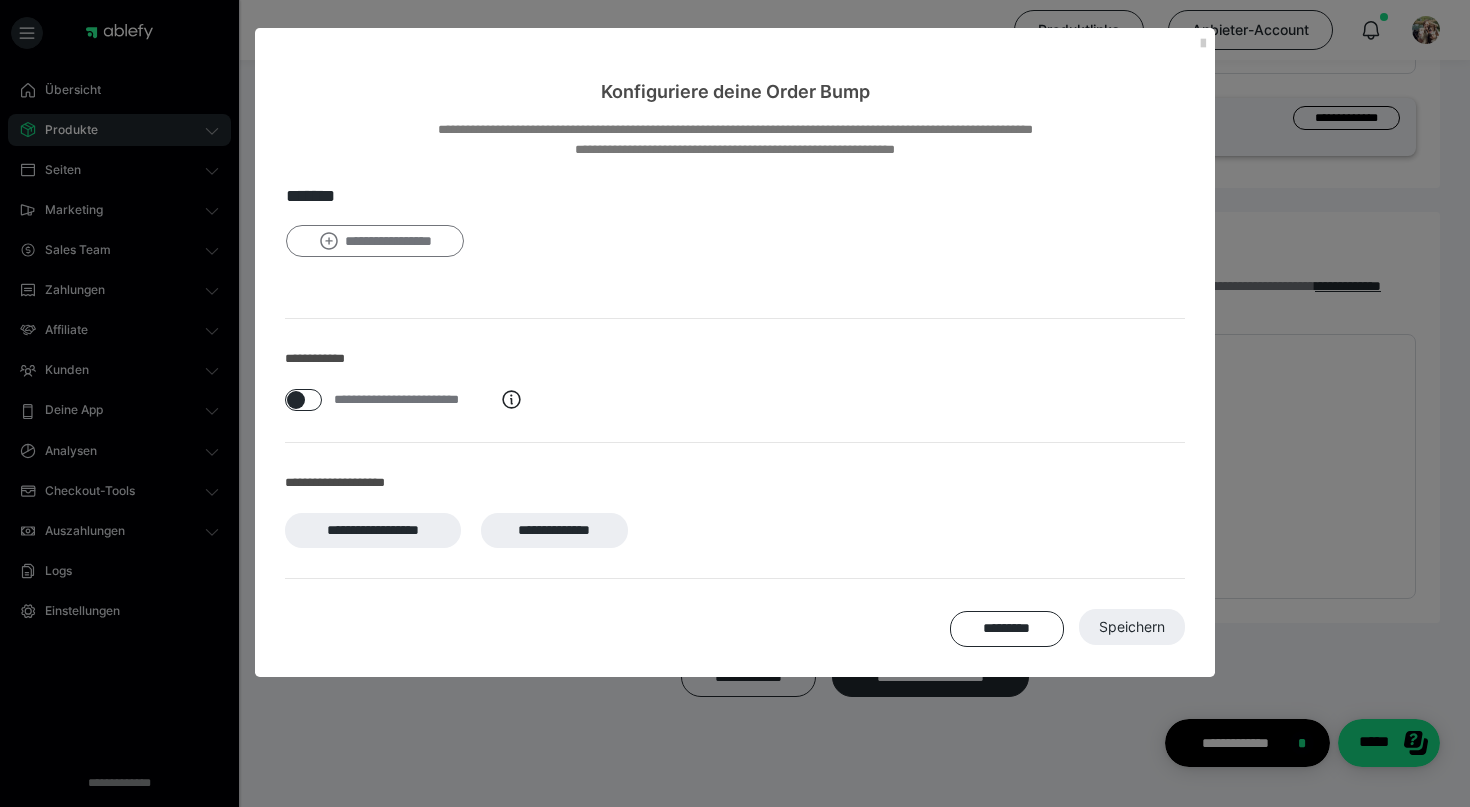 click 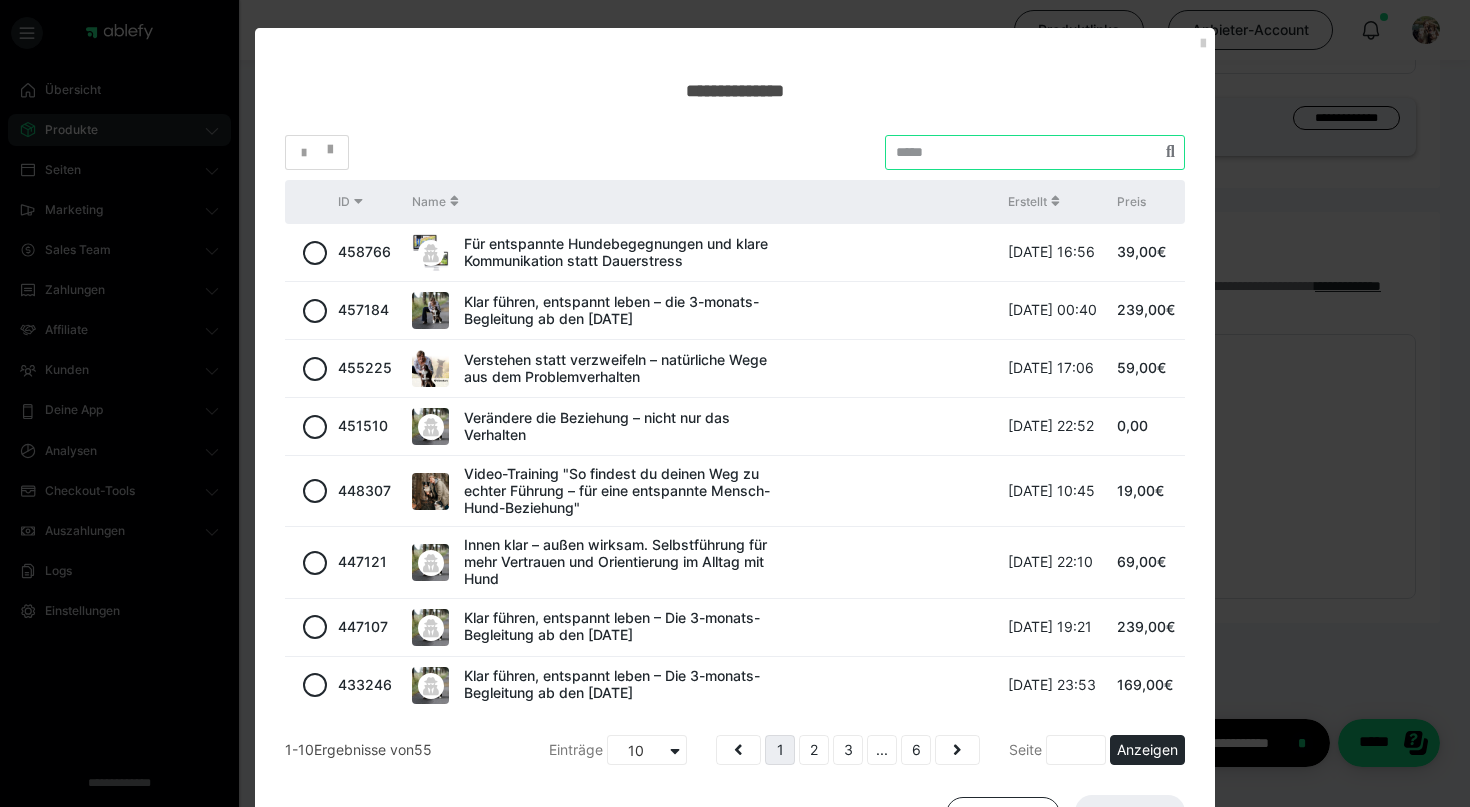 click at bounding box center (1035, 152) 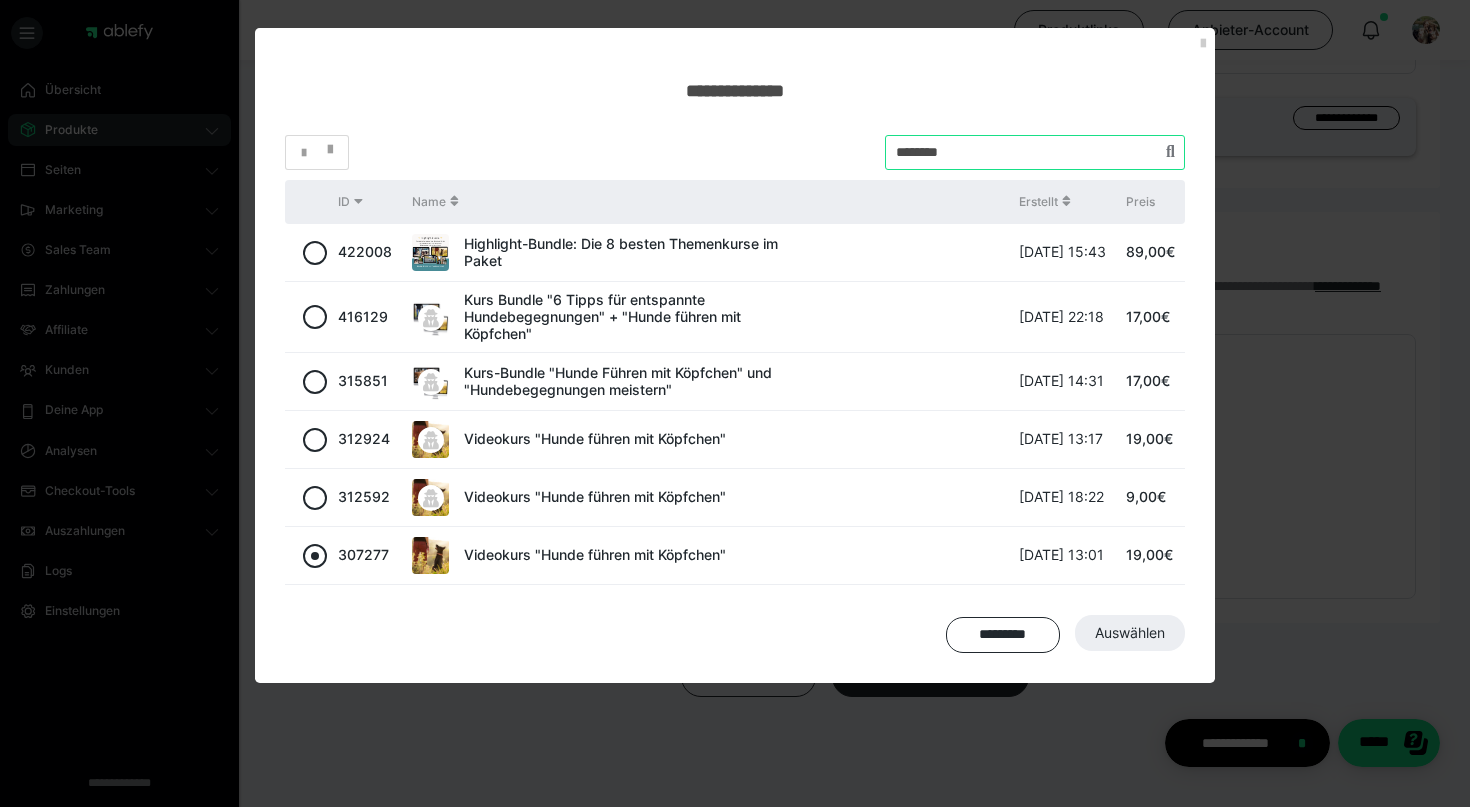 type on "********" 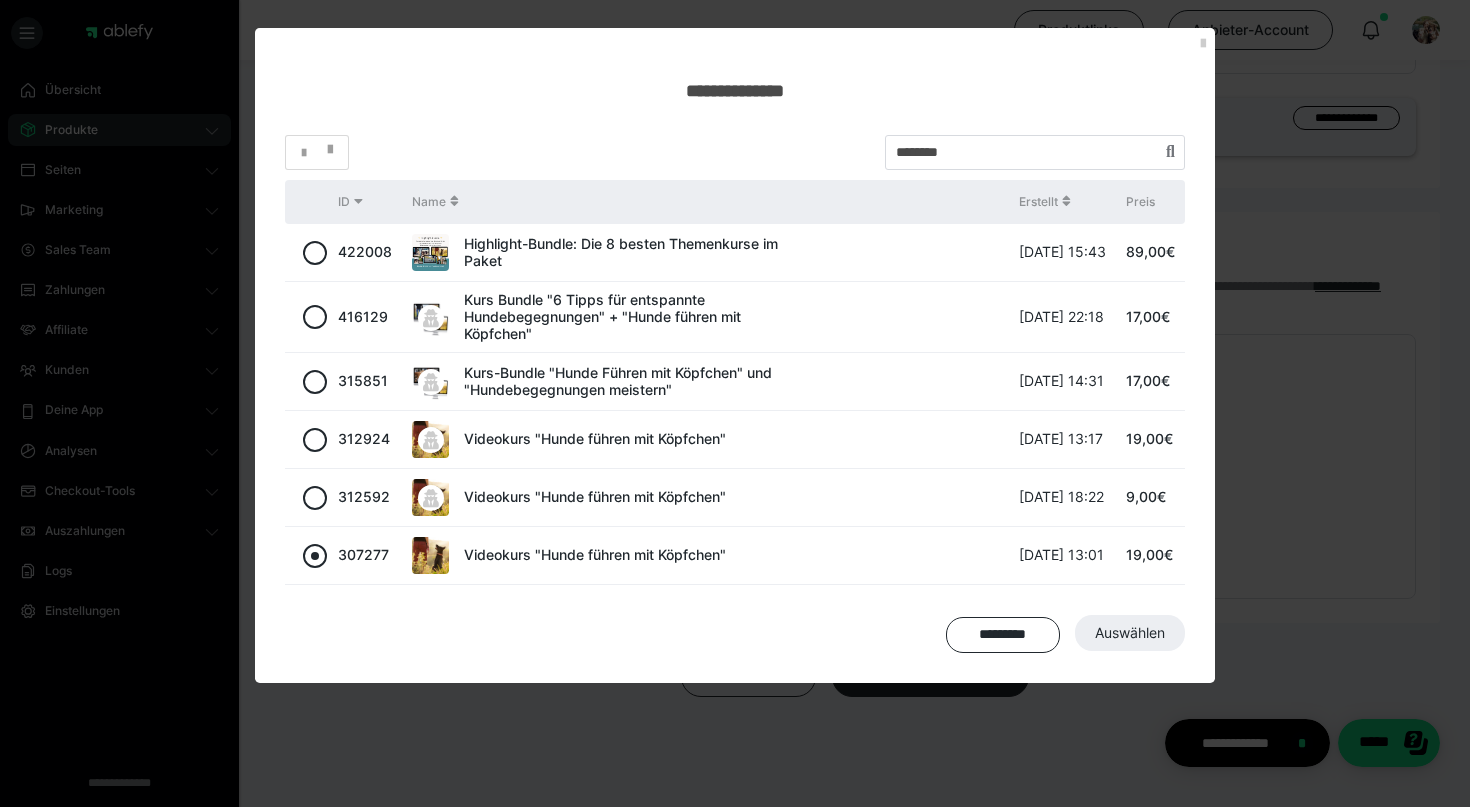 click at bounding box center (315, 556) 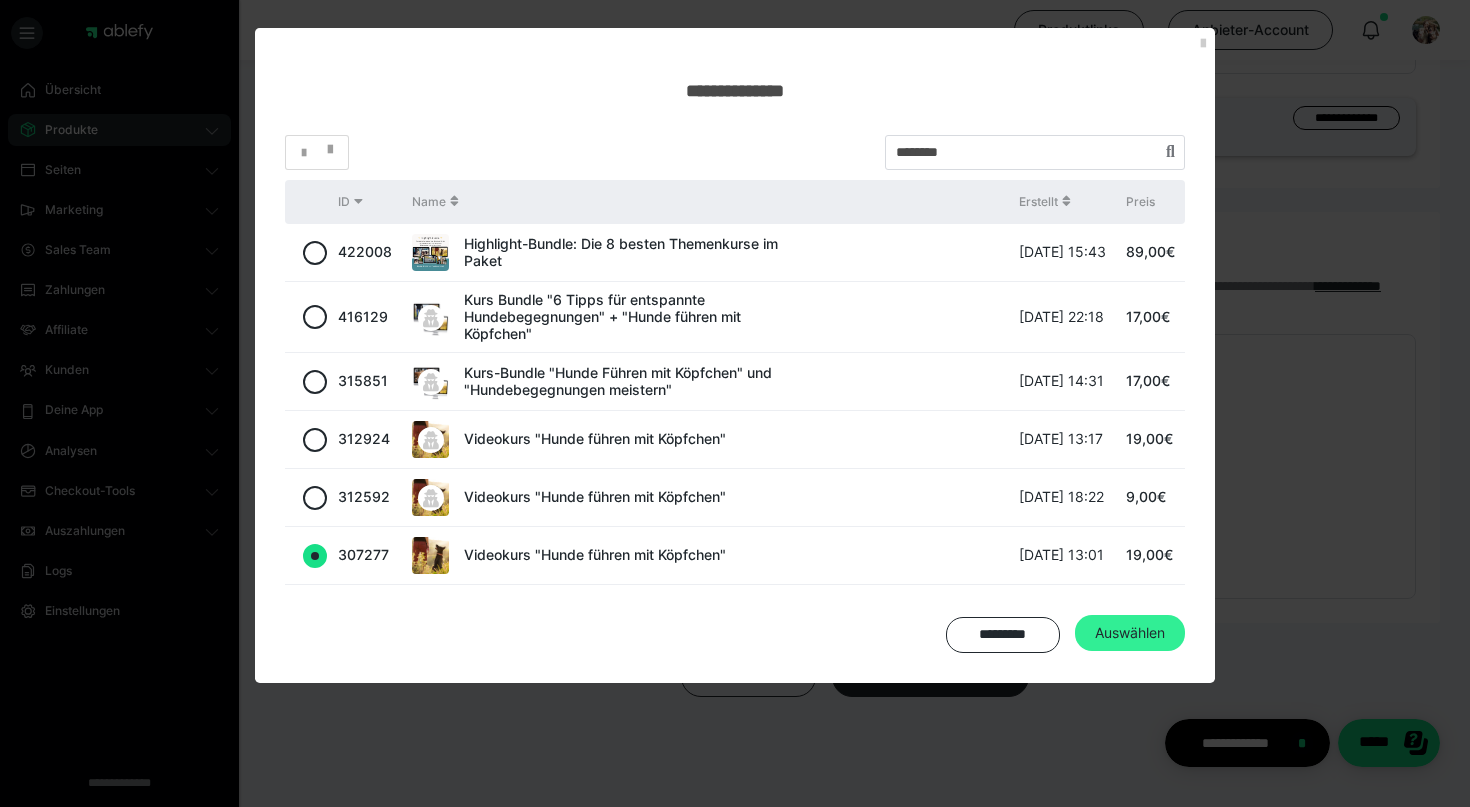 click on "Auswählen" at bounding box center (1130, 633) 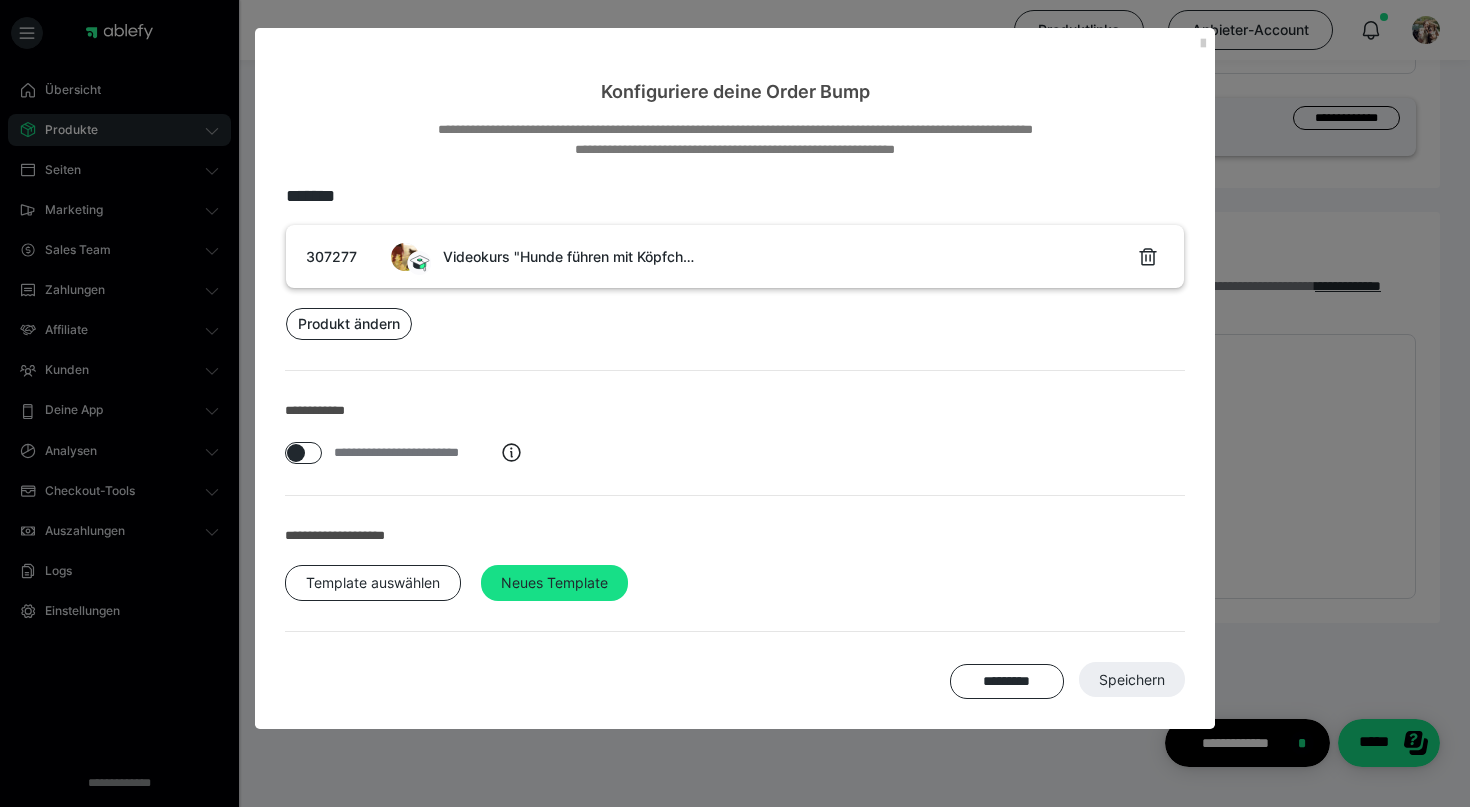 click at bounding box center [296, 453] 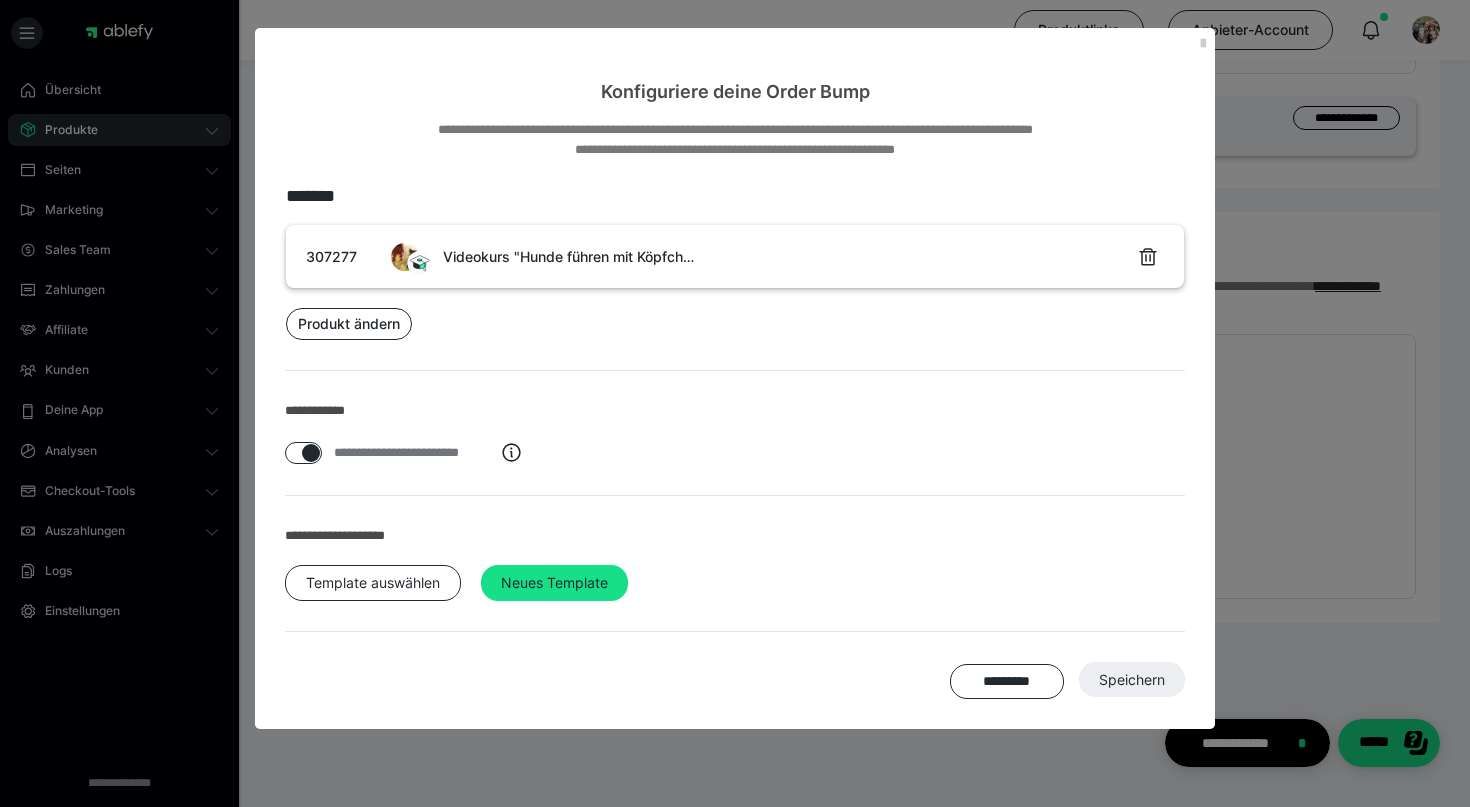checkbox on "****" 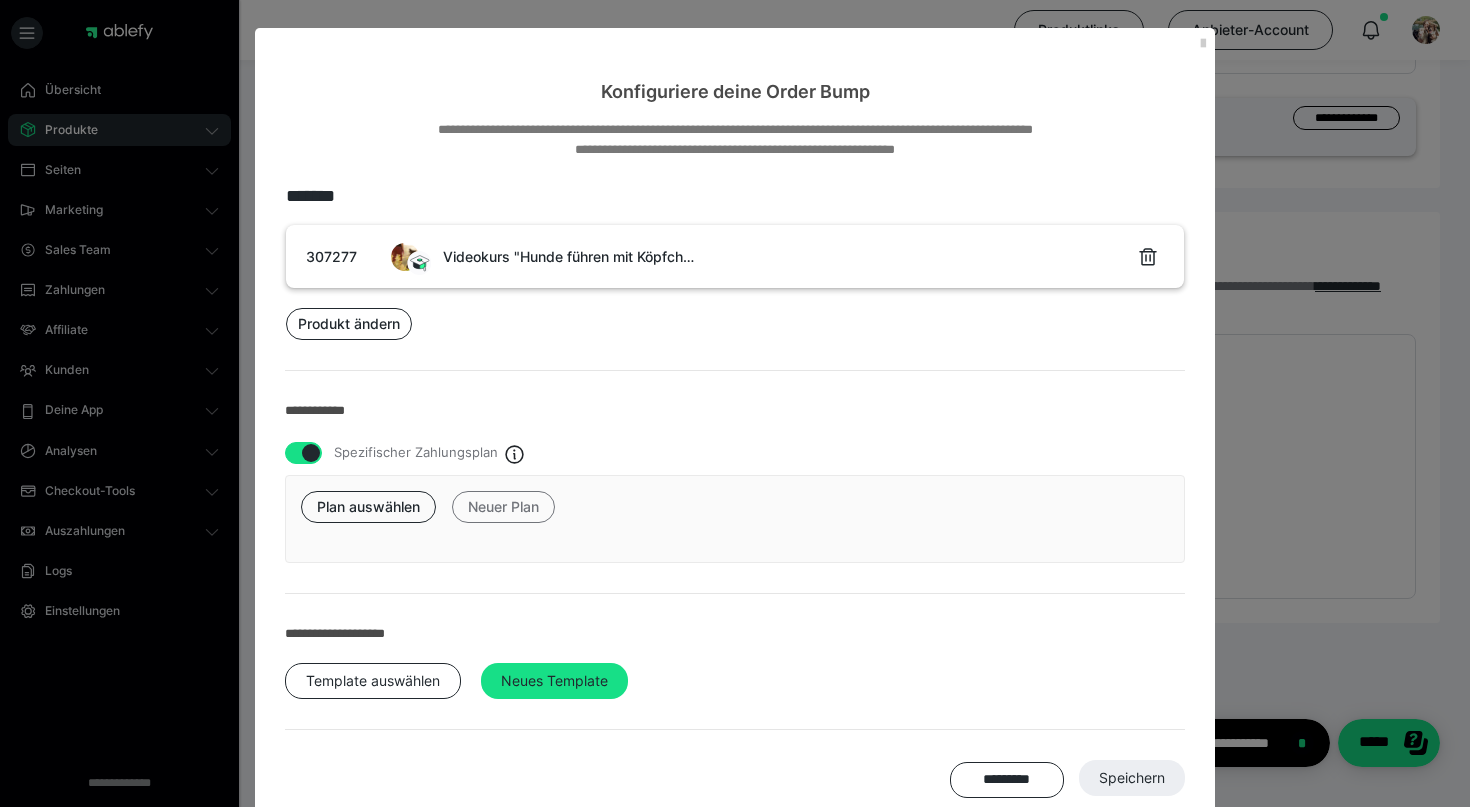 click on "Neuer Plan" at bounding box center (503, 507) 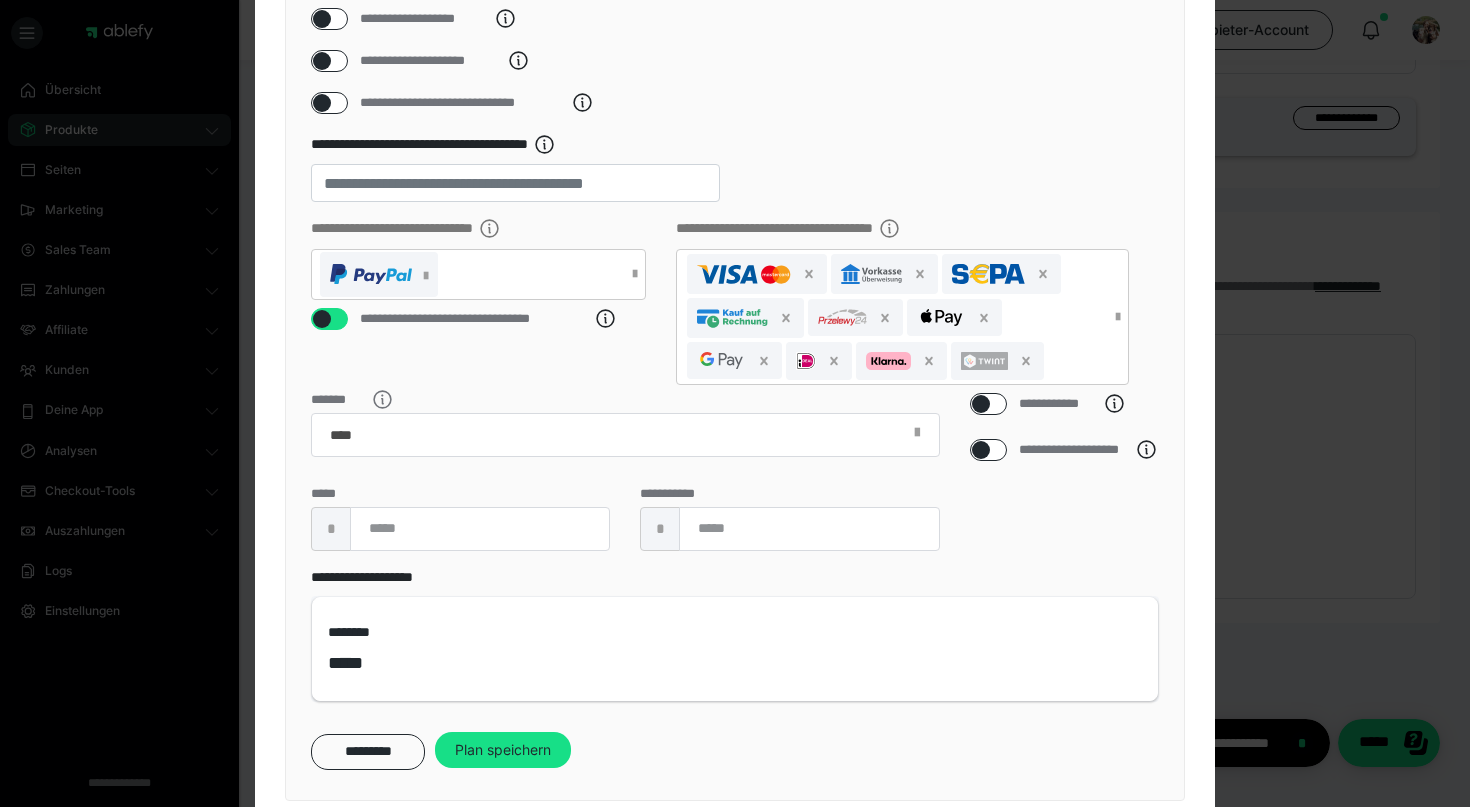 scroll, scrollTop: 371, scrollLeft: 0, axis: vertical 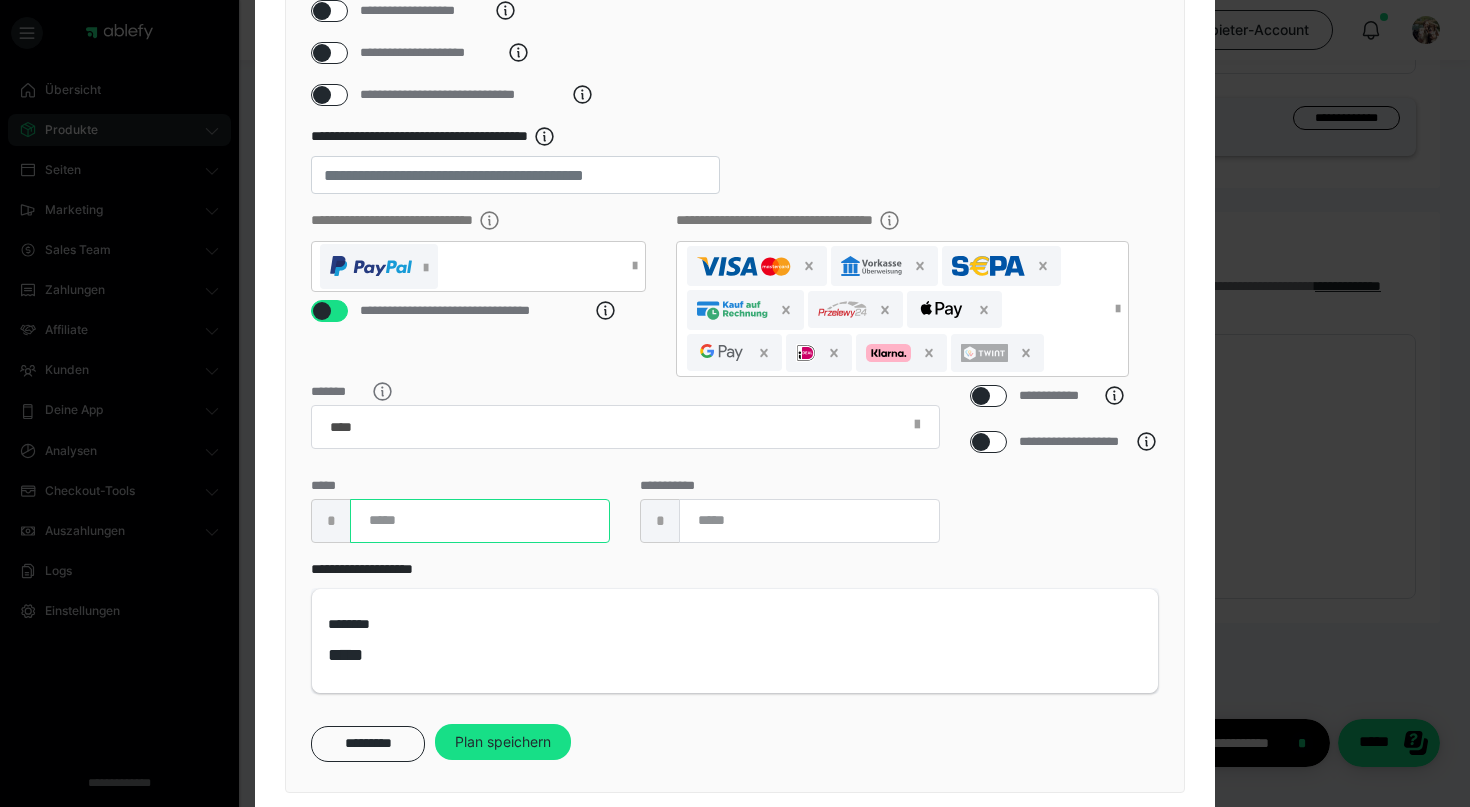click at bounding box center (480, 521) 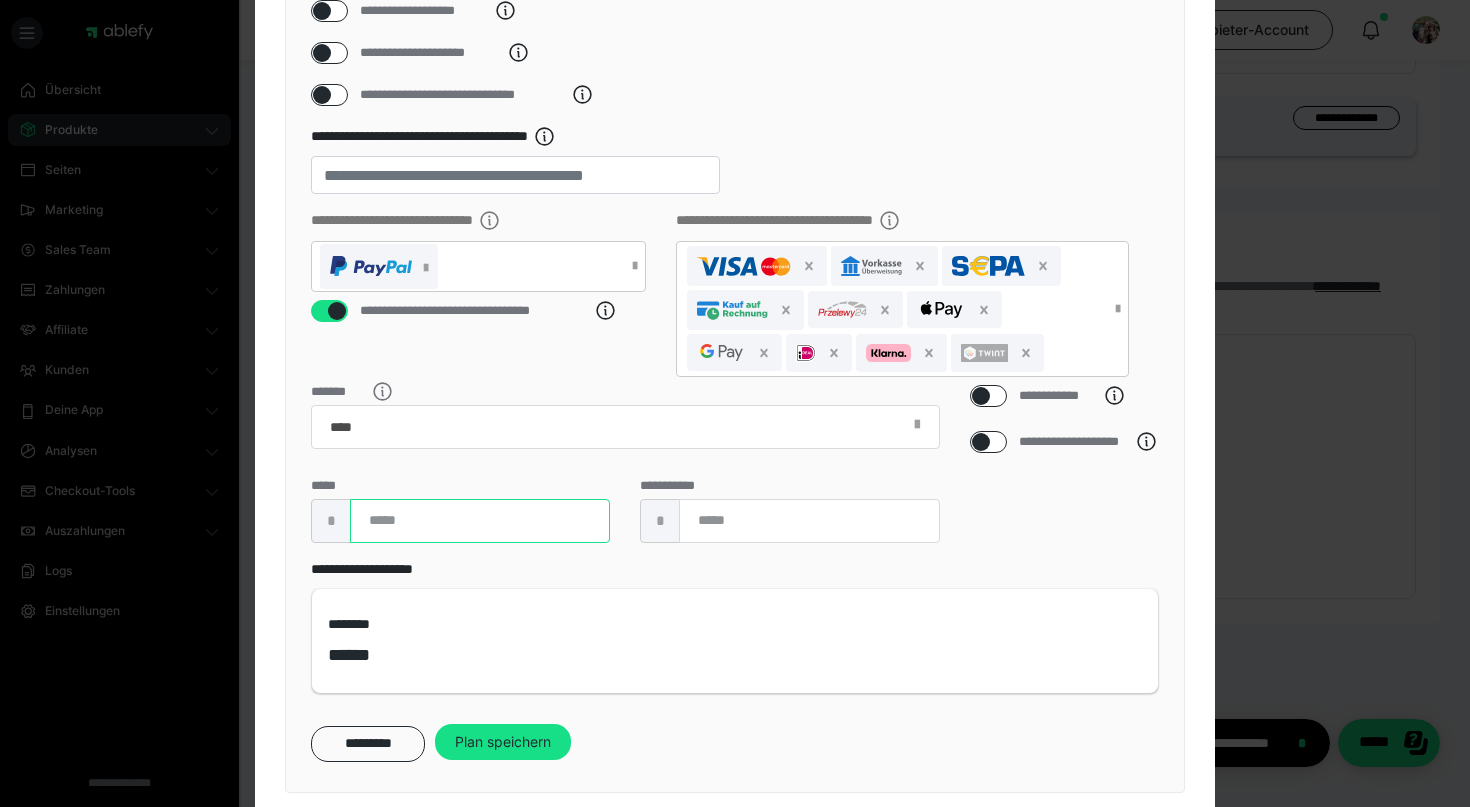 type on "*" 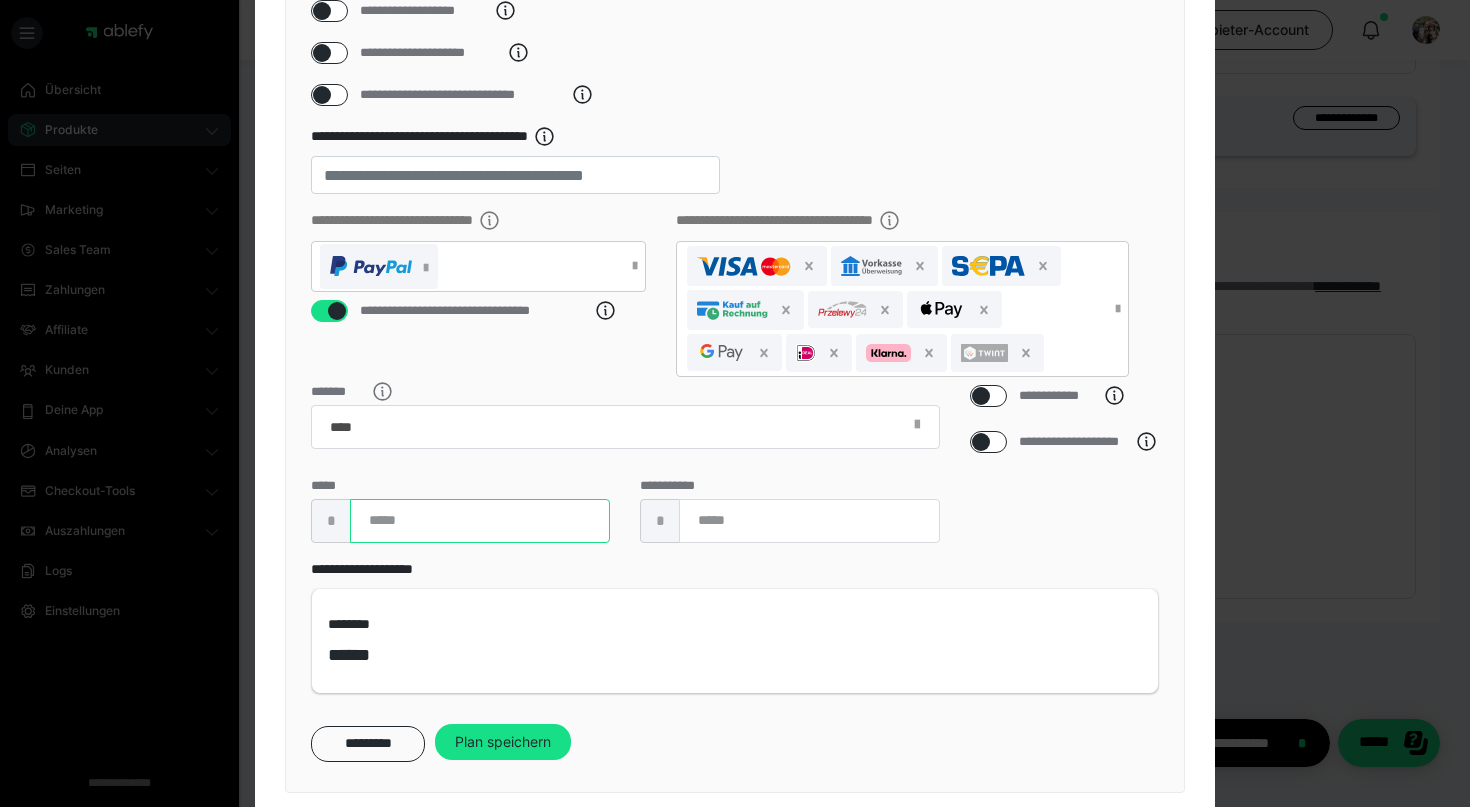 type on "****" 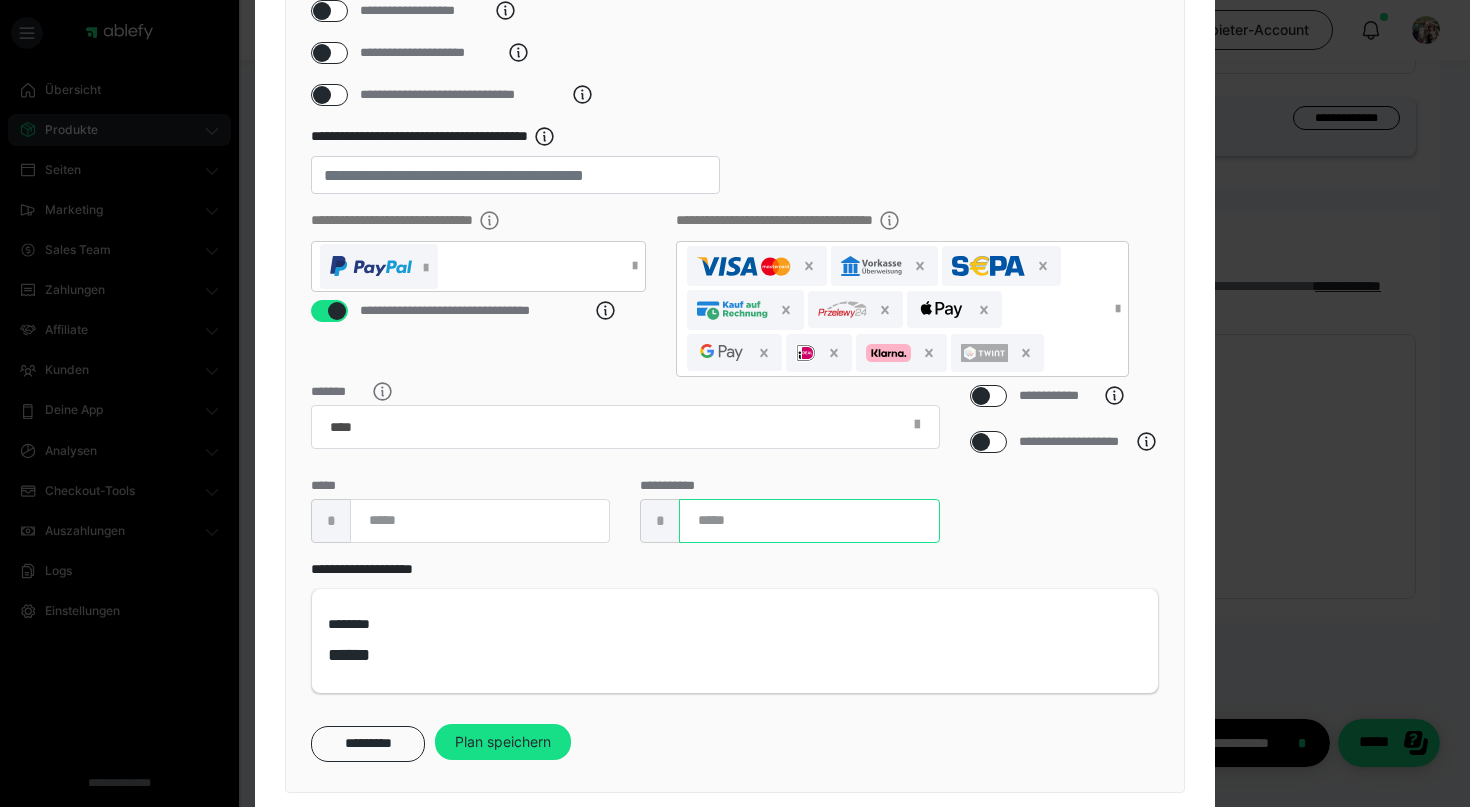click at bounding box center (809, 521) 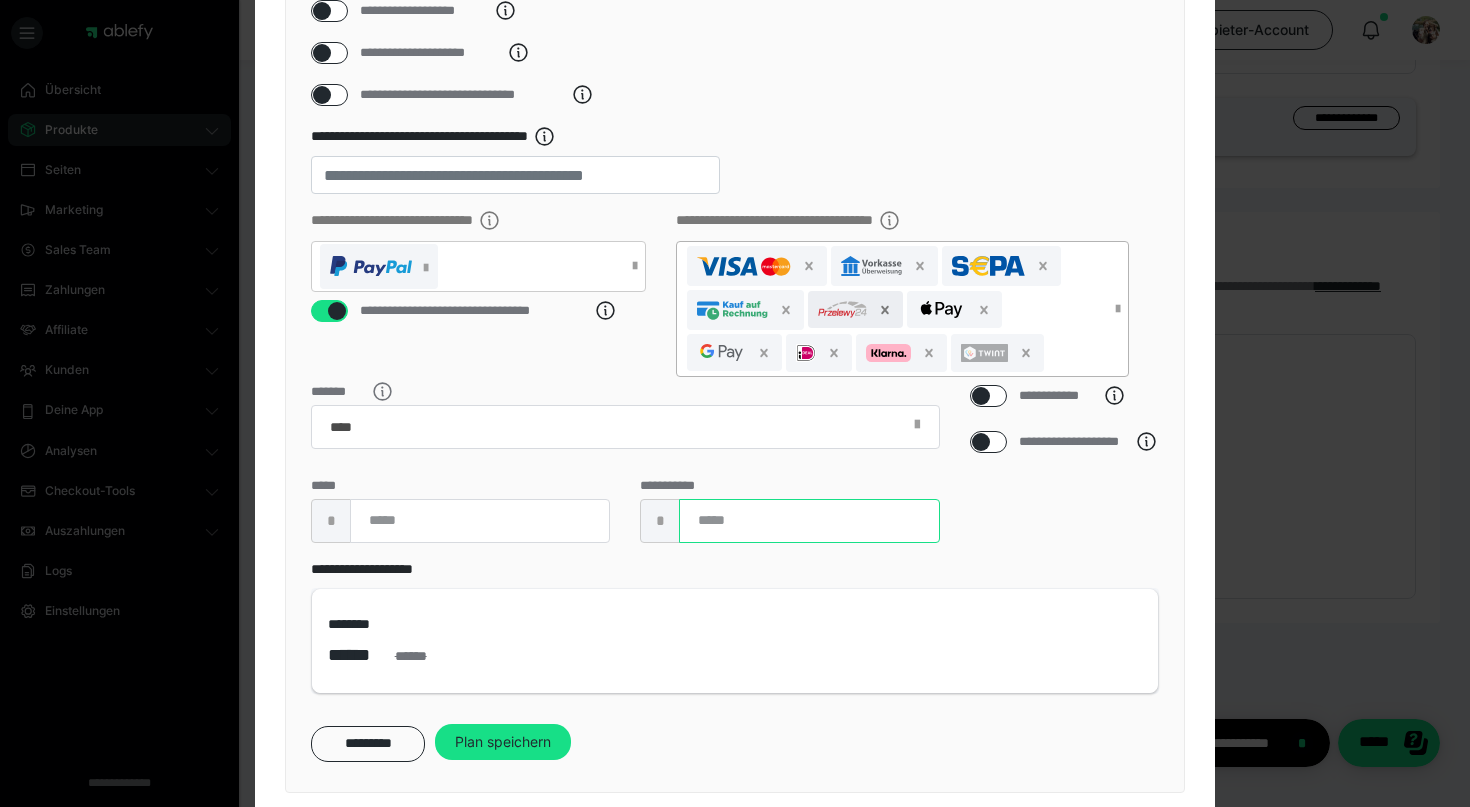 click 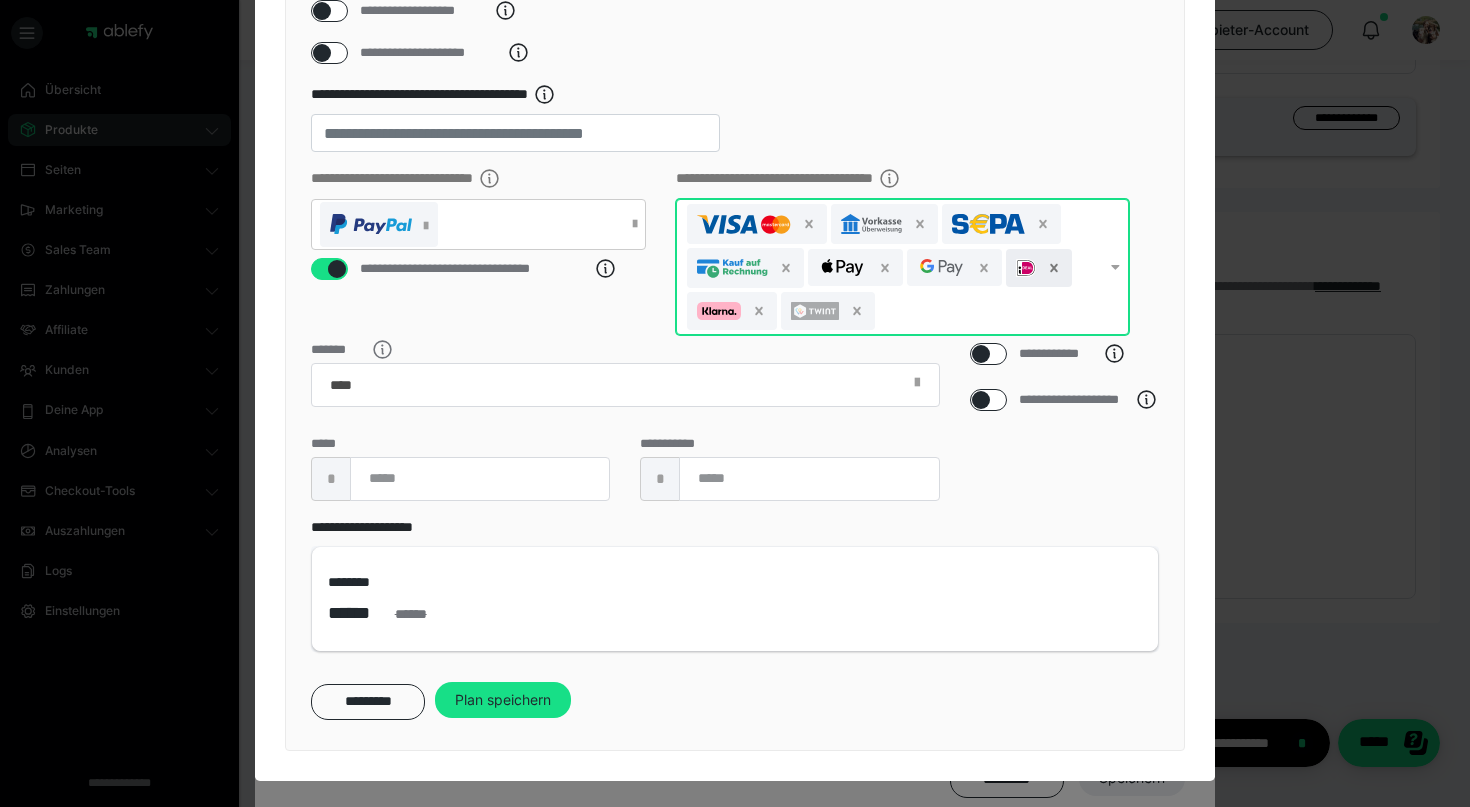 click 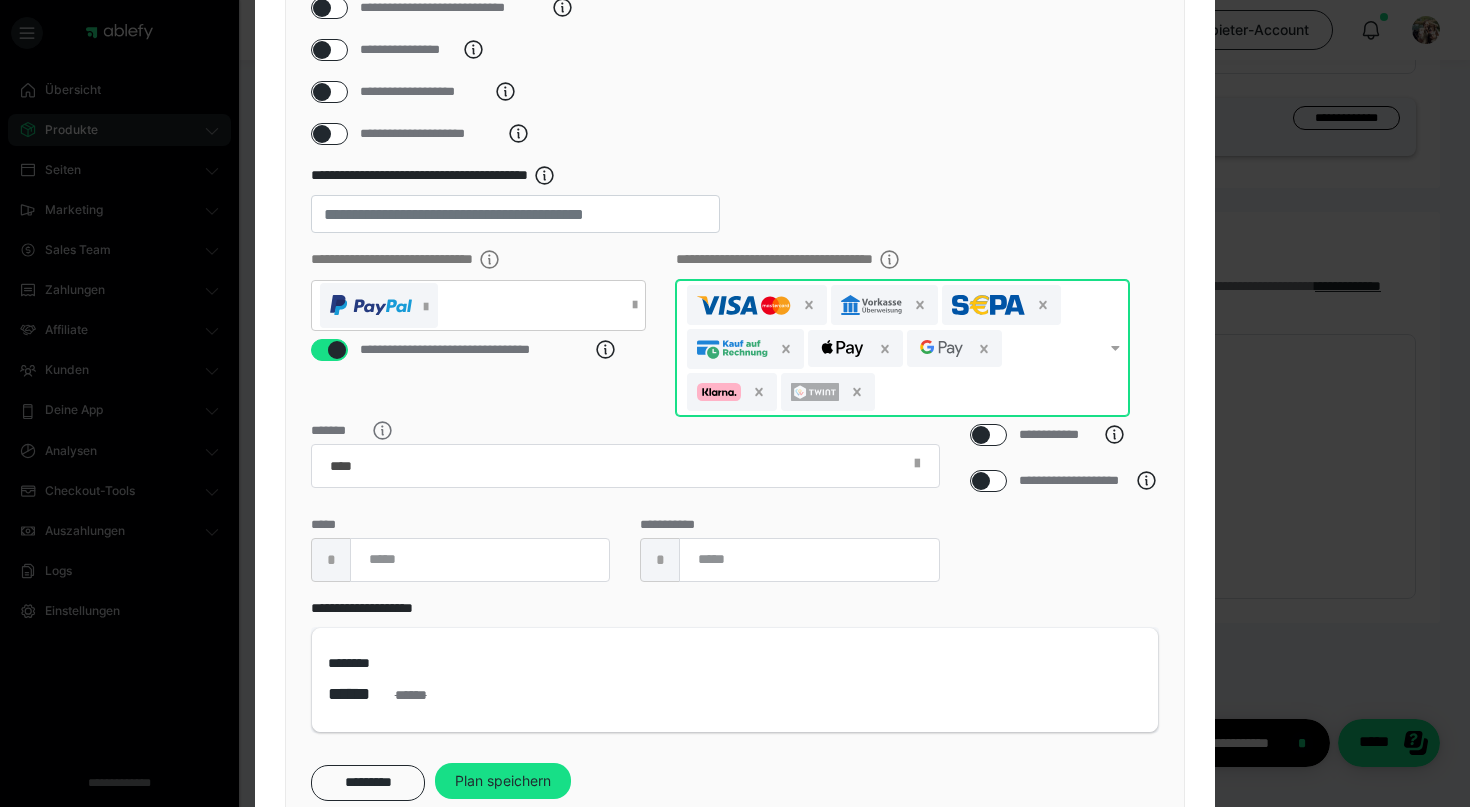 scroll, scrollTop: 399, scrollLeft: 0, axis: vertical 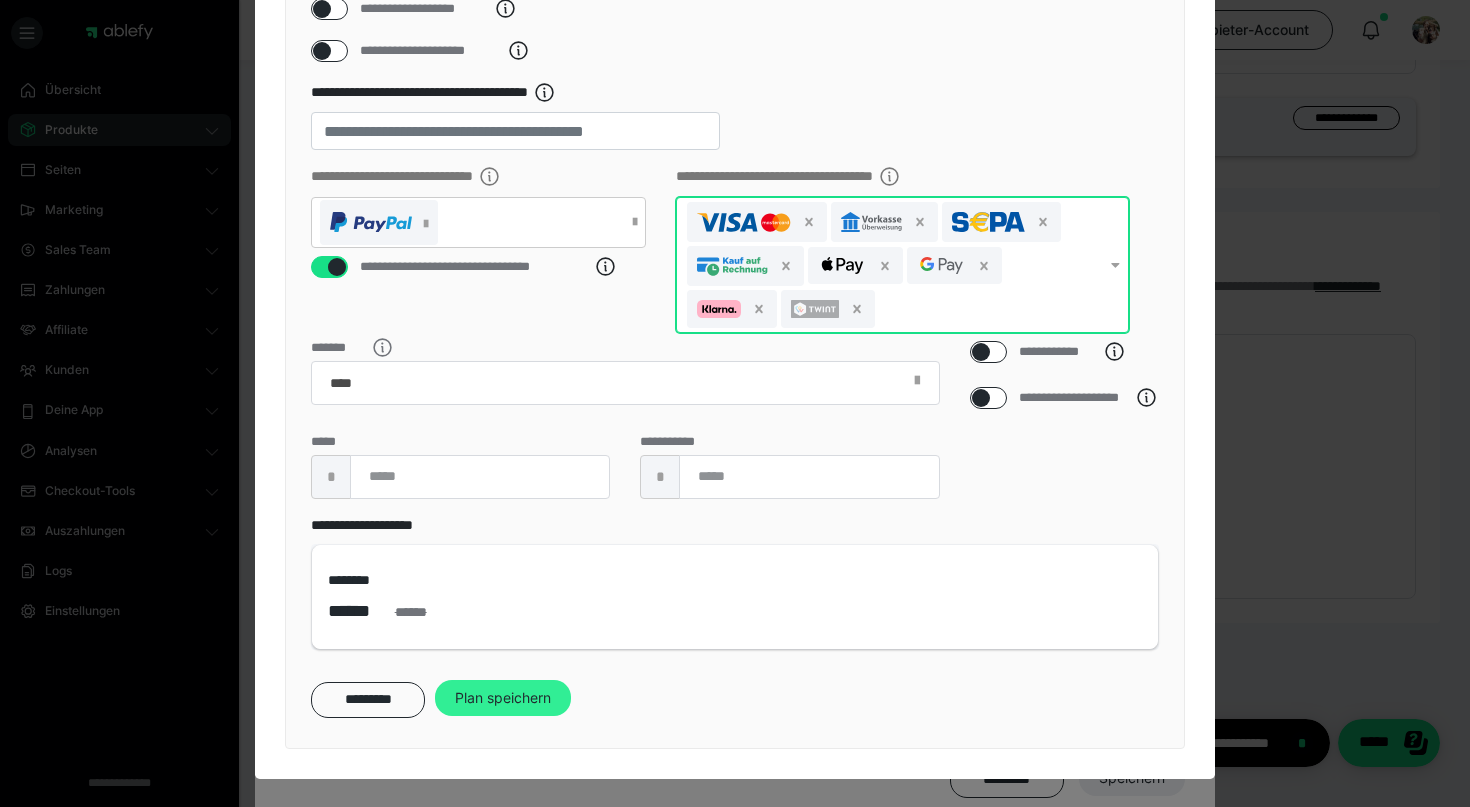 click on "Plan speichern" at bounding box center [503, 698] 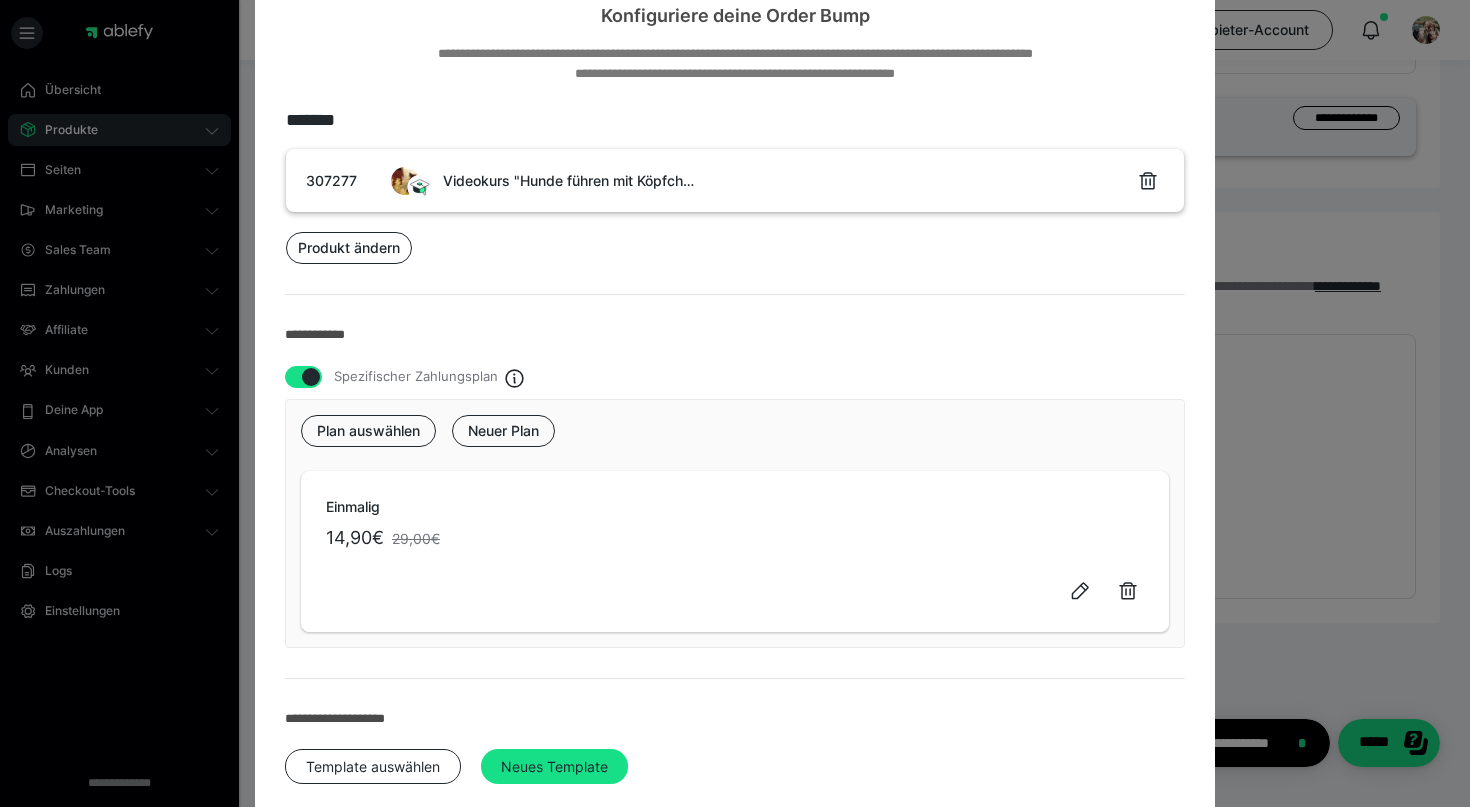 scroll, scrollTop: 209, scrollLeft: 0, axis: vertical 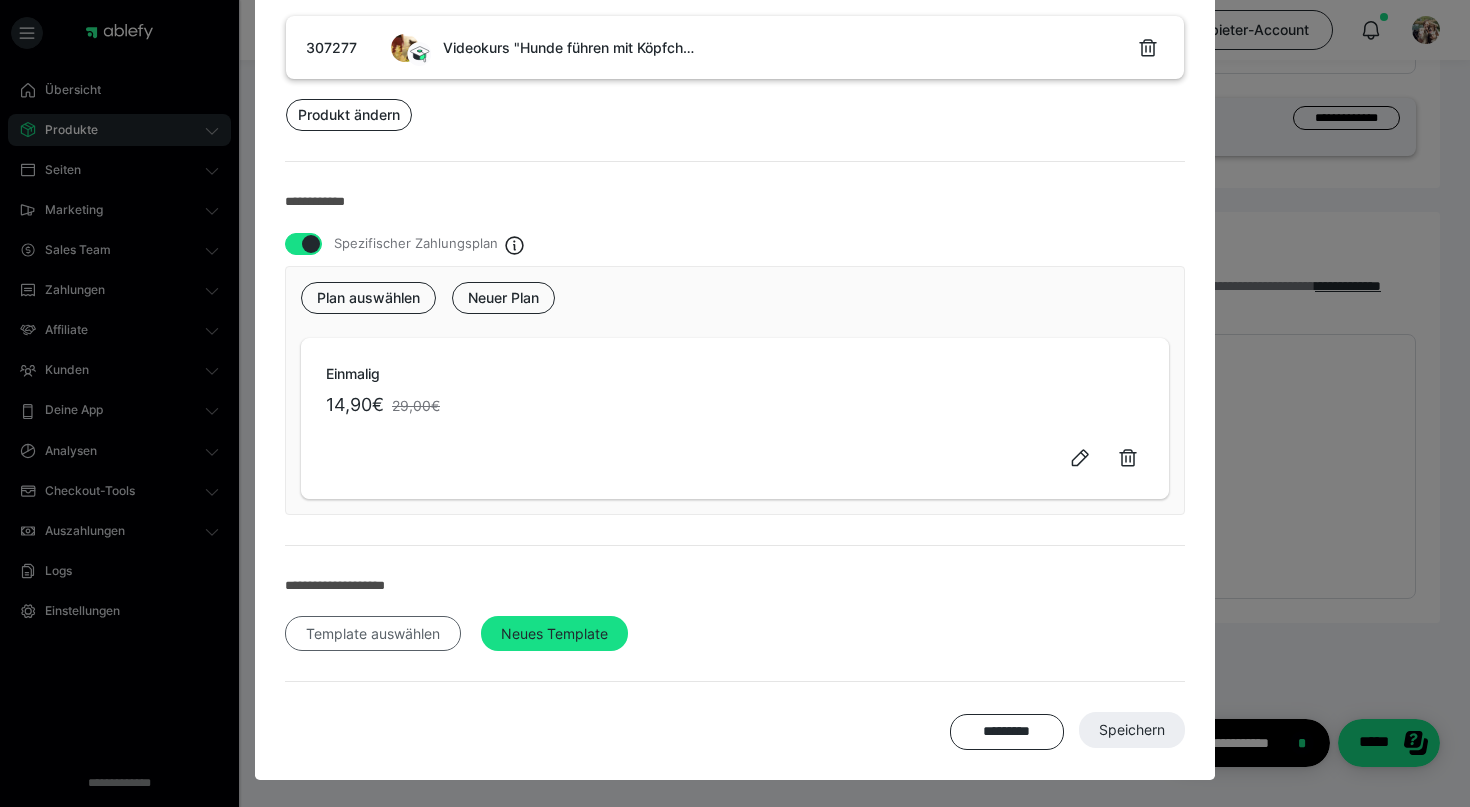 click on "Template auswählen" at bounding box center [373, 634] 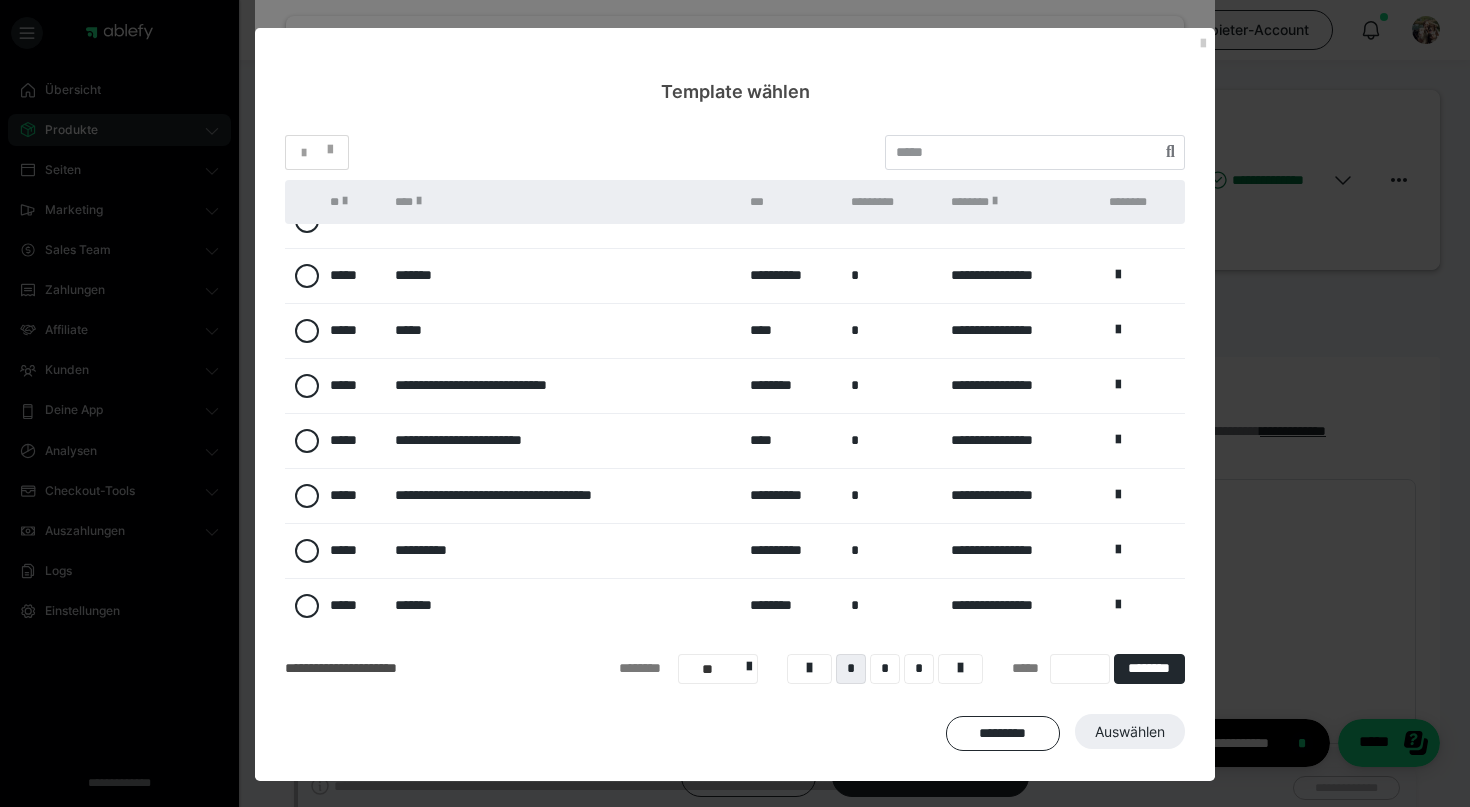 scroll, scrollTop: 151, scrollLeft: 0, axis: vertical 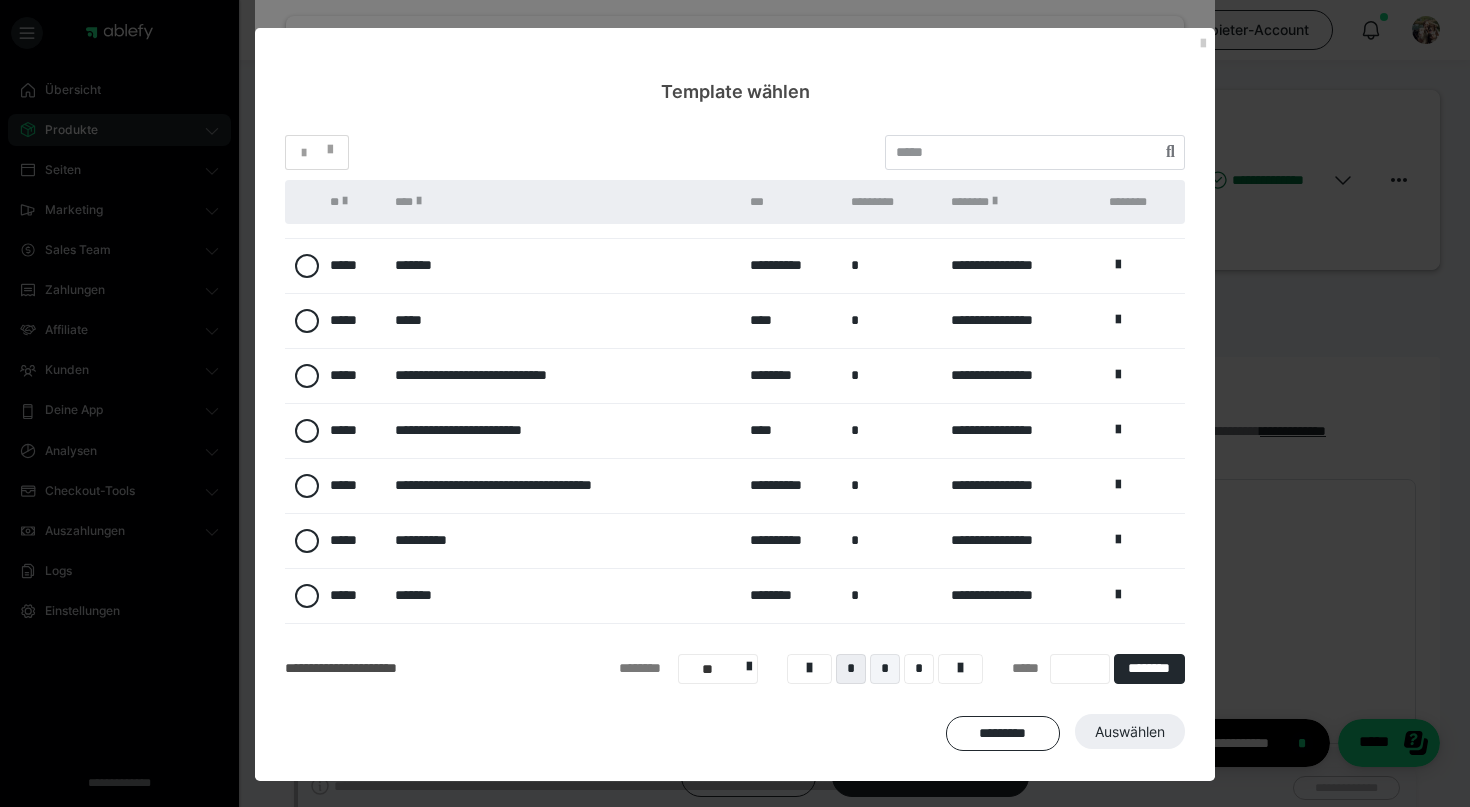 click on "*" at bounding box center (885, 669) 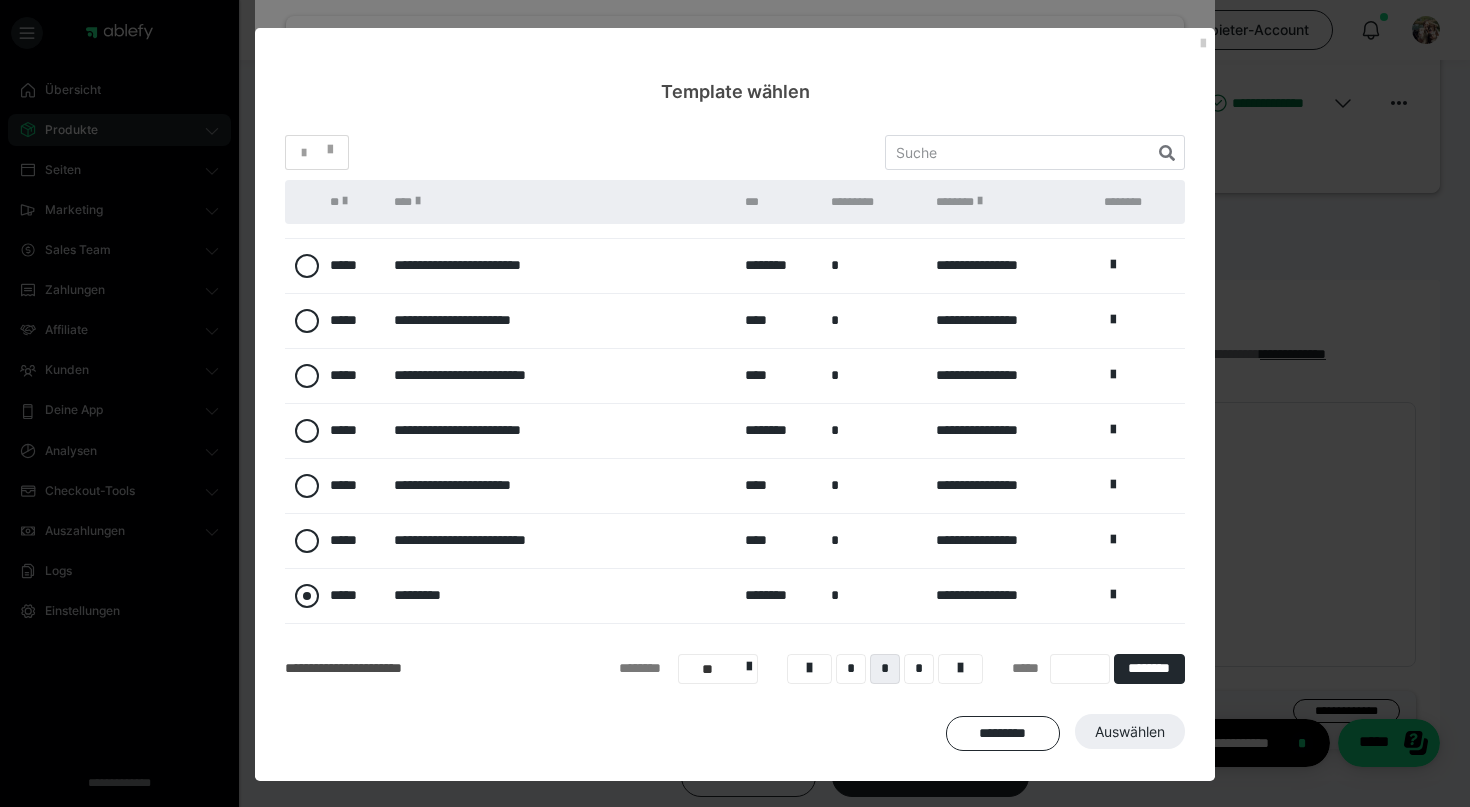 click at bounding box center (307, 596) 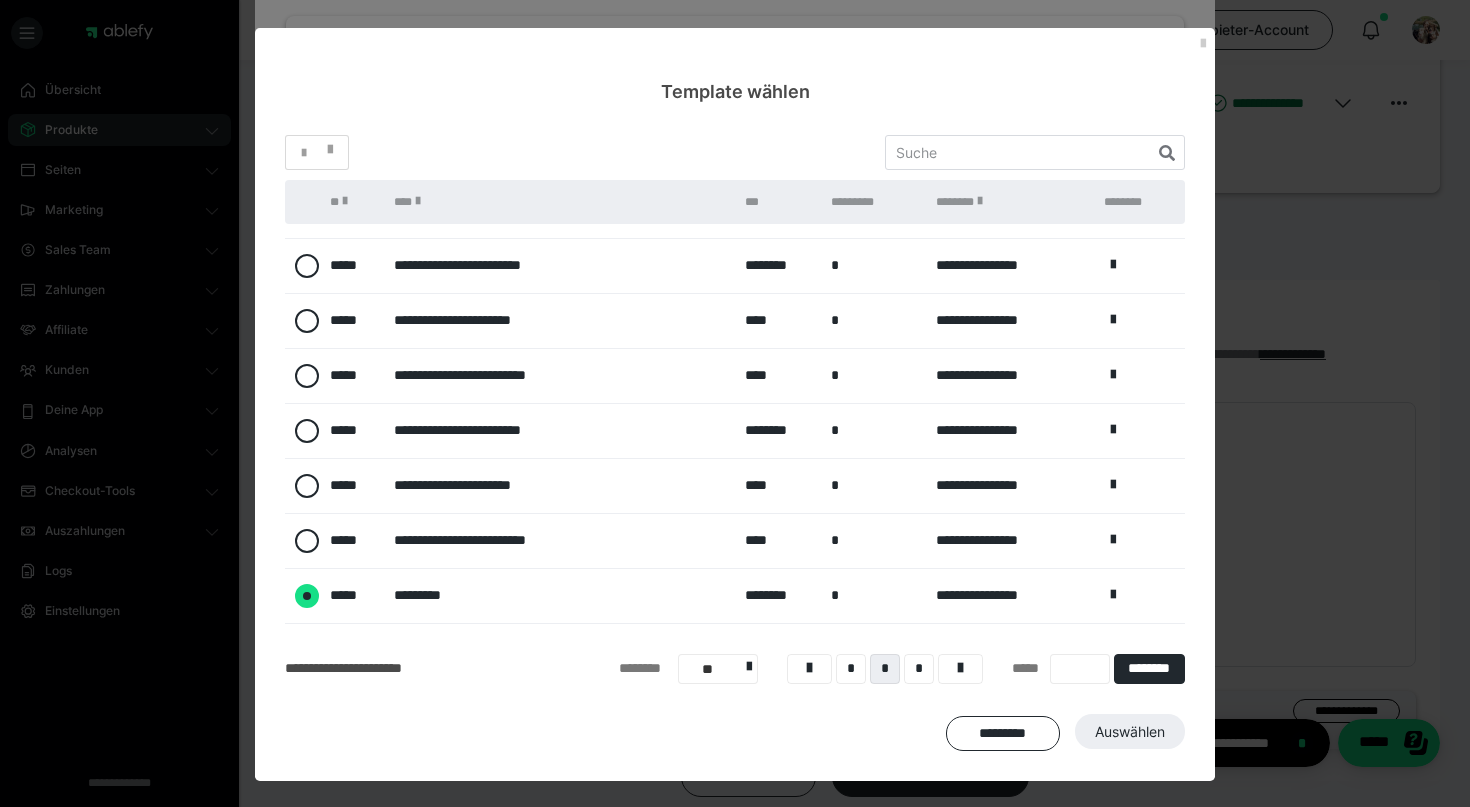 radio on "true" 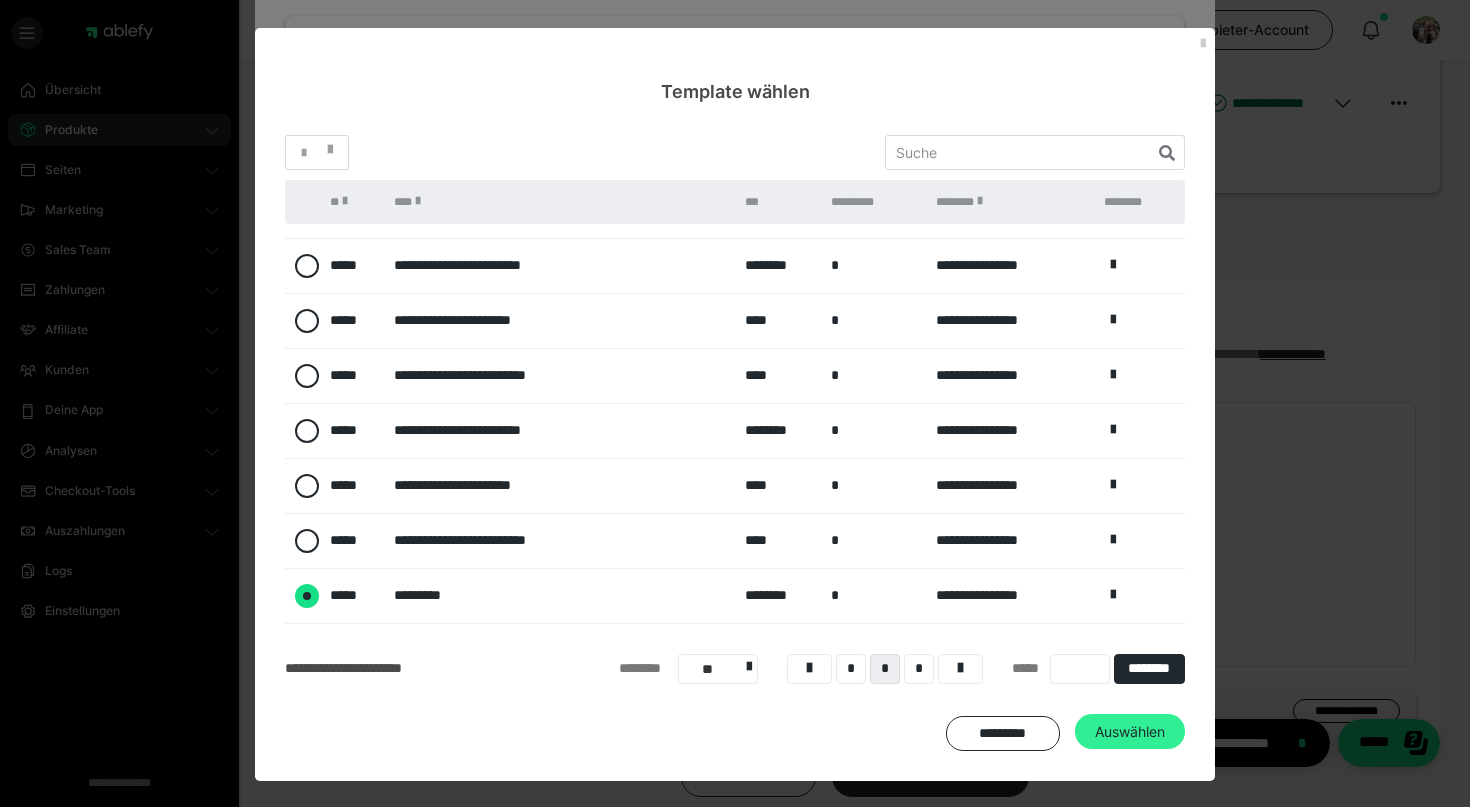 click on "Auswählen" at bounding box center (1132, 730) 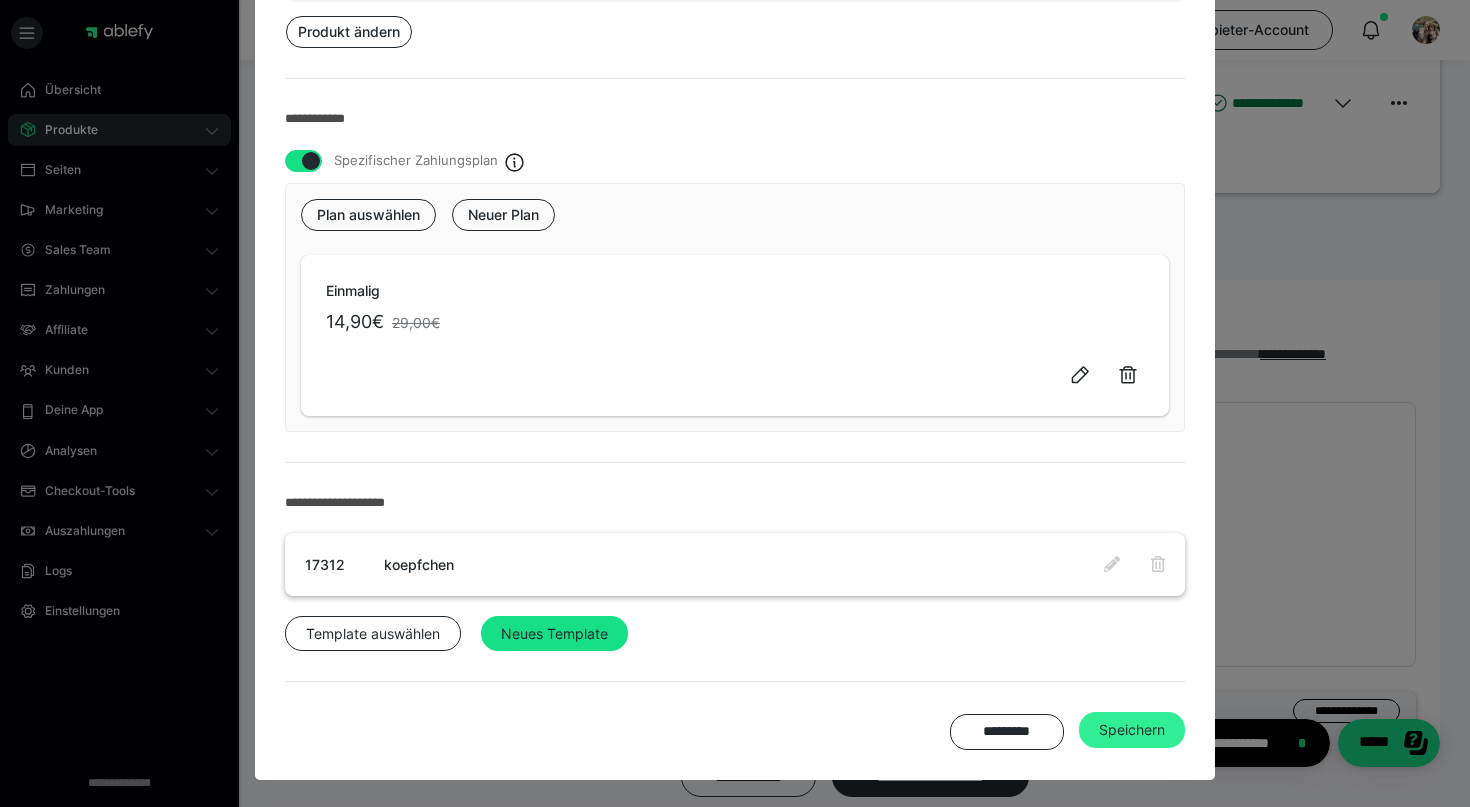 click on "Speichern" at bounding box center [1132, 730] 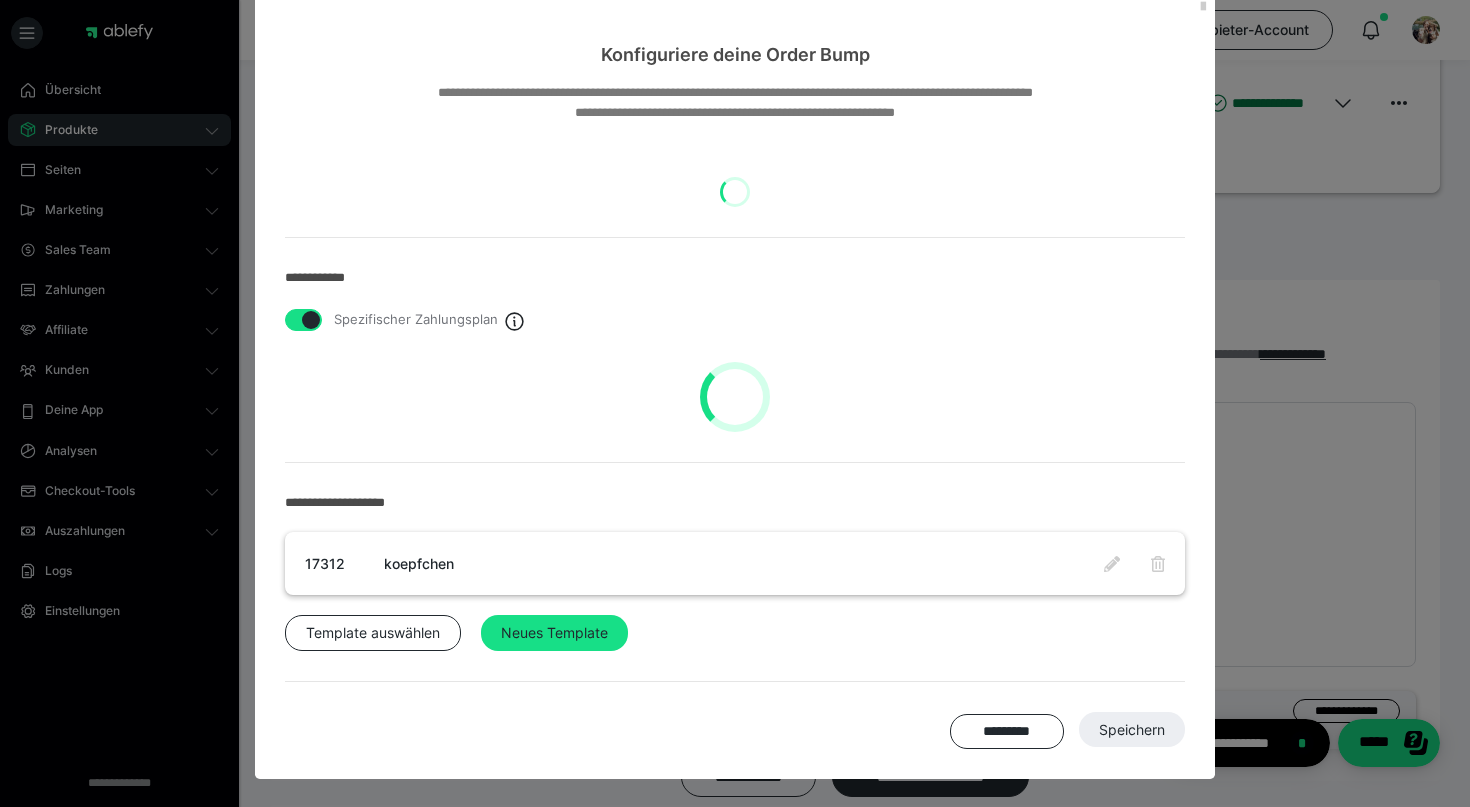scroll, scrollTop: 36, scrollLeft: 0, axis: vertical 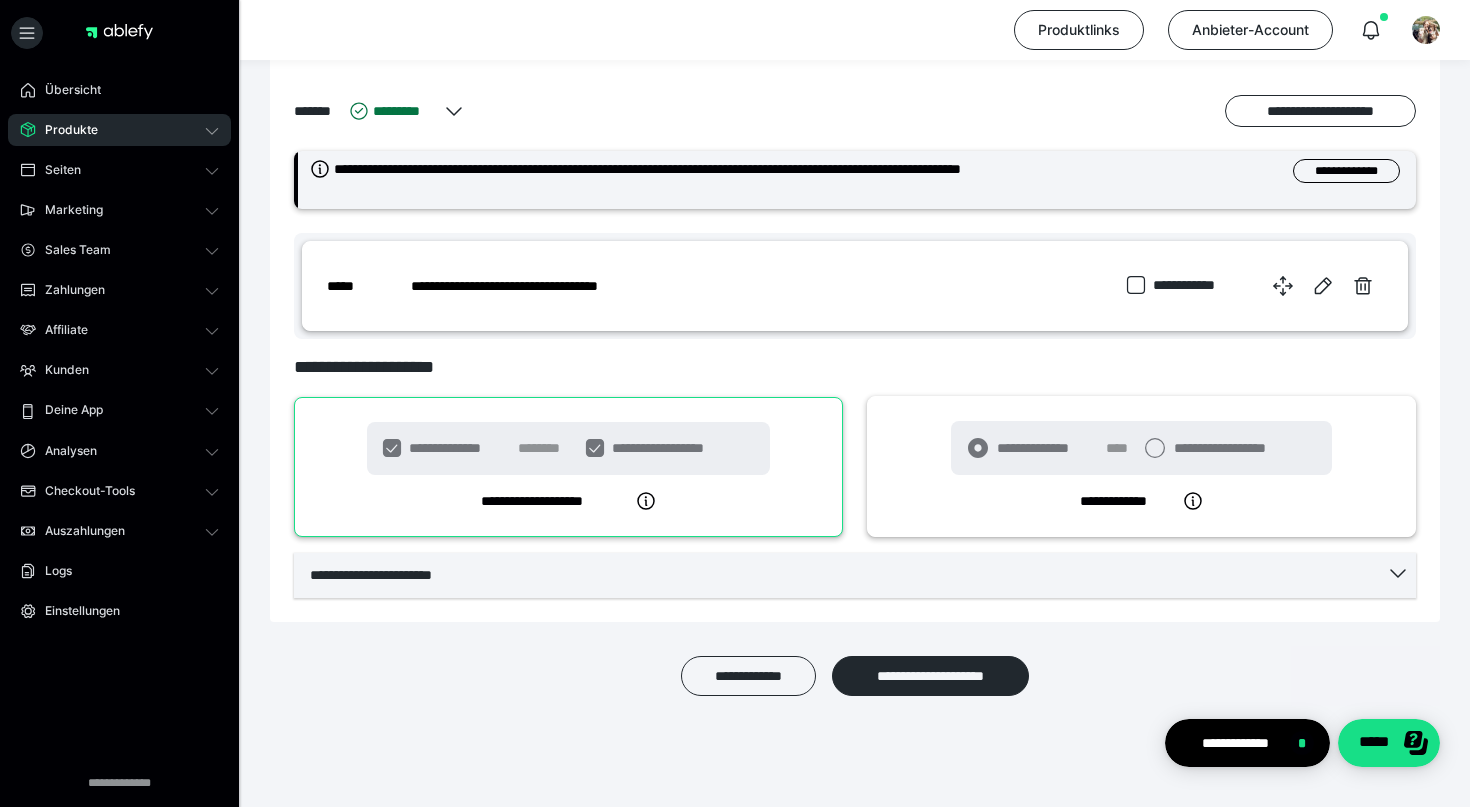 click on "**********" at bounding box center (855, 575) 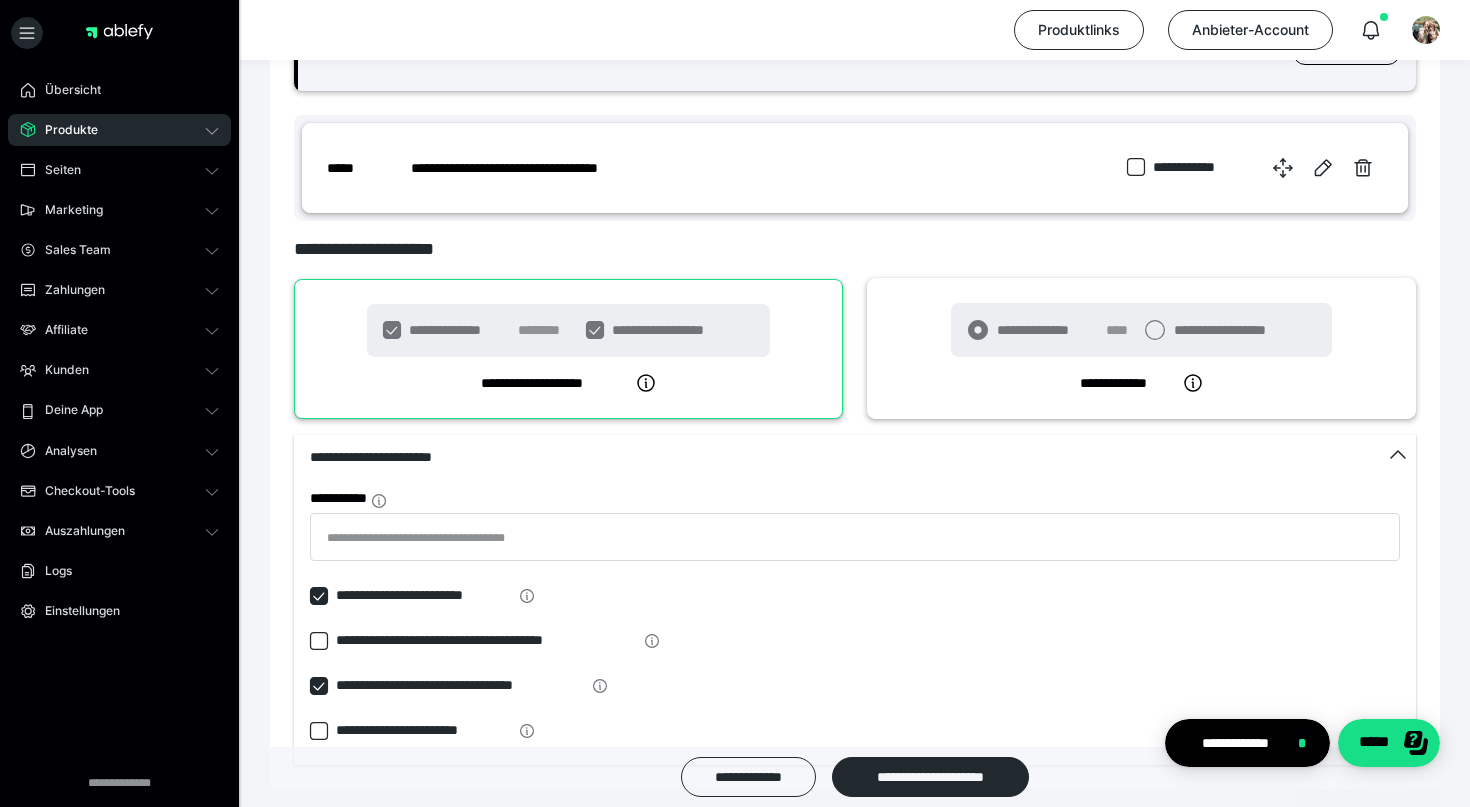 scroll, scrollTop: 1195, scrollLeft: 0, axis: vertical 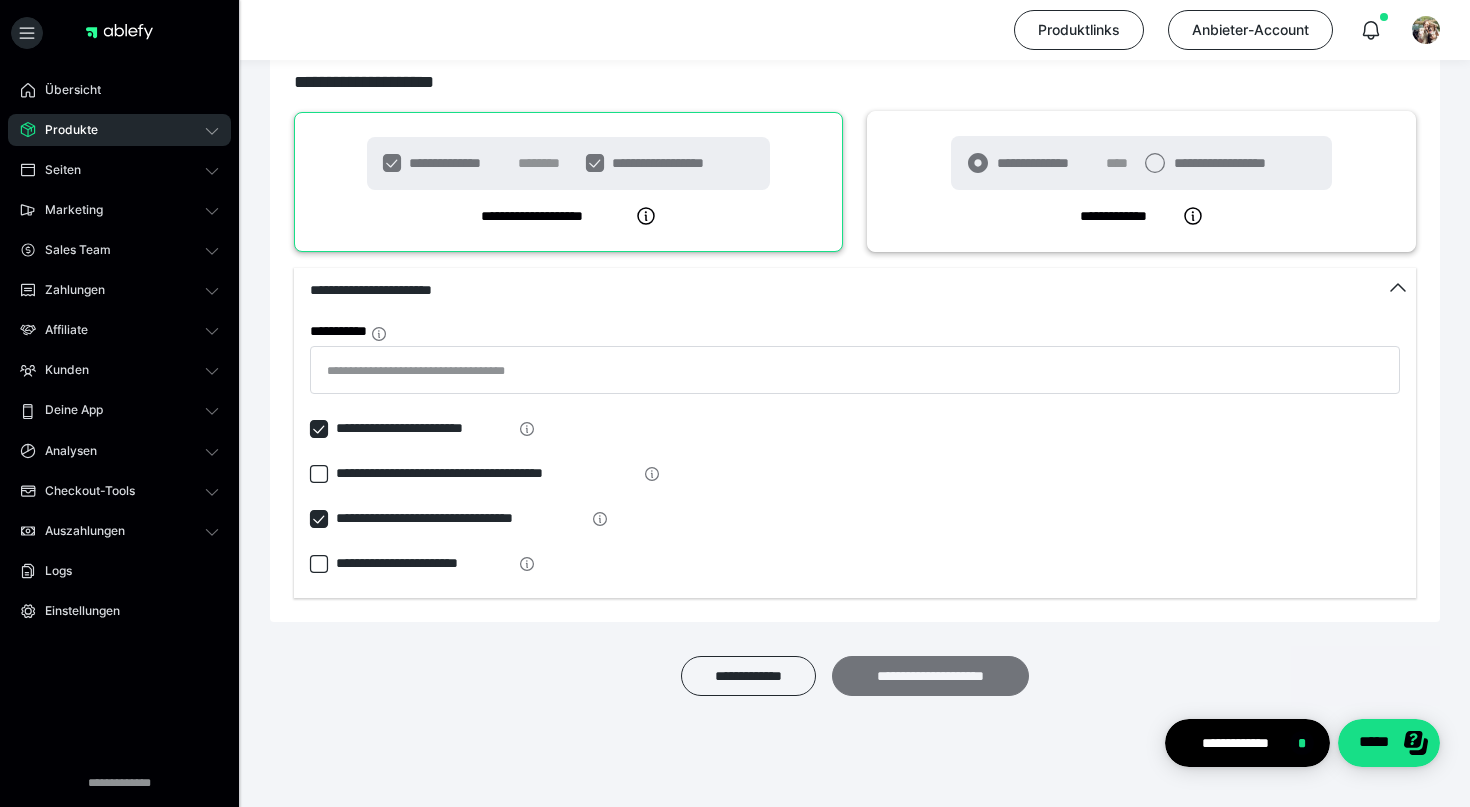 click on "**********" at bounding box center [930, 676] 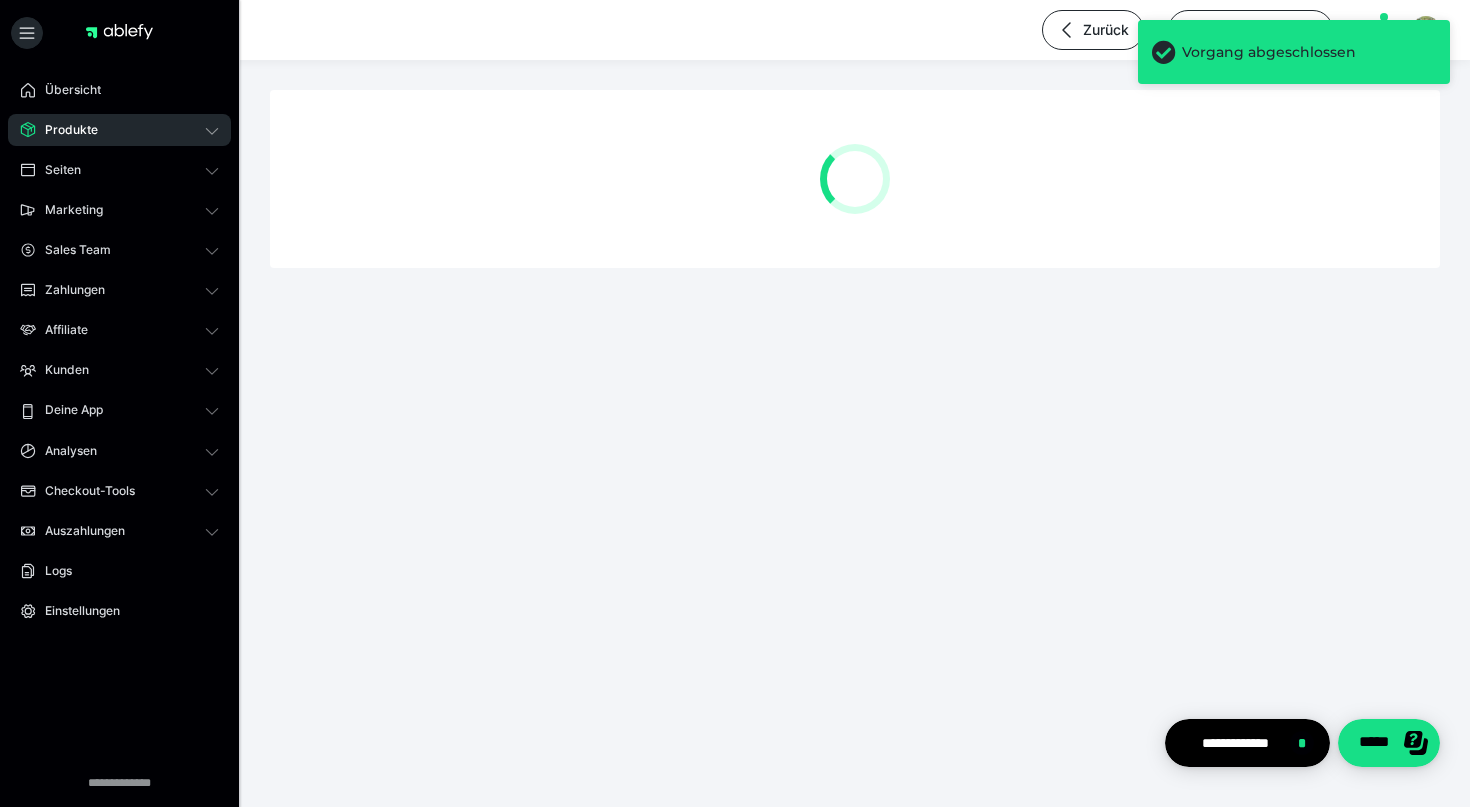 scroll, scrollTop: 0, scrollLeft: 0, axis: both 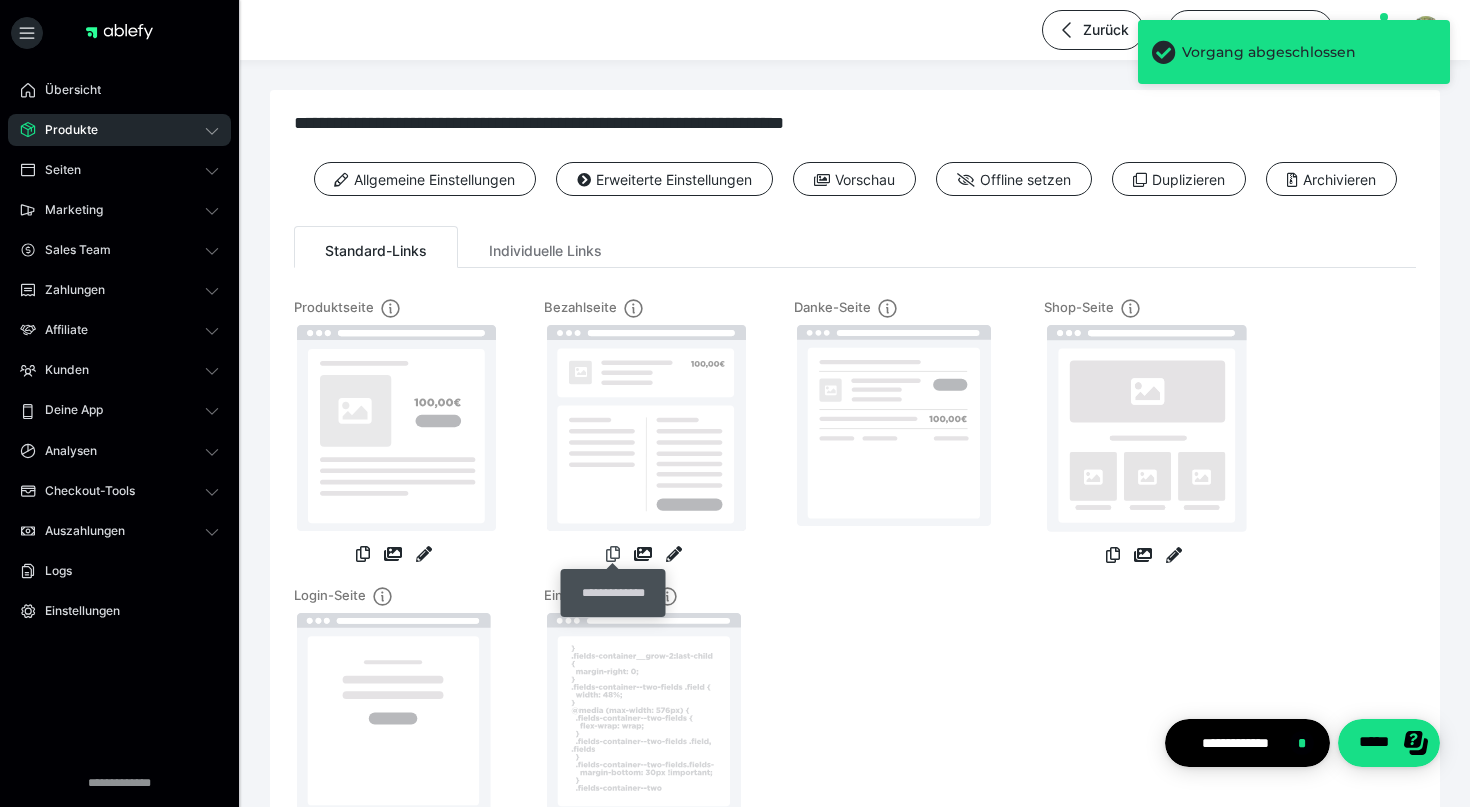 click at bounding box center (613, 554) 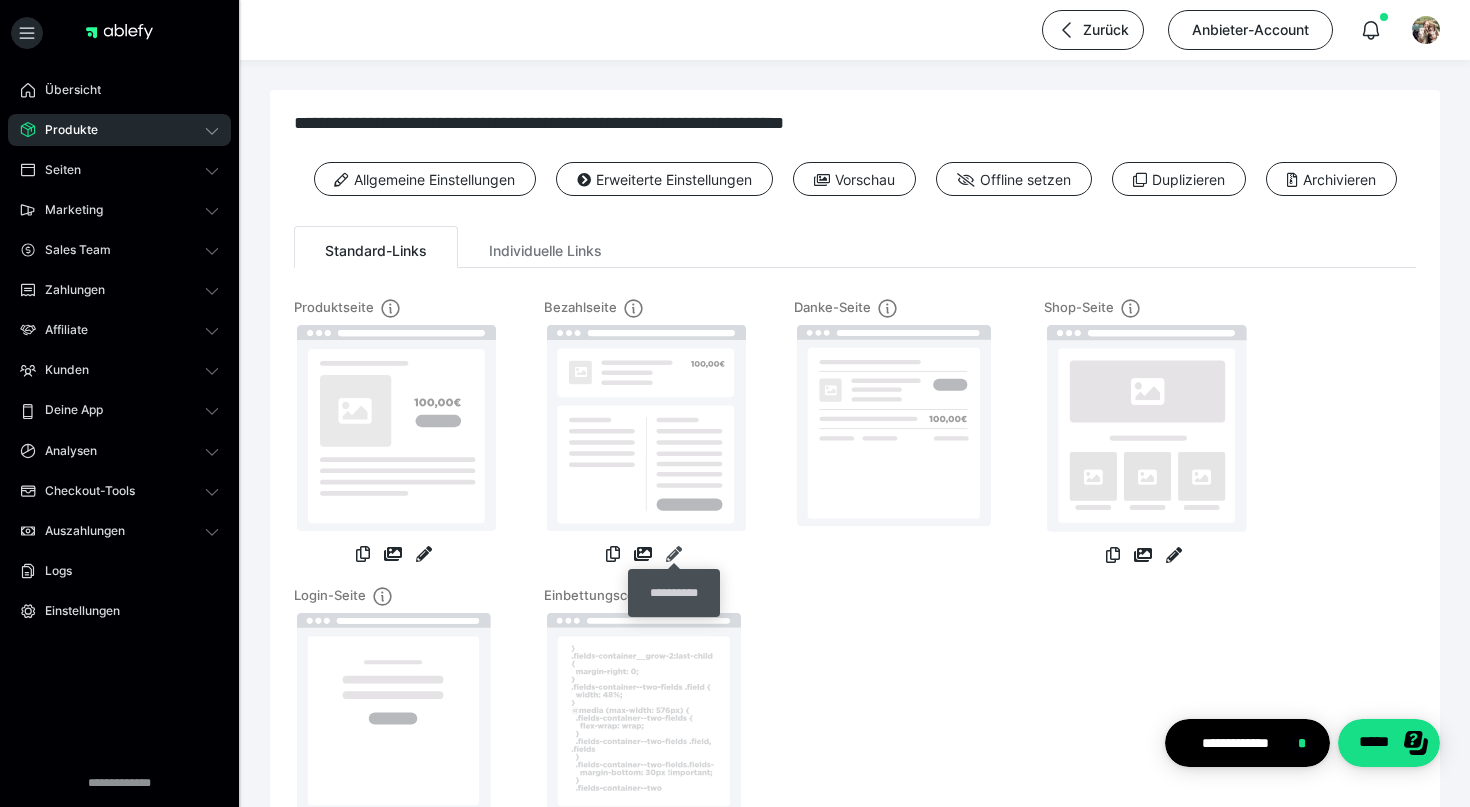 click at bounding box center (674, 554) 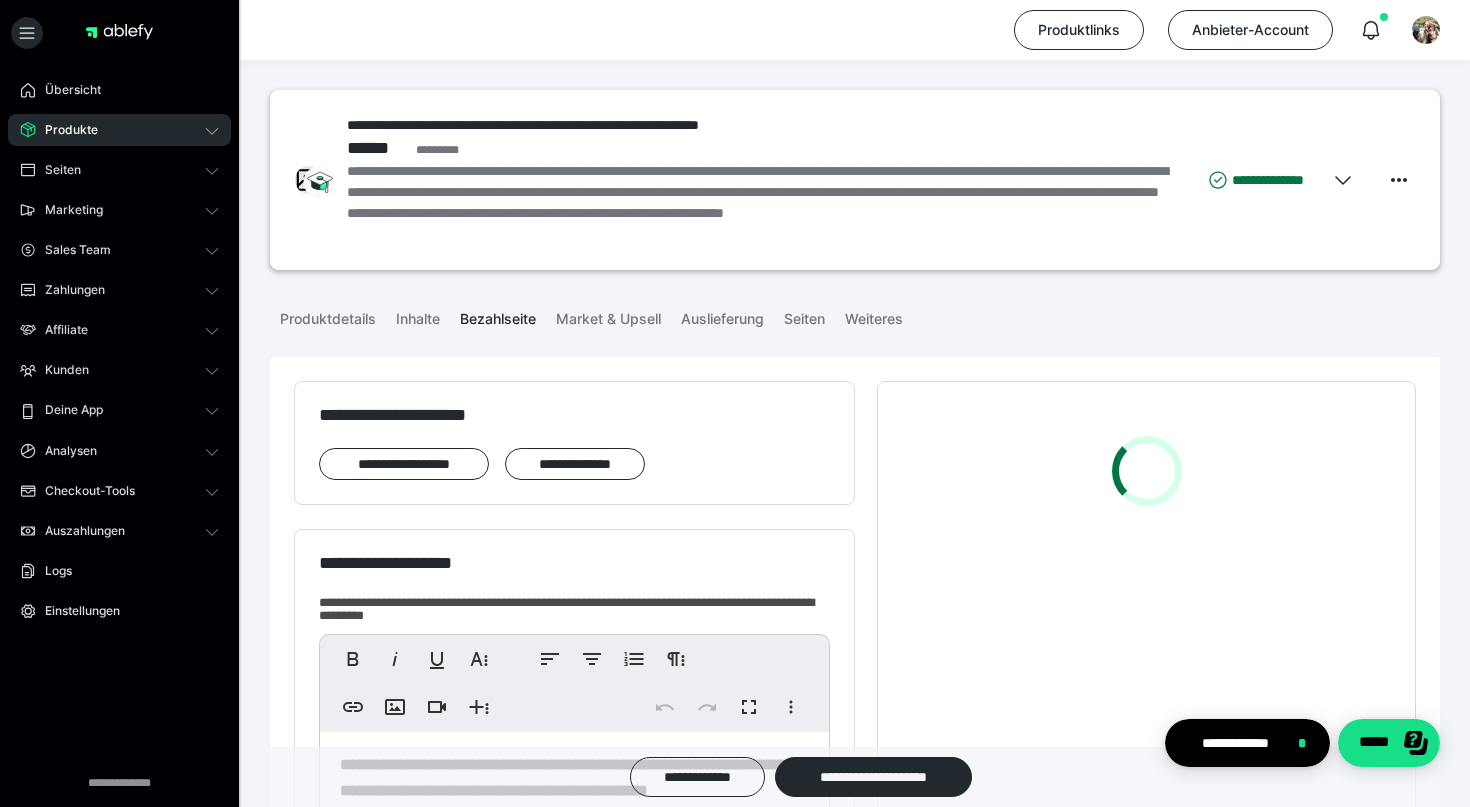 click on "**********" at bounding box center (574, 799) 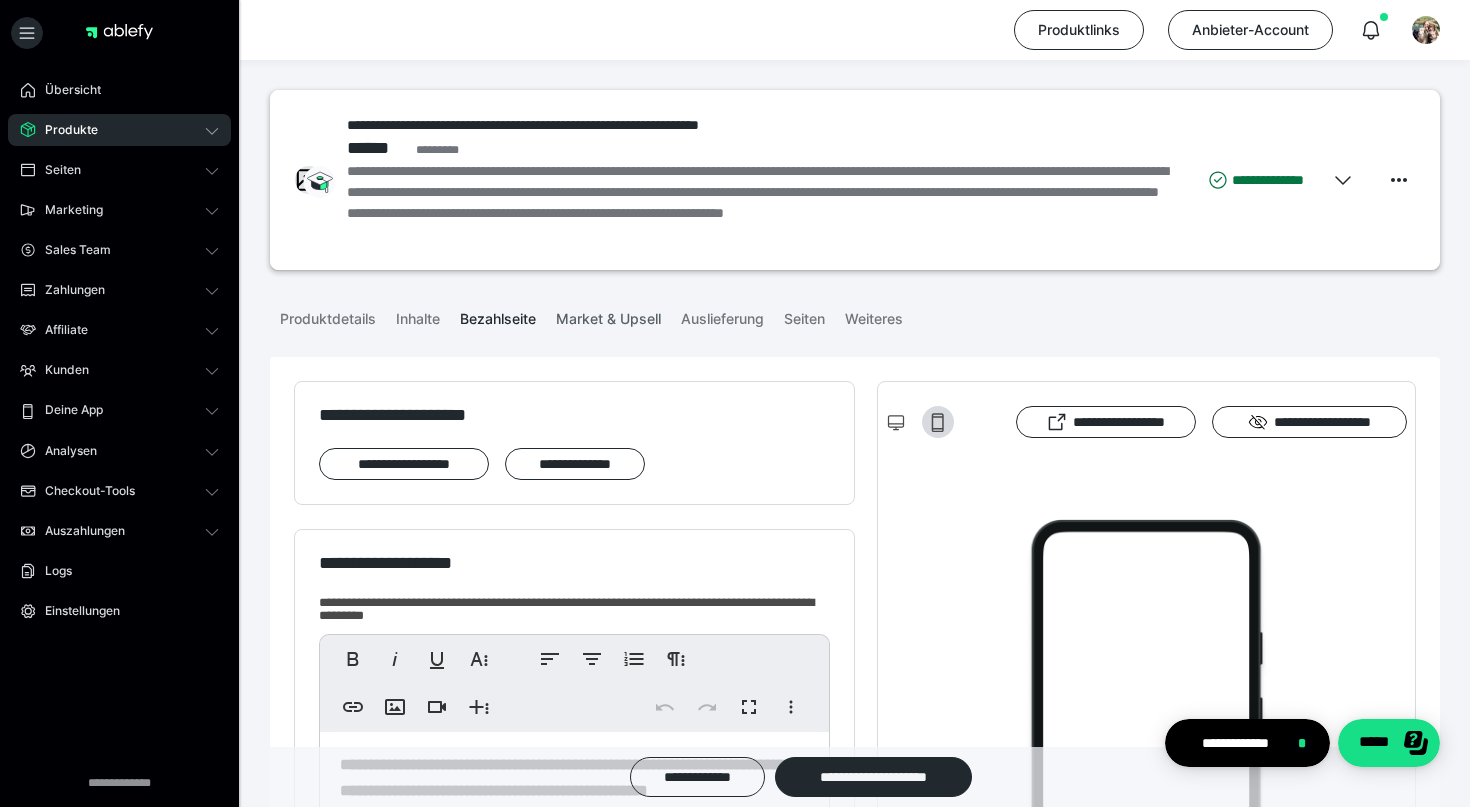 click on "Market & Upsell" at bounding box center (608, 315) 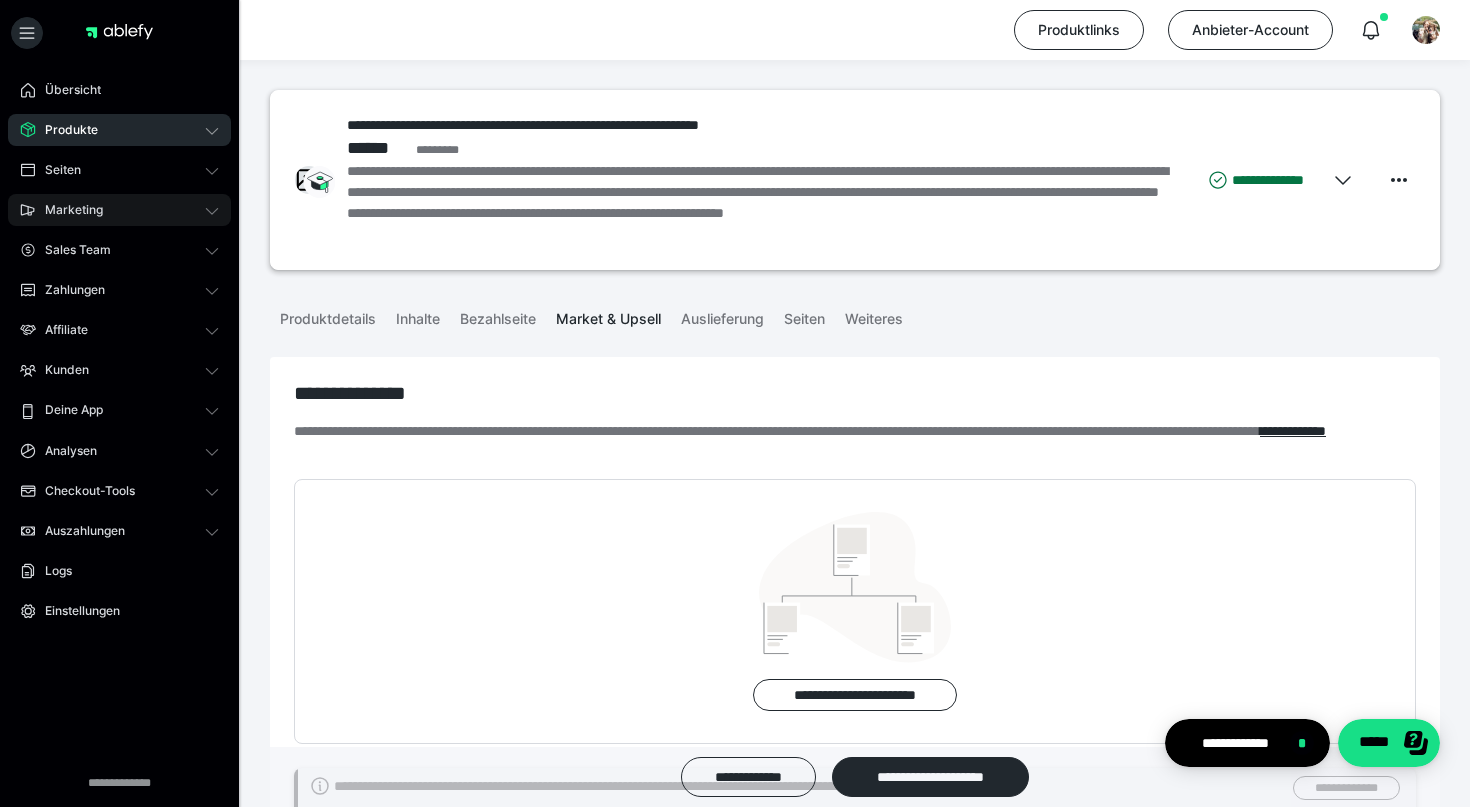 click on "Marketing" at bounding box center [119, 210] 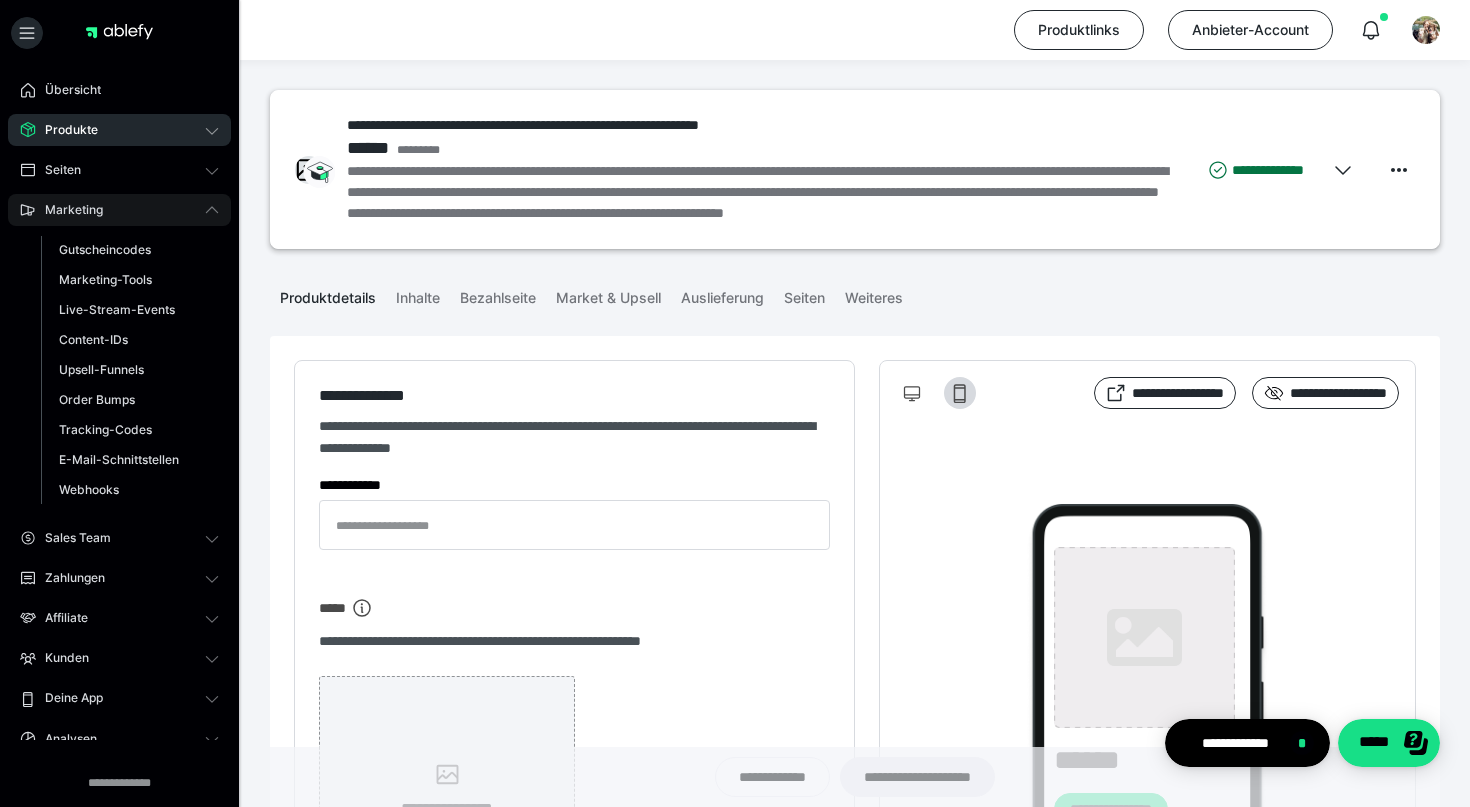 type on "**********" 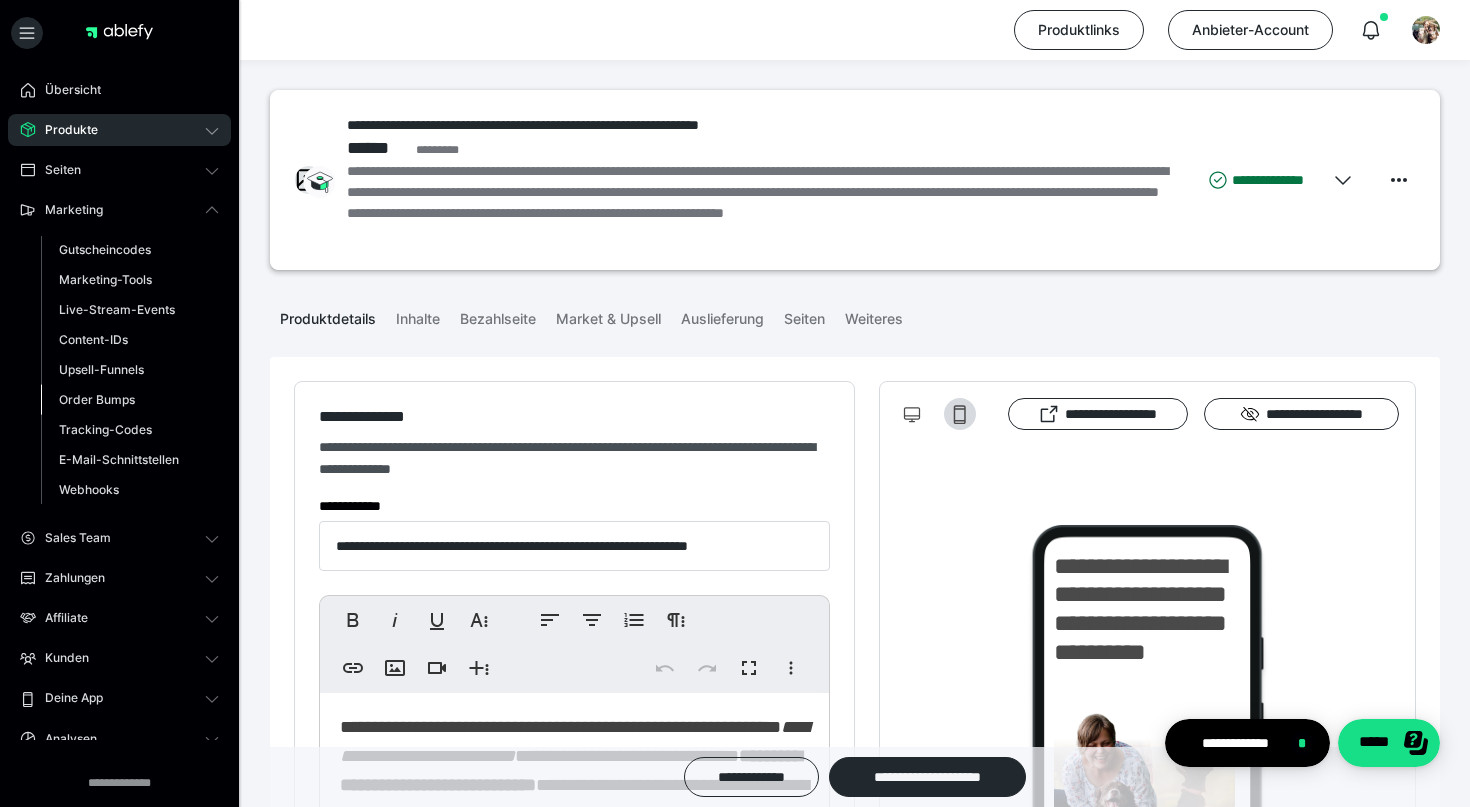 click on "Order Bumps" at bounding box center (97, 399) 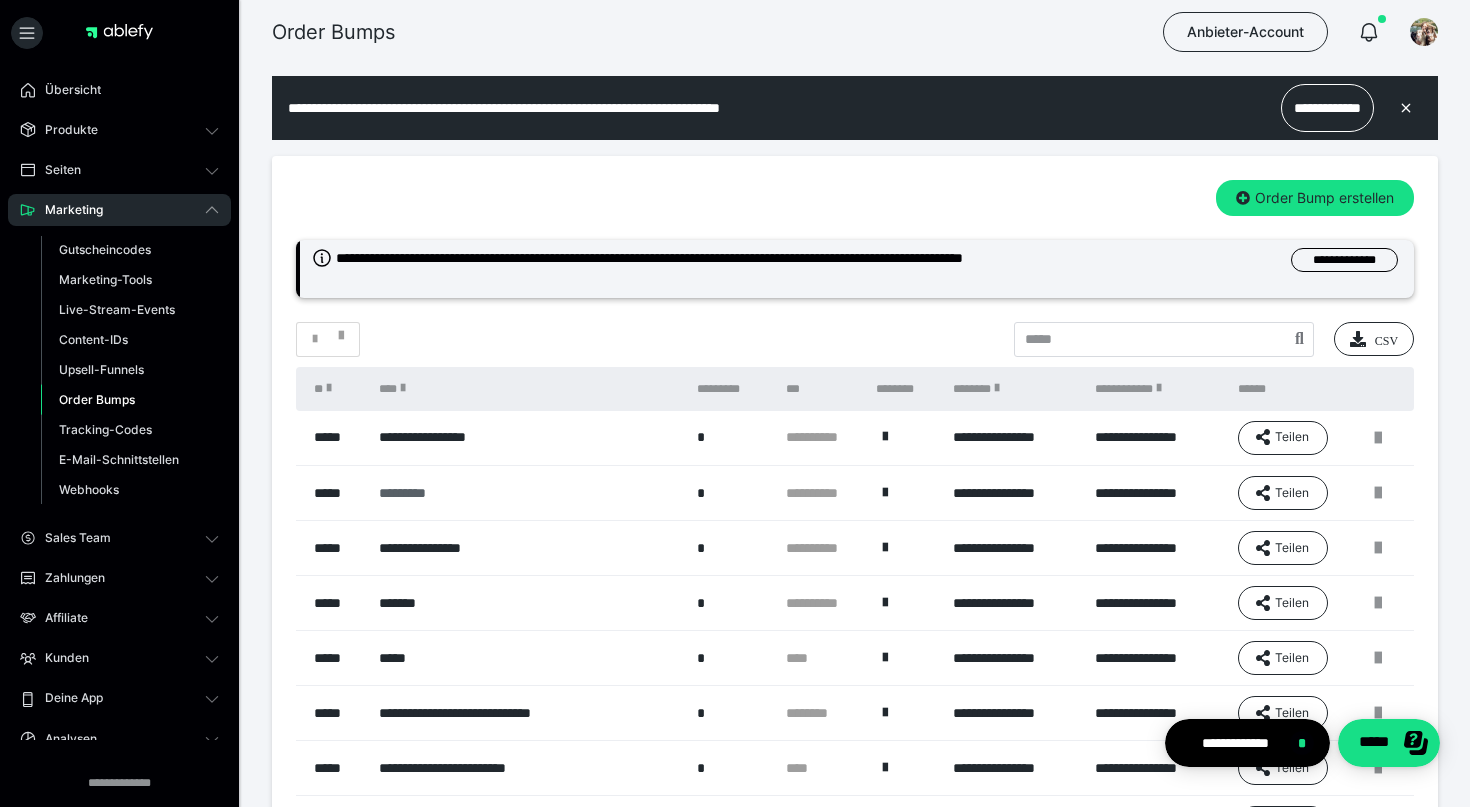 scroll, scrollTop: 0, scrollLeft: 0, axis: both 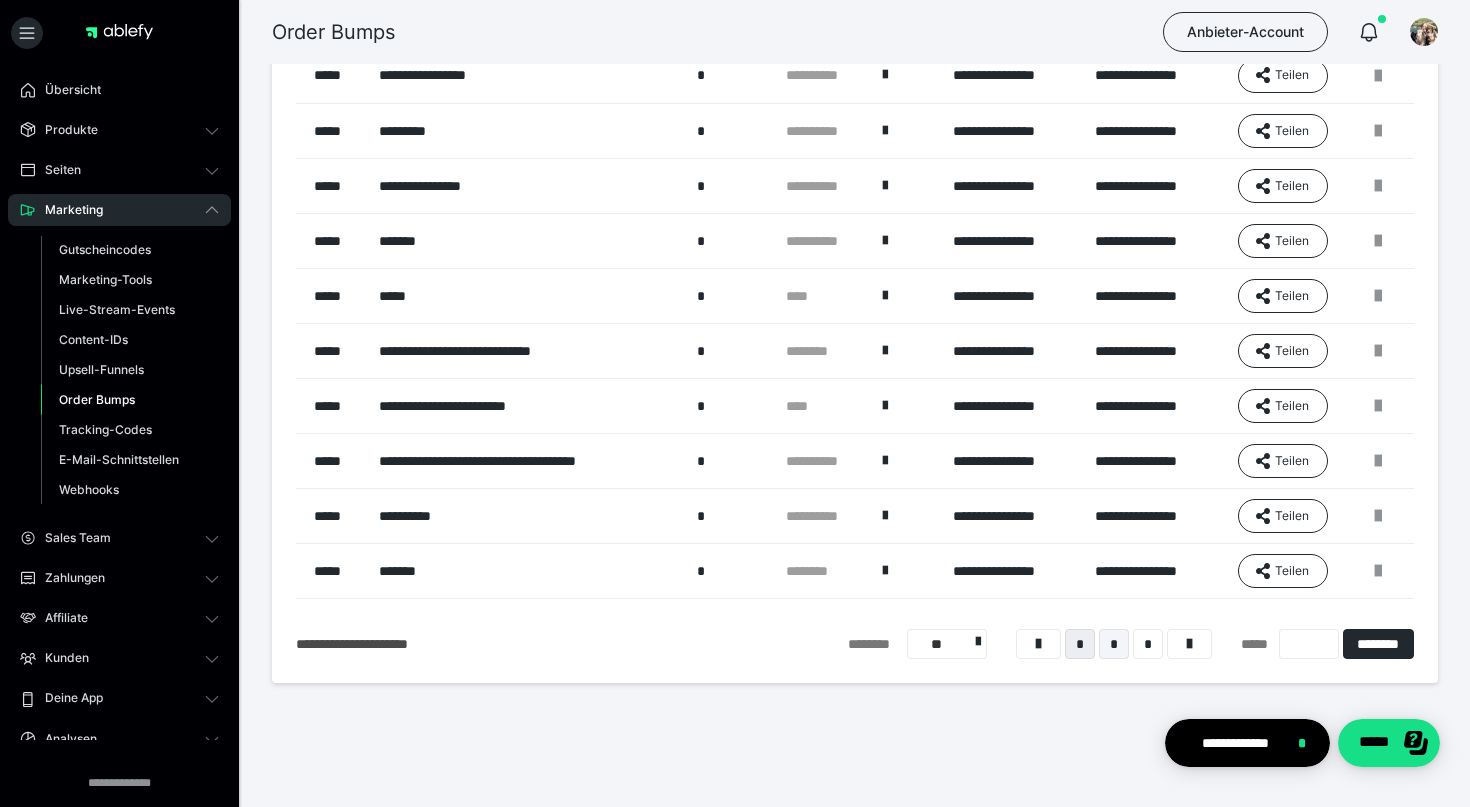 click on "*" at bounding box center [1114, 644] 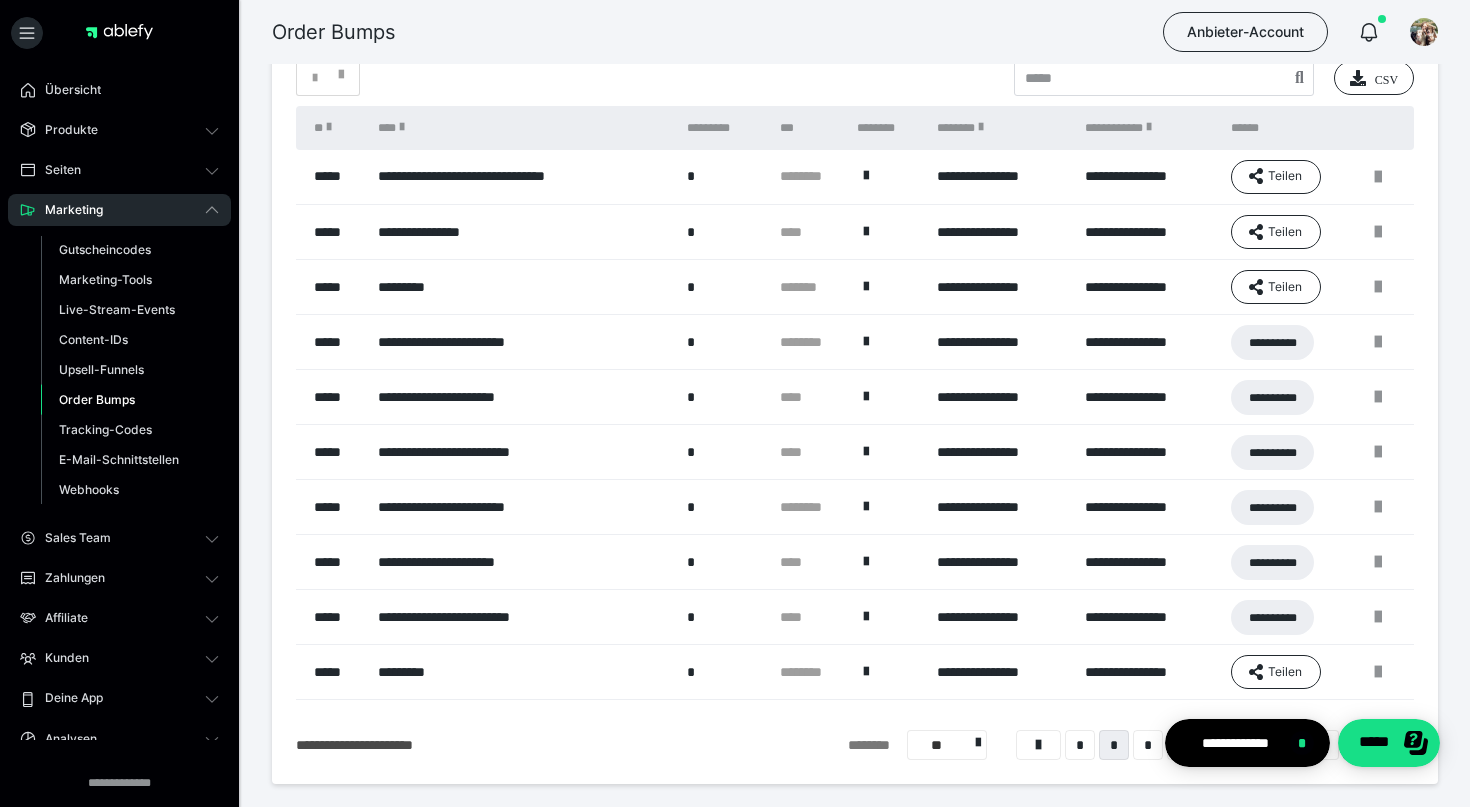 scroll, scrollTop: 362, scrollLeft: 0, axis: vertical 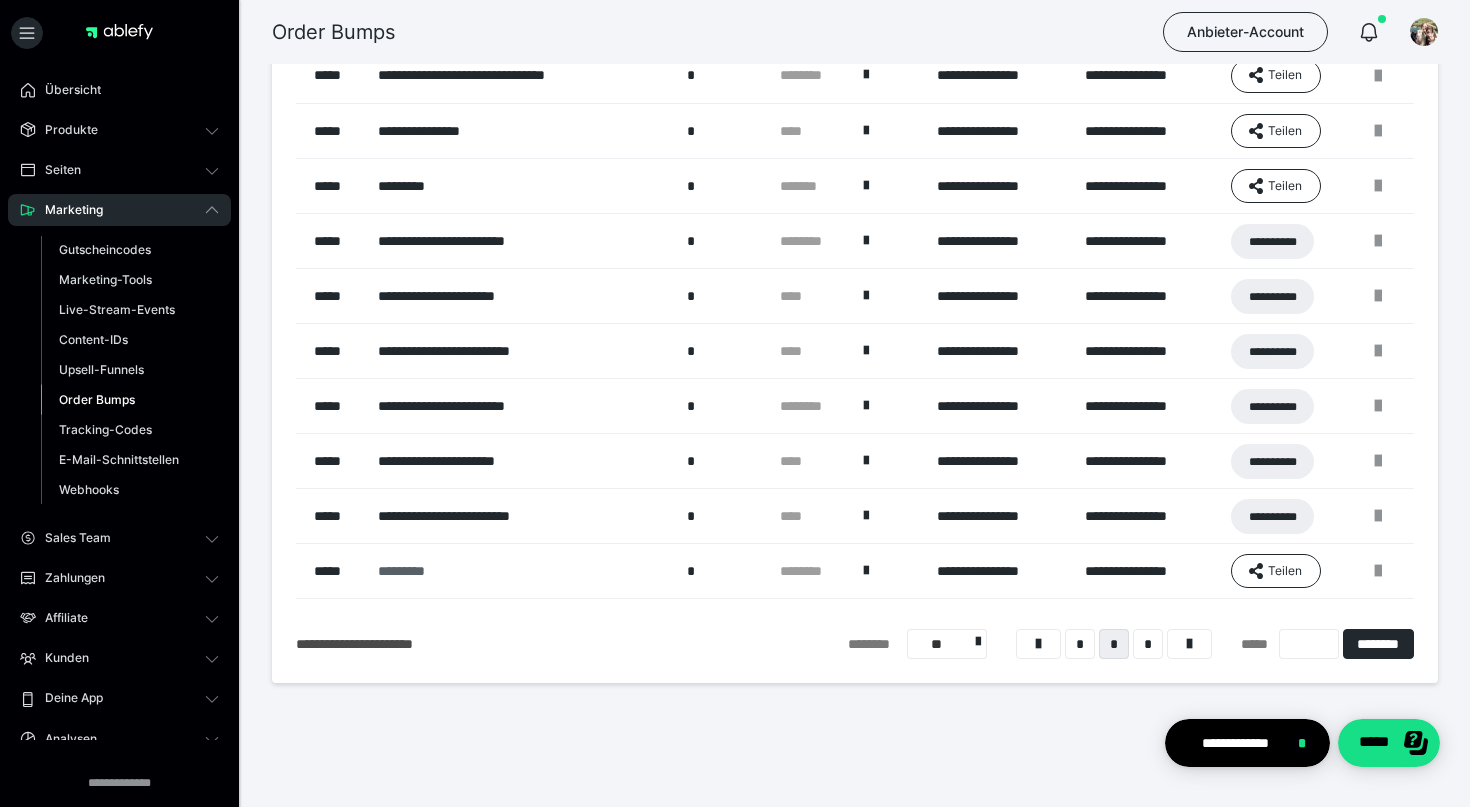 click on "*********" at bounding box center (521, 571) 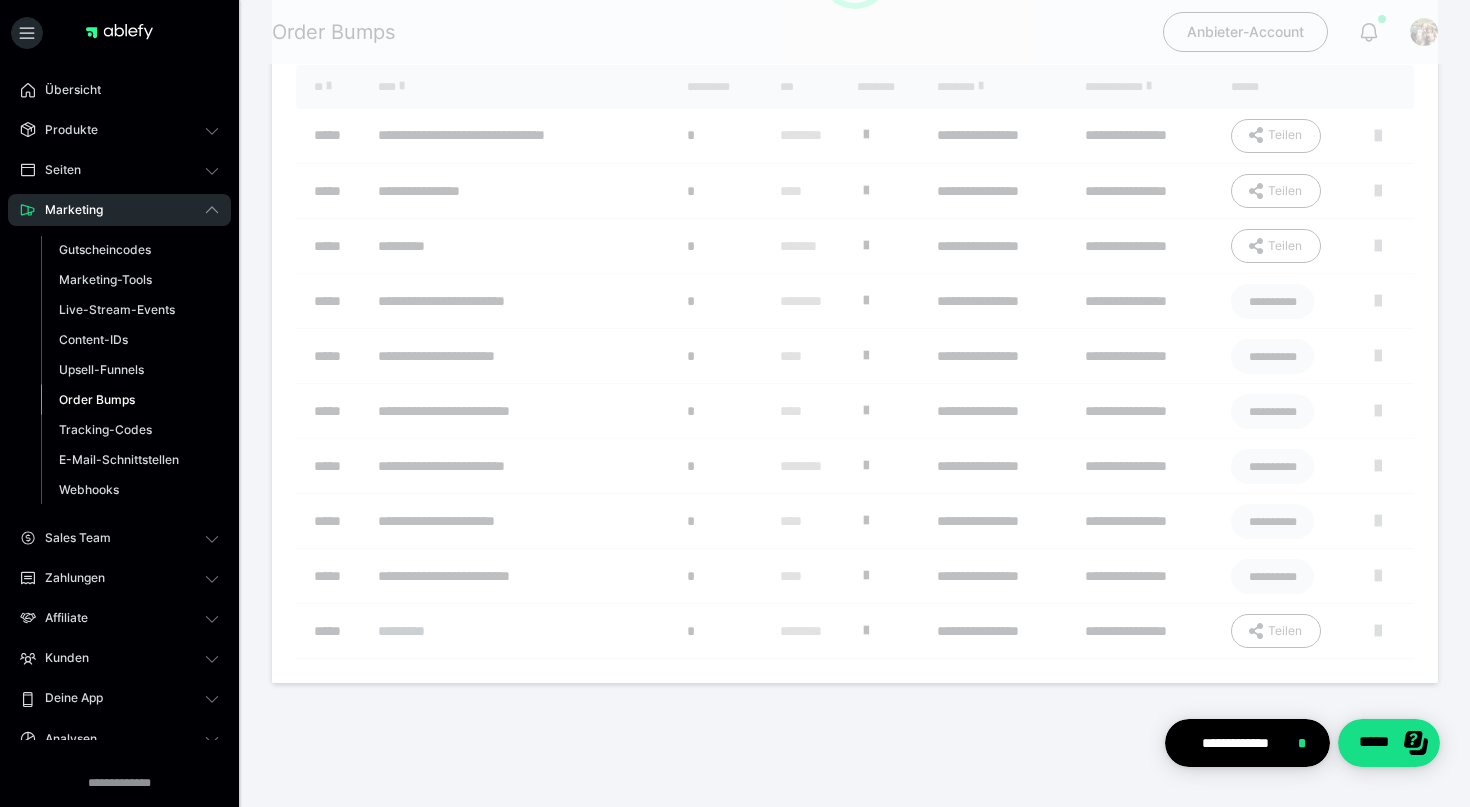 type on "*********" 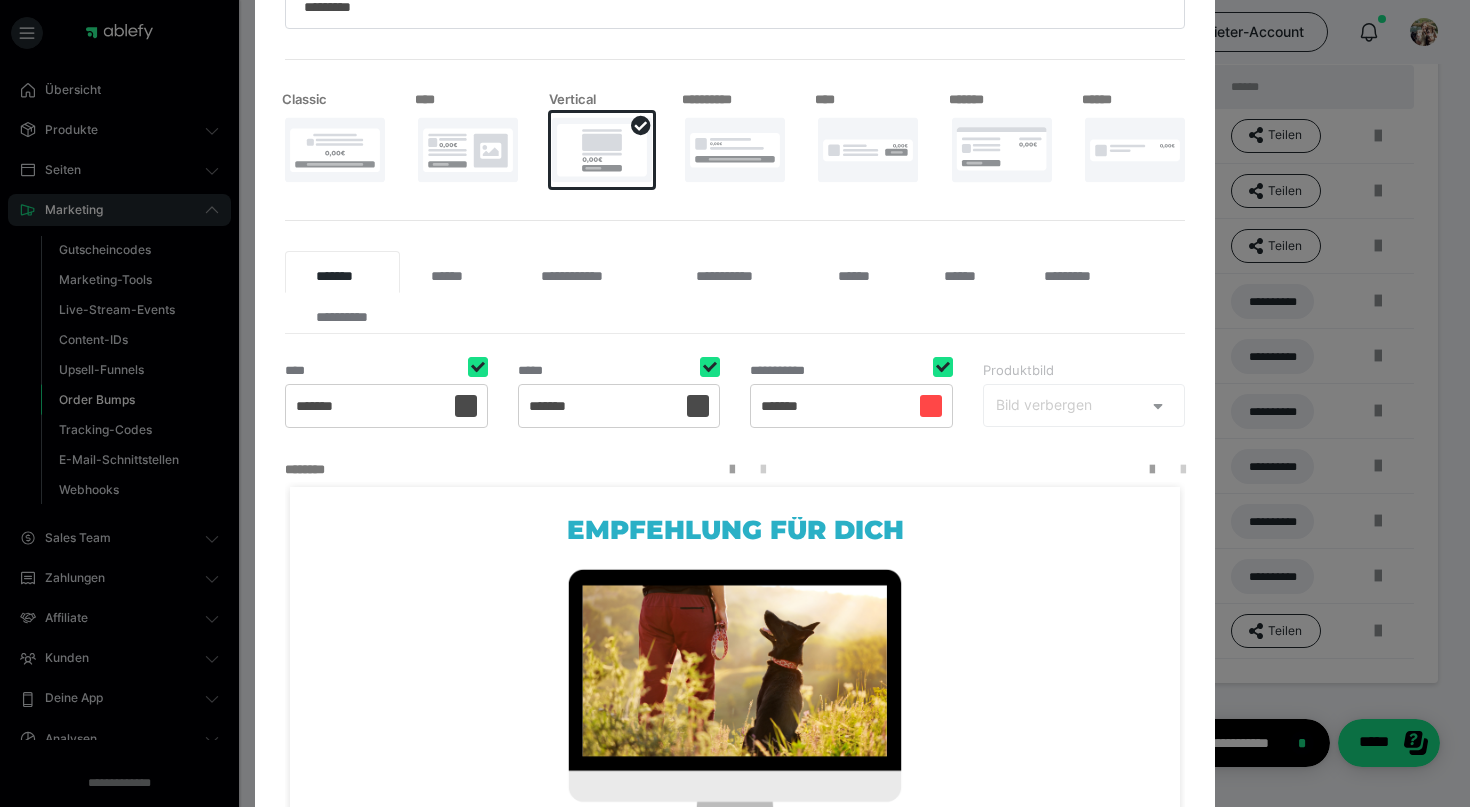 scroll, scrollTop: 227, scrollLeft: 0, axis: vertical 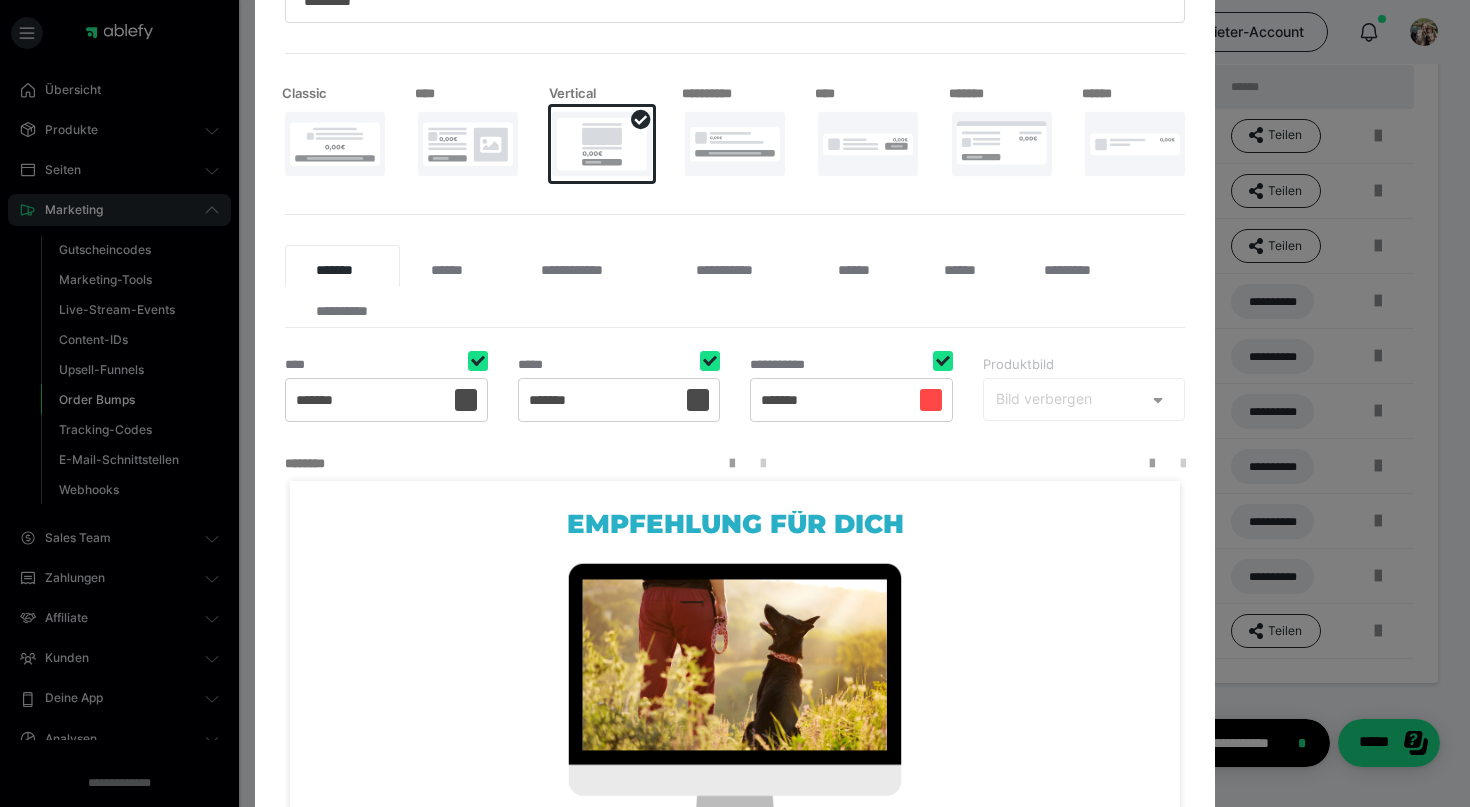 click at bounding box center (735, 144) 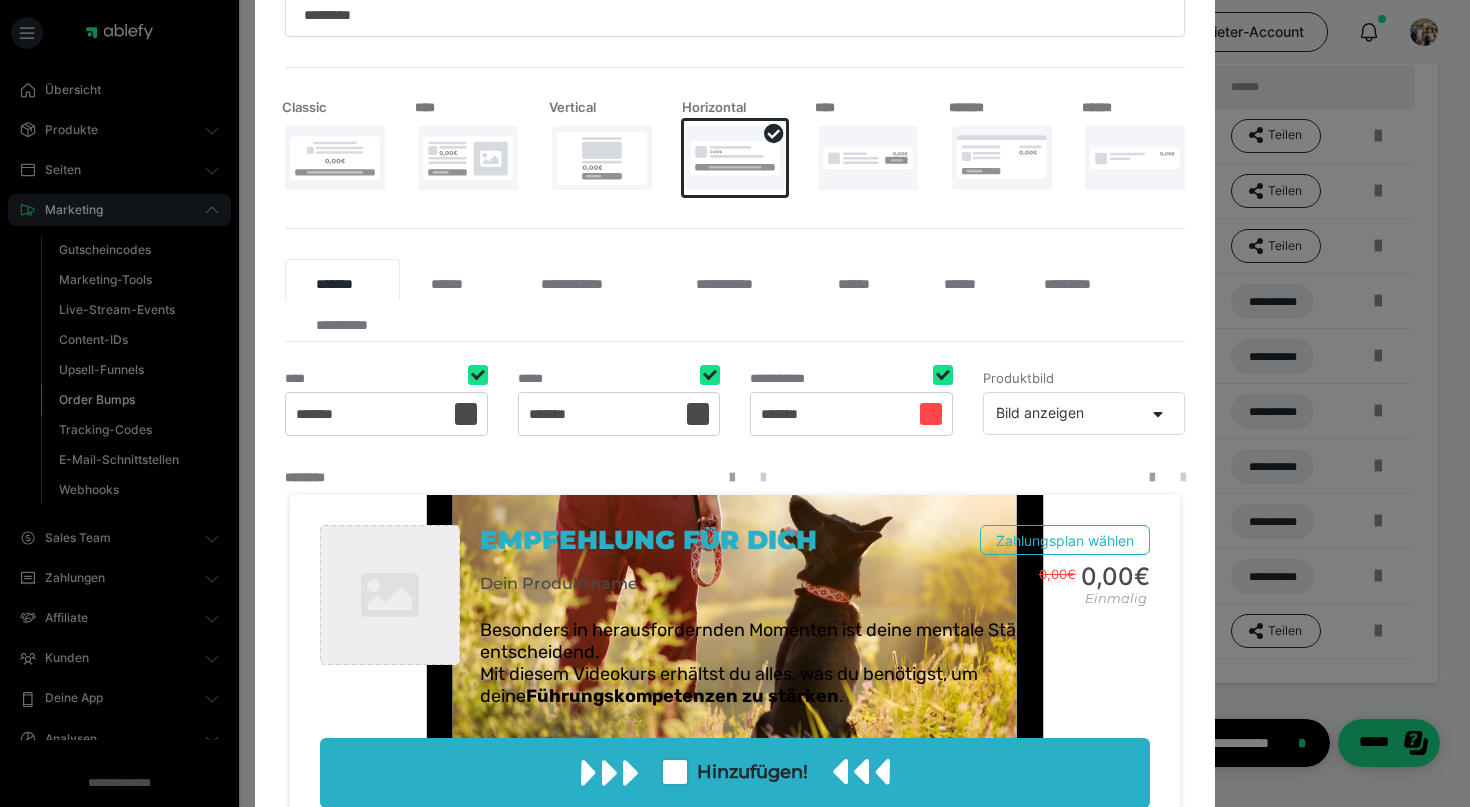 scroll, scrollTop: 197, scrollLeft: 0, axis: vertical 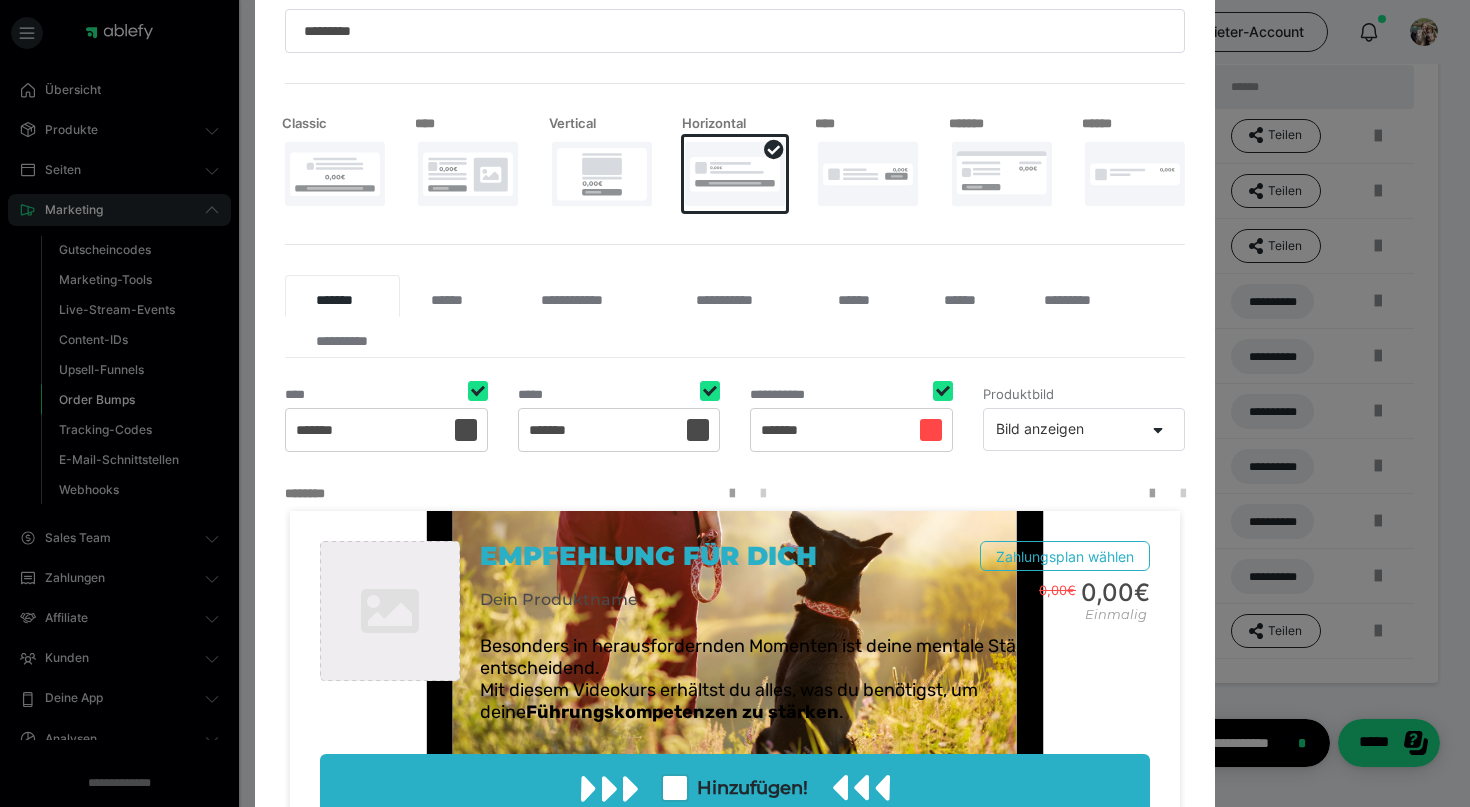 click at bounding box center [1135, 174] 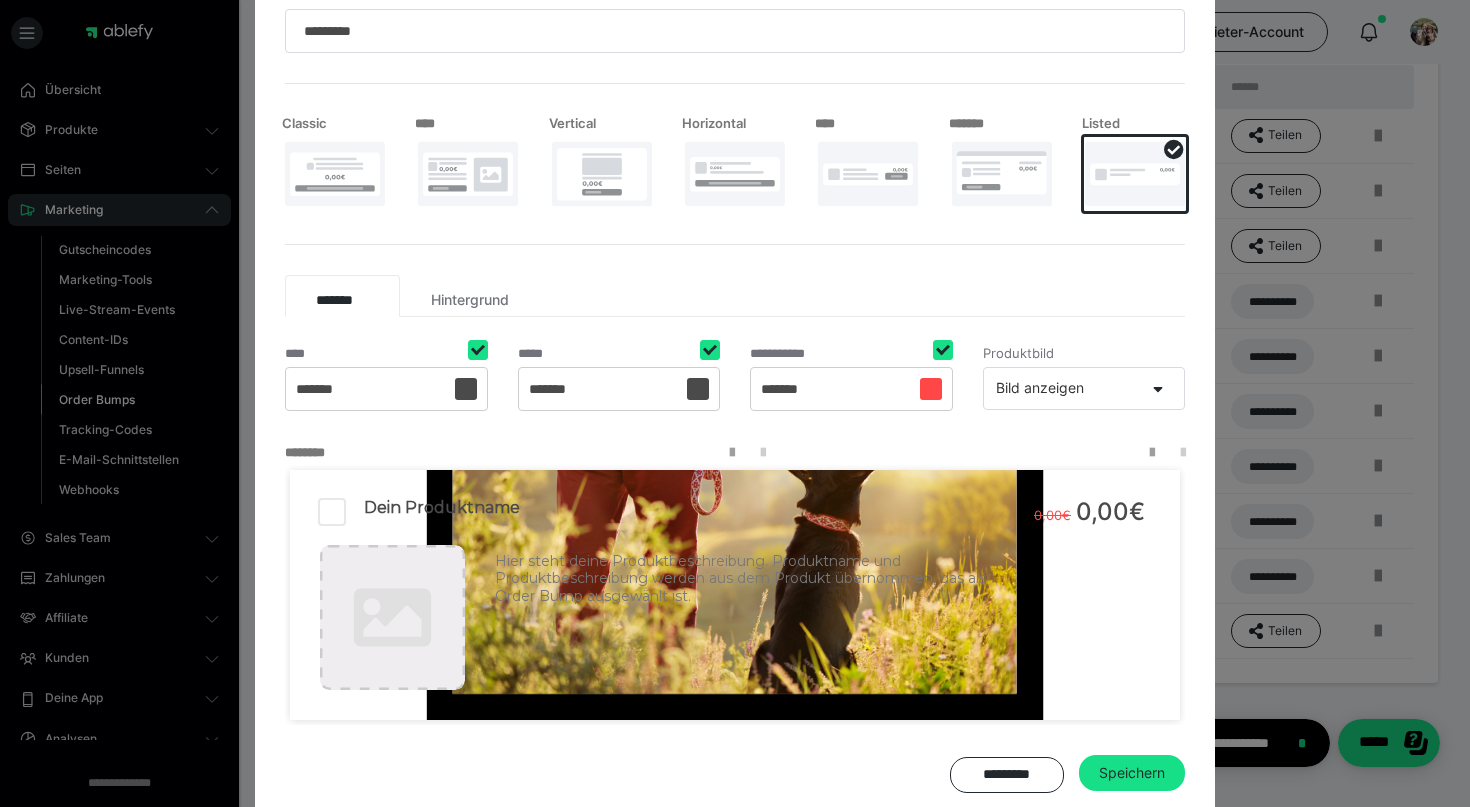 click at bounding box center (602, 174) 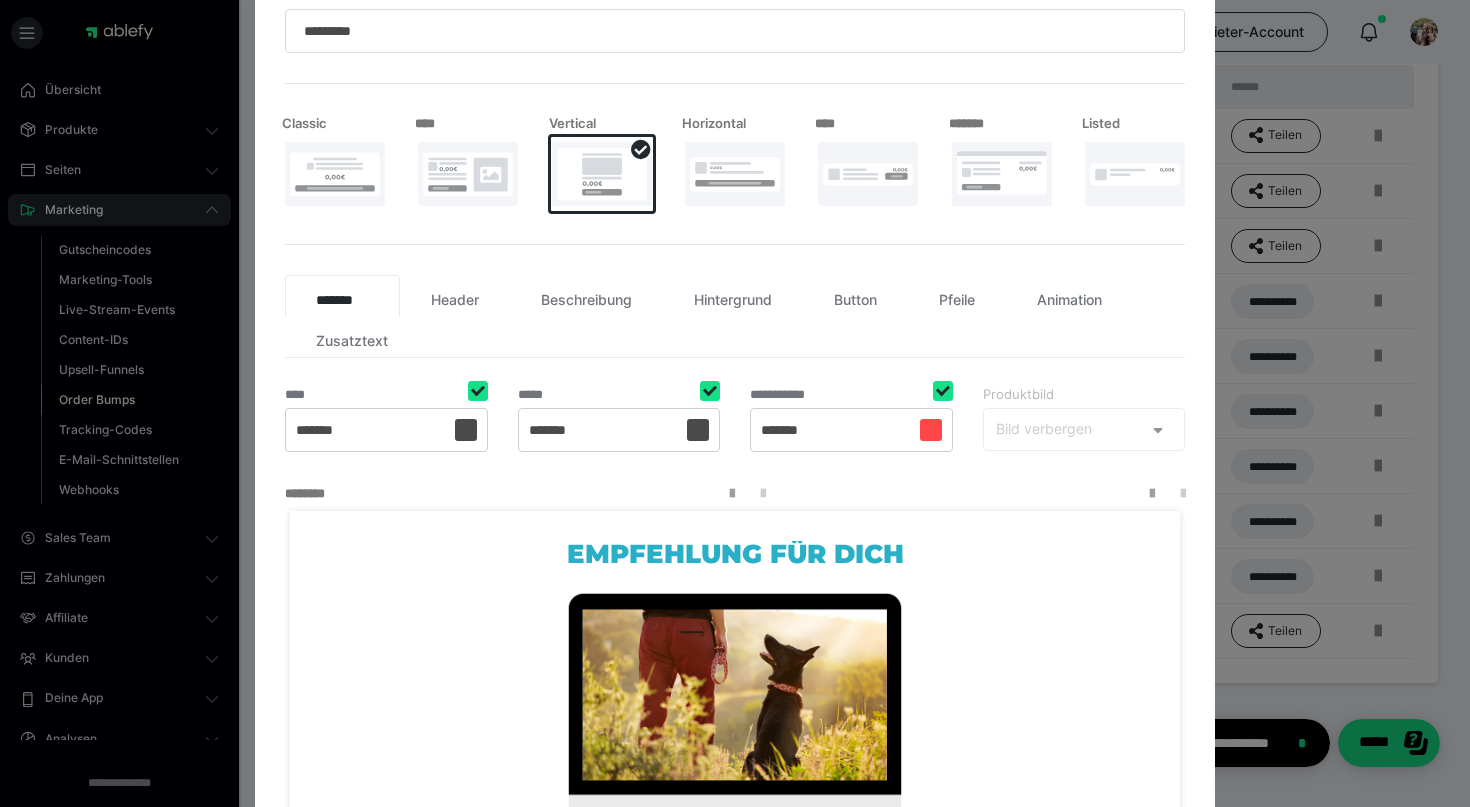 click at bounding box center [468, 174] 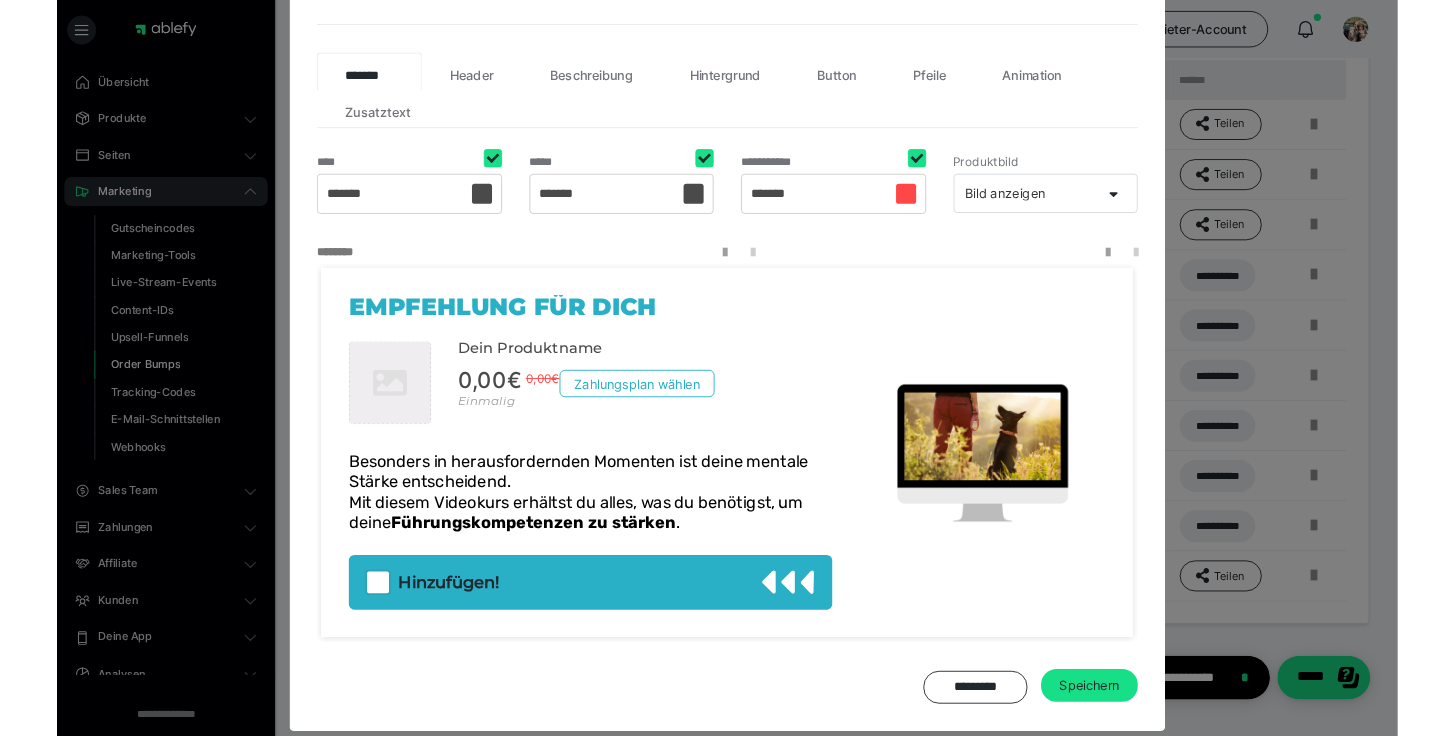 scroll, scrollTop: 438, scrollLeft: 0, axis: vertical 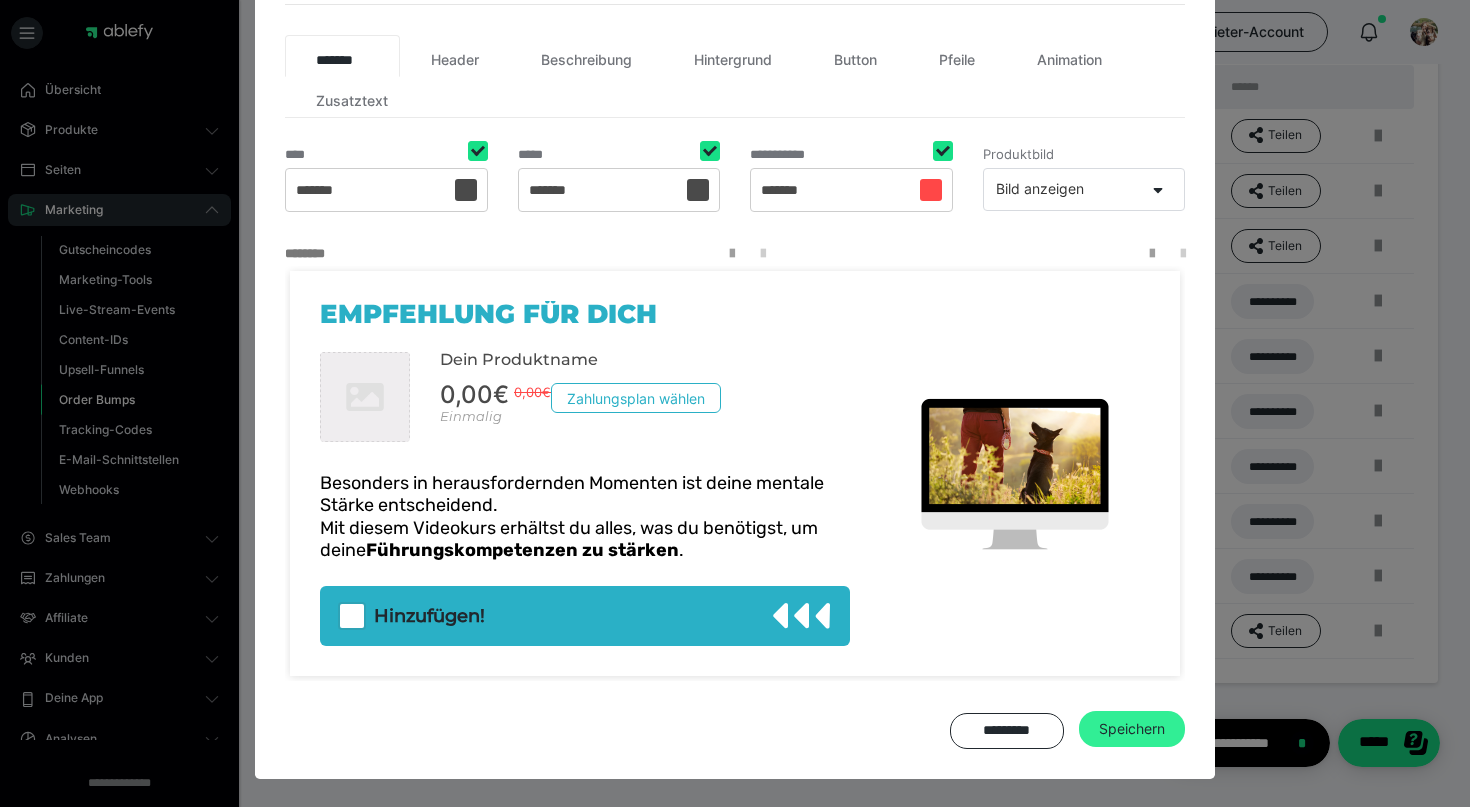 click on "Speichern" at bounding box center [1132, 729] 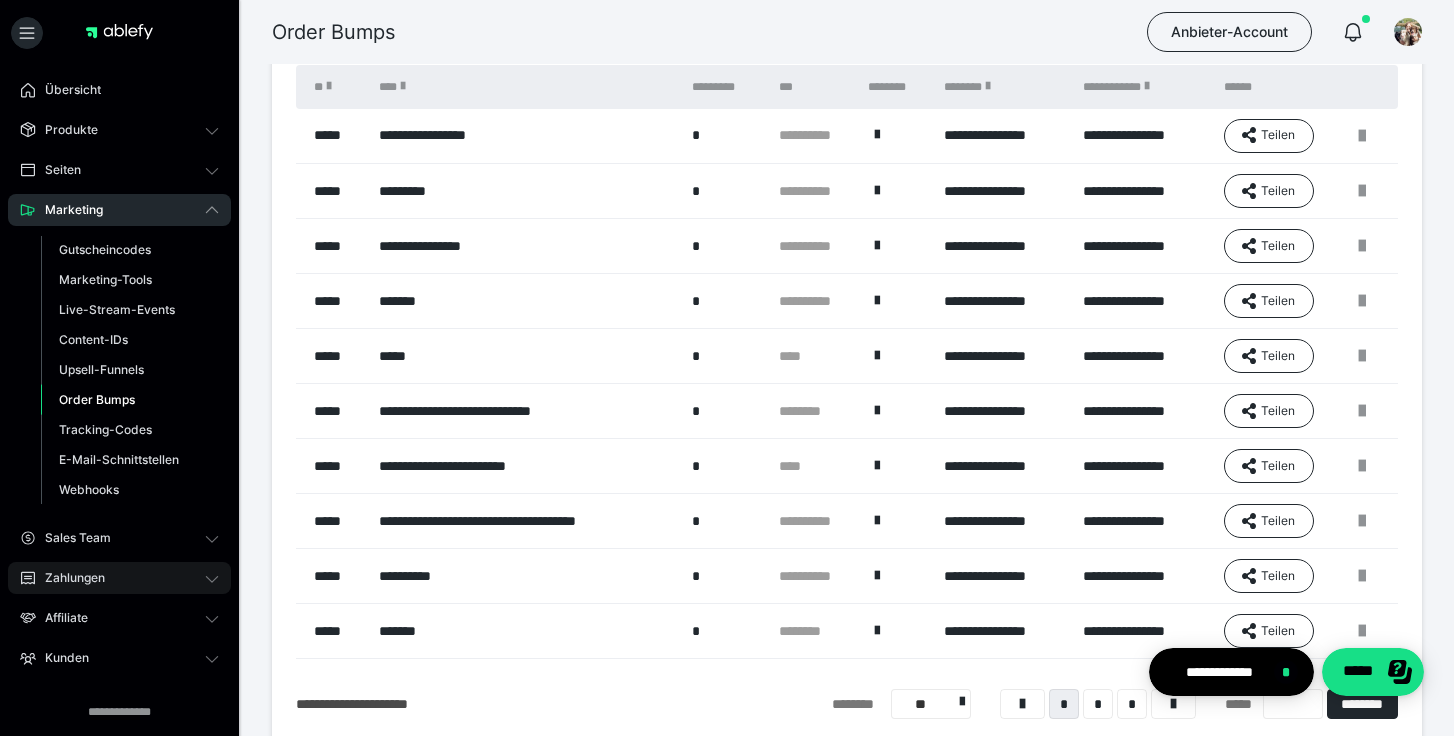 click on "Zahlungen" at bounding box center (119, 578) 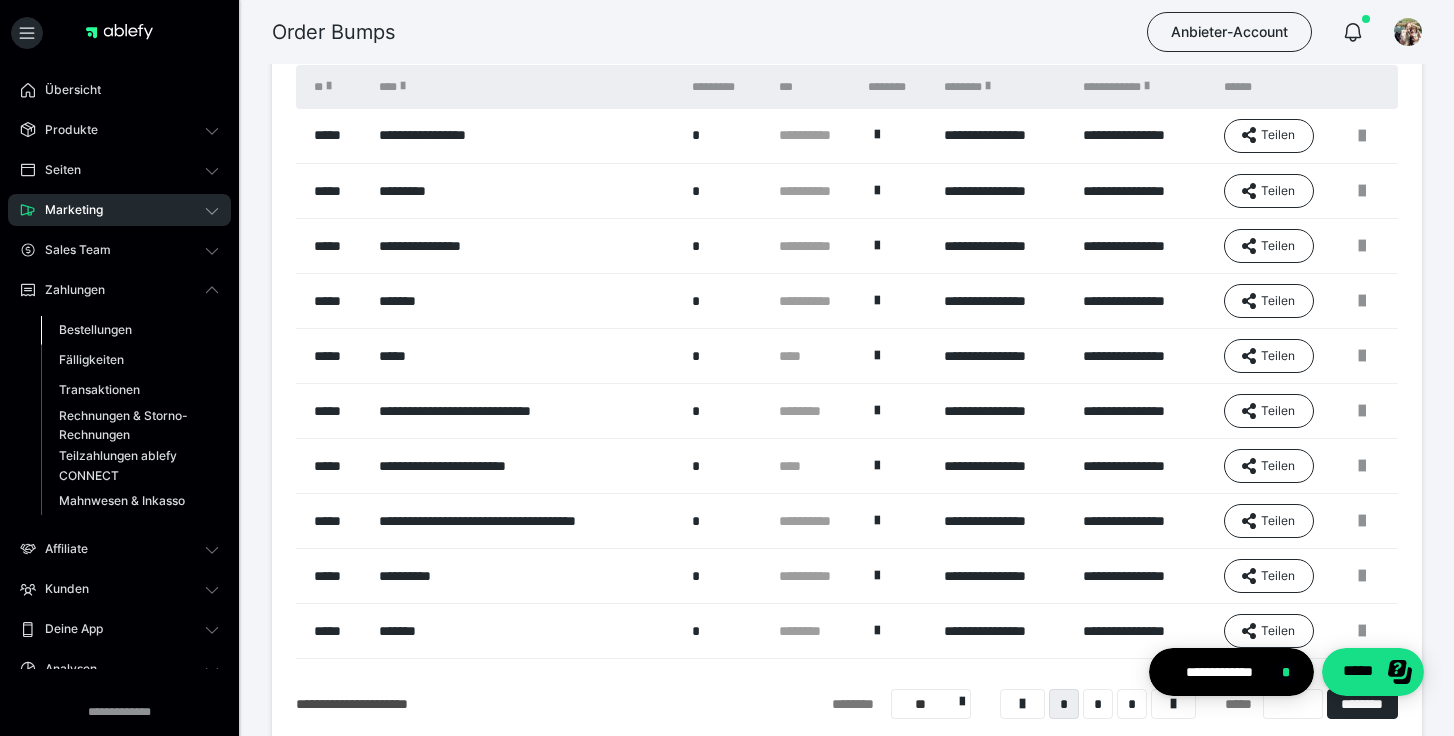 click on "Bestellungen" at bounding box center (130, 330) 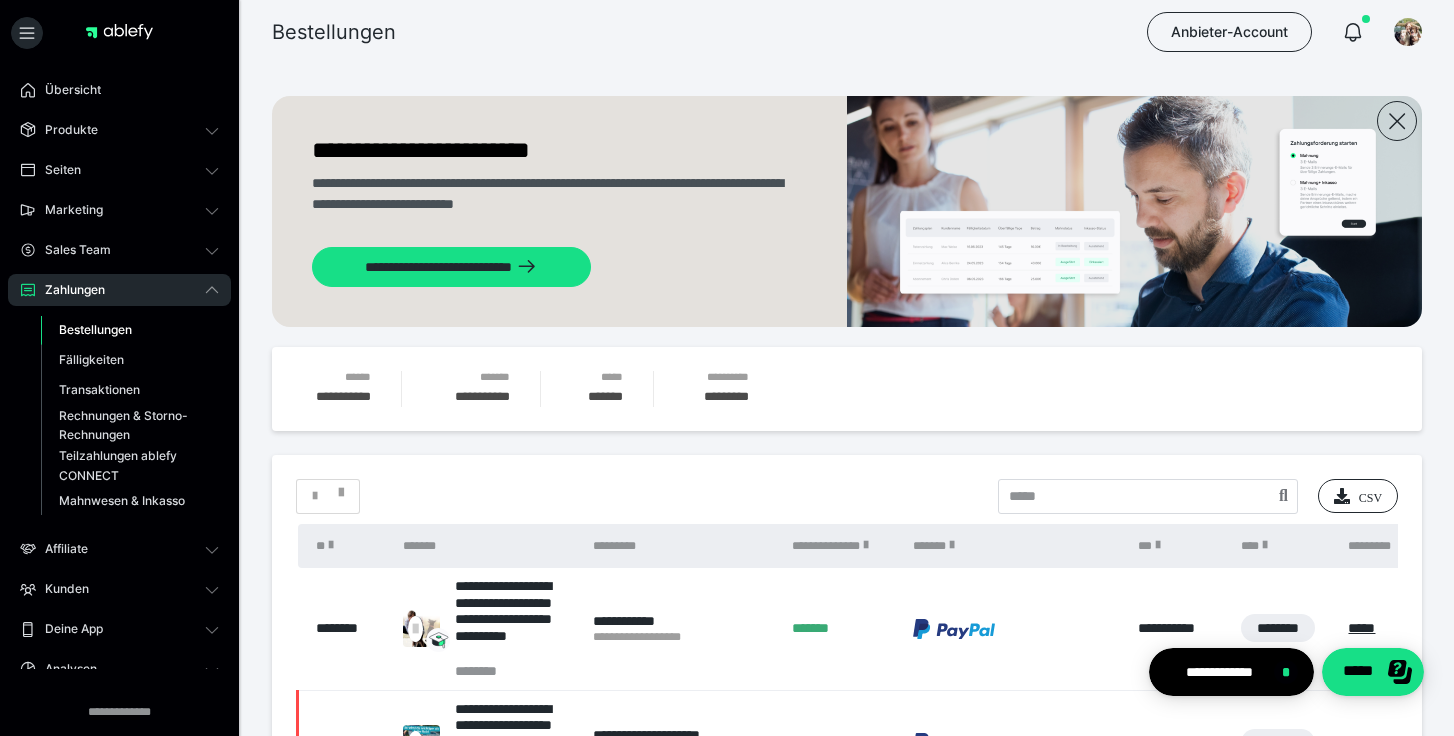 scroll, scrollTop: 0, scrollLeft: 1, axis: horizontal 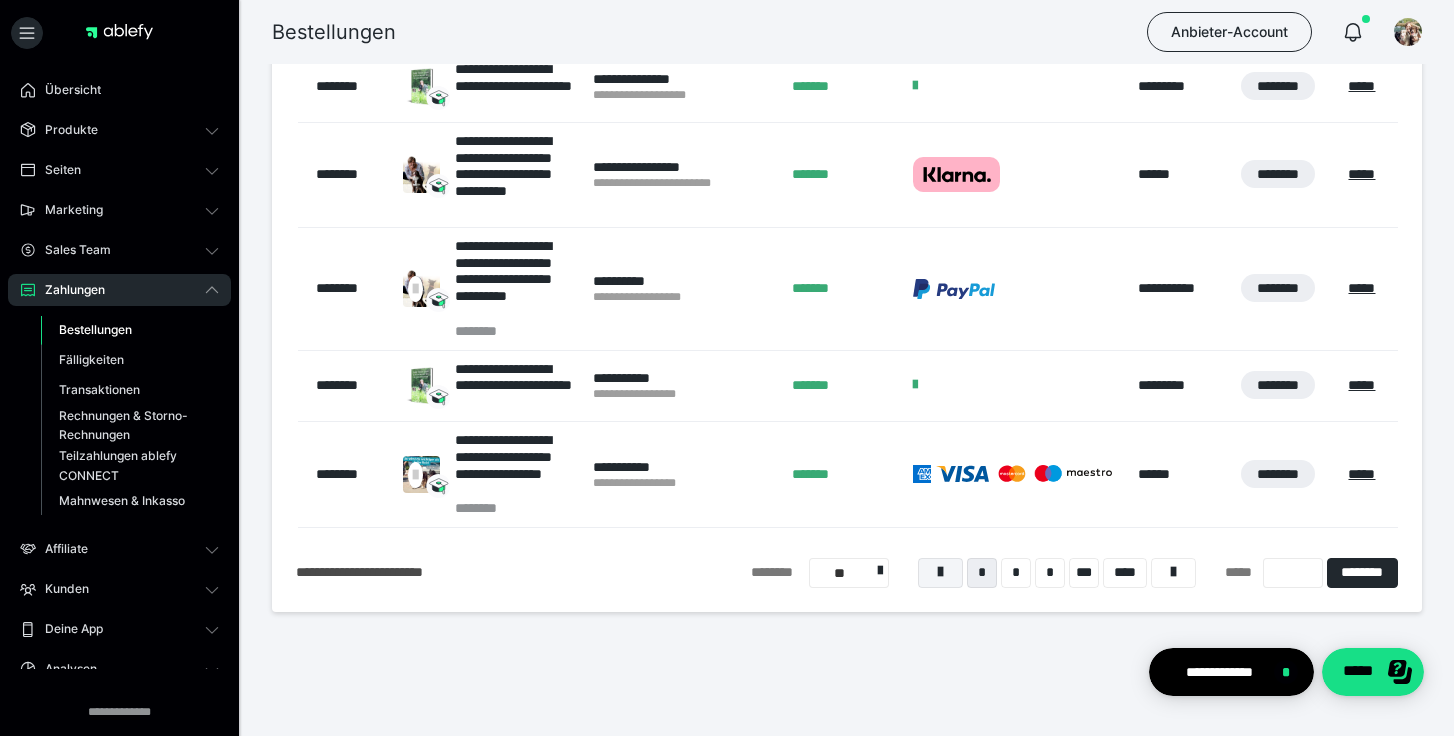 click at bounding box center [940, 573] 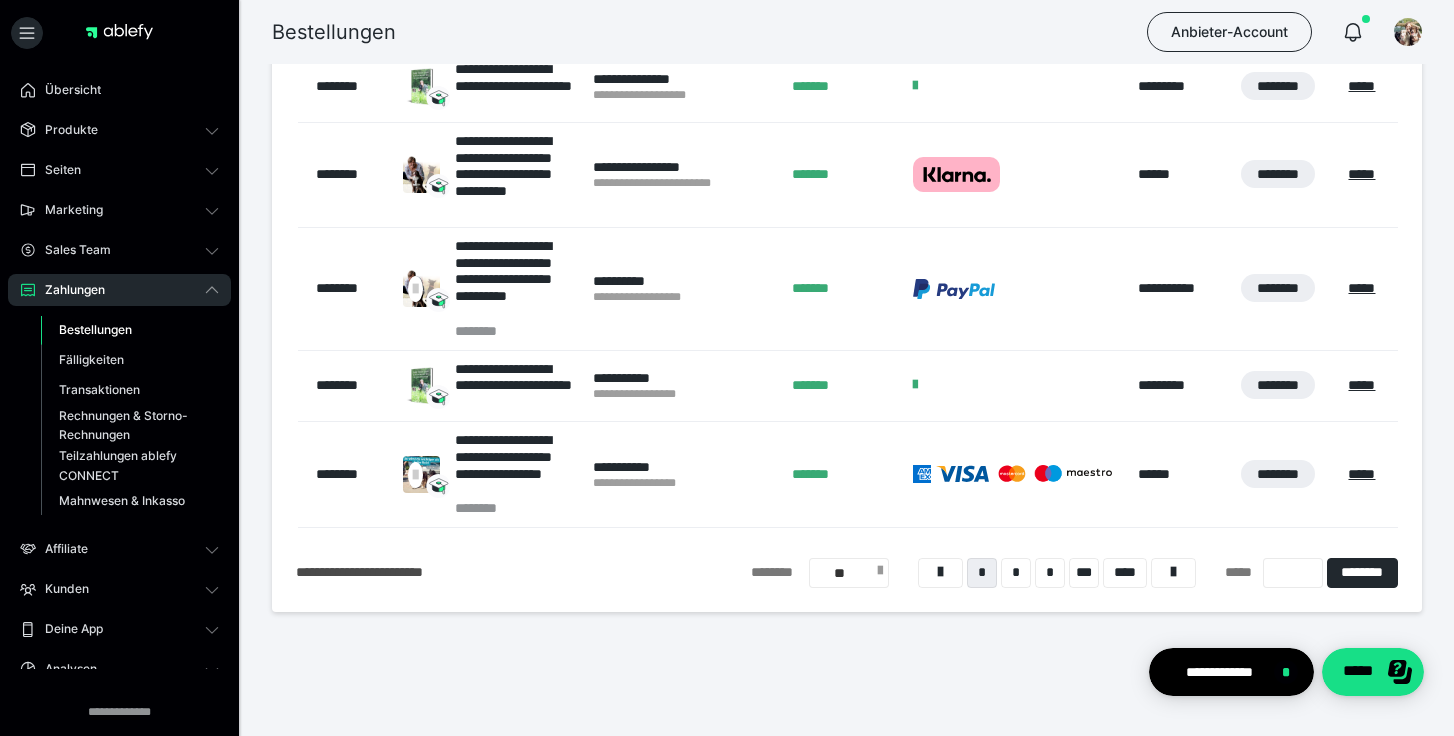 click on "**" at bounding box center [849, 573] 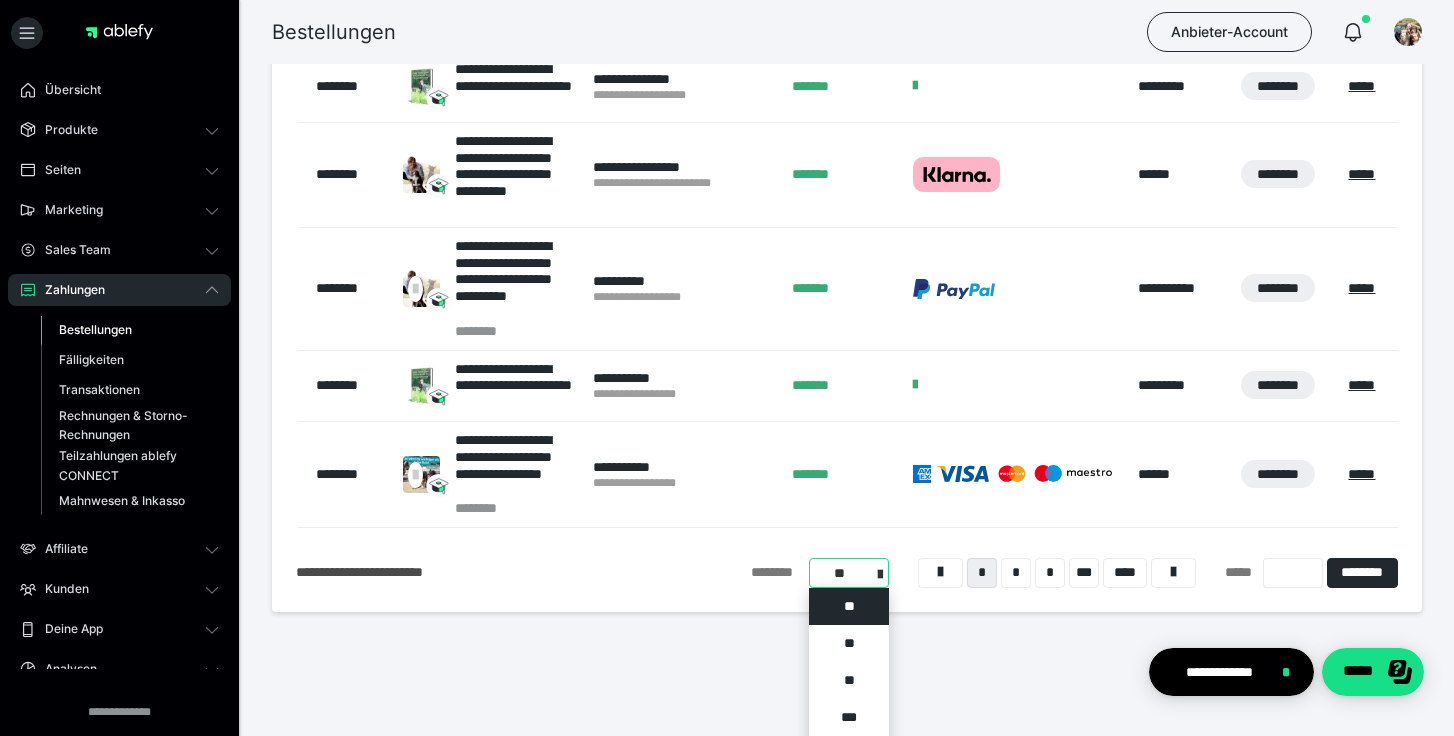scroll, scrollTop: 1132, scrollLeft: 0, axis: vertical 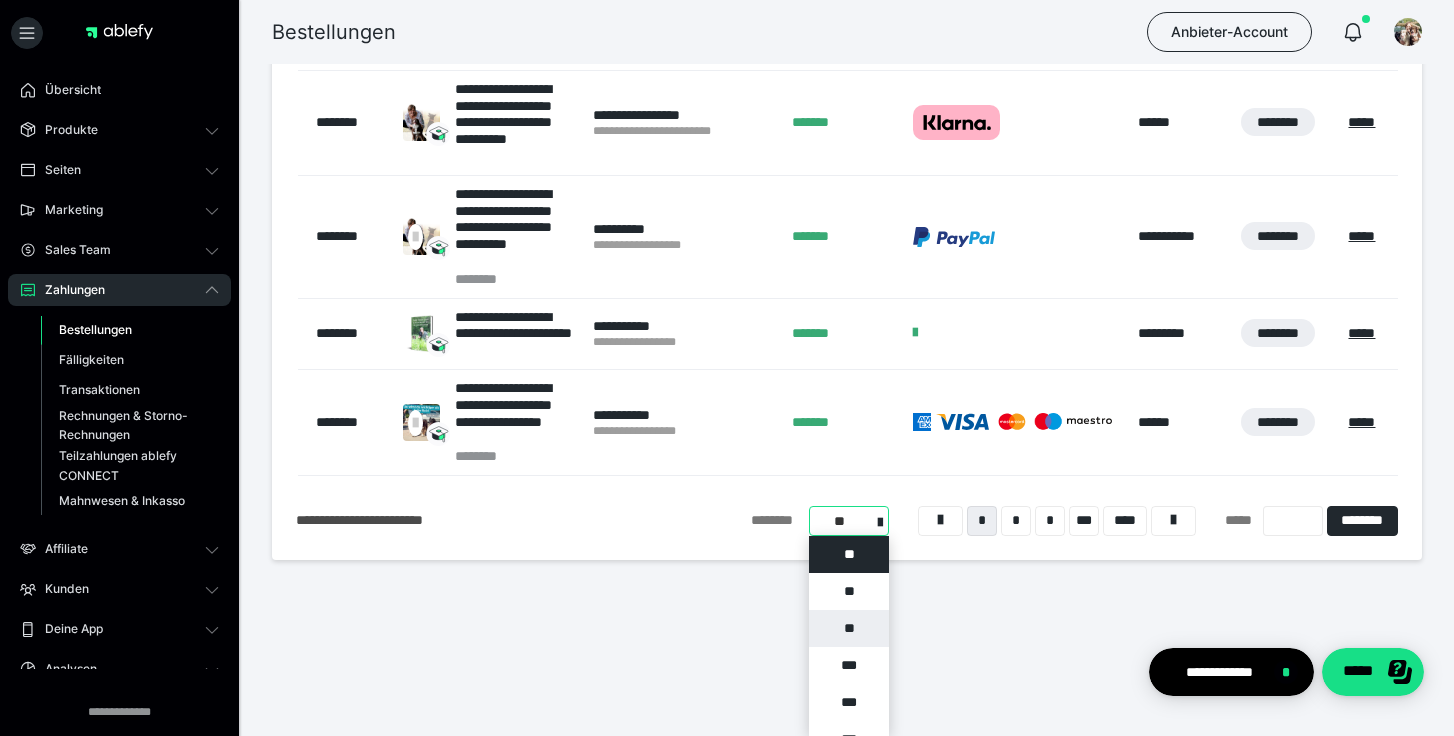 click on "**" at bounding box center (849, 628) 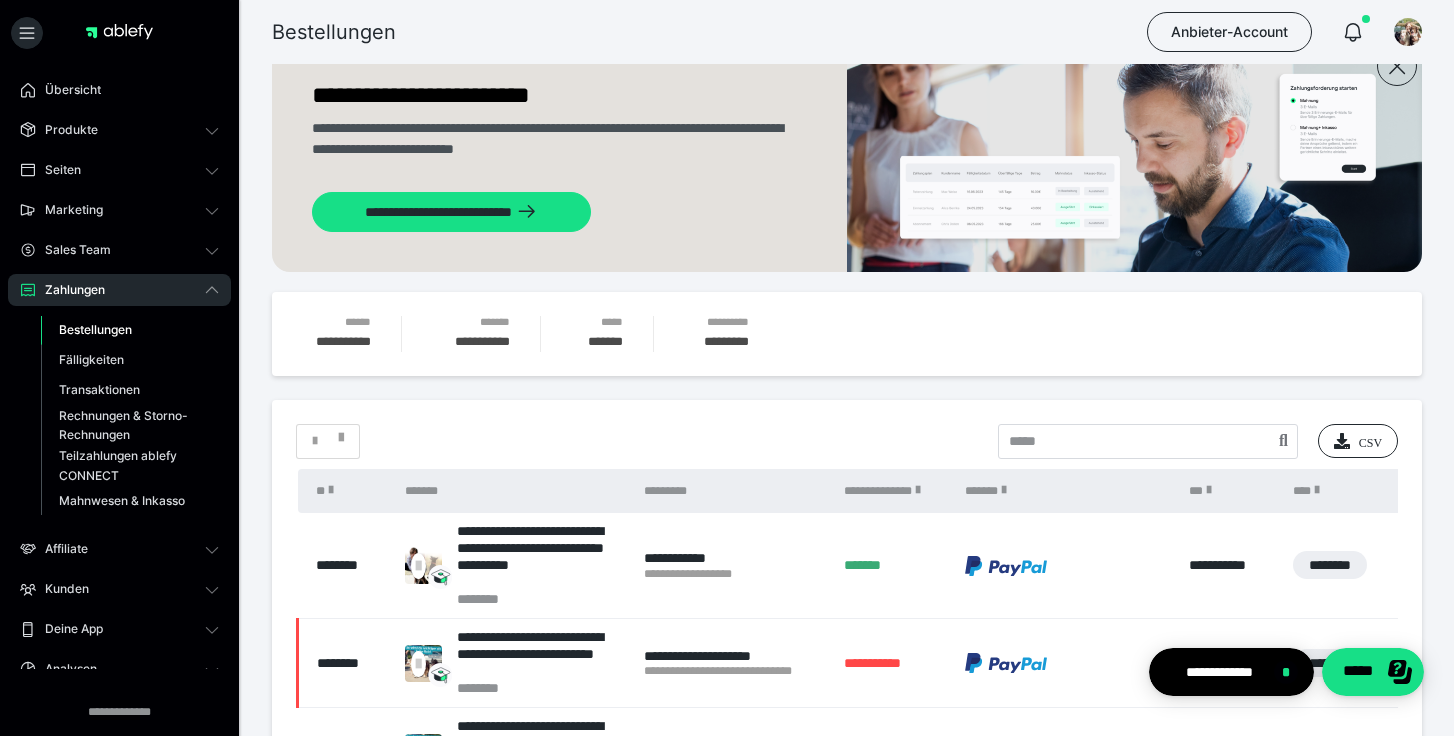 scroll, scrollTop: 9, scrollLeft: 0, axis: vertical 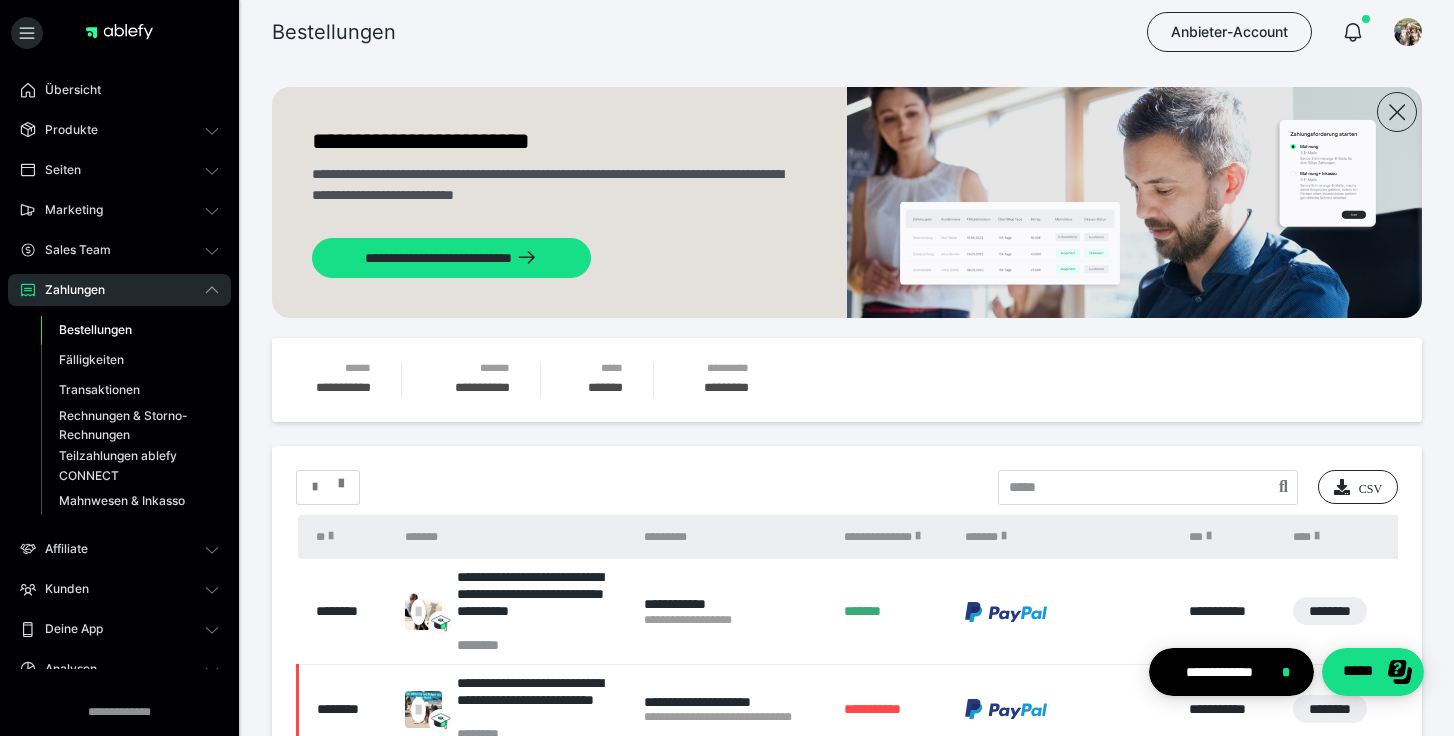 click at bounding box center [341, 479] 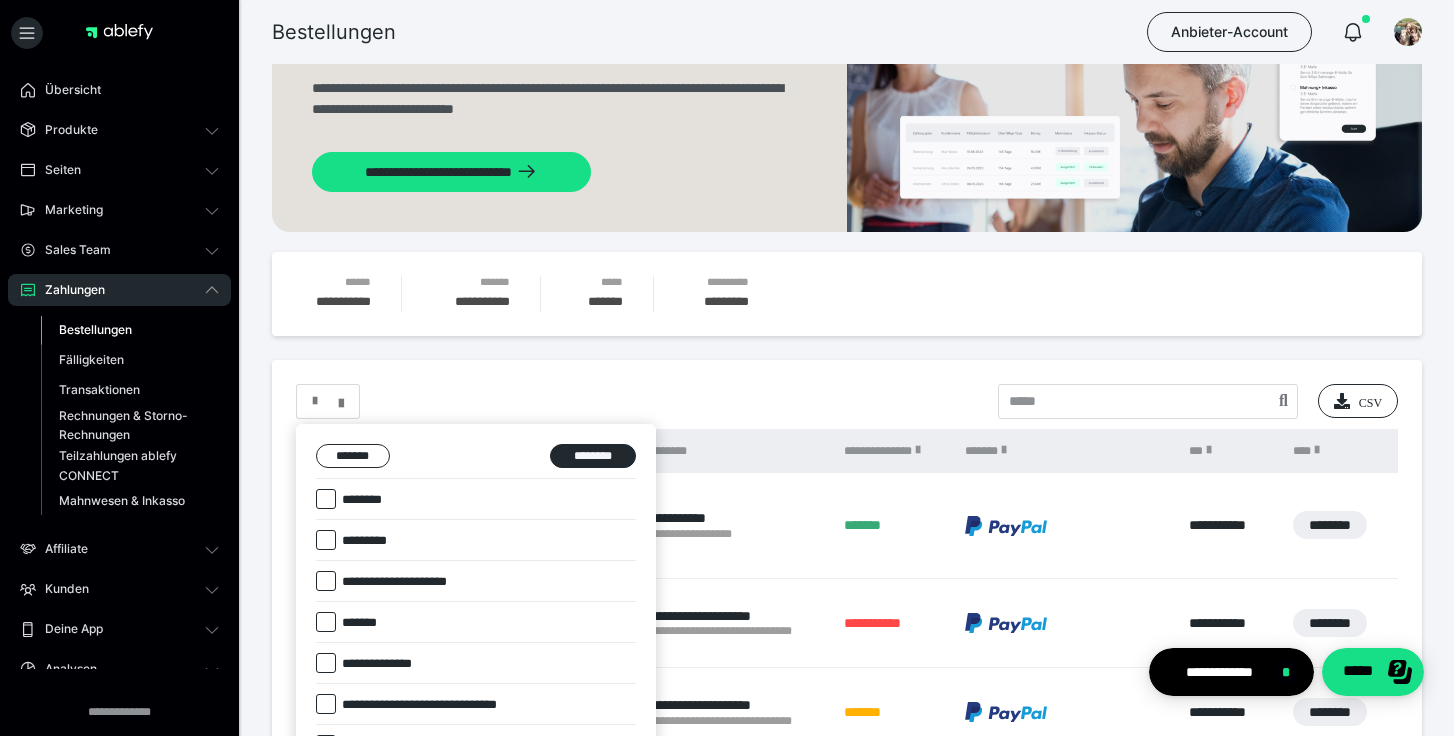 scroll, scrollTop: 98, scrollLeft: 0, axis: vertical 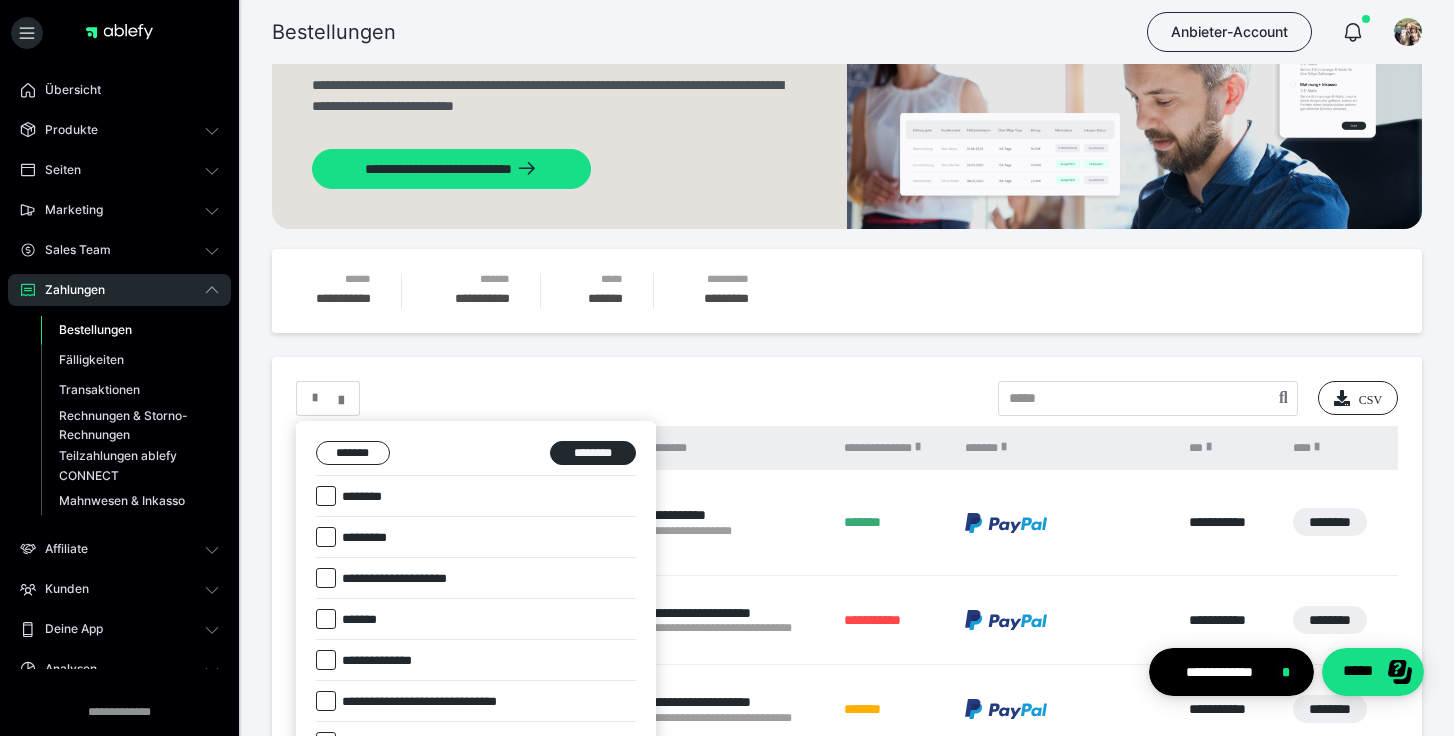 click at bounding box center [326, 578] 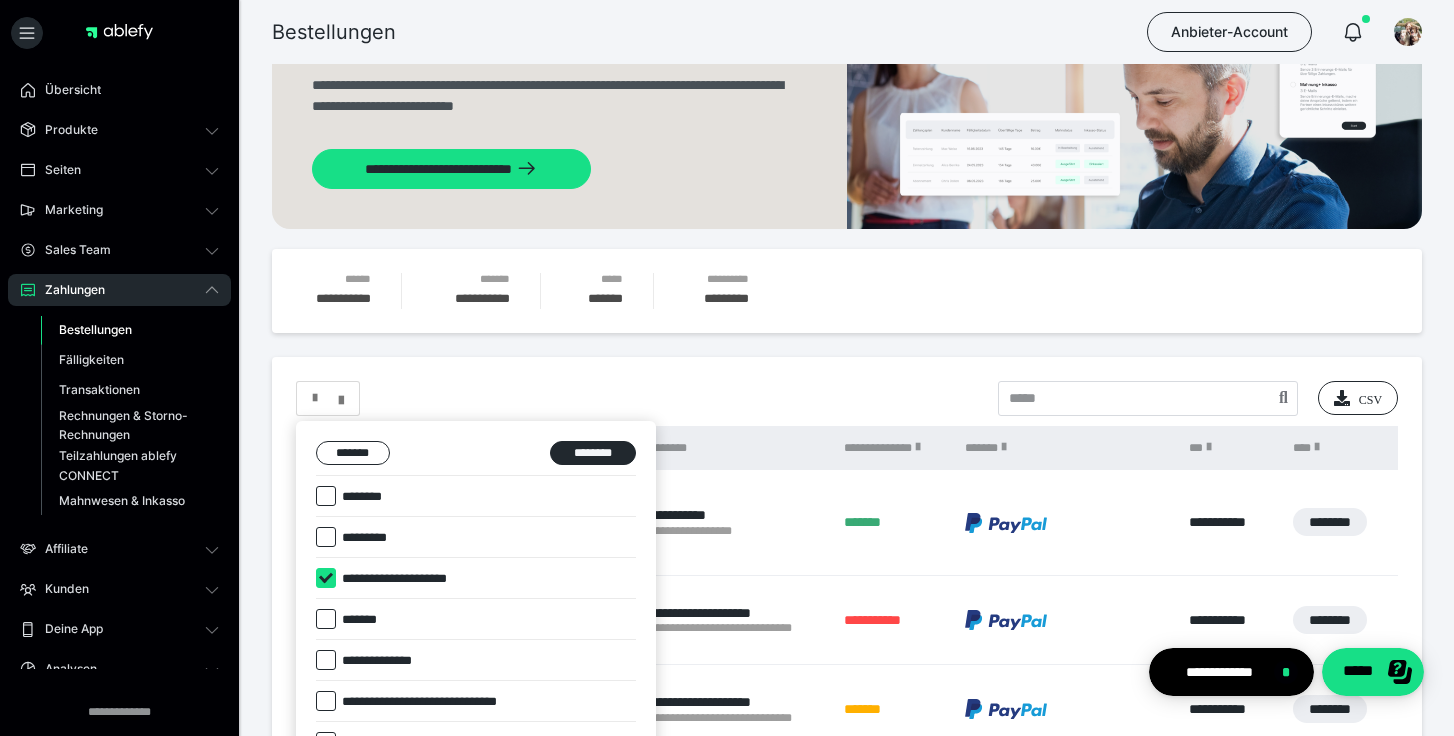 checkbox on "****" 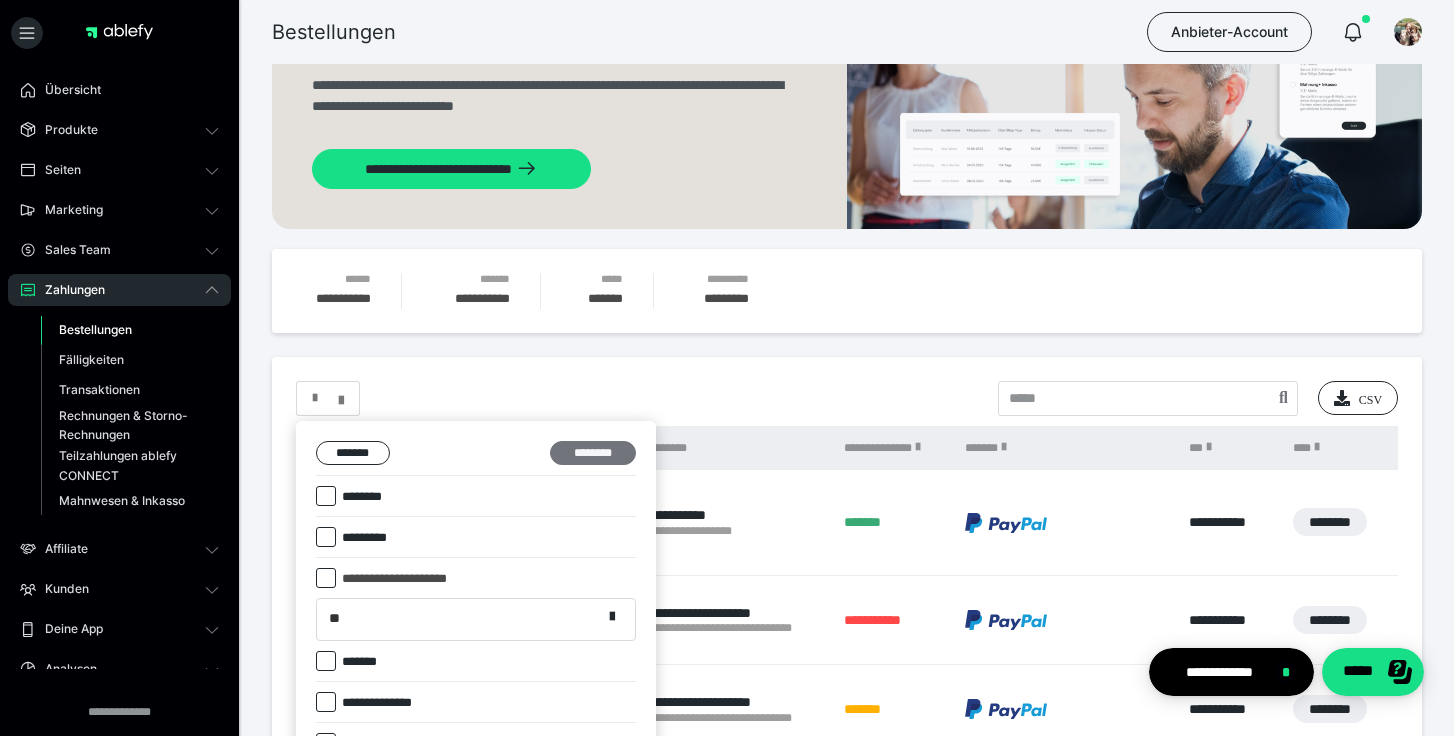 click on "********" at bounding box center [593, 453] 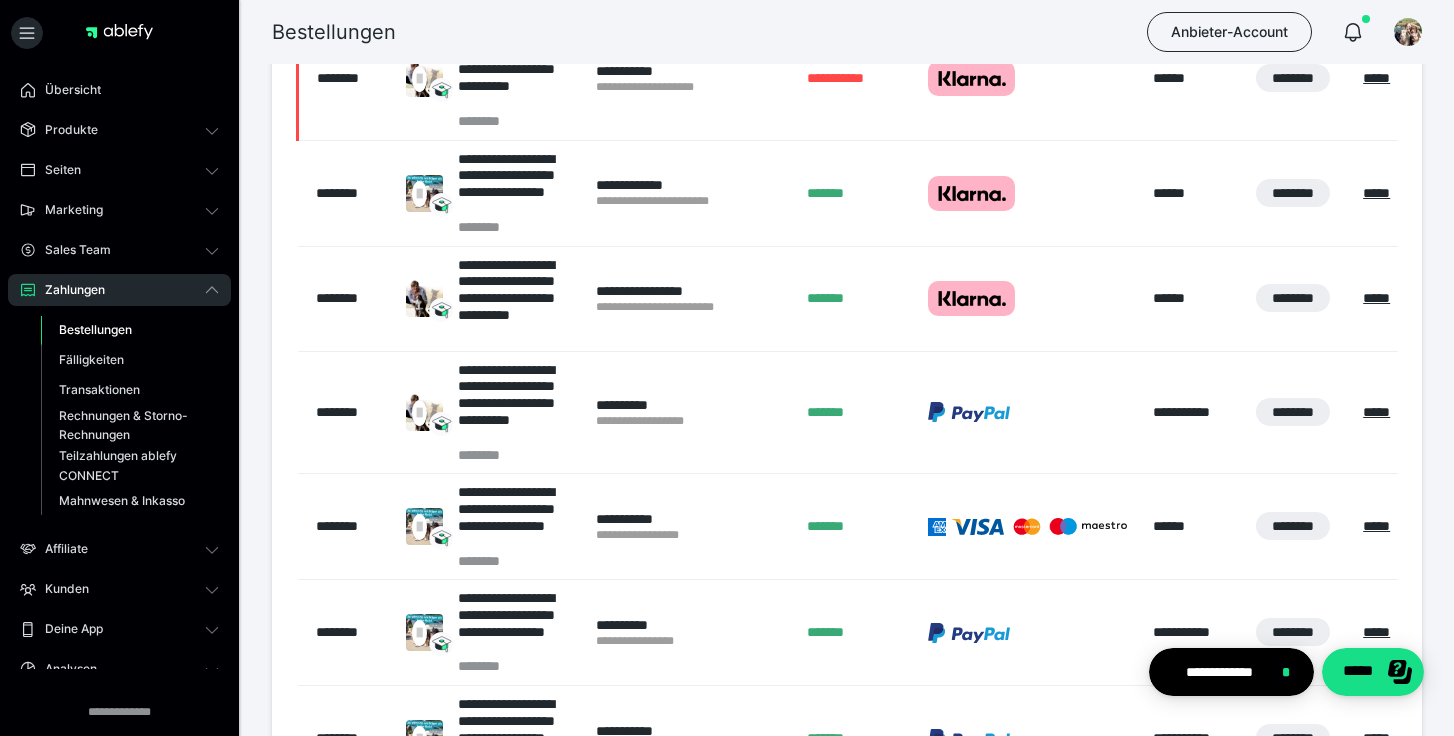 scroll, scrollTop: 873, scrollLeft: 0, axis: vertical 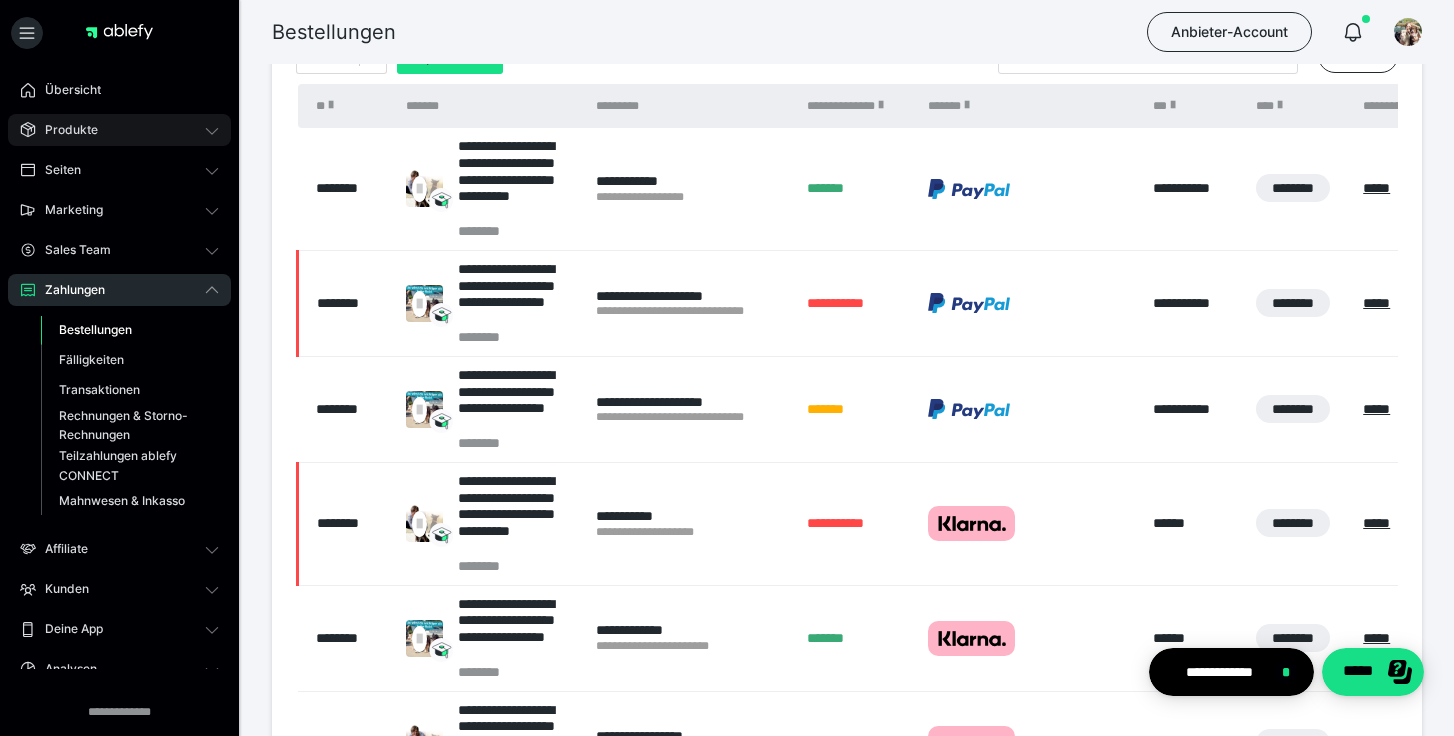 click on "Produkte" at bounding box center (119, 130) 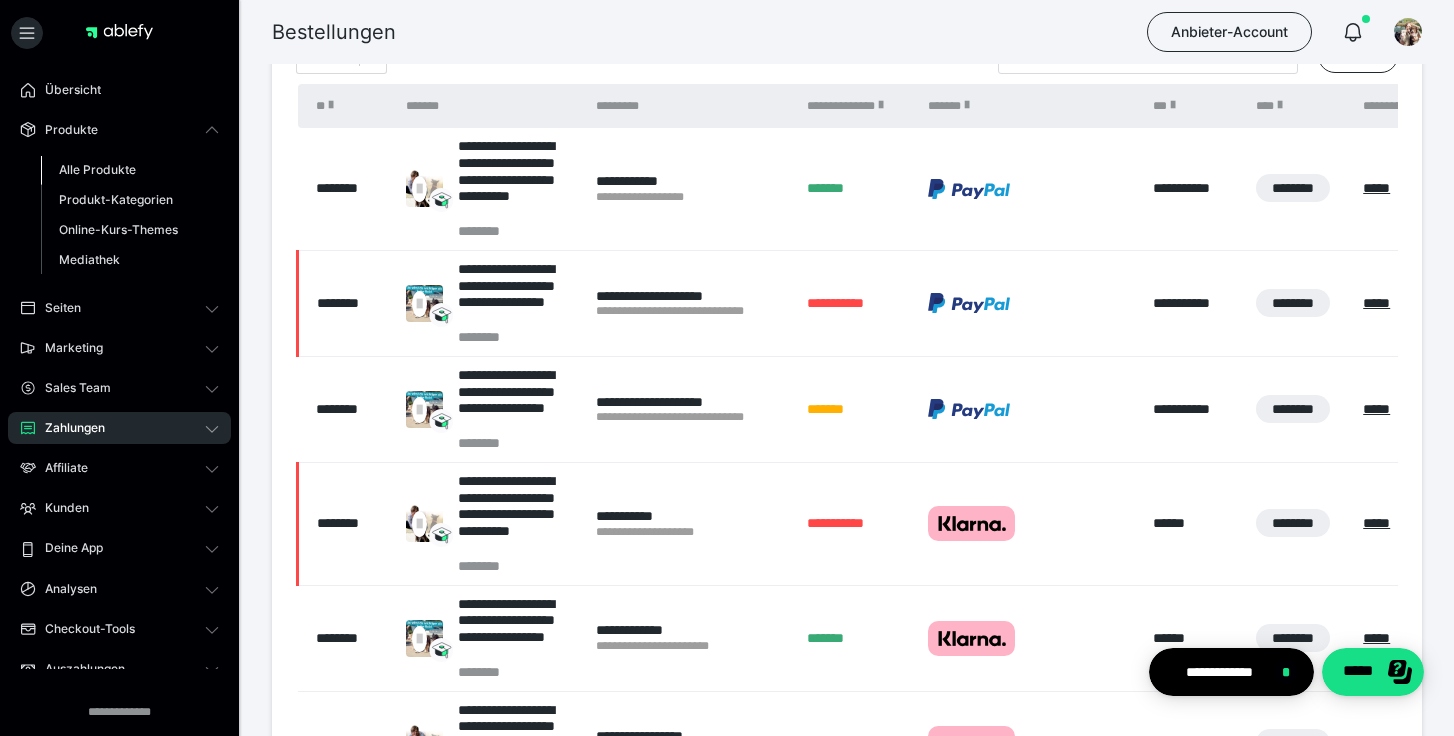 click on "Alle Produkte" at bounding box center [97, 169] 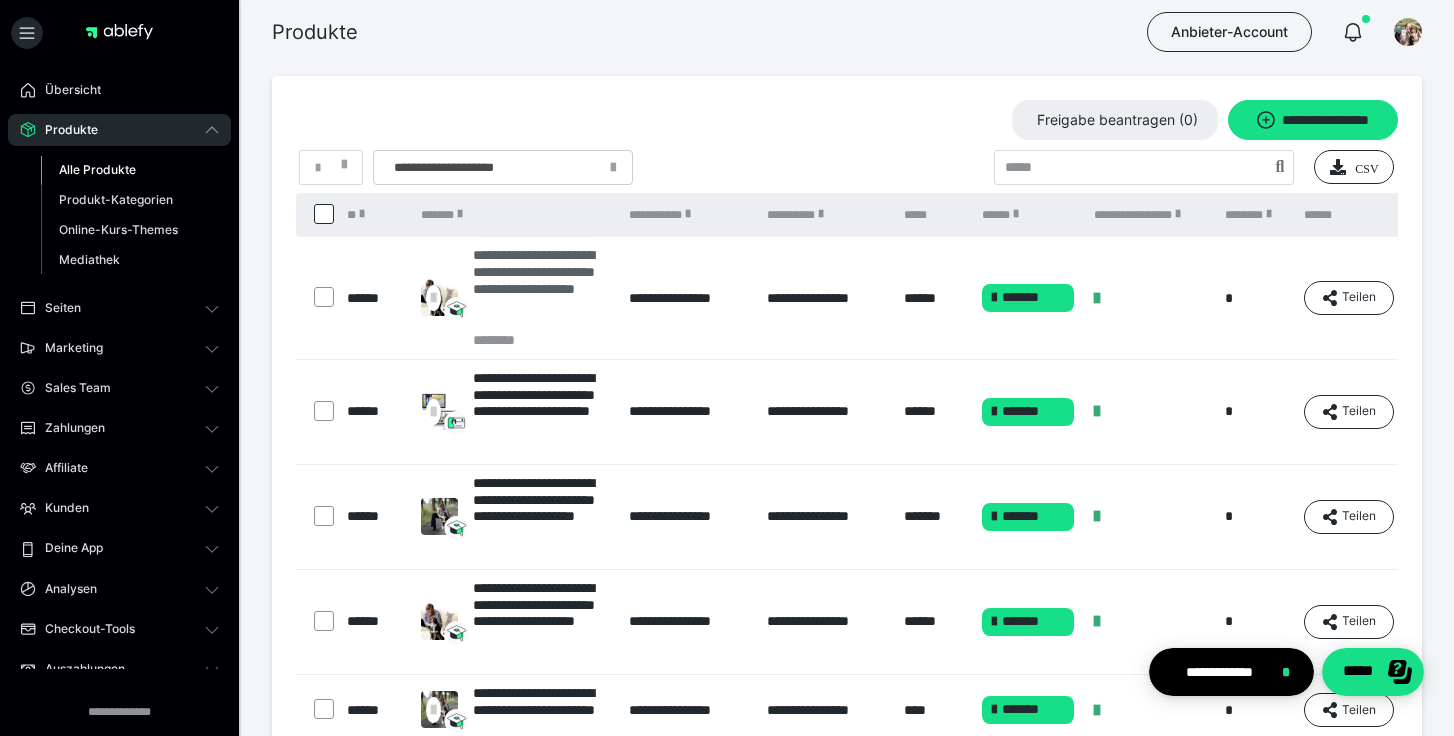 click on "**********" at bounding box center [541, 289] 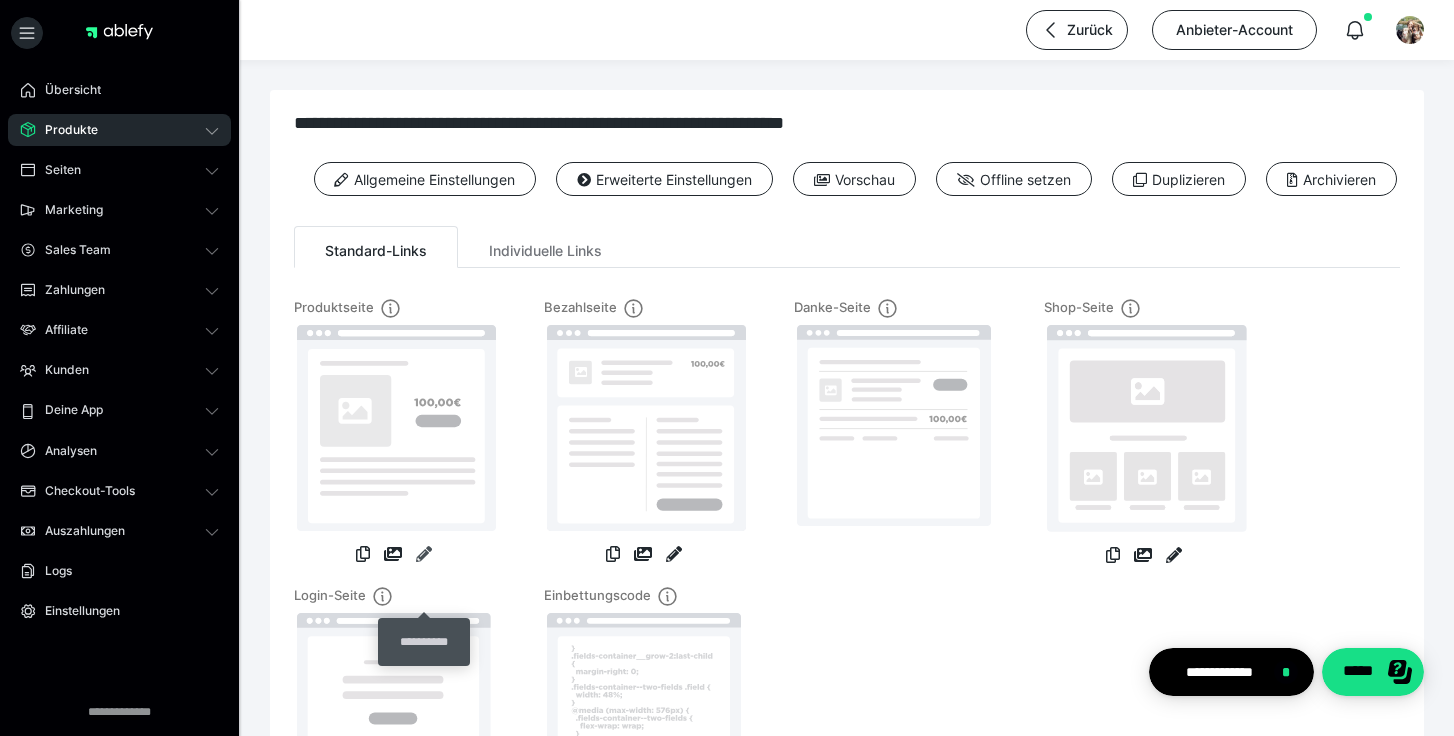 click at bounding box center [424, 554] 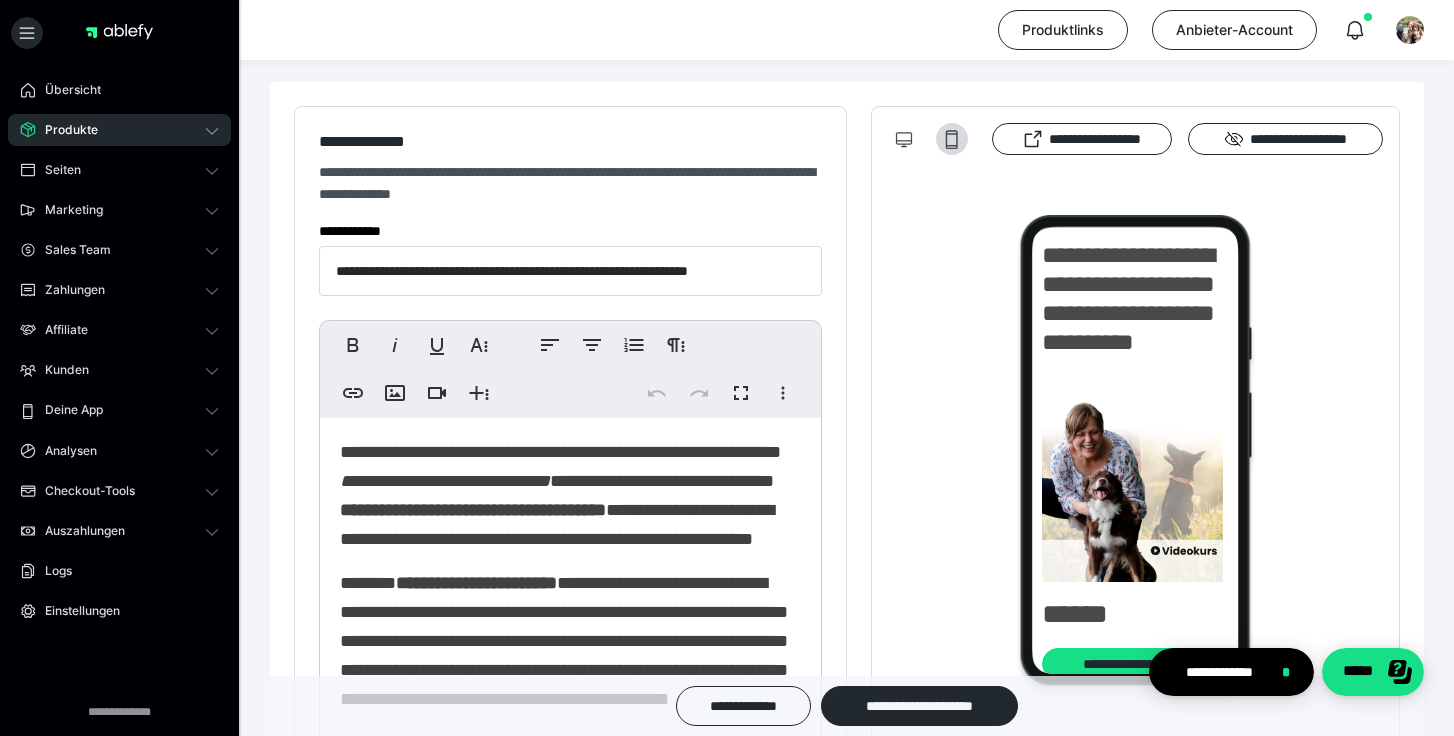 scroll, scrollTop: 278, scrollLeft: 0, axis: vertical 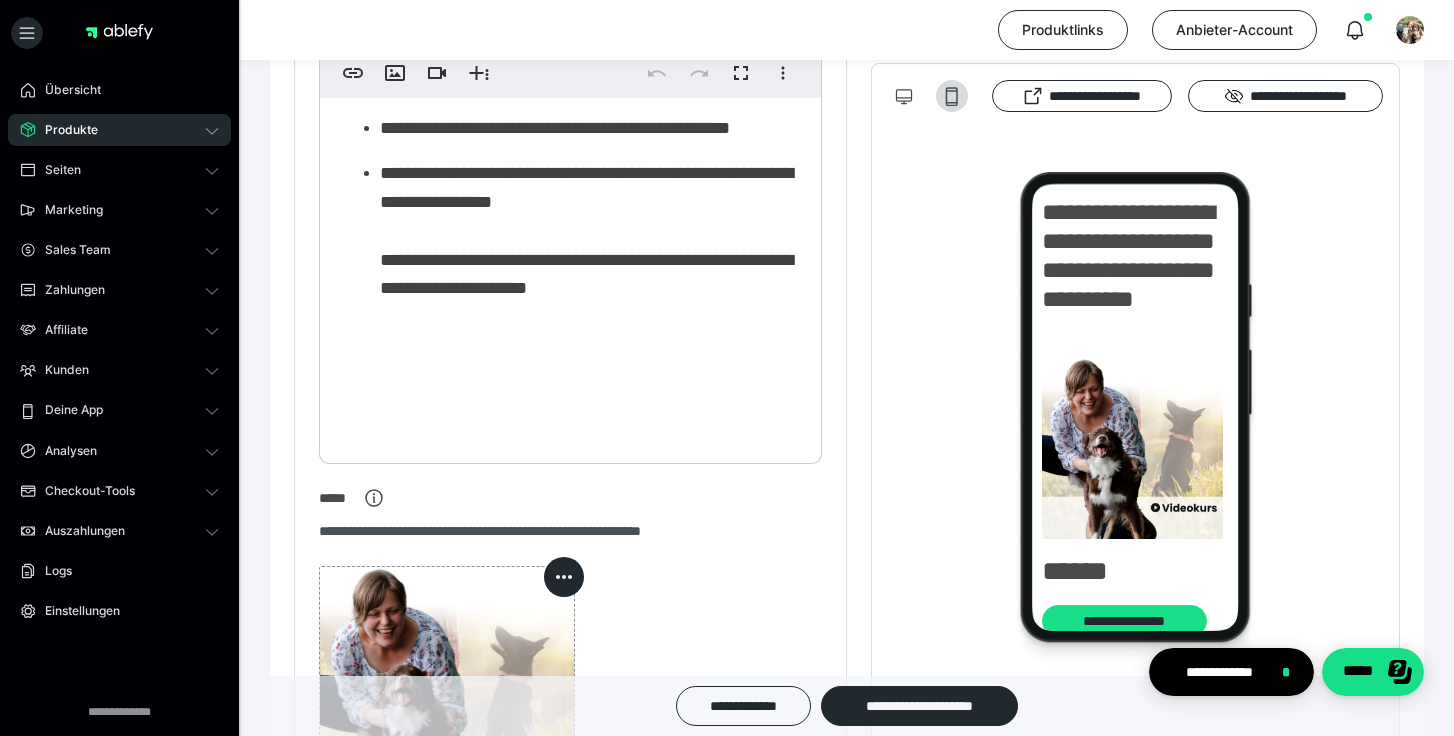 click on "**********" at bounding box center (590, 231) 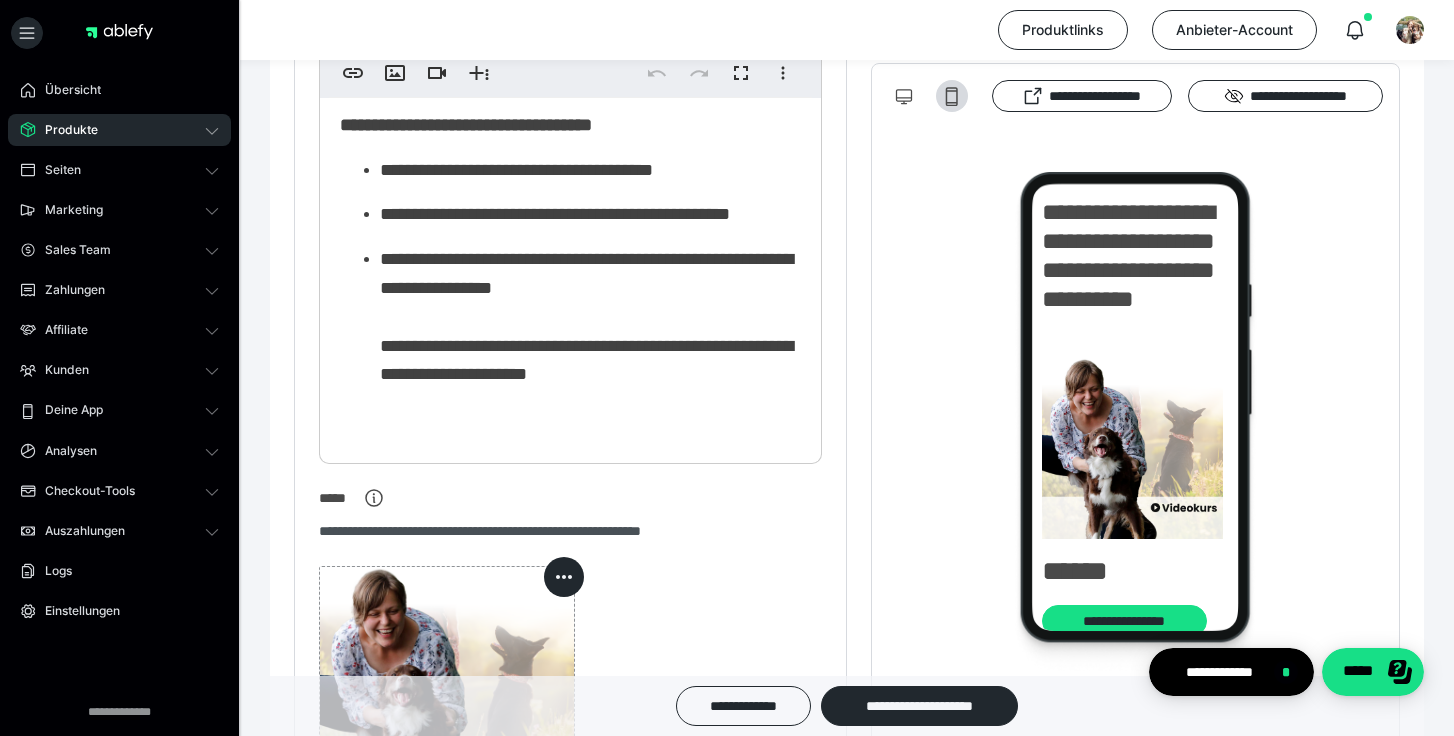scroll, scrollTop: 1168, scrollLeft: 0, axis: vertical 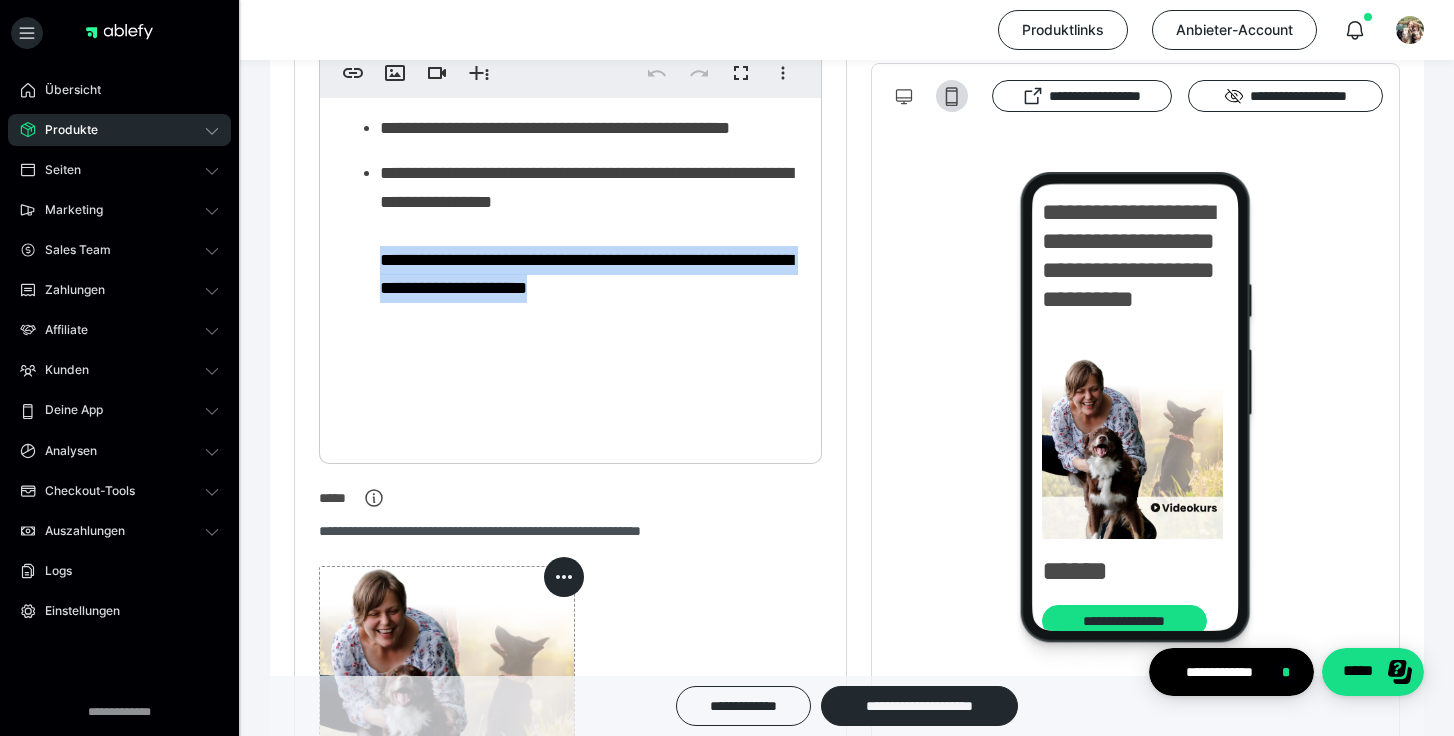 drag, startPoint x: 760, startPoint y: 407, endPoint x: 365, endPoint y: 375, distance: 396.2941 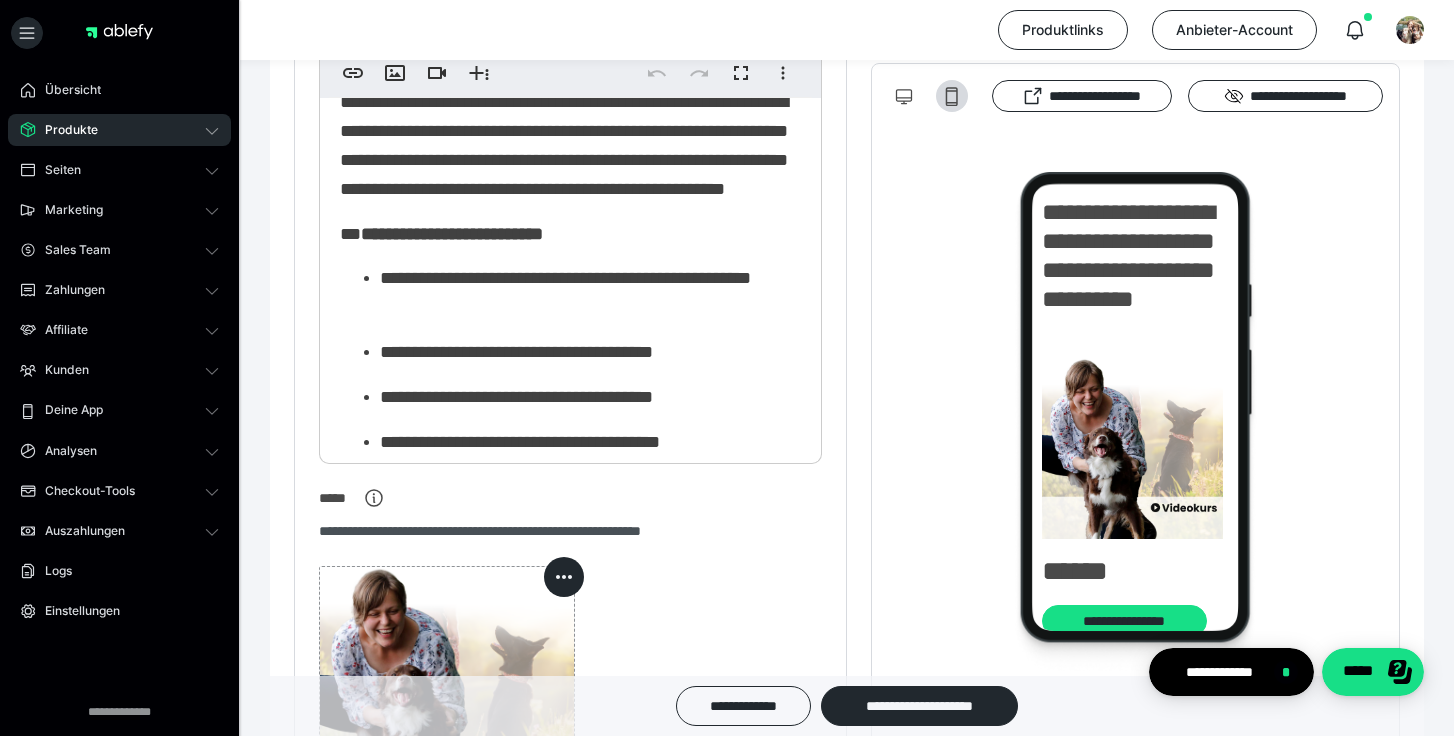 scroll, scrollTop: 607, scrollLeft: 0, axis: vertical 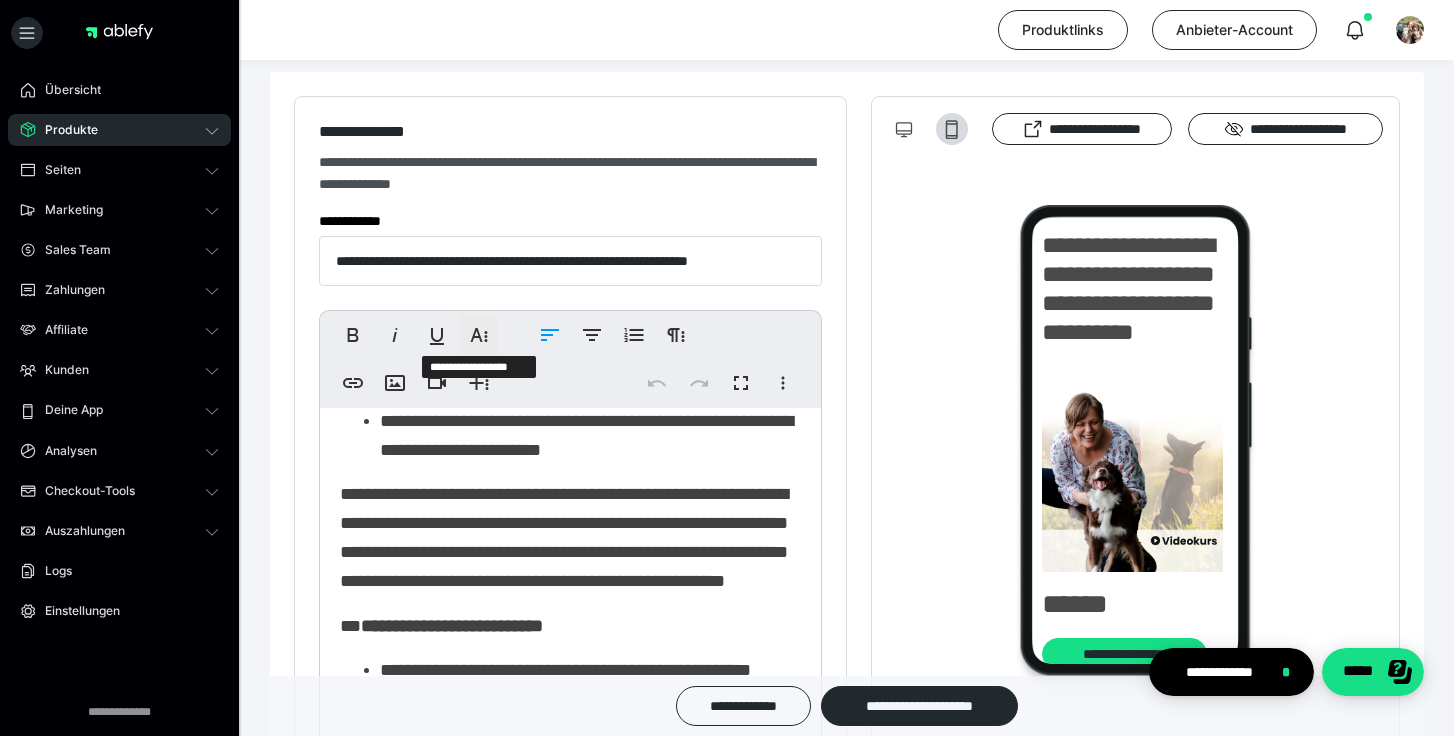 click 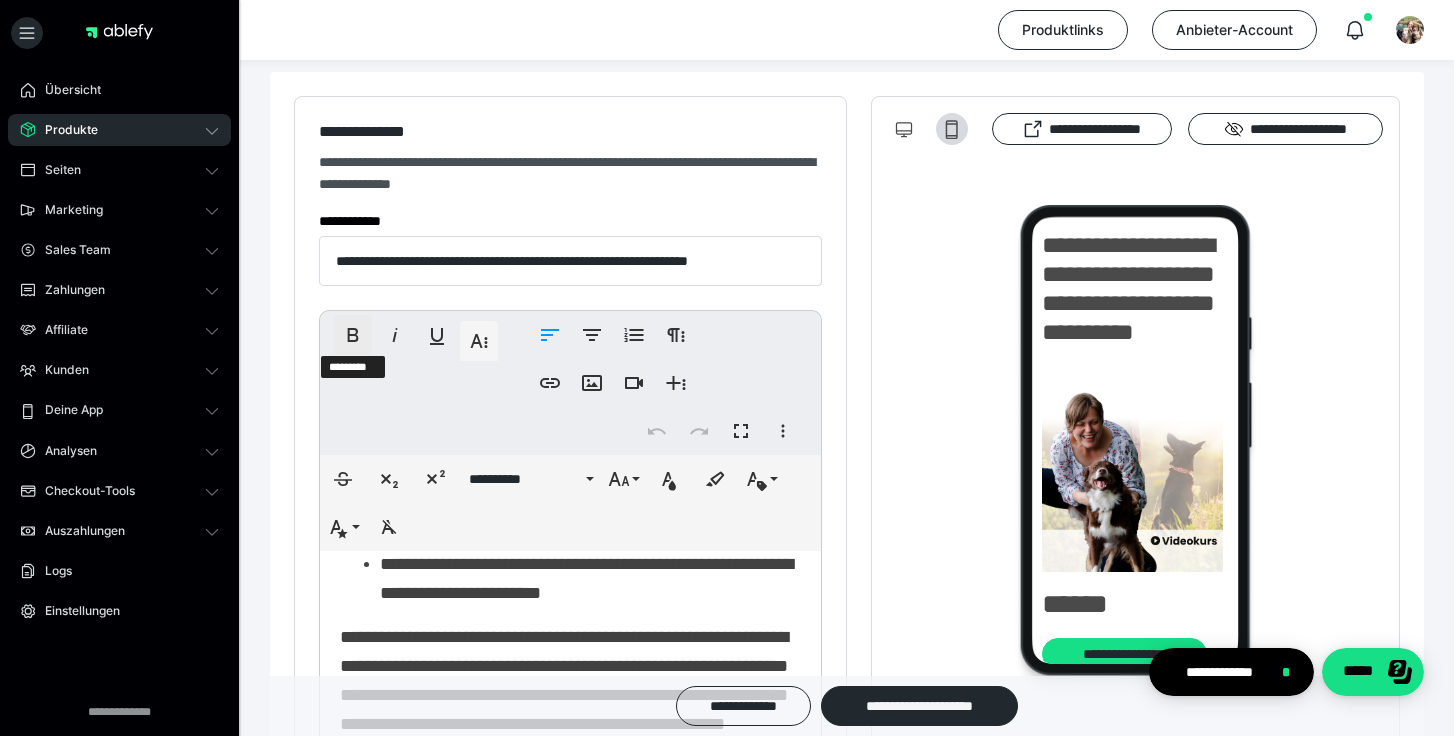 click 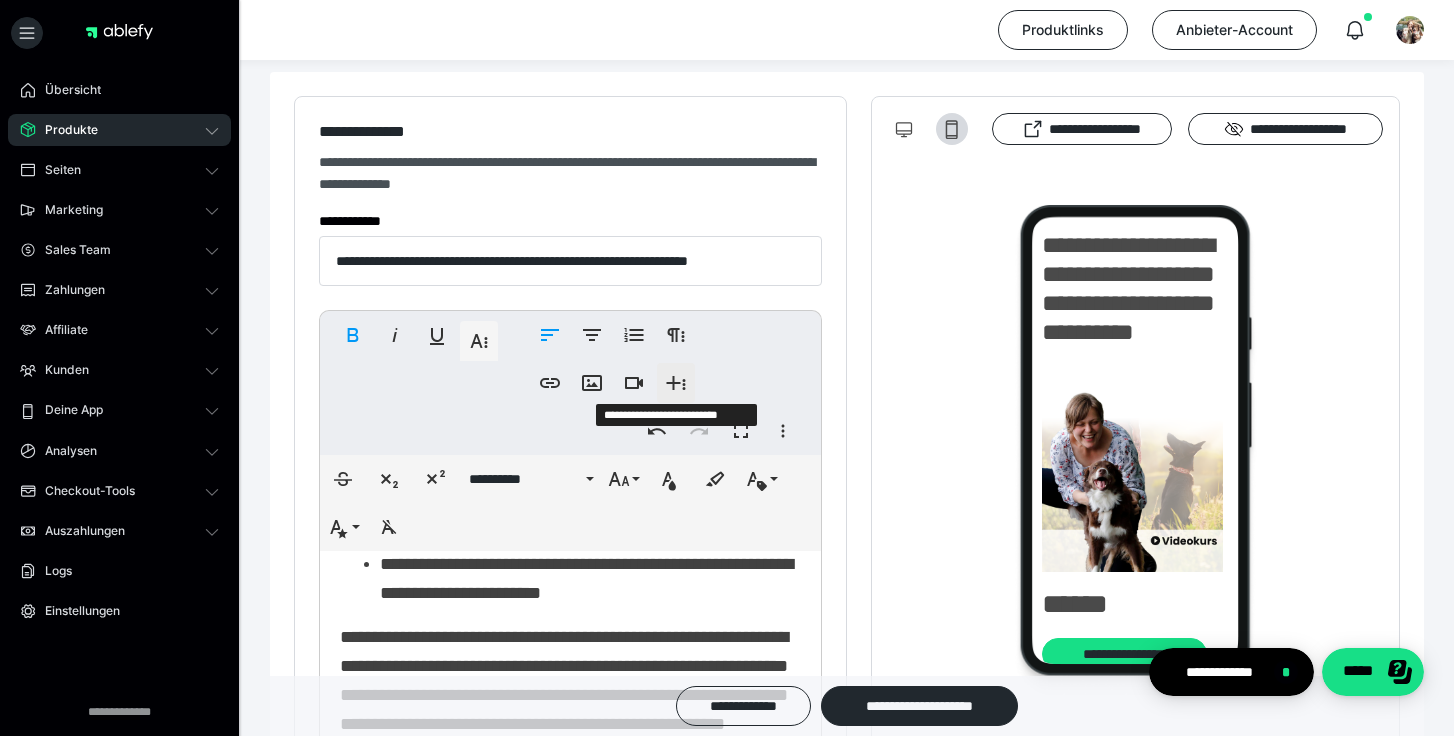 click 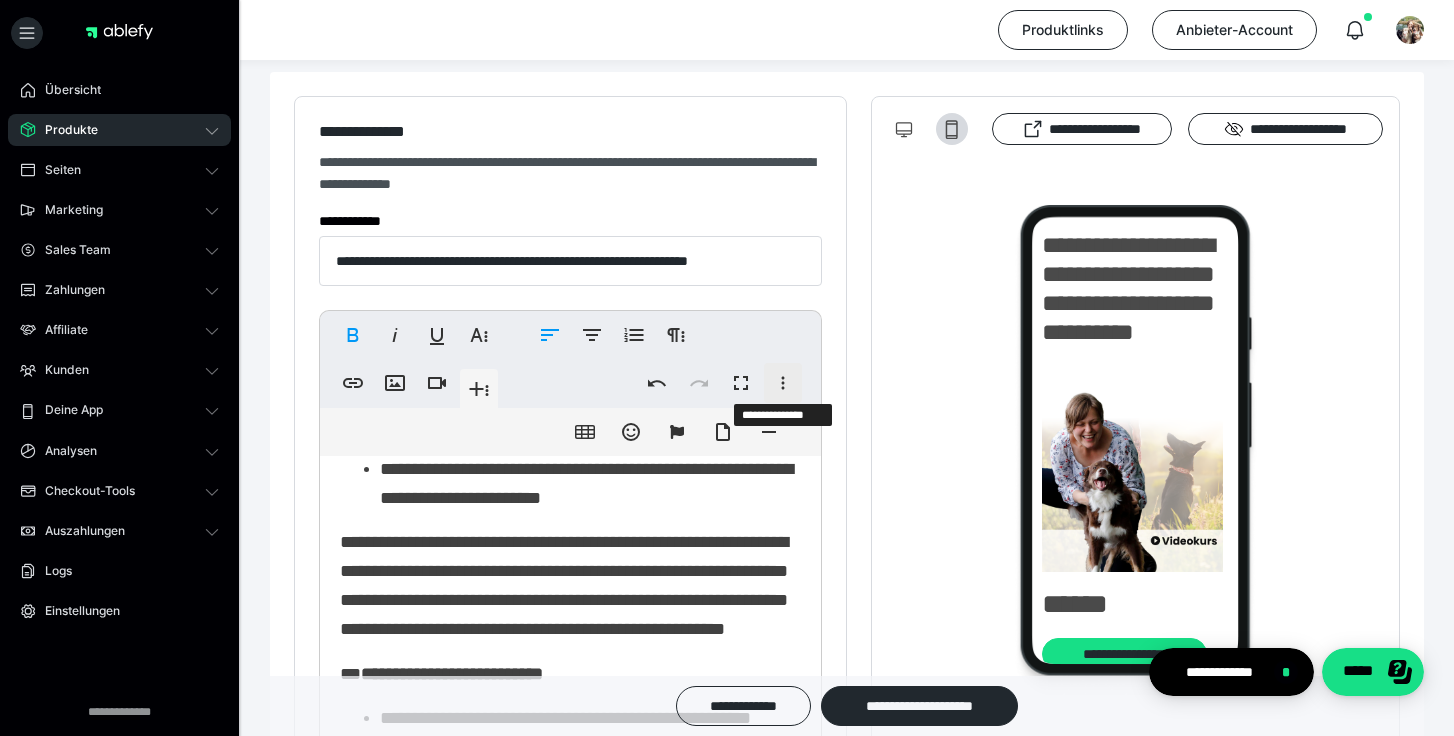 click 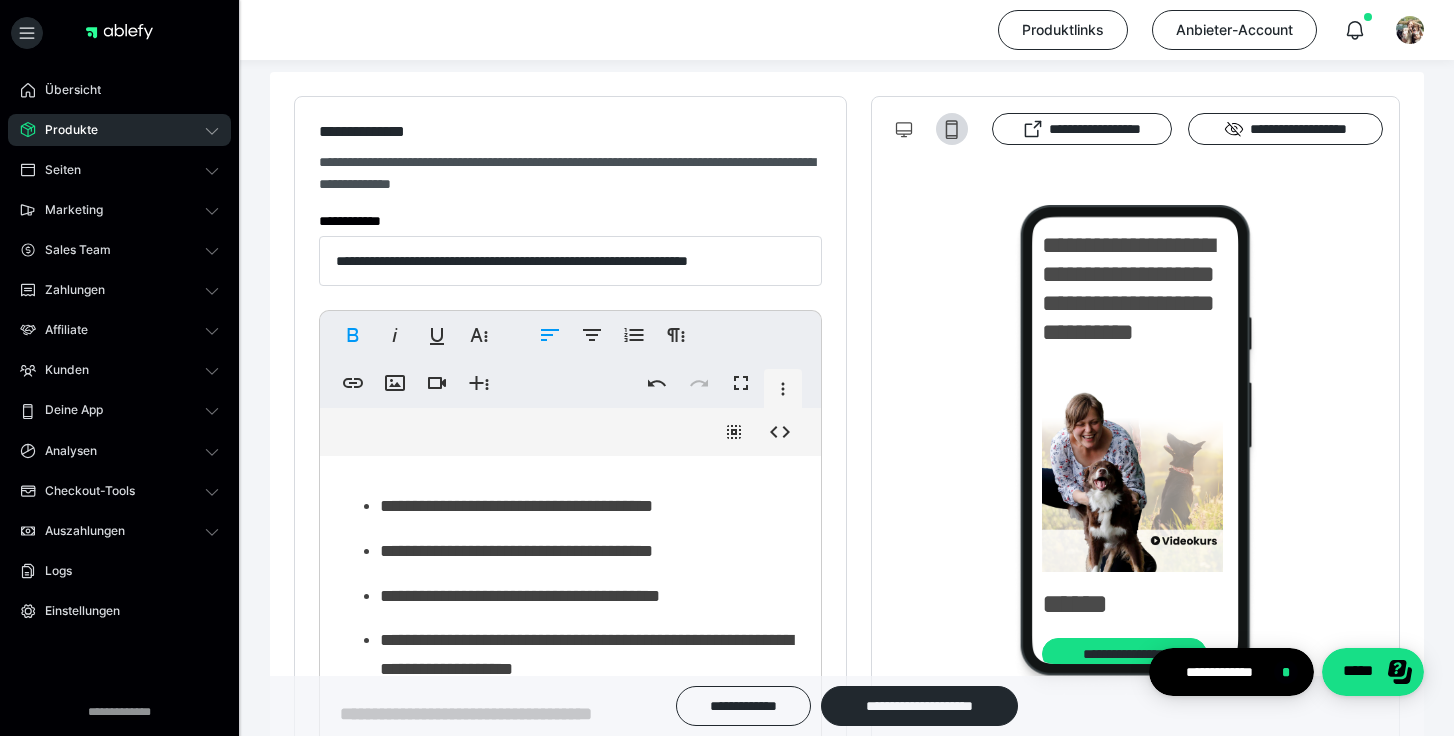 scroll, scrollTop: 1168, scrollLeft: 0, axis: vertical 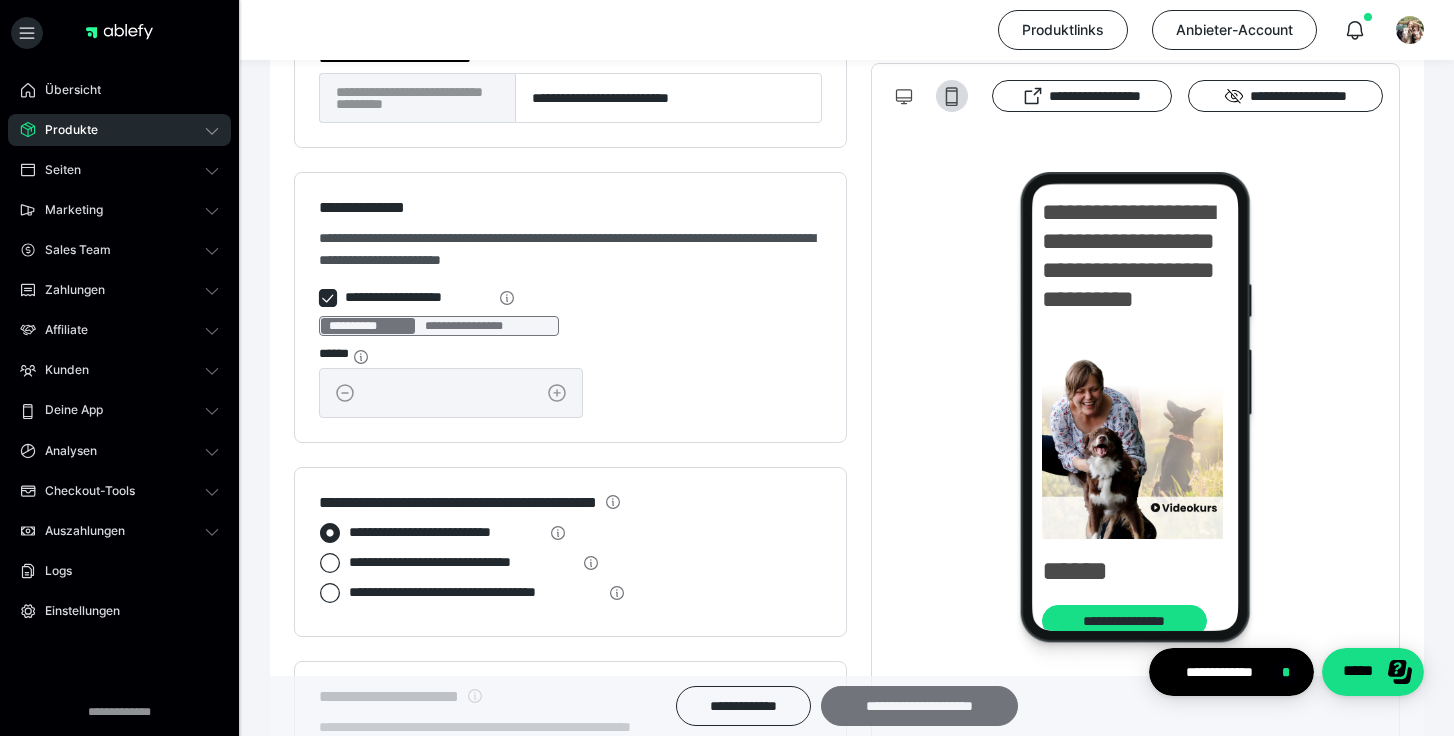 click on "**********" at bounding box center [919, 706] 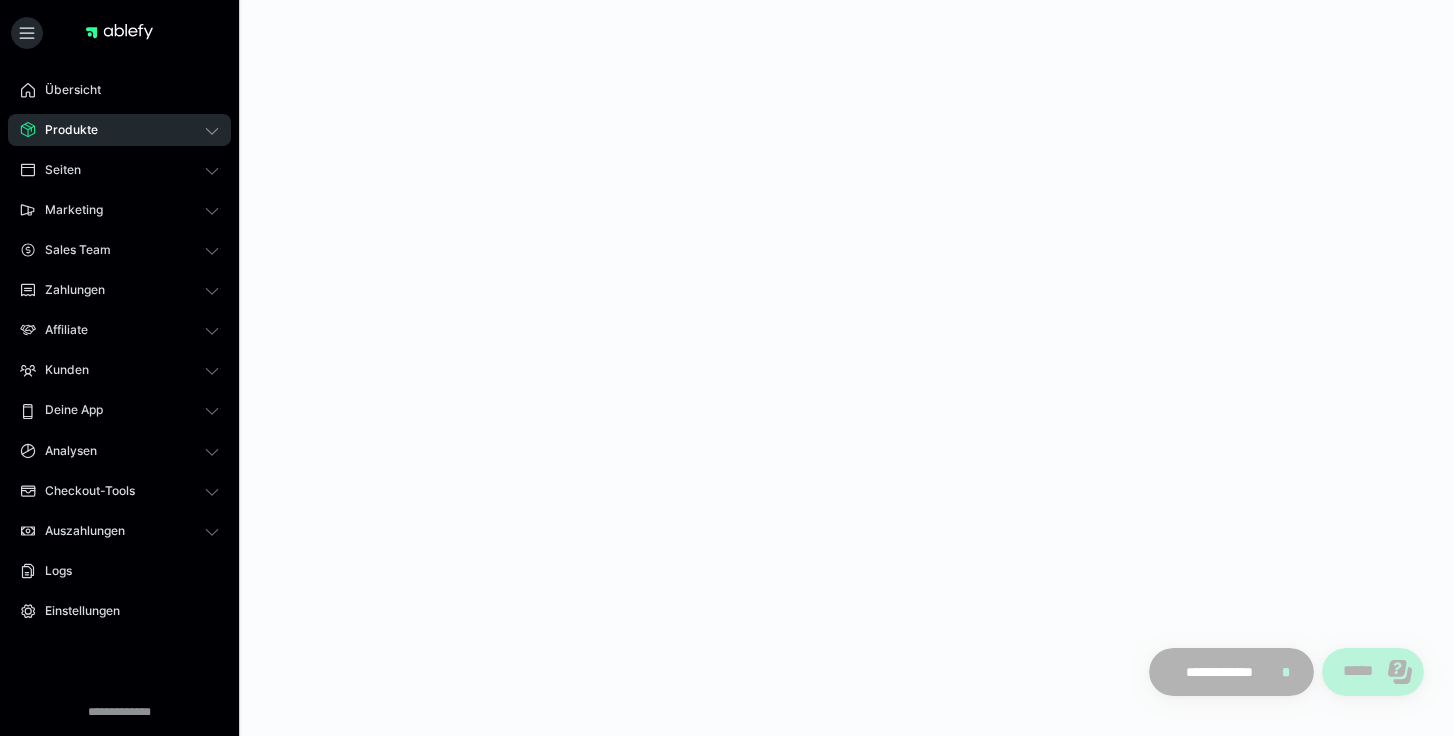 scroll, scrollTop: 0, scrollLeft: 0, axis: both 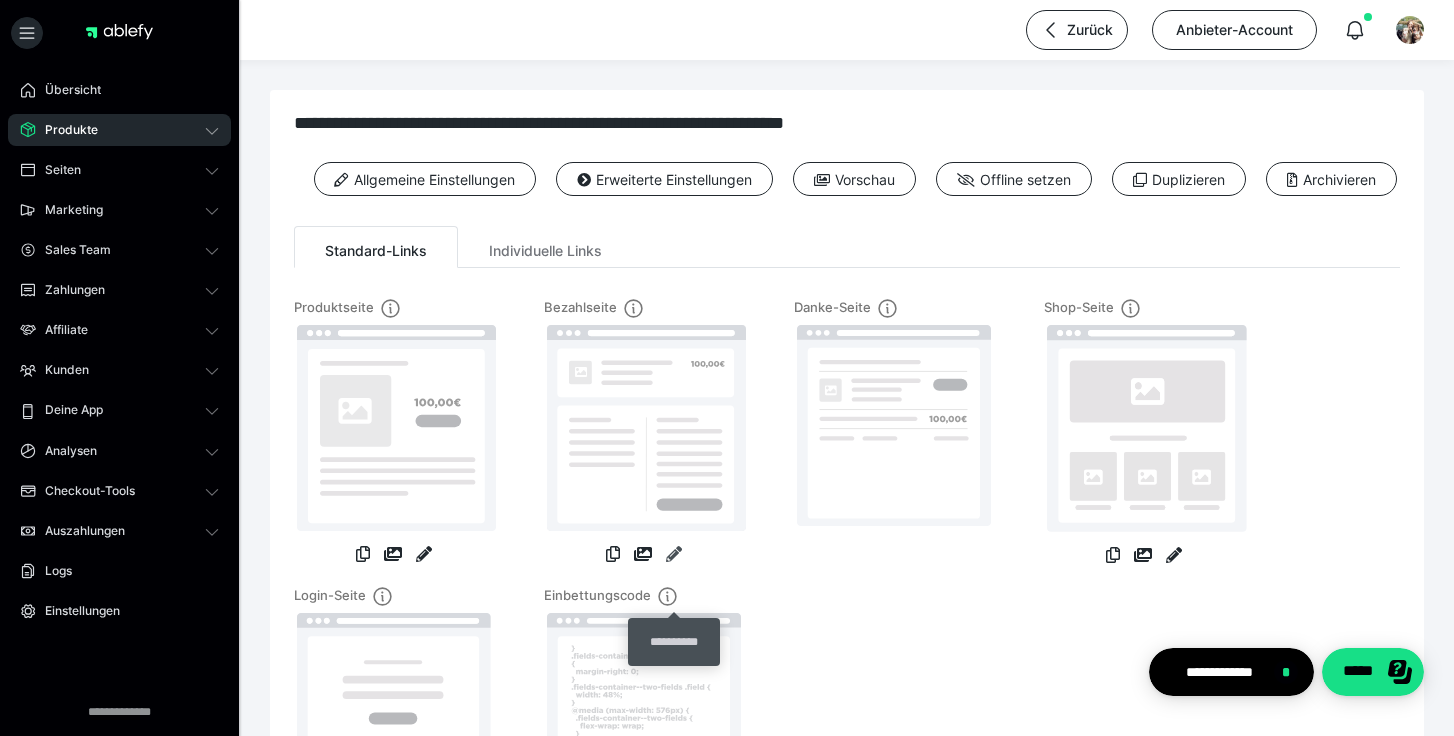 click at bounding box center [674, 554] 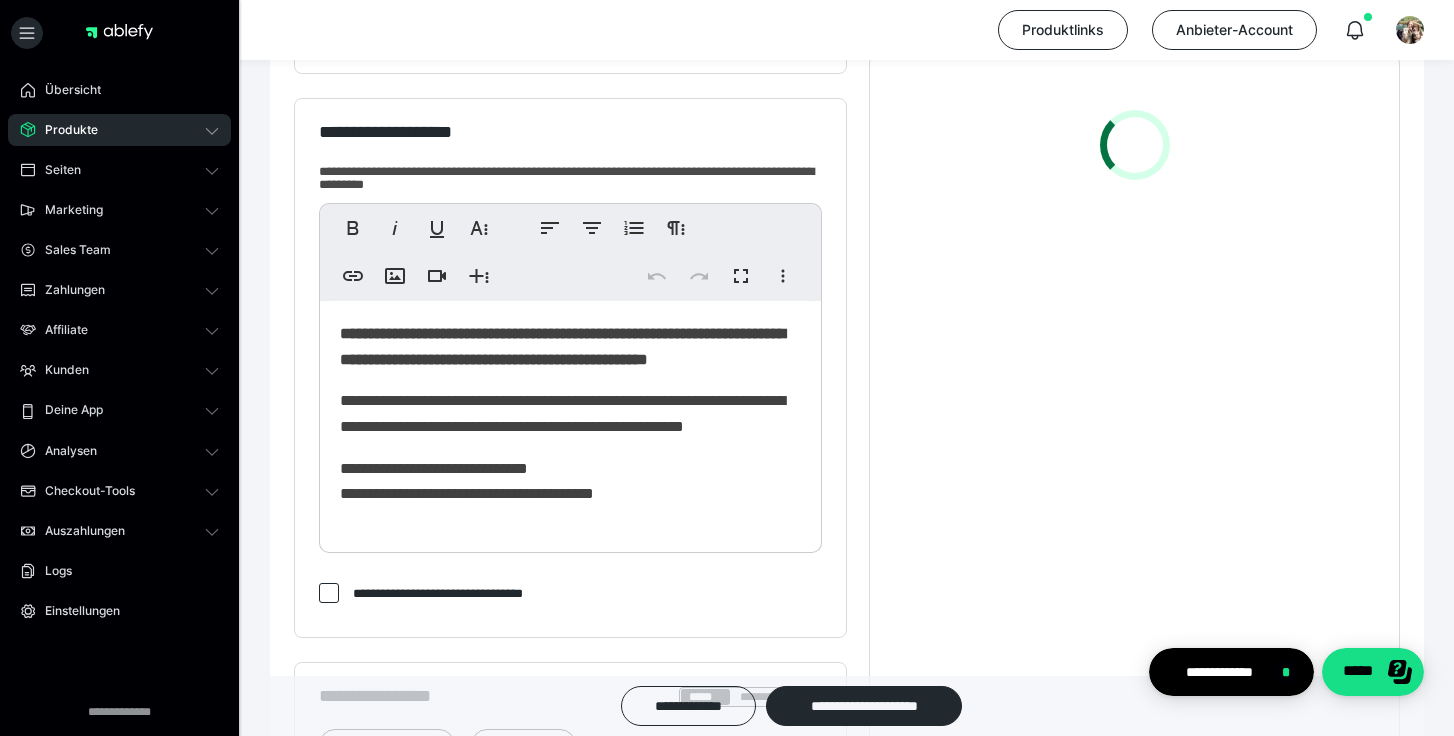 scroll, scrollTop: 434, scrollLeft: 0, axis: vertical 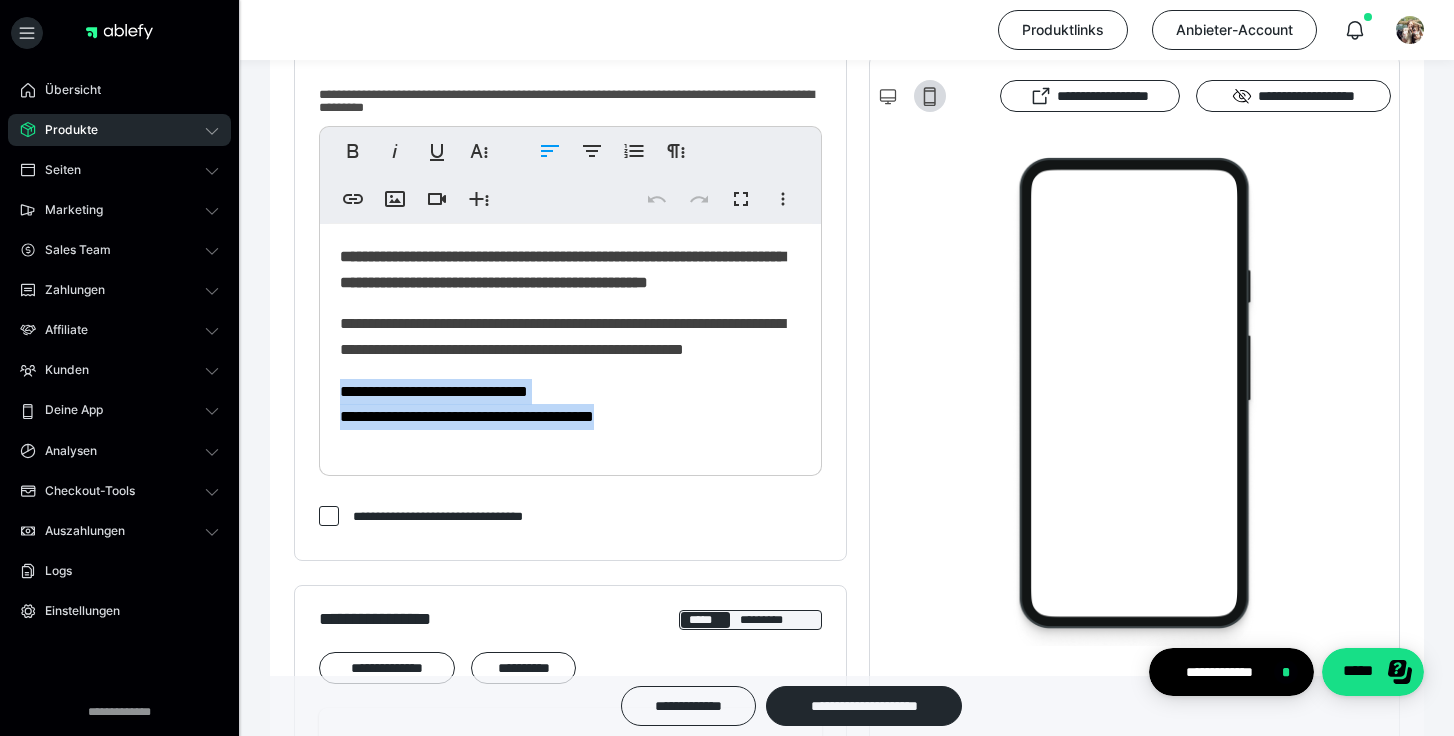 drag, startPoint x: 644, startPoint y: 468, endPoint x: 311, endPoint y: 392, distance: 341.5626 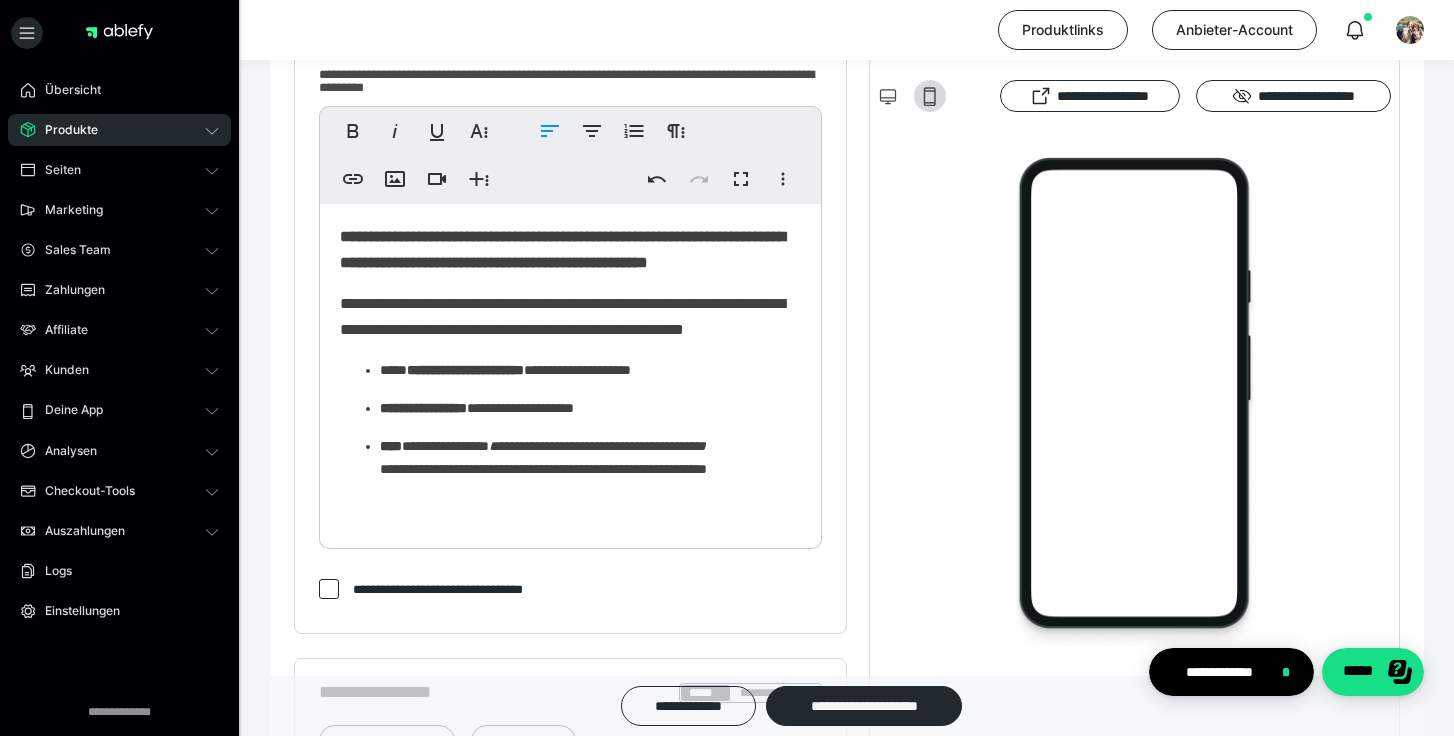 scroll, scrollTop: 529, scrollLeft: 0, axis: vertical 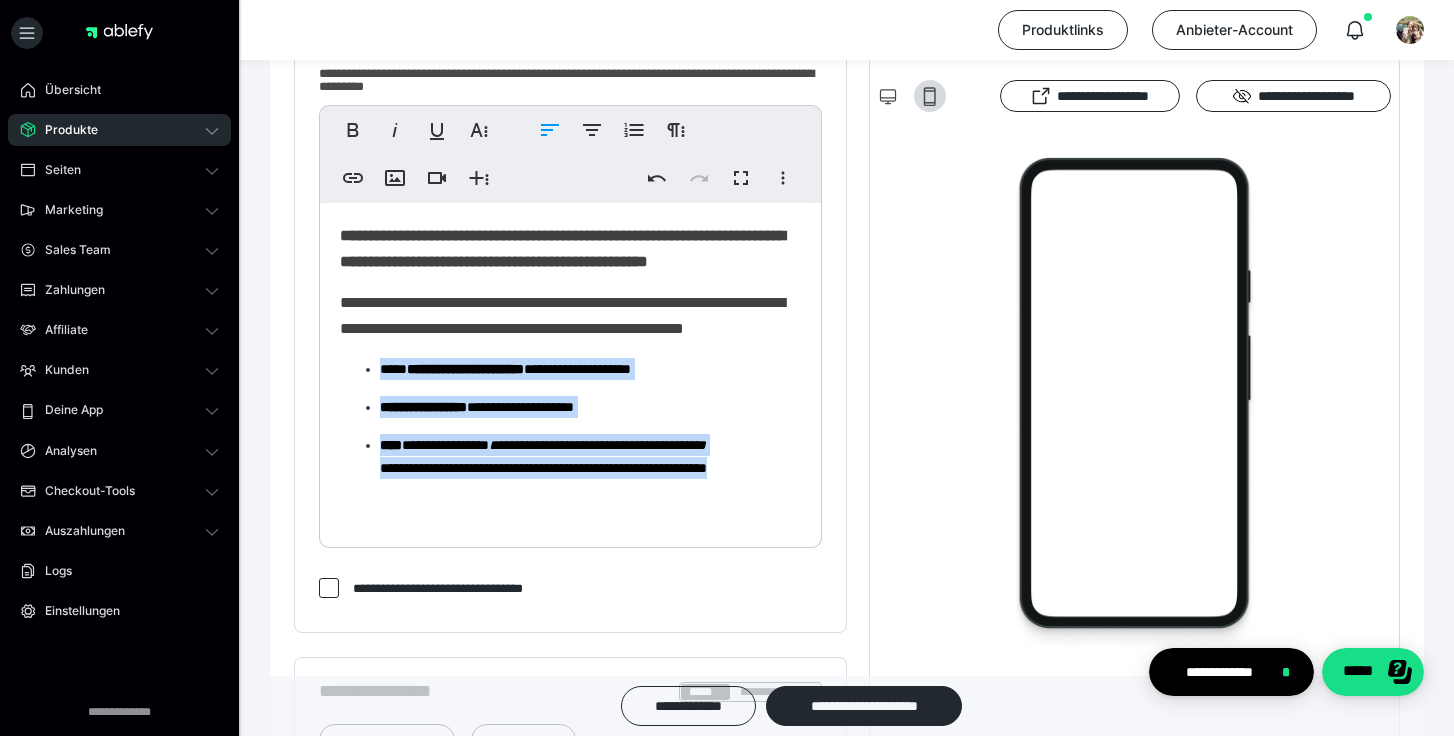 drag, startPoint x: 799, startPoint y: 541, endPoint x: 362, endPoint y: 418, distance: 453.98016 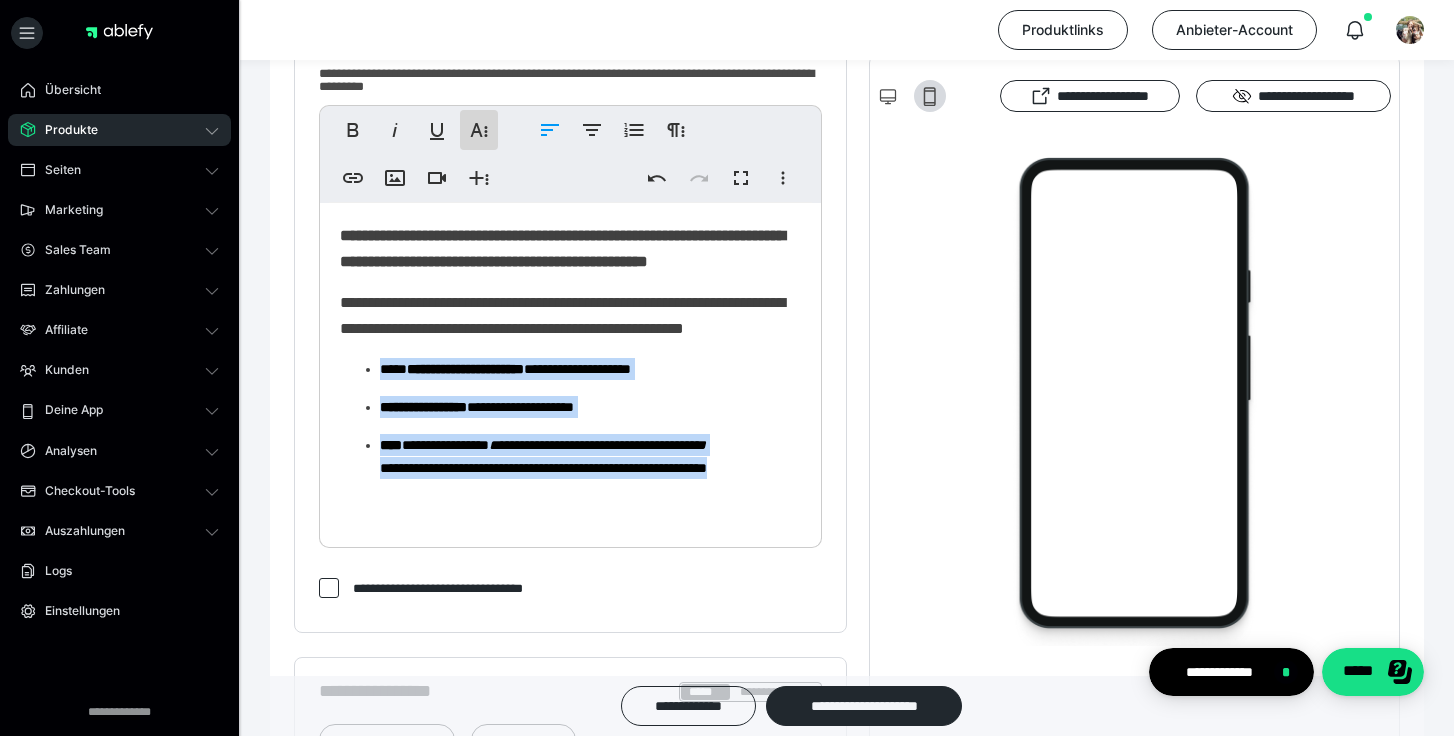 click 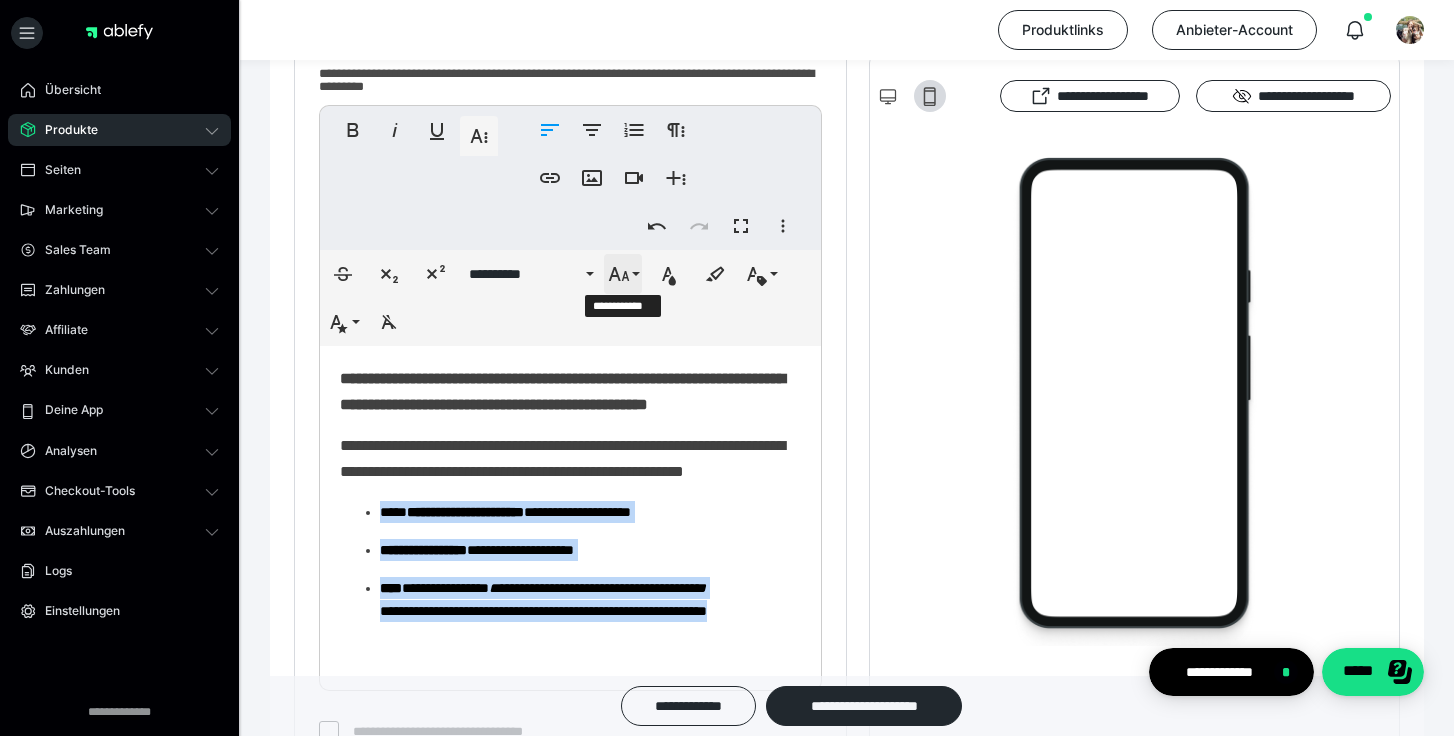 click on "**********" at bounding box center (623, 274) 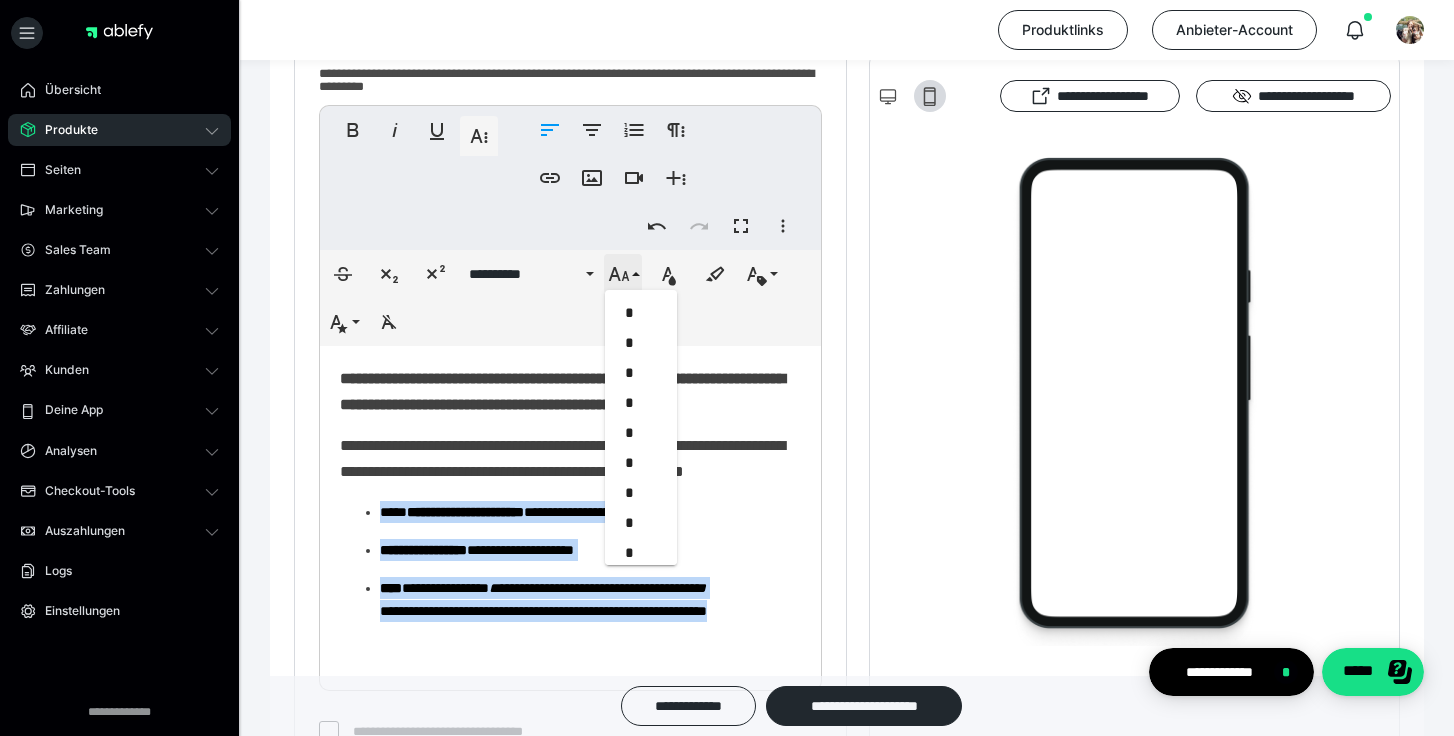 scroll, scrollTop: 413, scrollLeft: 0, axis: vertical 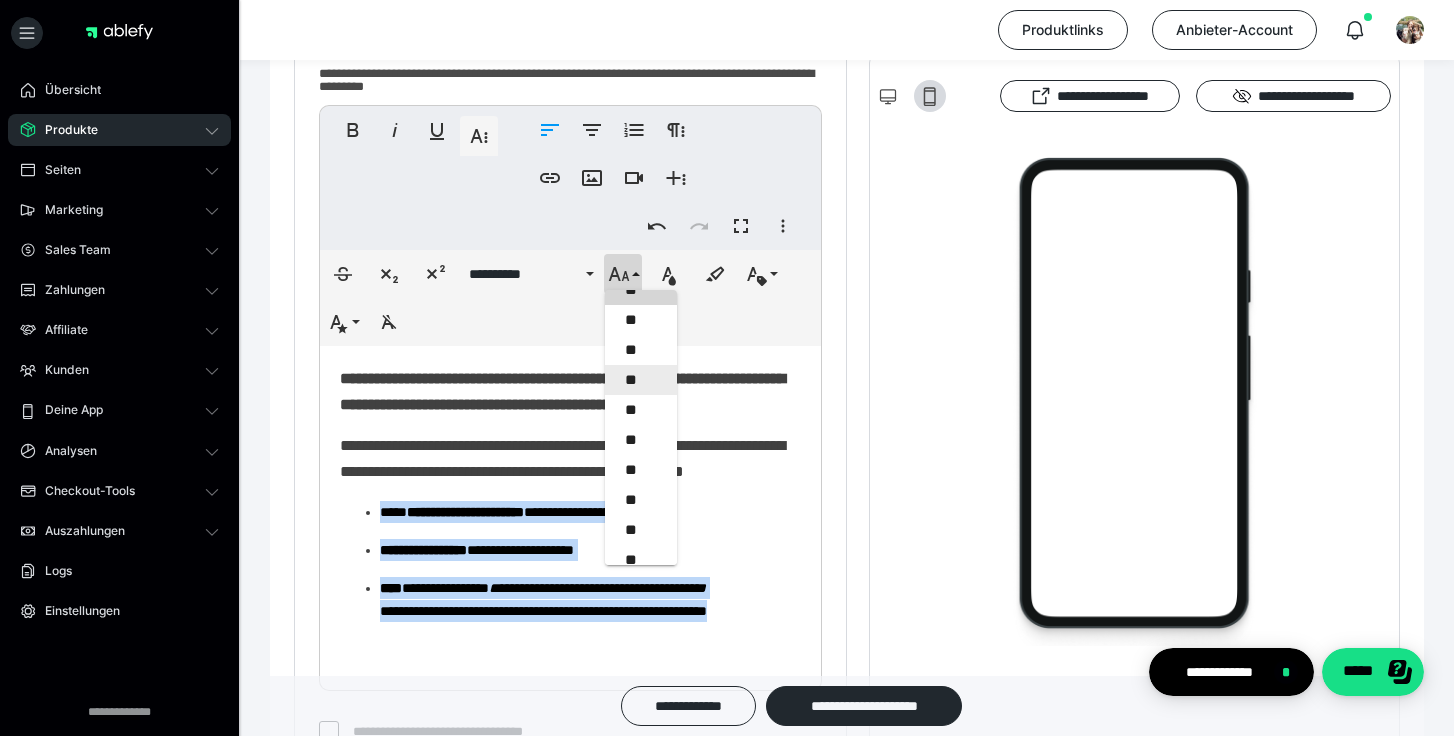 click on "**" at bounding box center (641, 380) 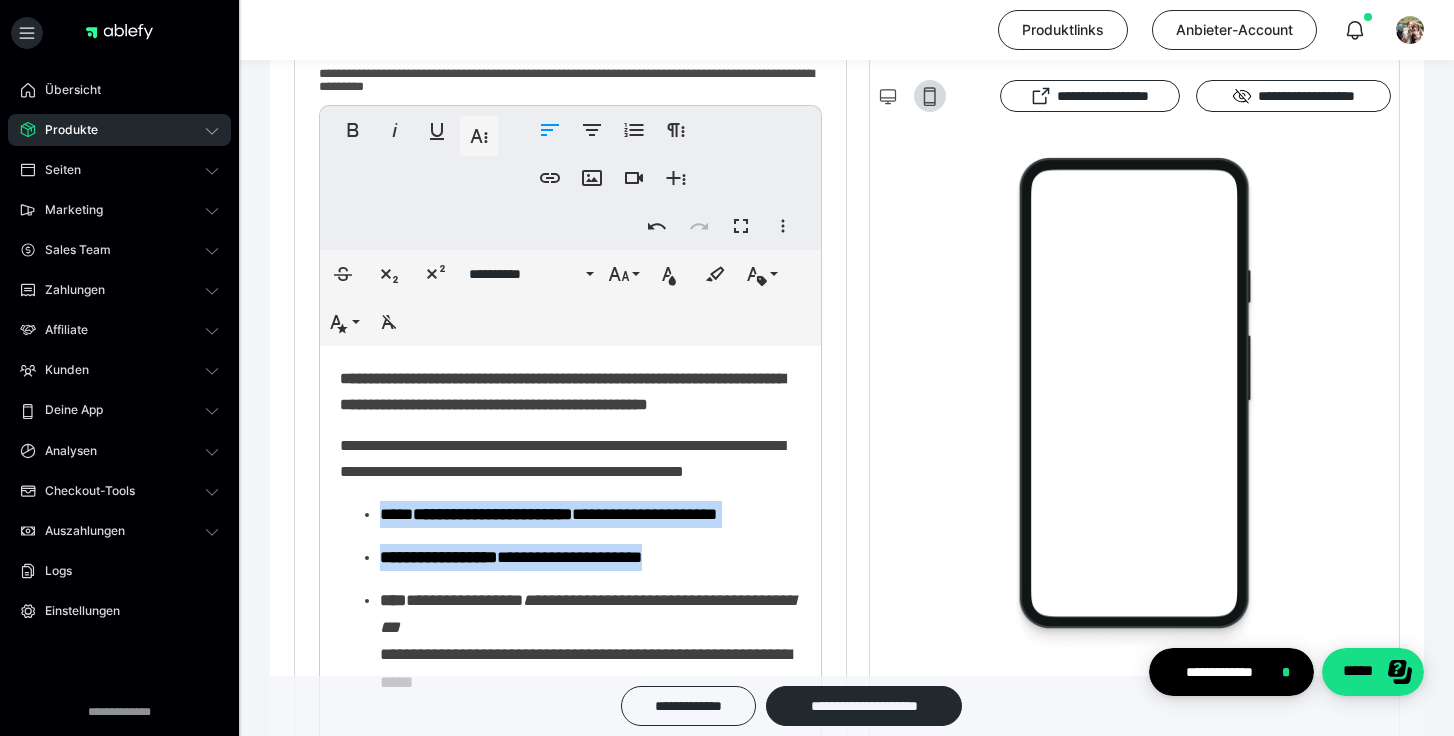 click on "**********" at bounding box center (570, 458) 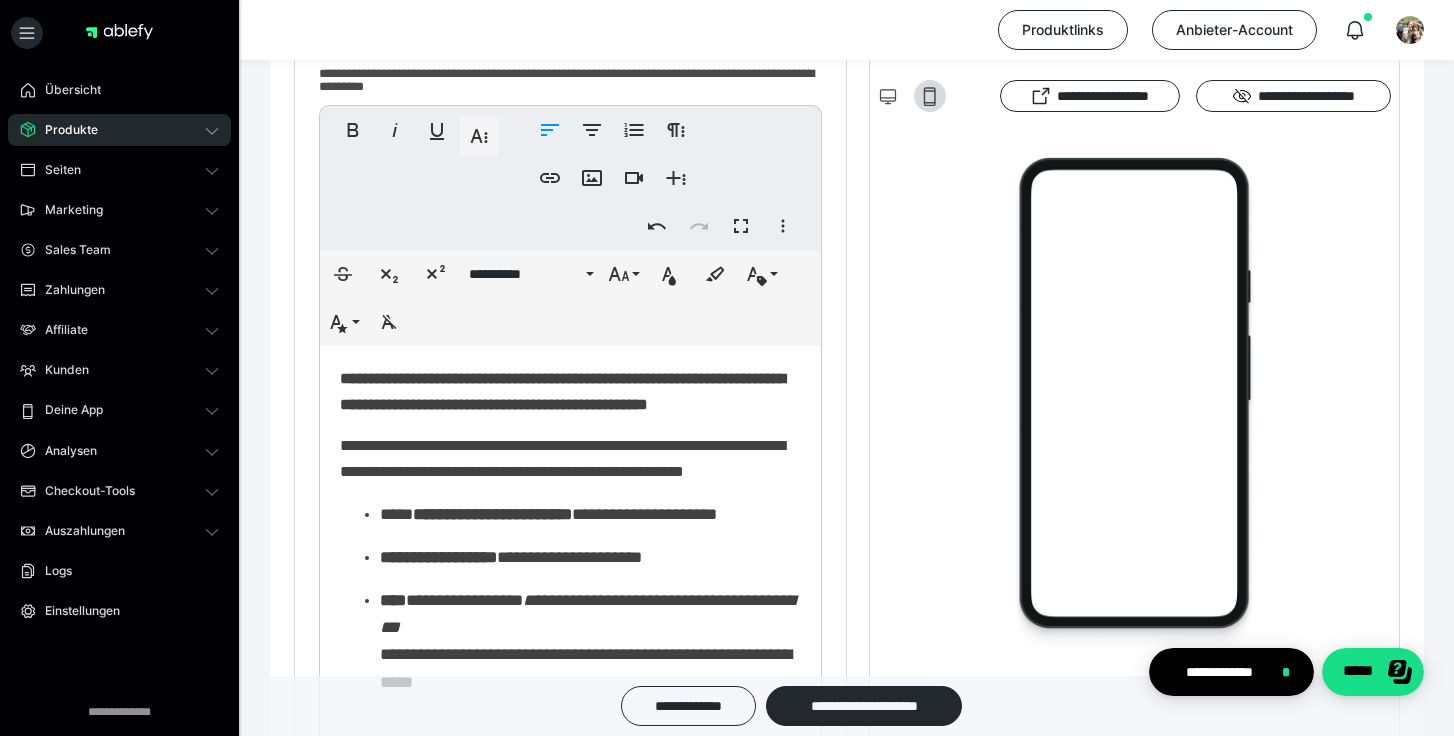 scroll, scrollTop: 38, scrollLeft: 0, axis: vertical 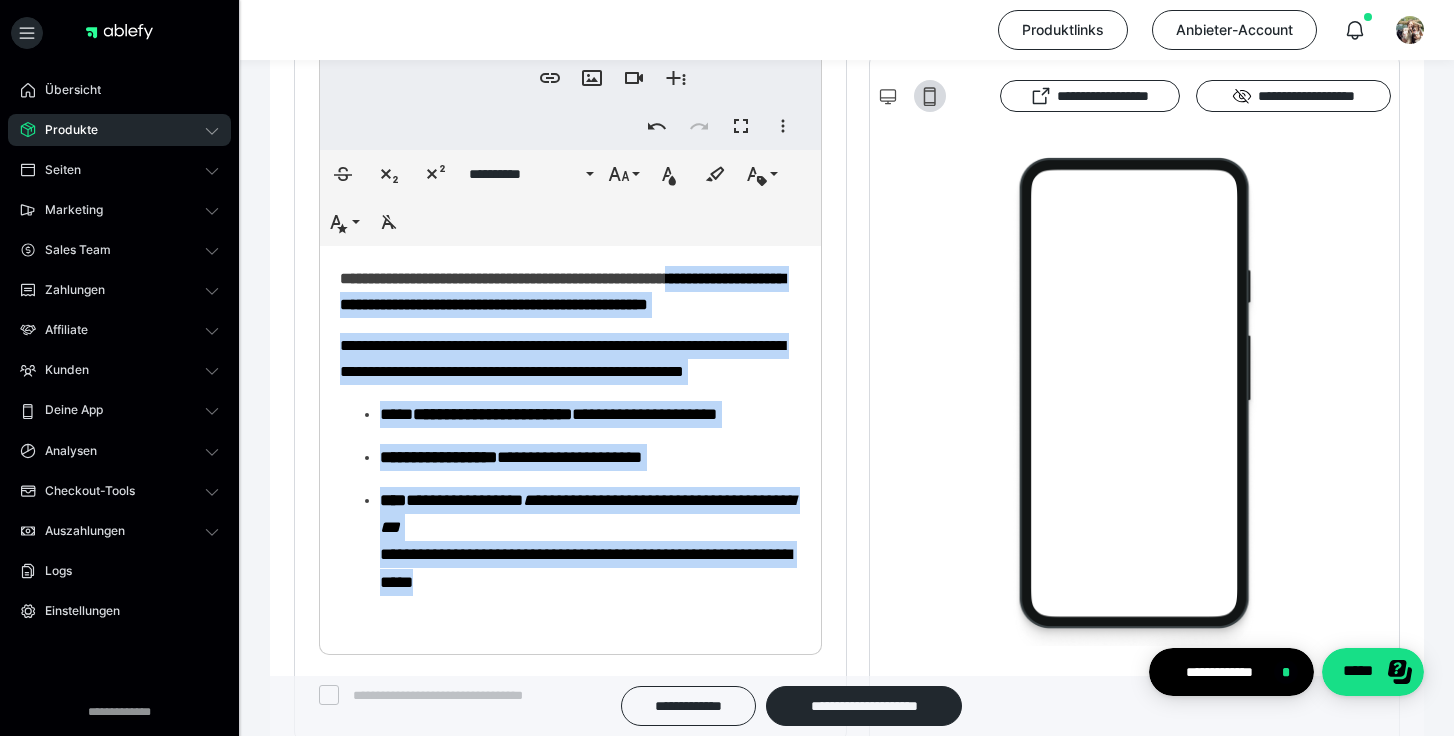 drag, startPoint x: 337, startPoint y: 364, endPoint x: 659, endPoint y: 679, distance: 450.45422 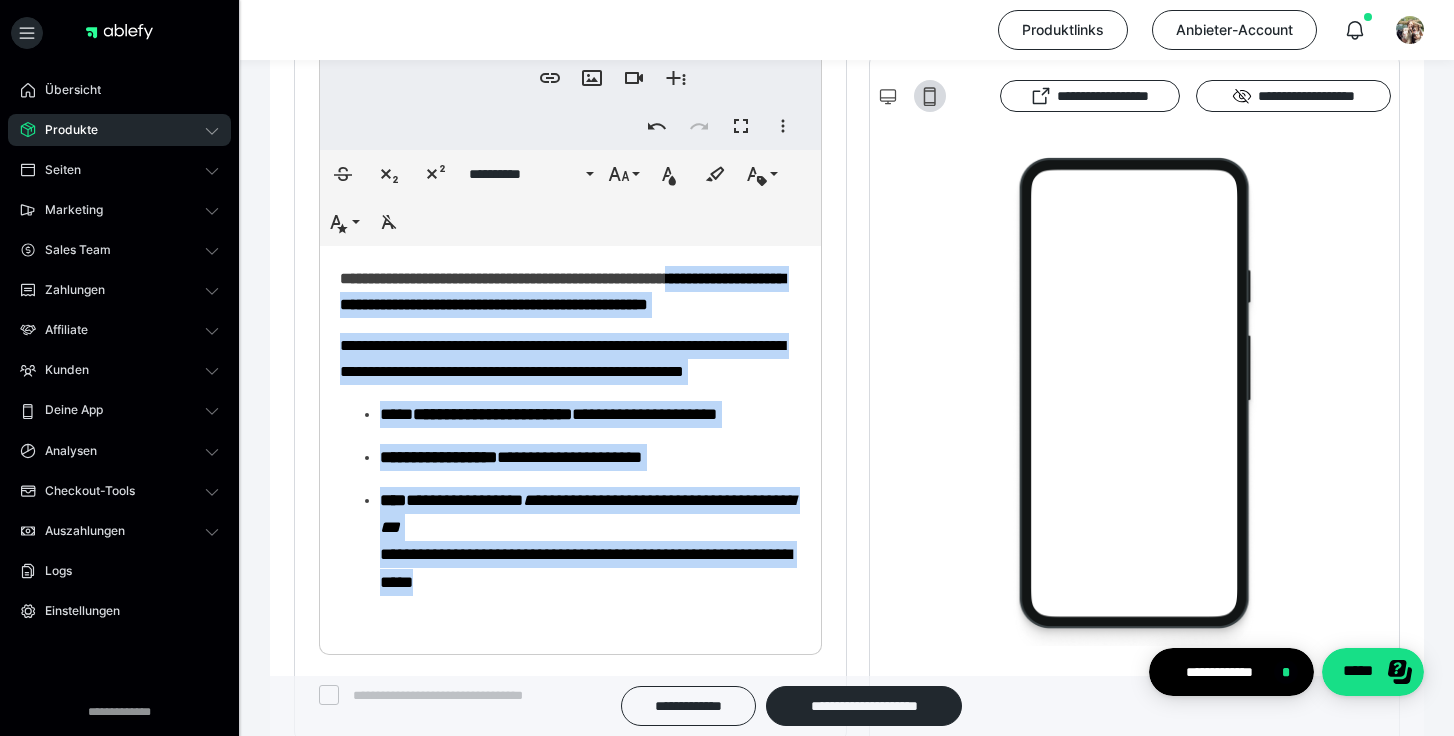 click on "**********" at bounding box center (590, 541) 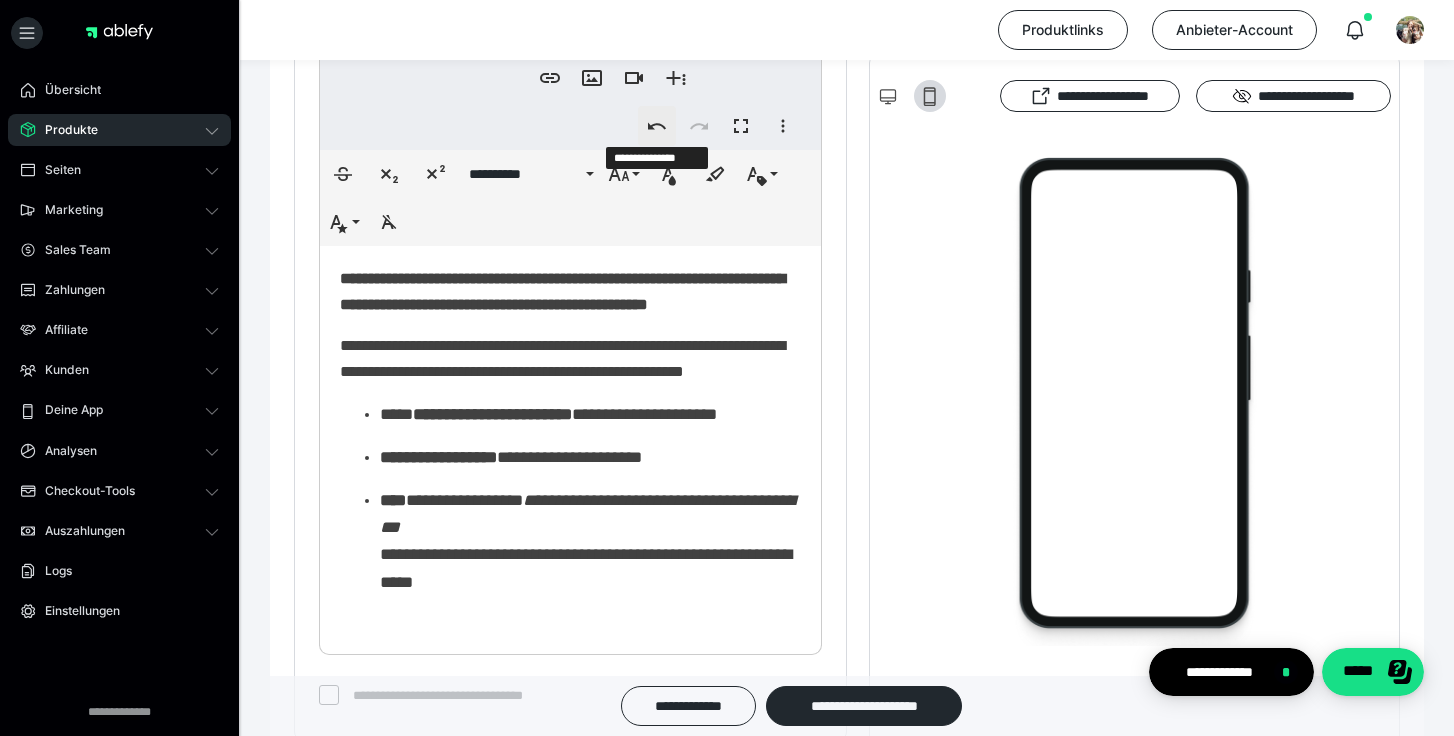 click 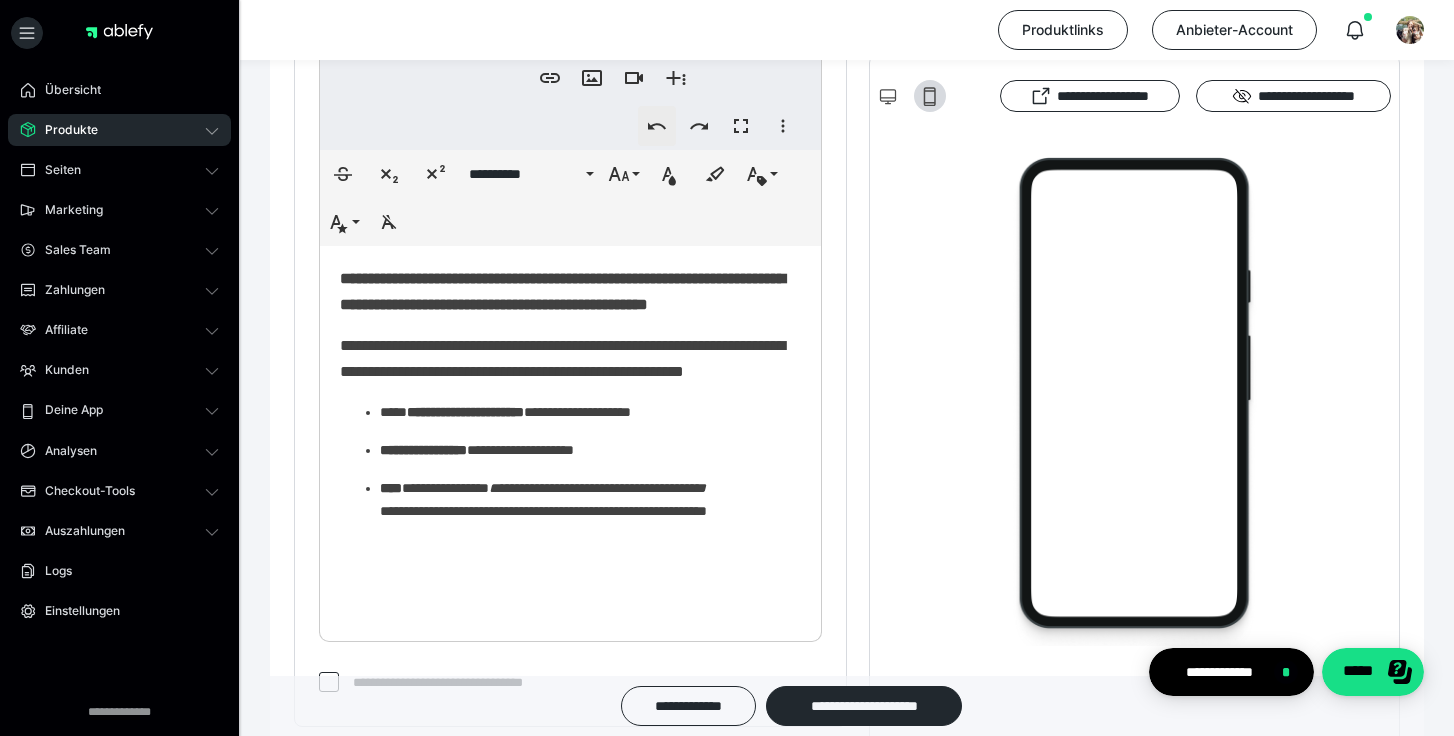 click 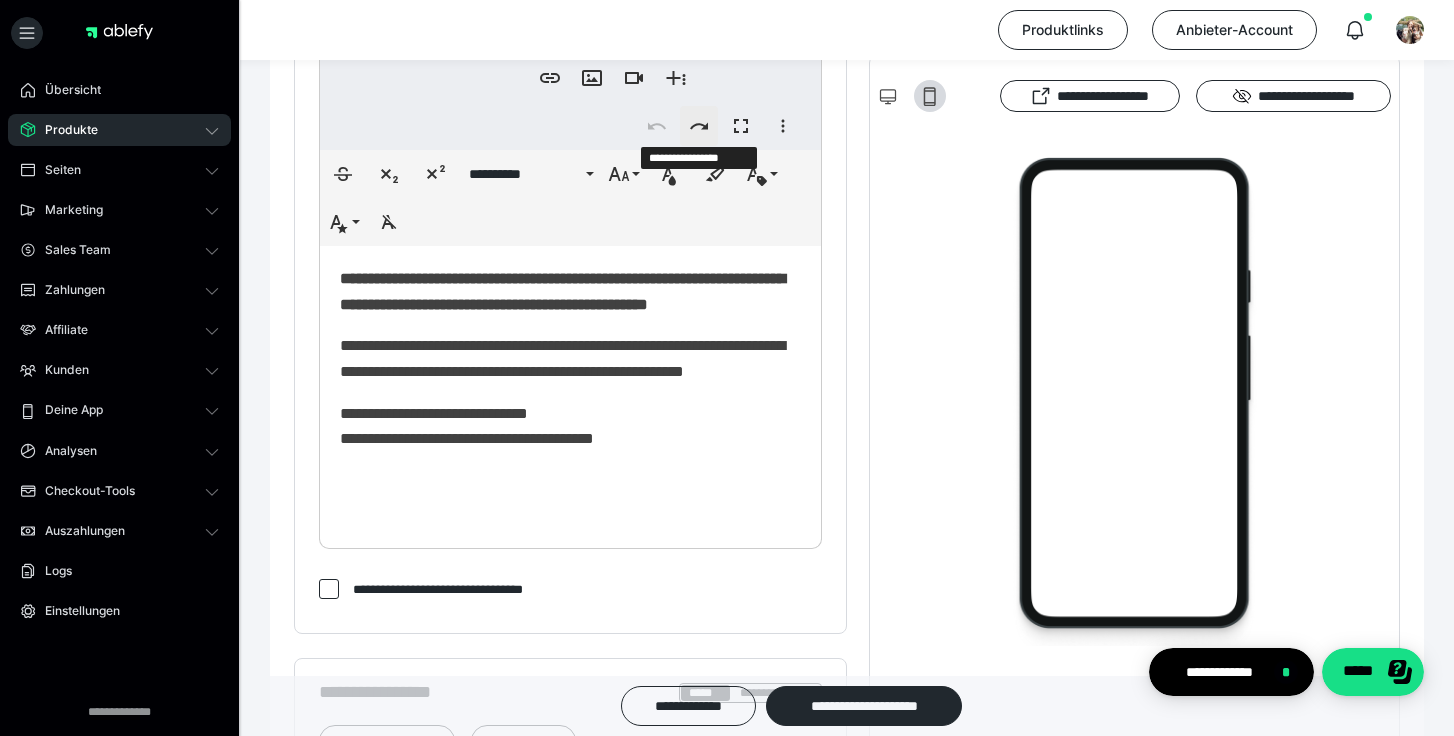 click 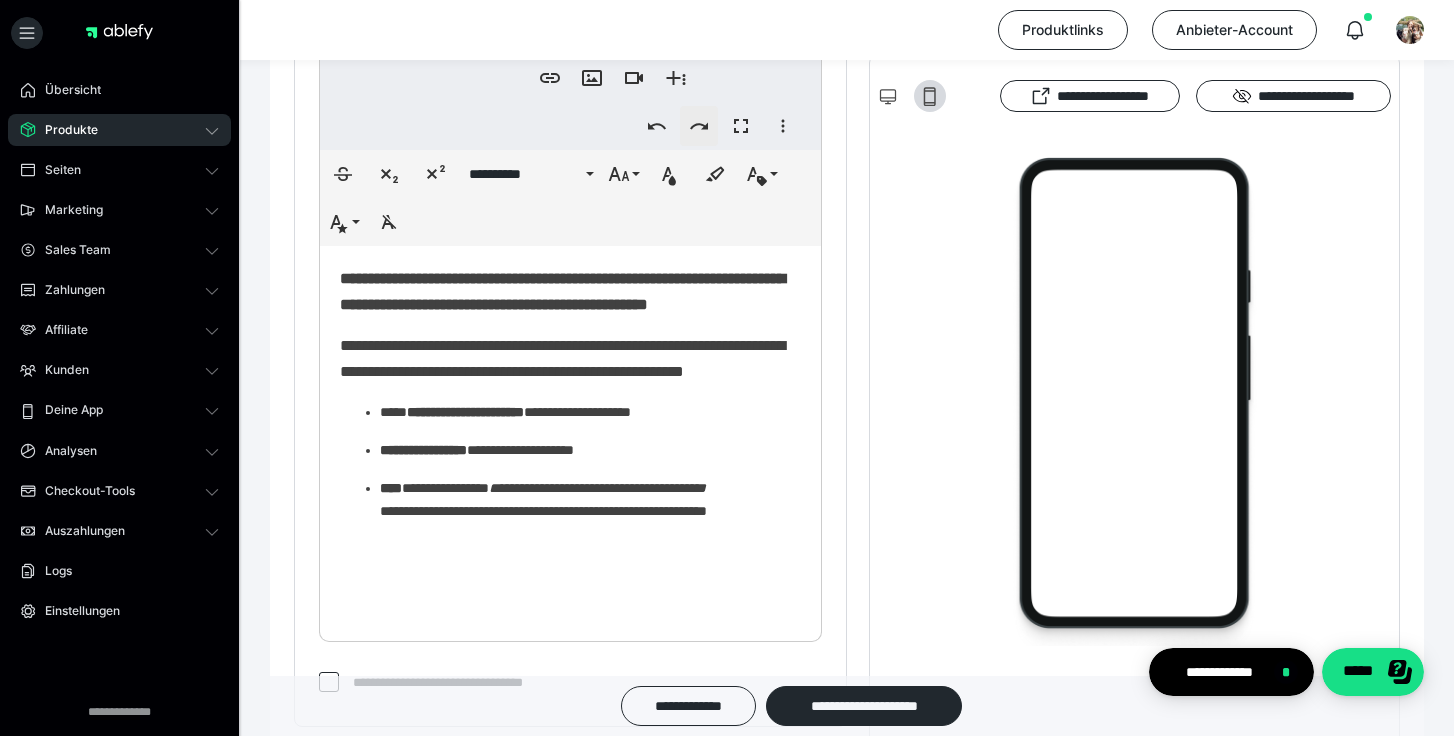 click 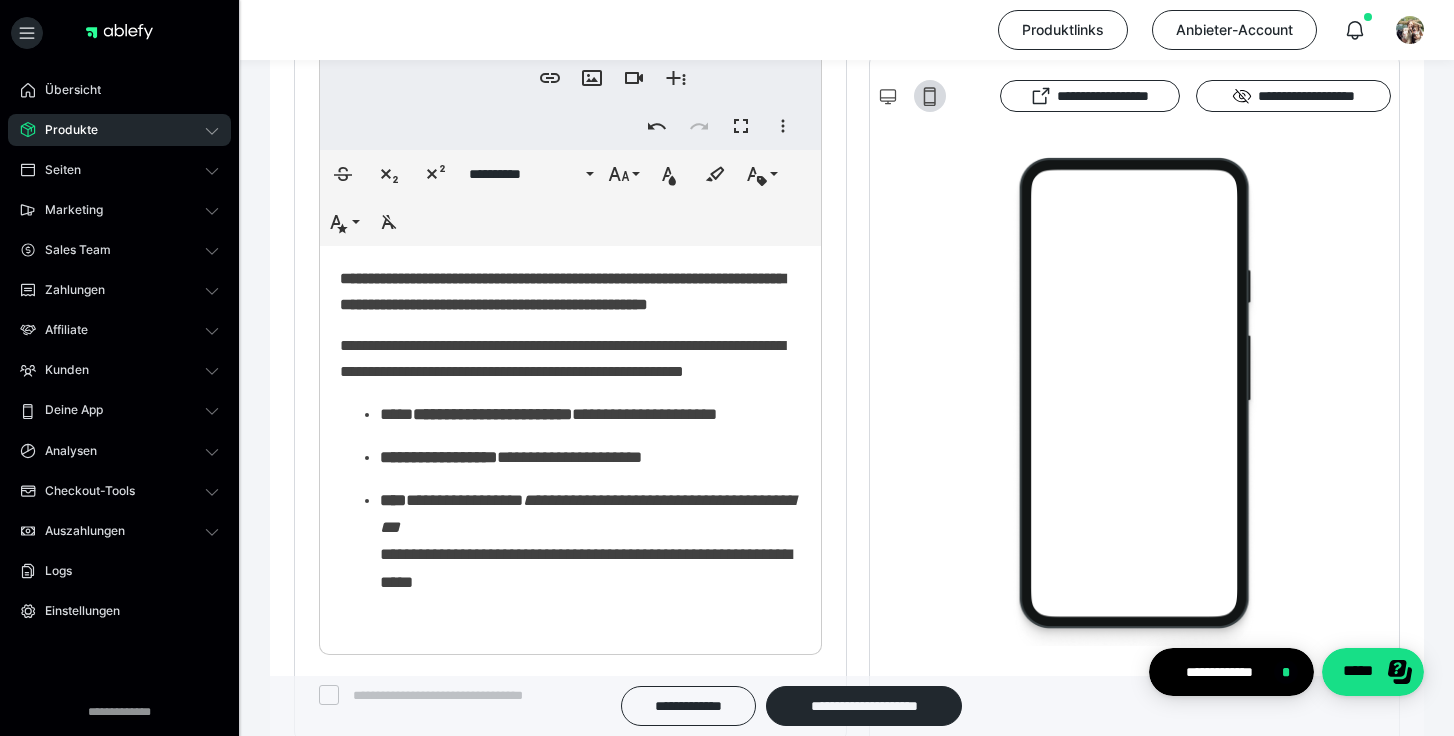 click on "**********" at bounding box center [570, 358] 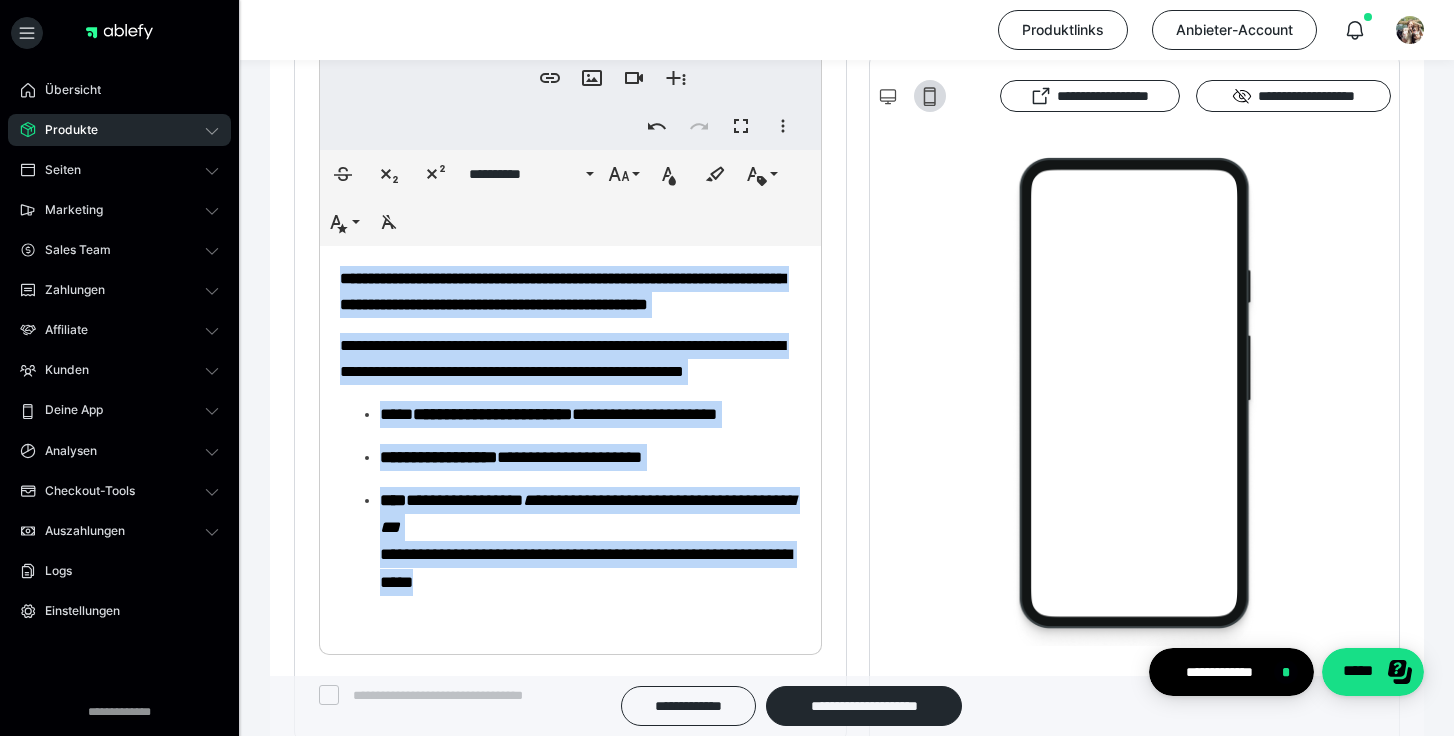 drag, startPoint x: 523, startPoint y: 636, endPoint x: 334, endPoint y: 284, distance: 399.53098 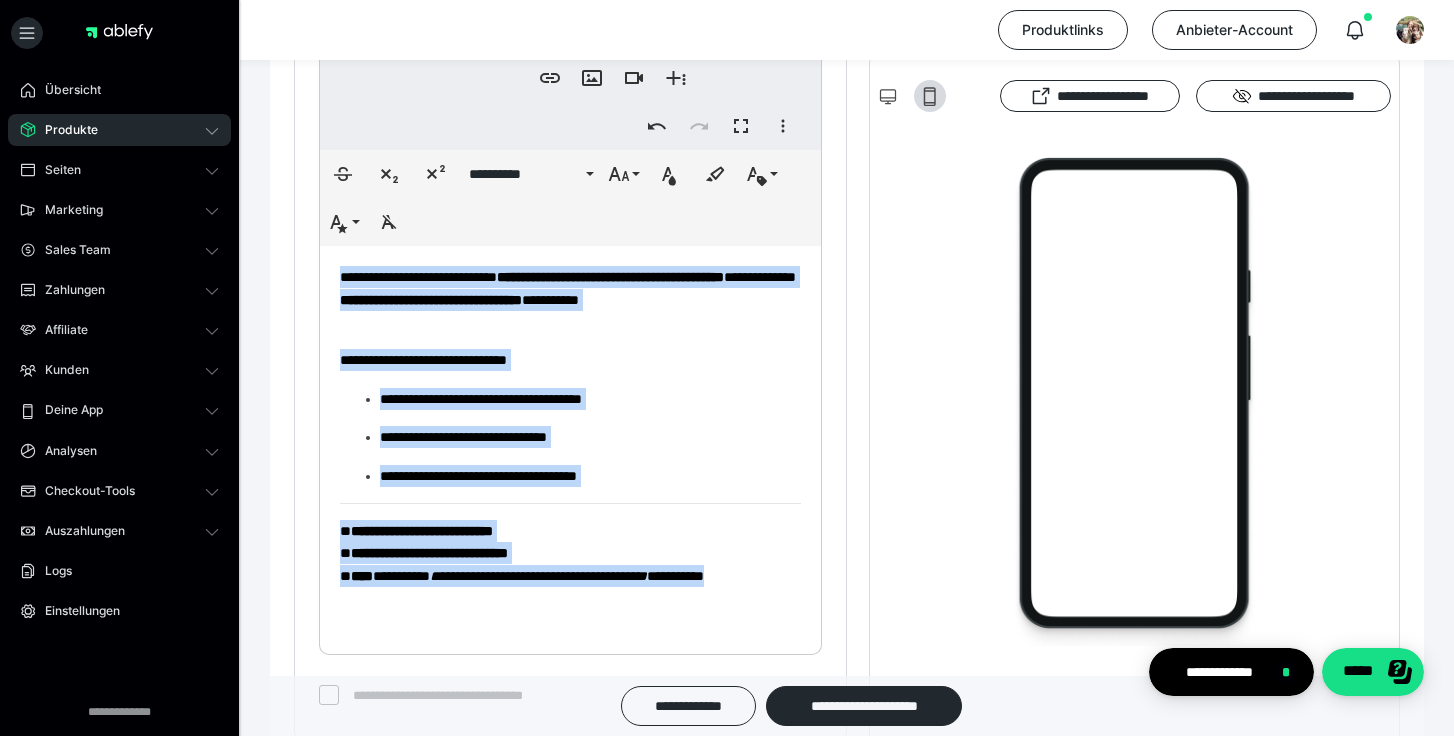 drag, startPoint x: 428, startPoint y: 603, endPoint x: 330, endPoint y: 279, distance: 338.49667 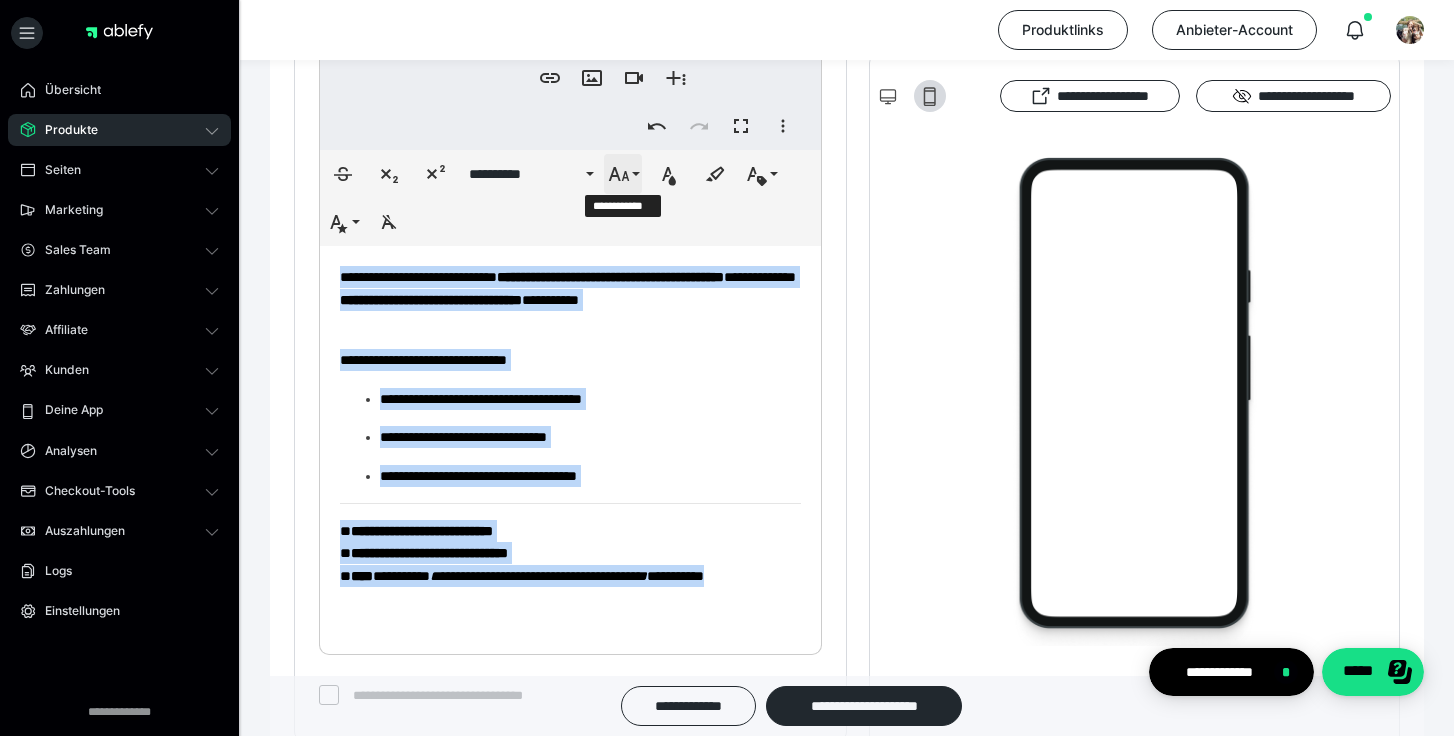 click on "**********" at bounding box center (623, 174) 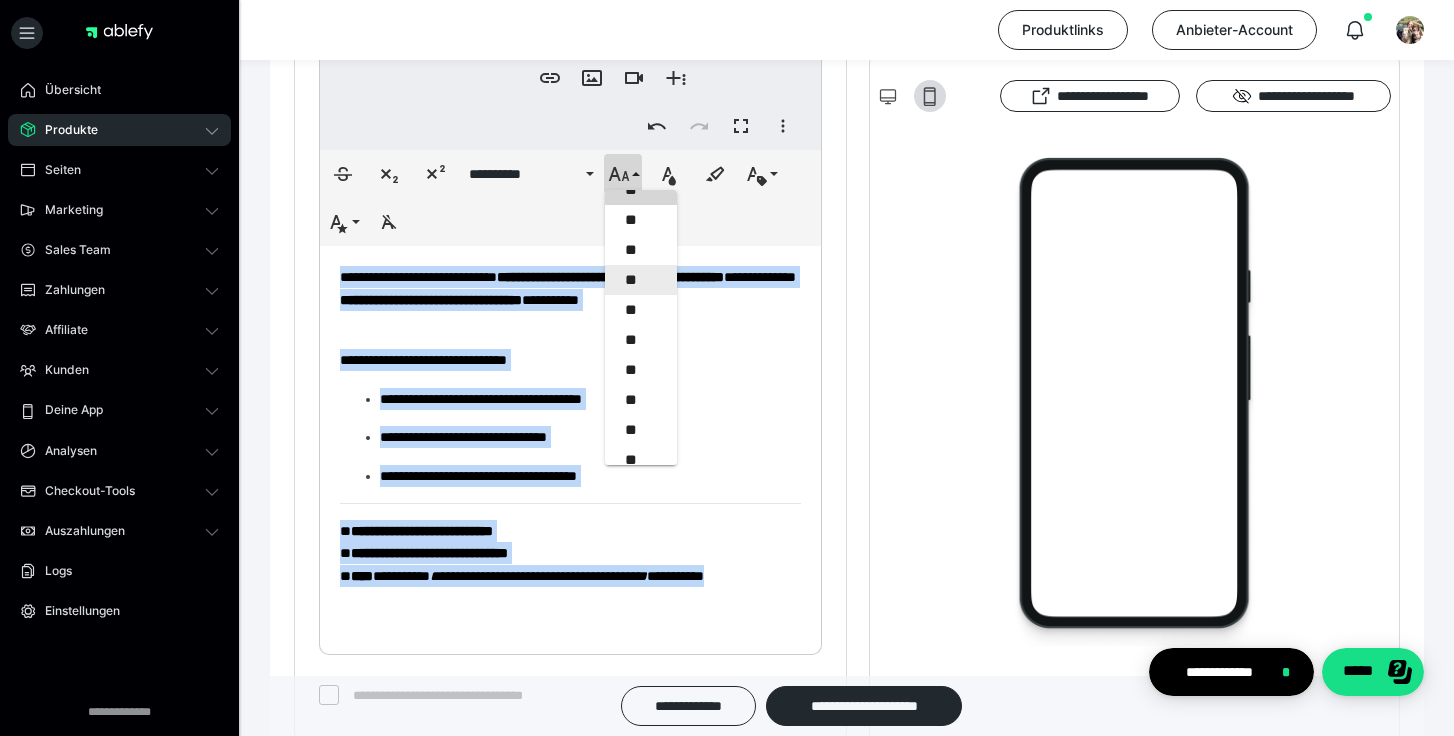 click on "**" at bounding box center [641, 280] 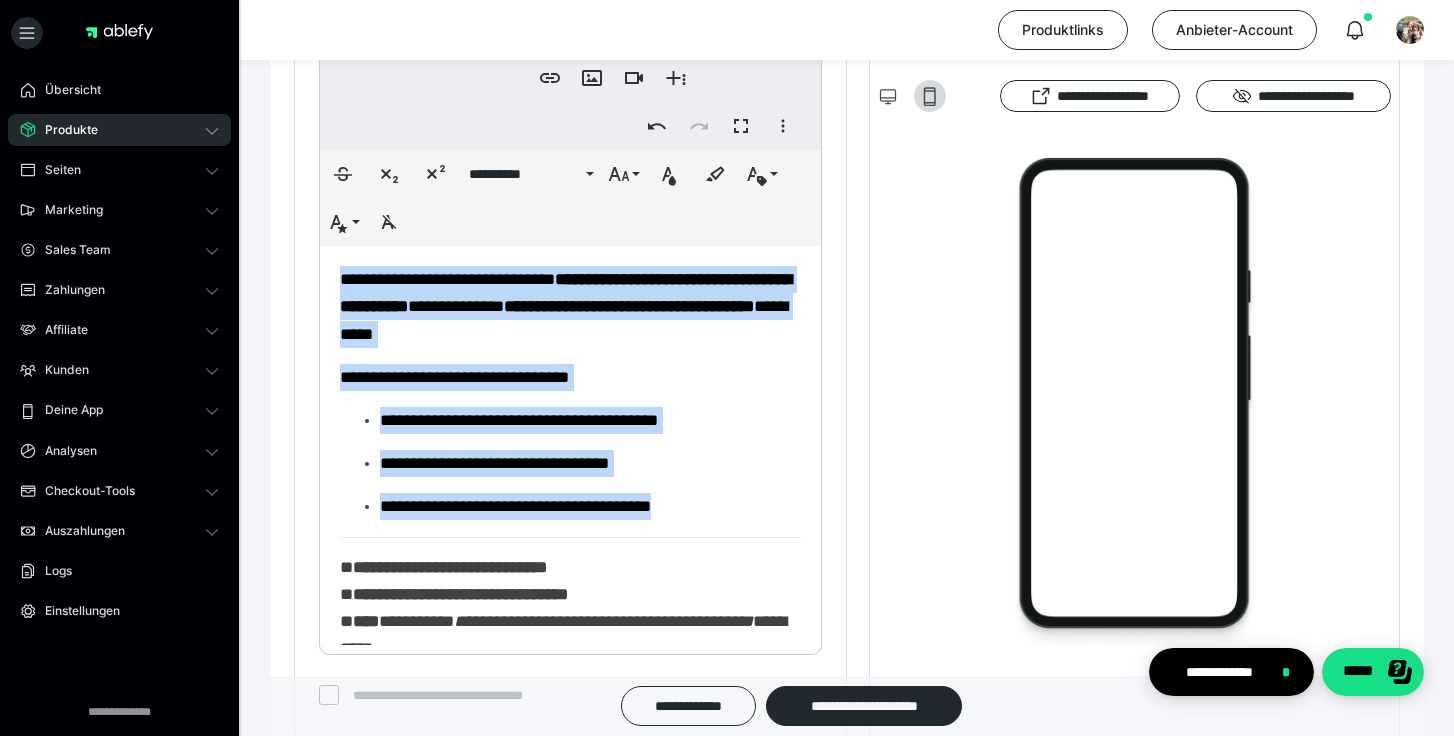 click on "**********" at bounding box center (590, 506) 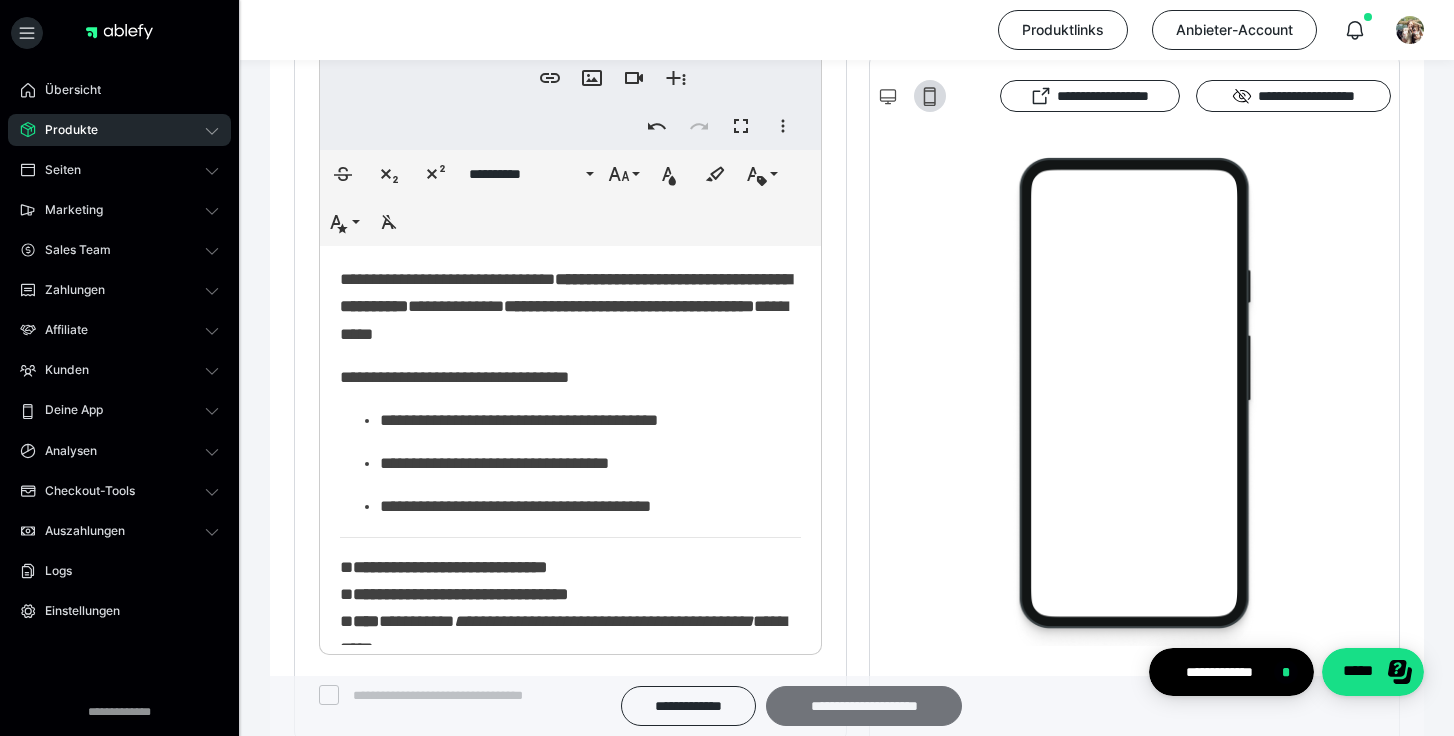 click on "**********" at bounding box center [864, 706] 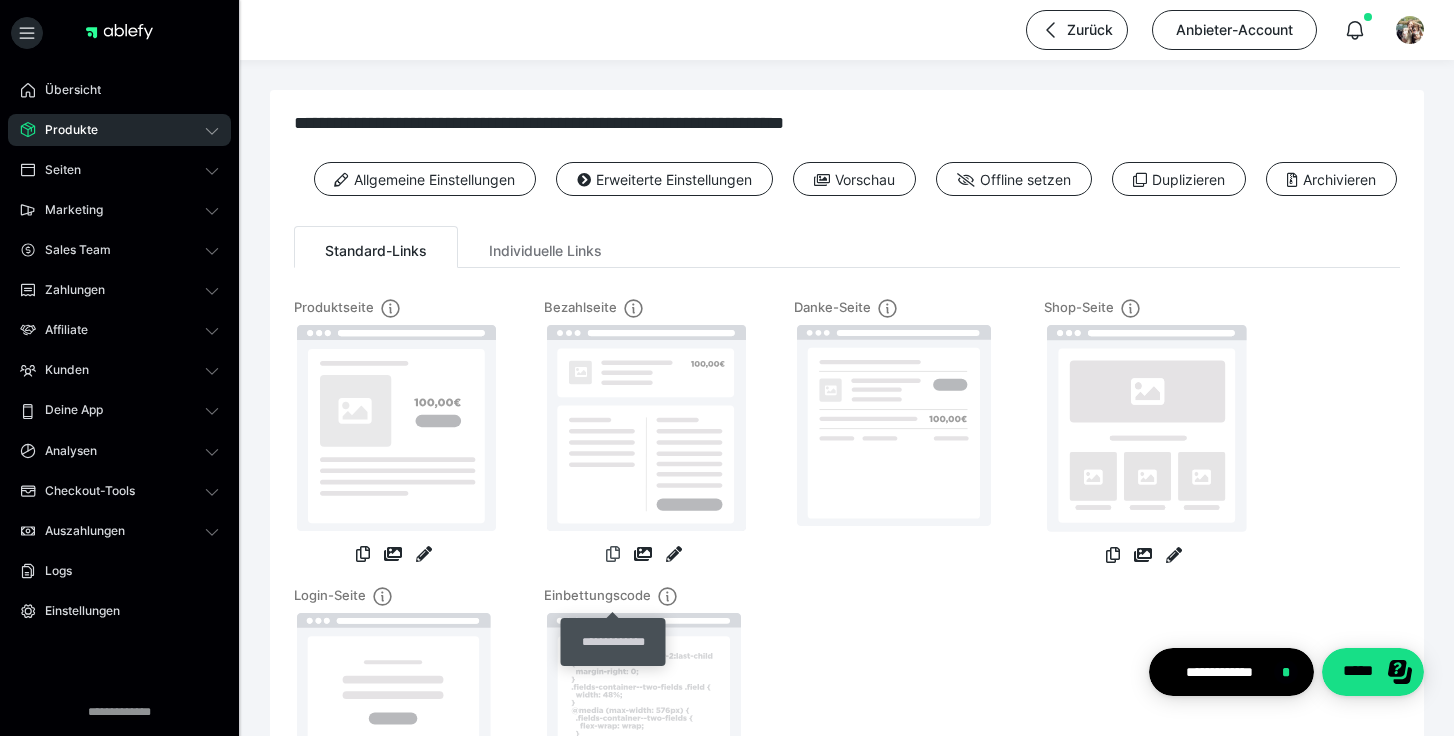 click at bounding box center [613, 554] 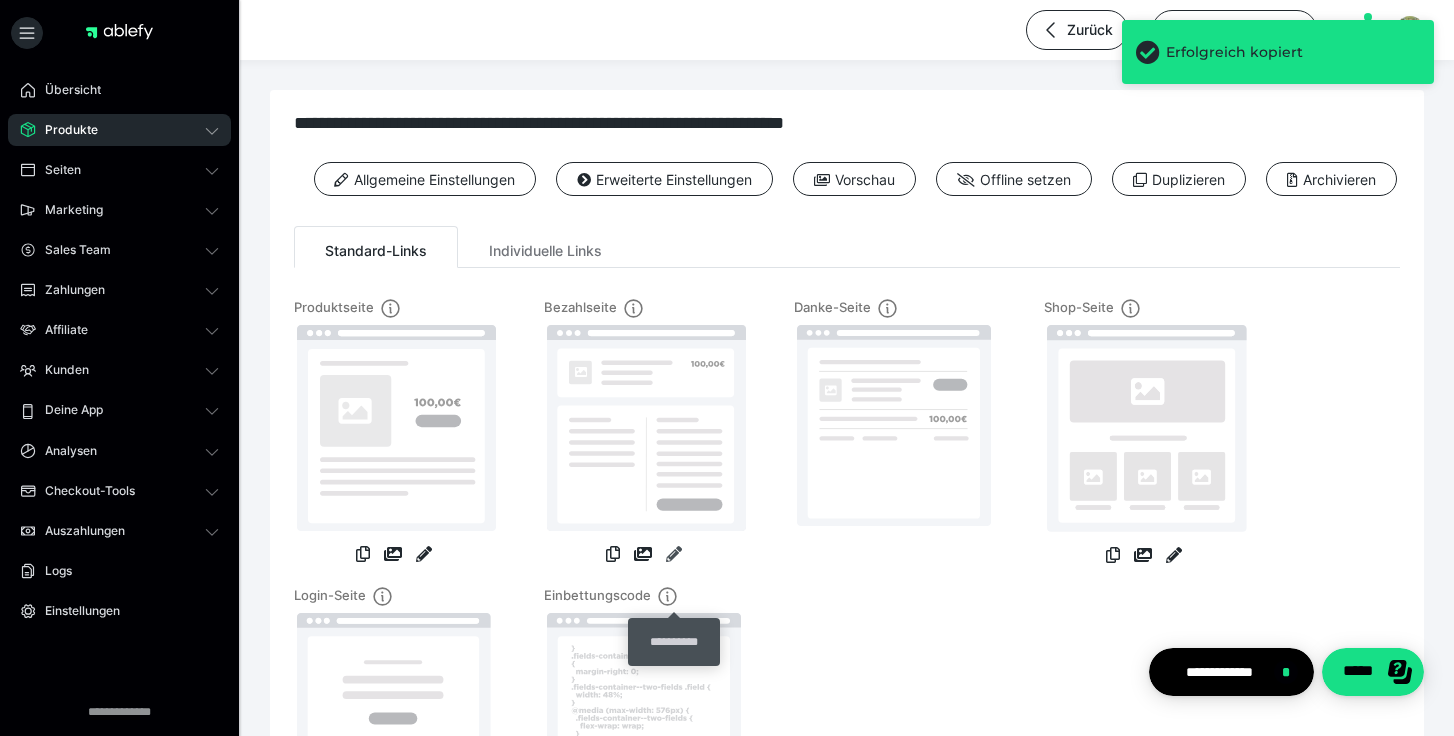click at bounding box center (674, 554) 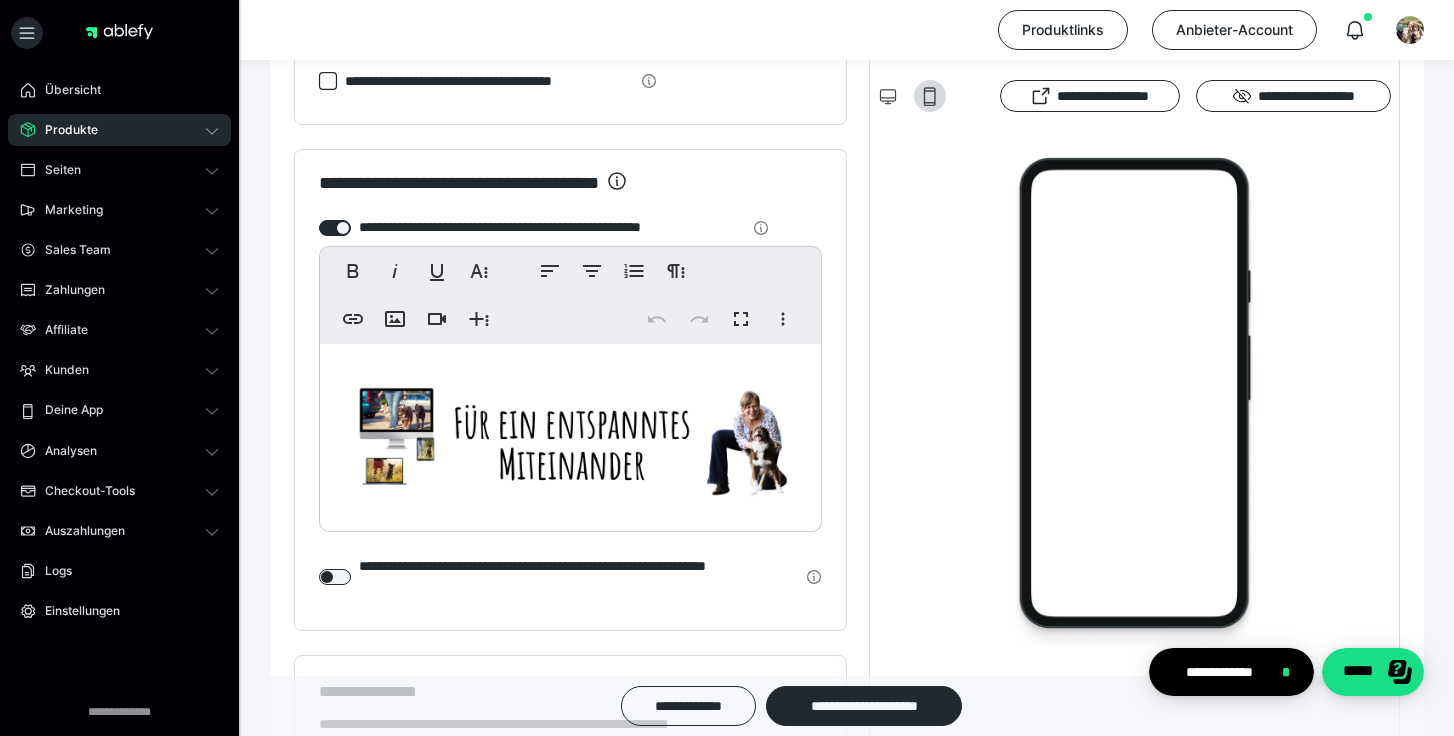 scroll, scrollTop: 1970, scrollLeft: 0, axis: vertical 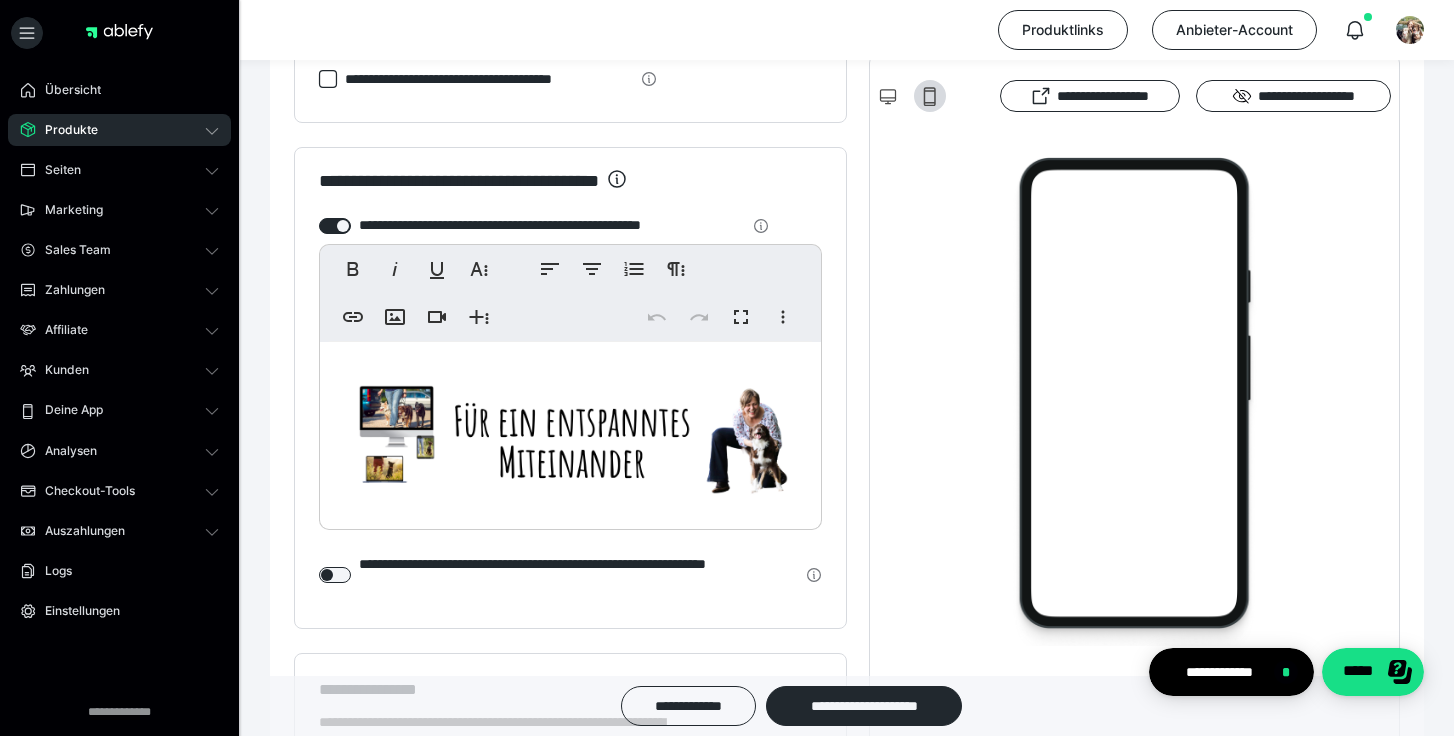 click at bounding box center (570, 431) 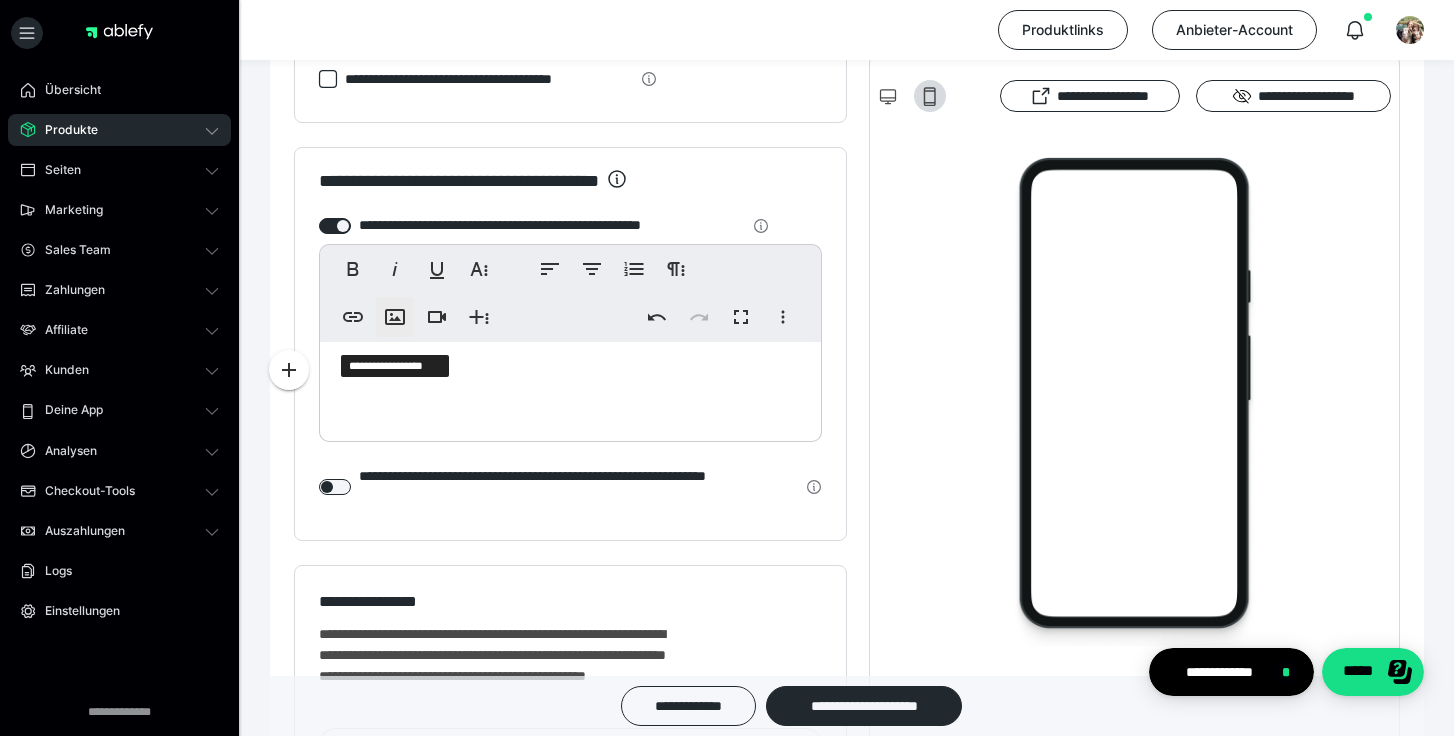 click 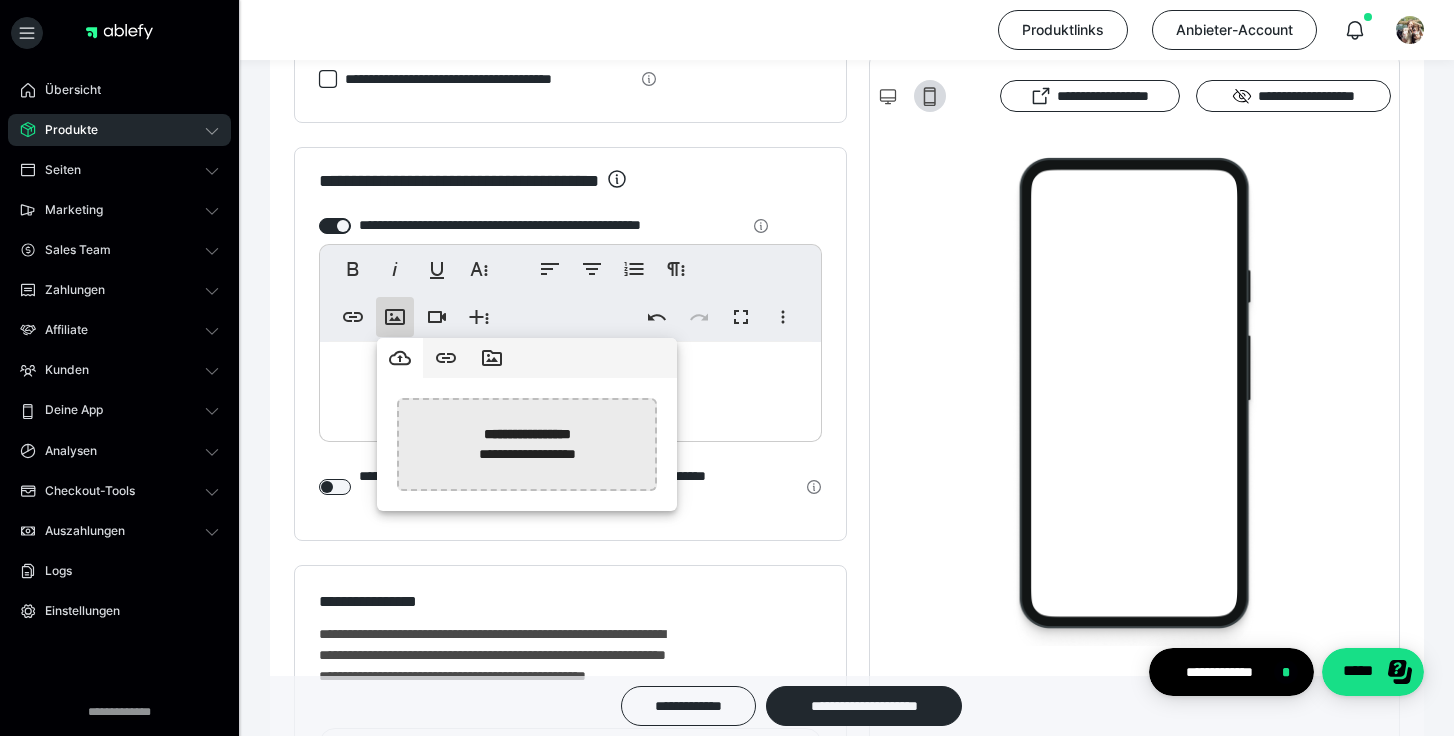 click at bounding box center [15, 444] 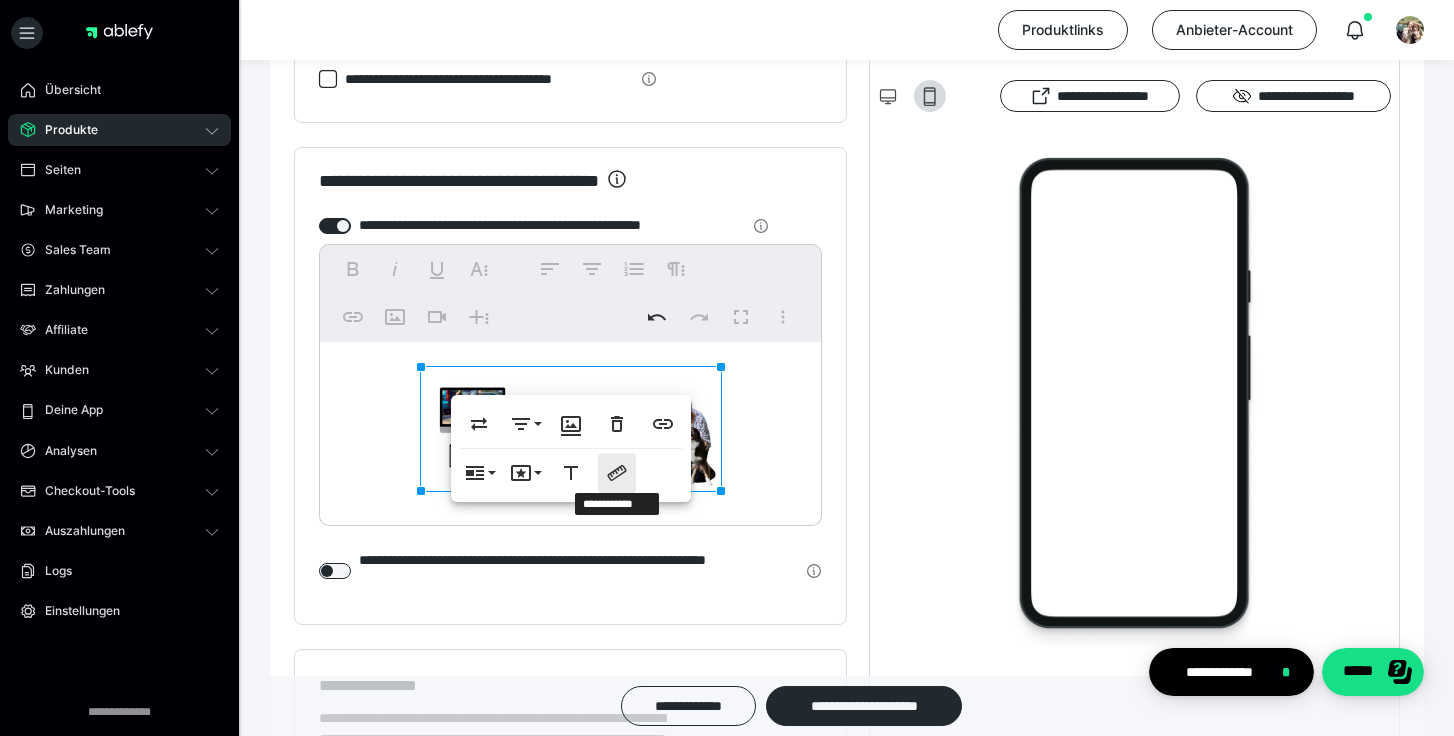 click 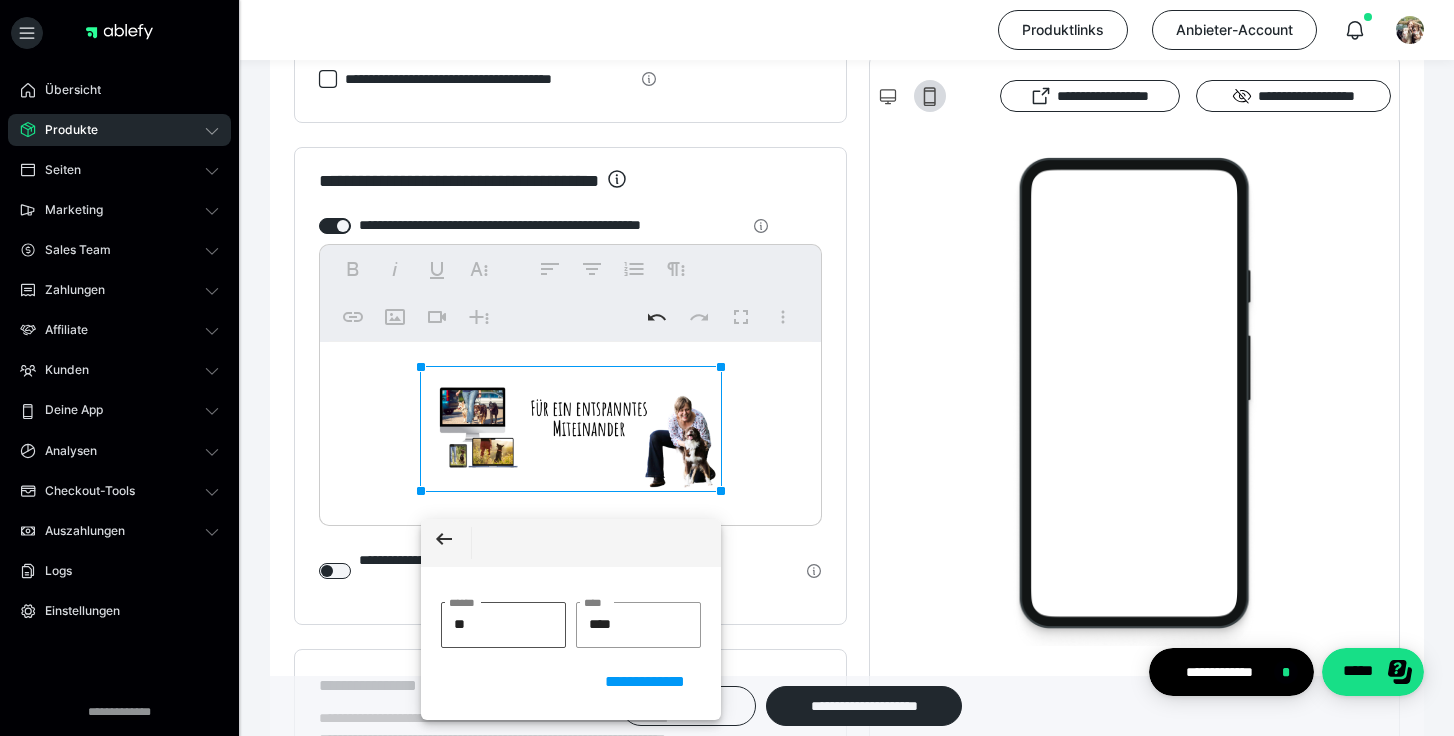 type on "*" 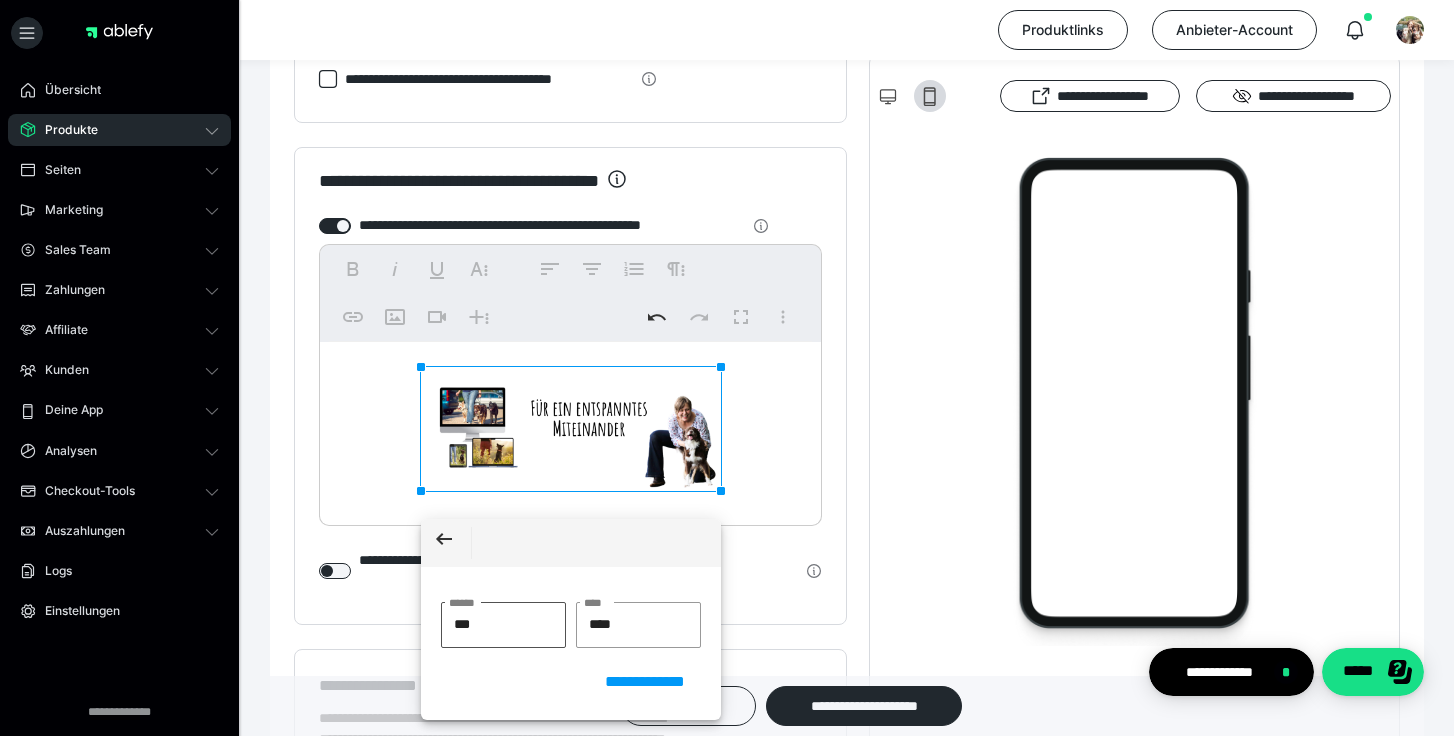 type on "****" 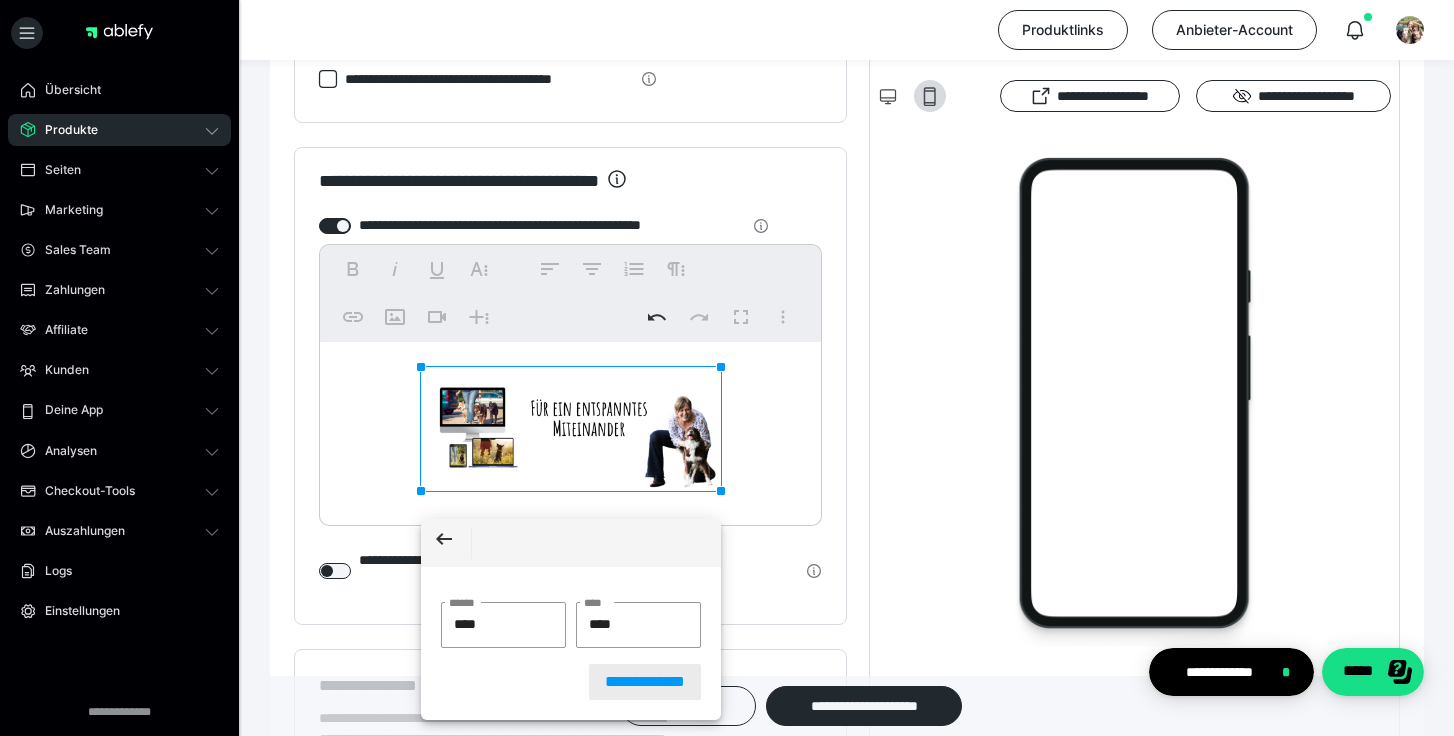 click on "**********" at bounding box center (645, 682) 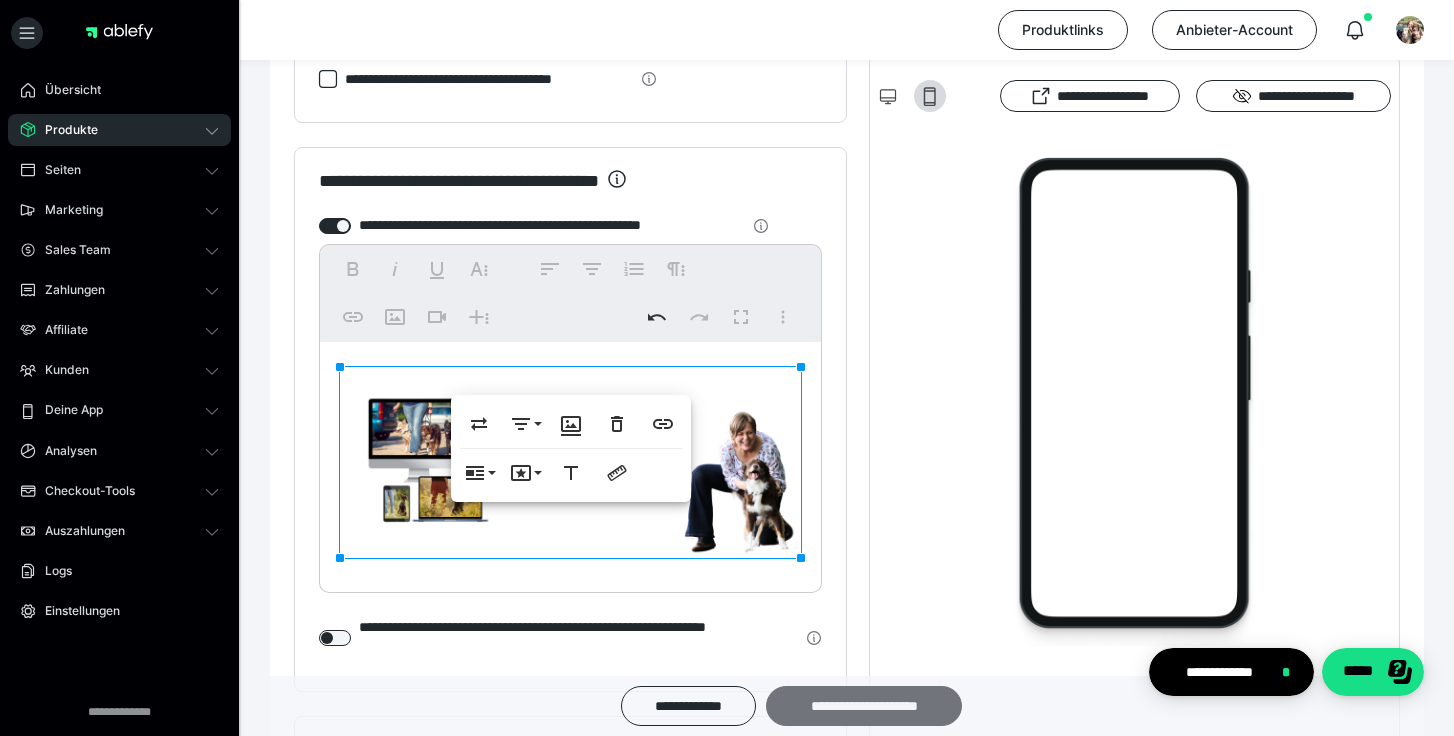 click on "**********" at bounding box center (864, 706) 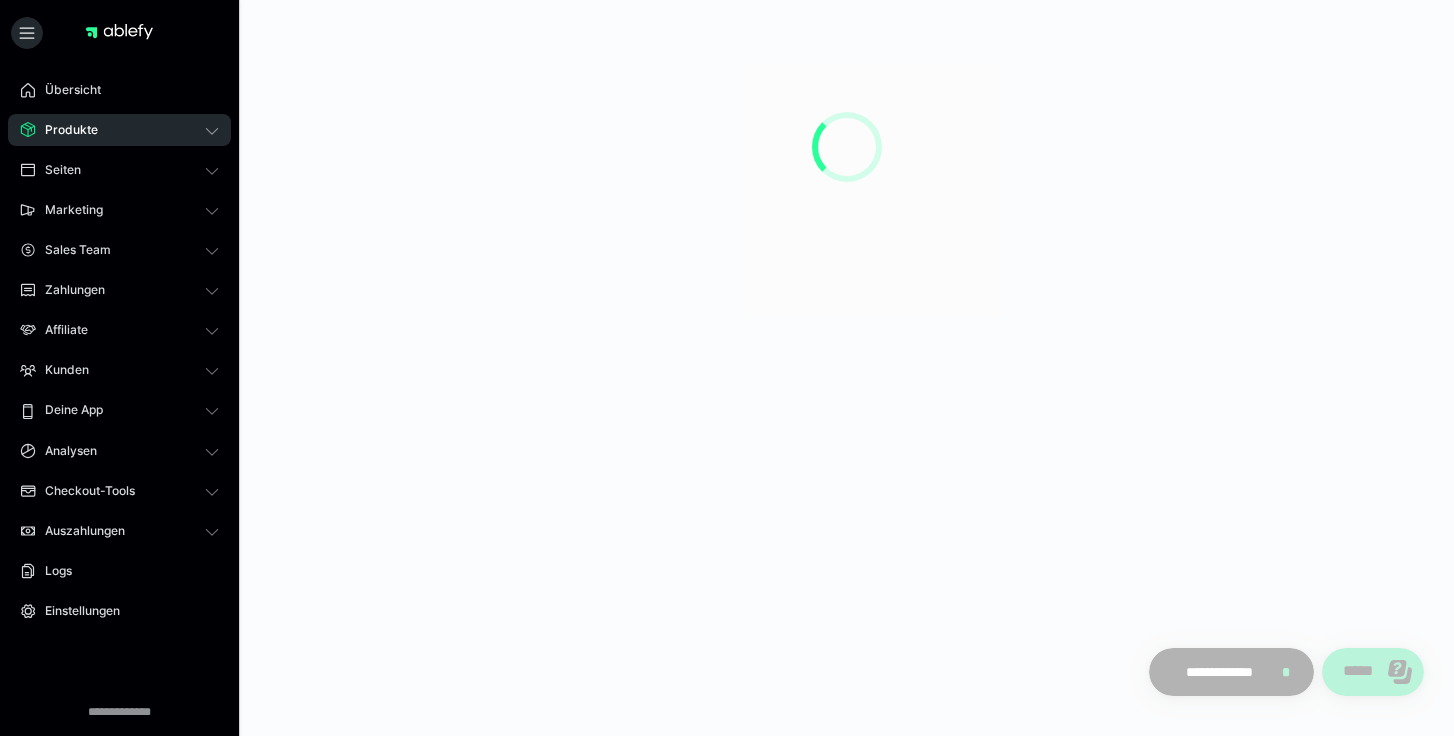 scroll, scrollTop: 0, scrollLeft: 0, axis: both 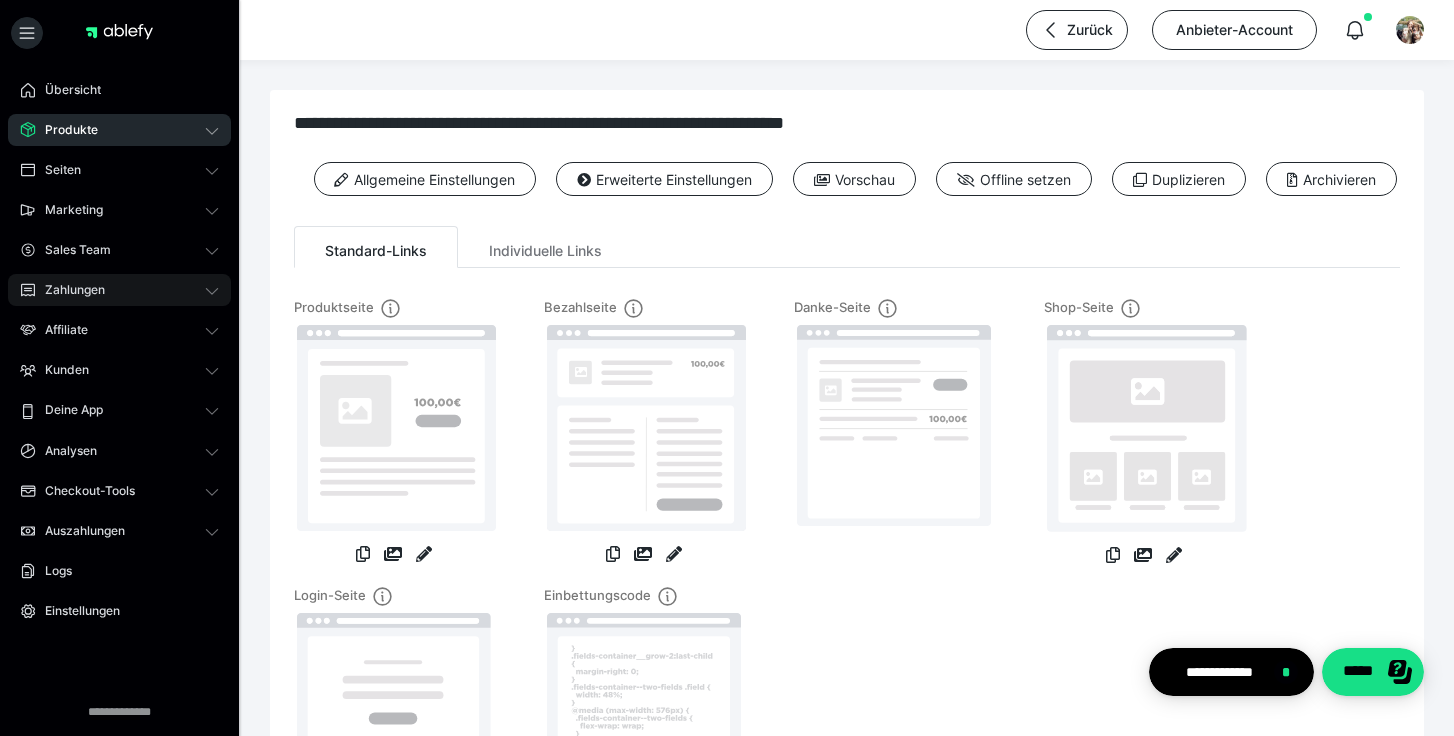 click on "Zahlungen" at bounding box center [119, 290] 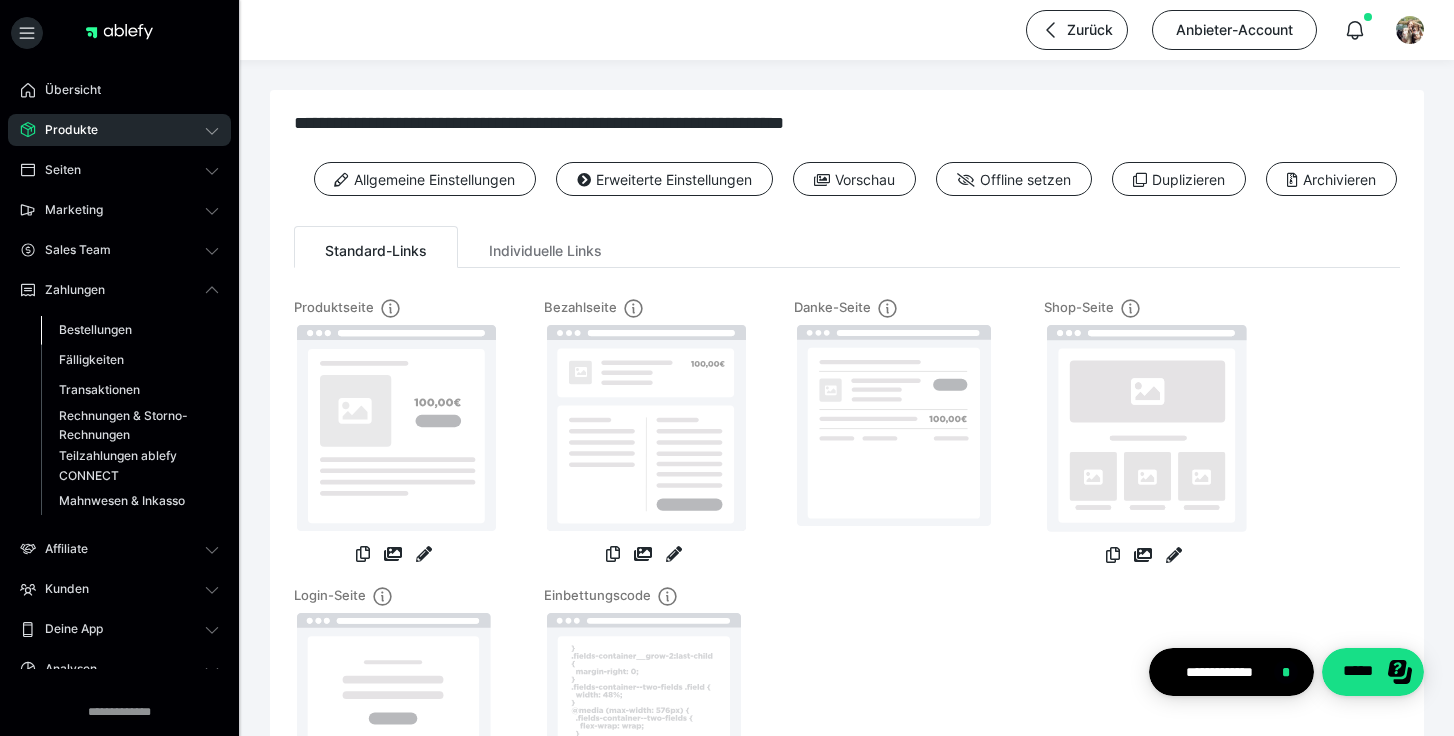 click on "Bestellungen" at bounding box center (95, 329) 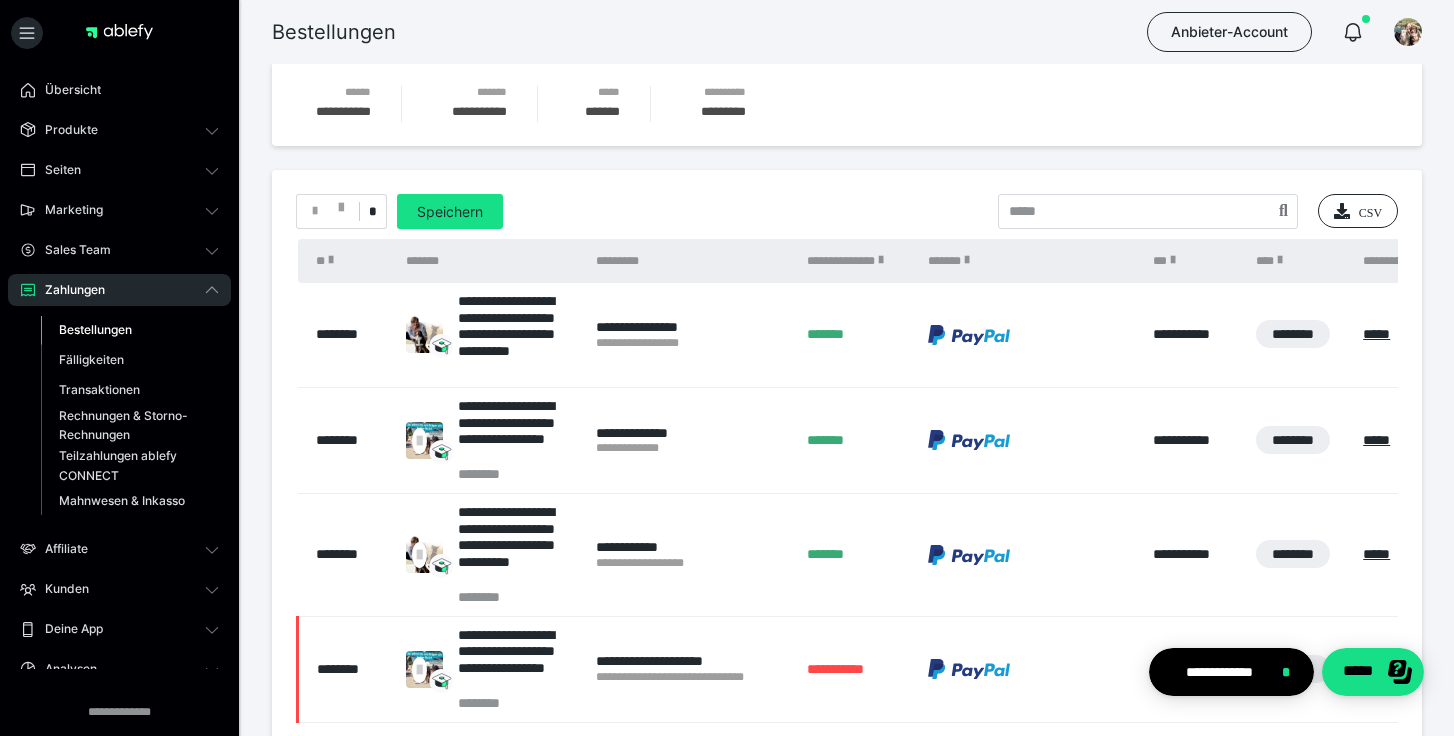 scroll, scrollTop: 288, scrollLeft: 0, axis: vertical 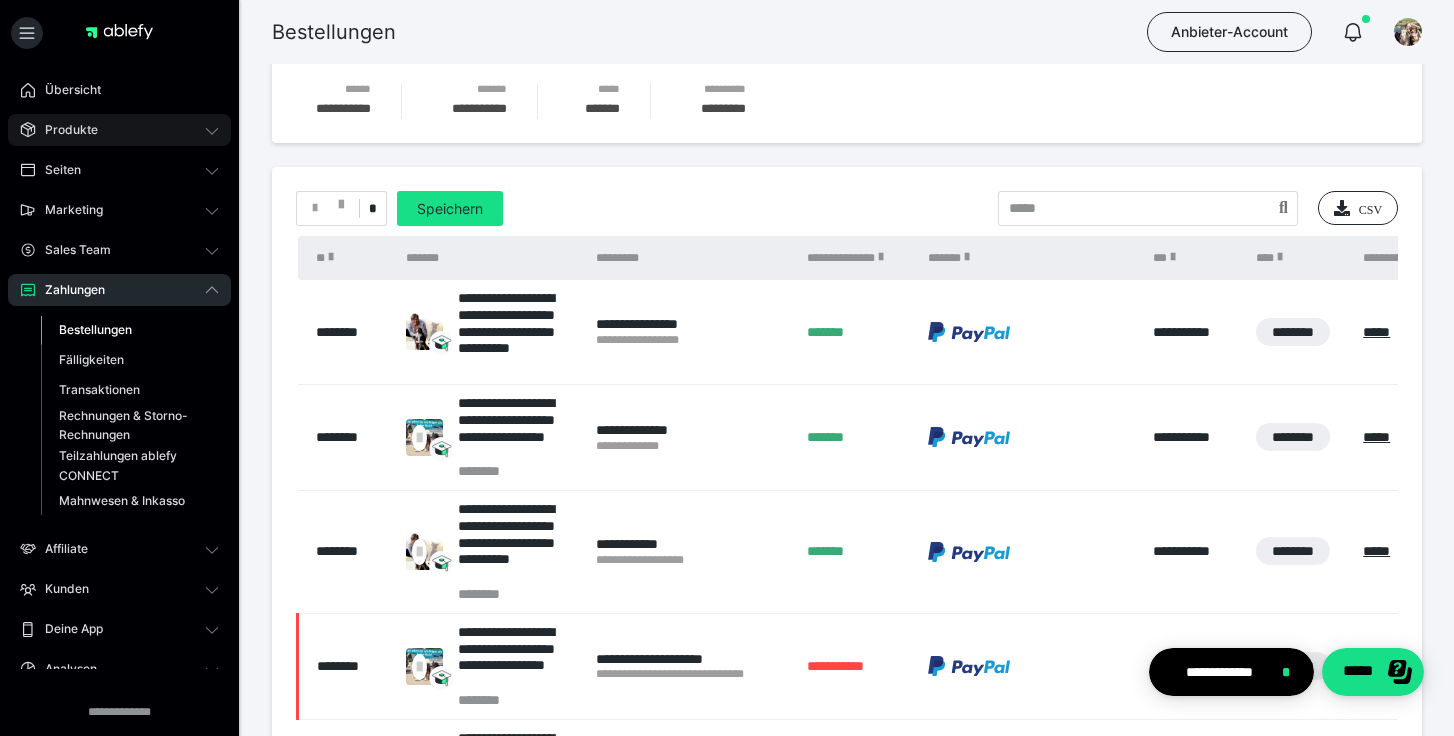 click on "Produkte" at bounding box center [64, 130] 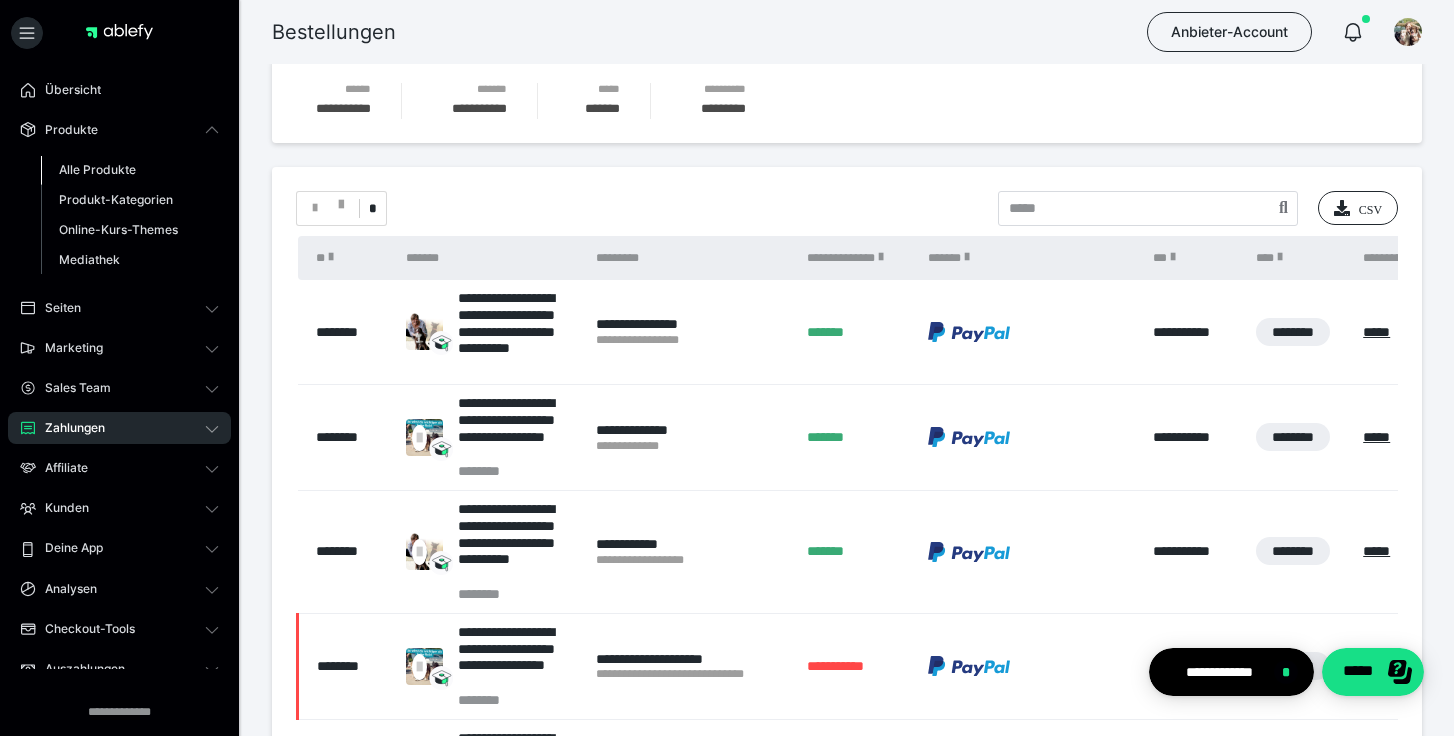 click on "Alle Produkte" at bounding box center [97, 169] 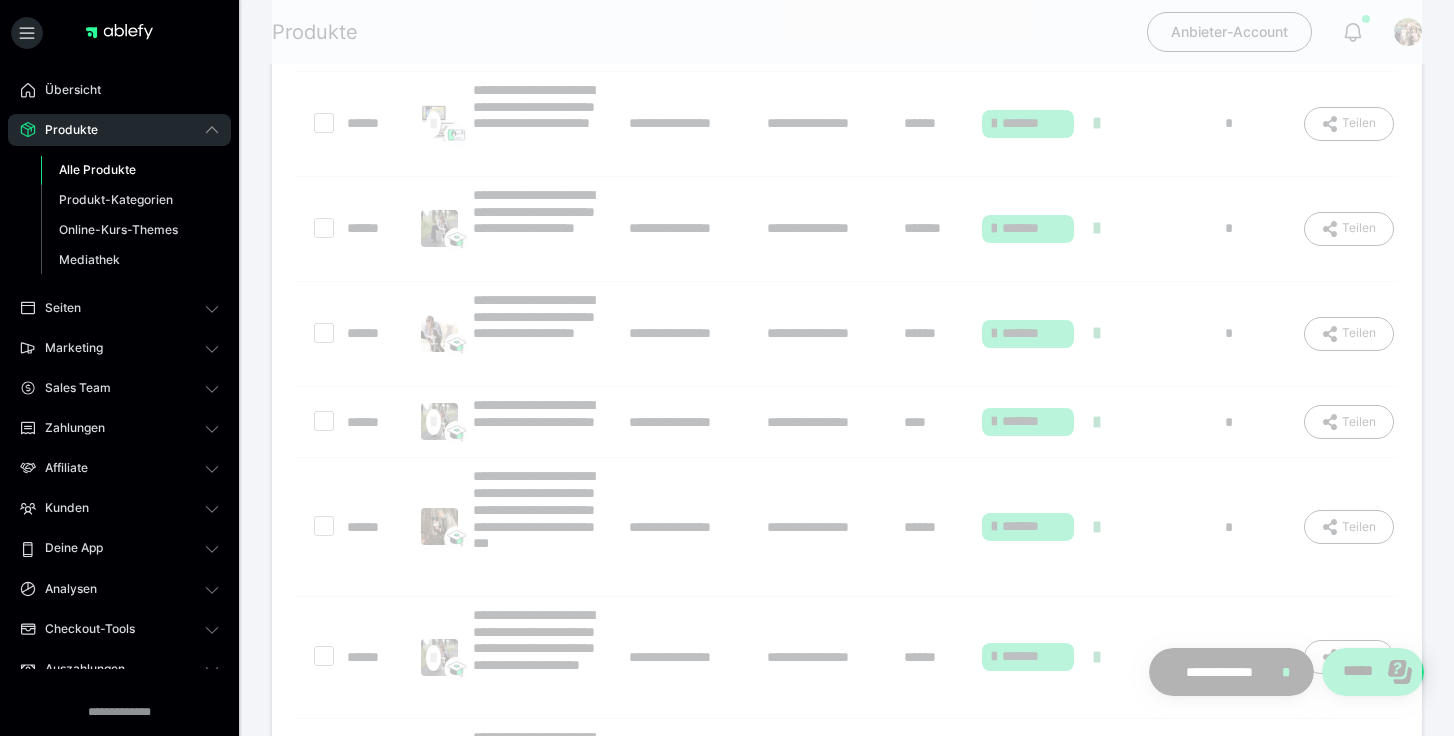scroll, scrollTop: 0, scrollLeft: 0, axis: both 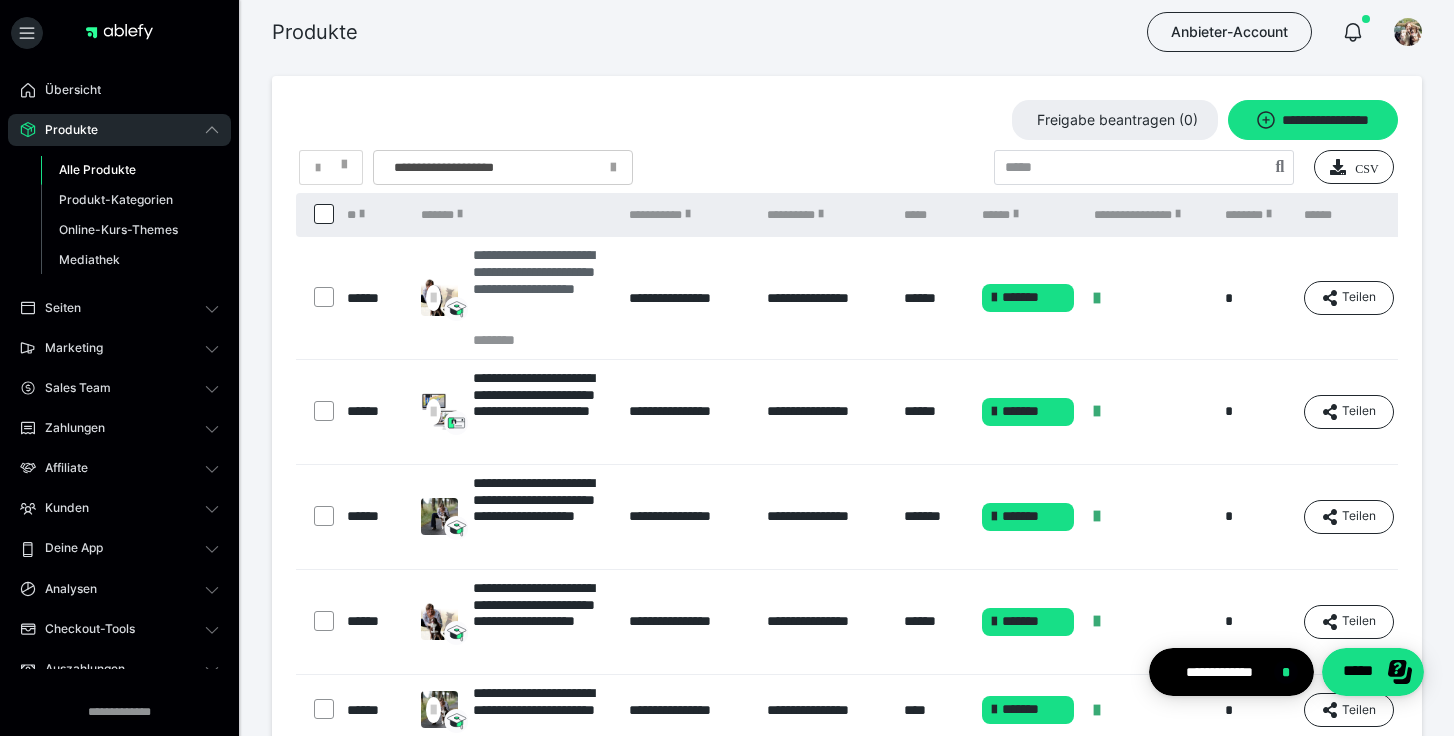 click on "**********" at bounding box center (541, 289) 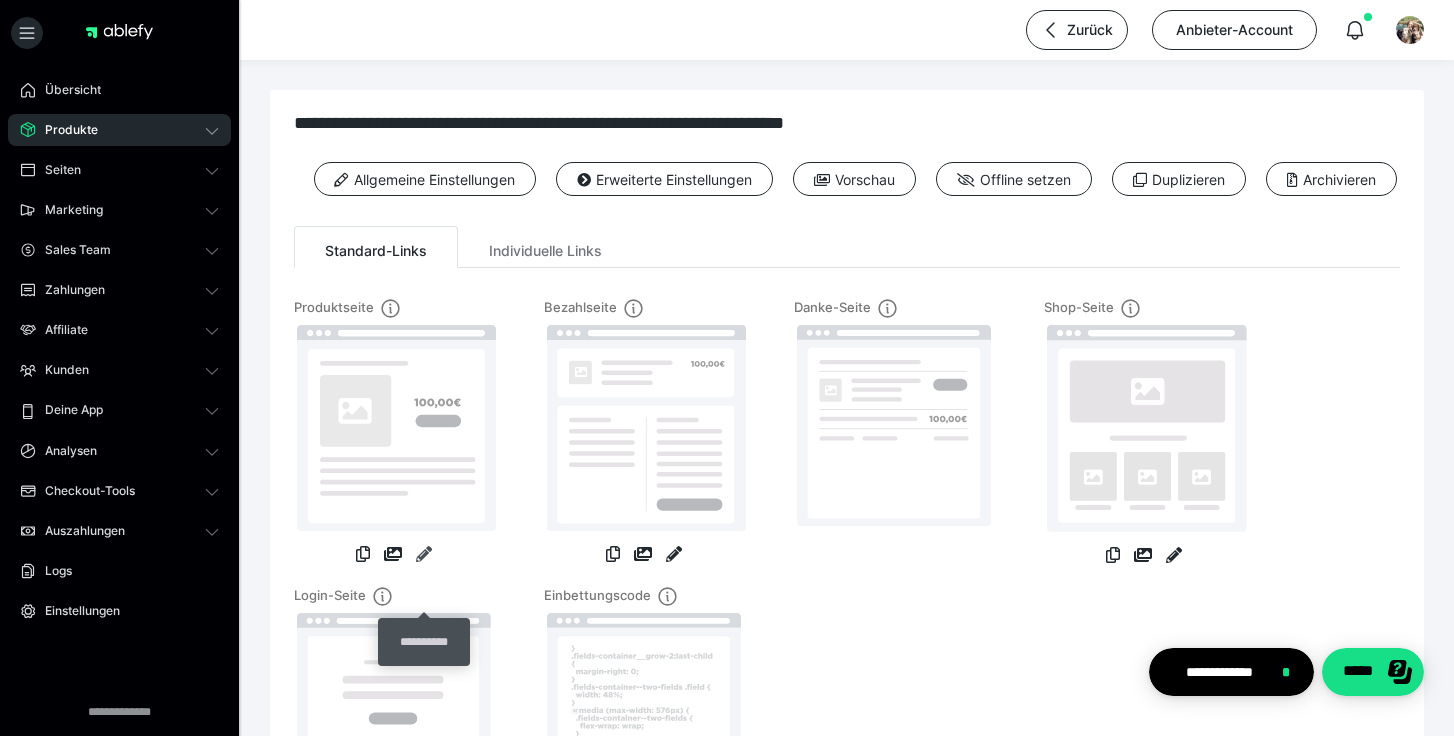 click at bounding box center (424, 554) 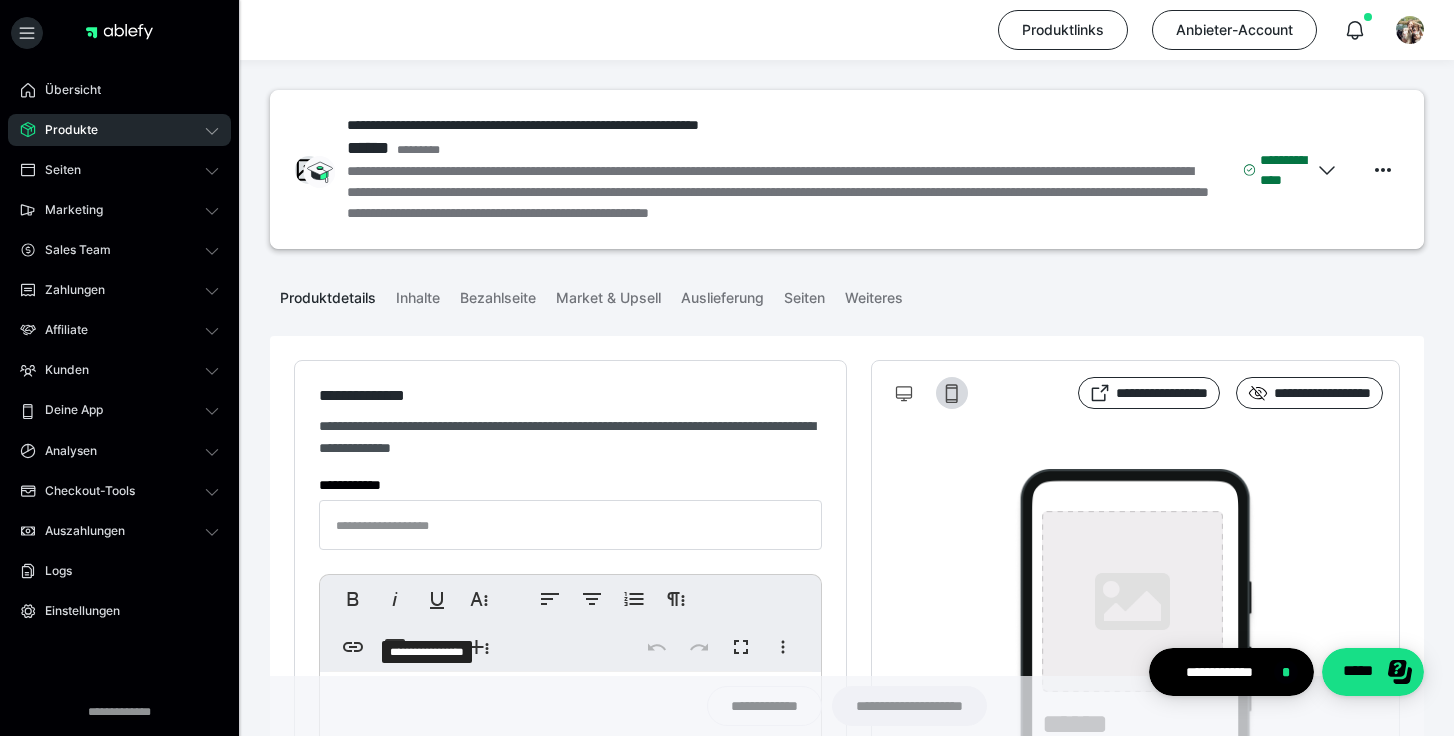 type on "**********" 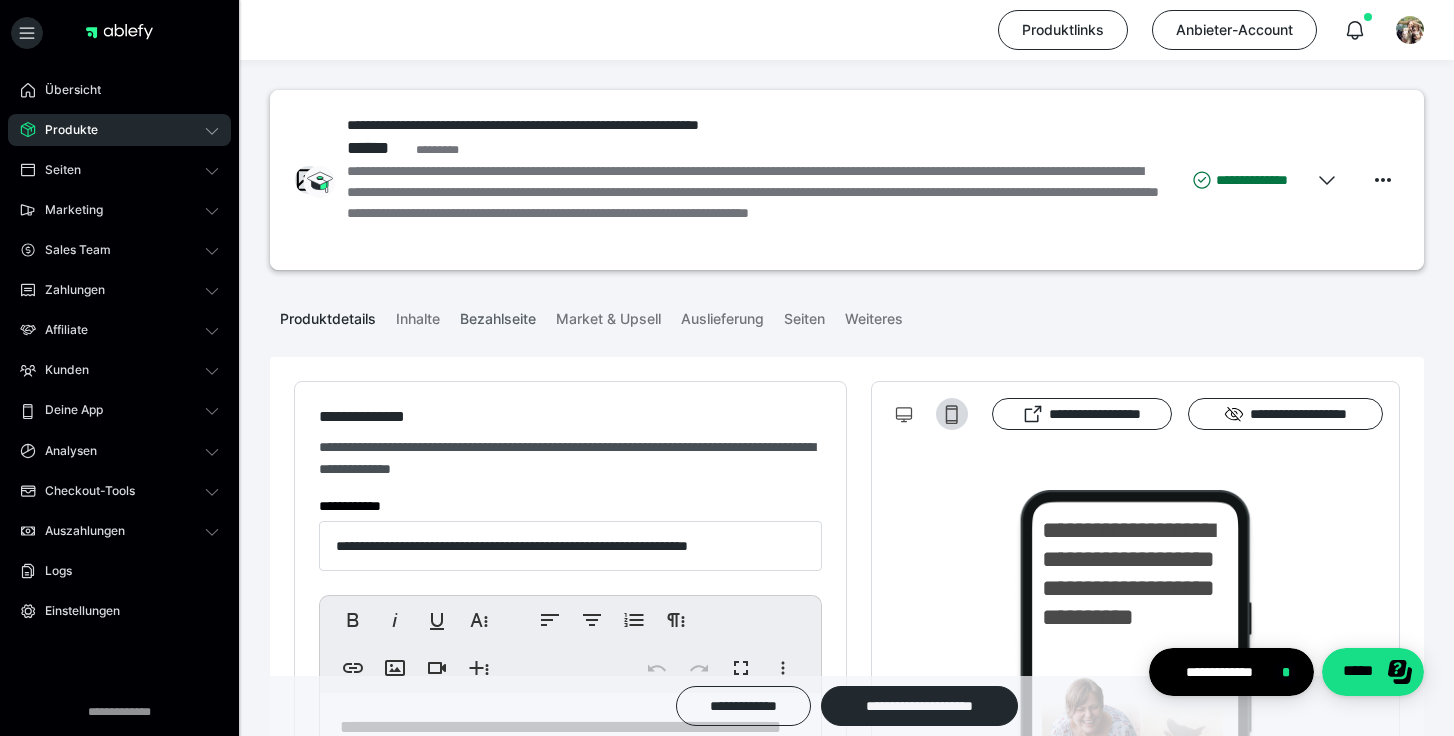click on "Bezahlseite" at bounding box center [498, 315] 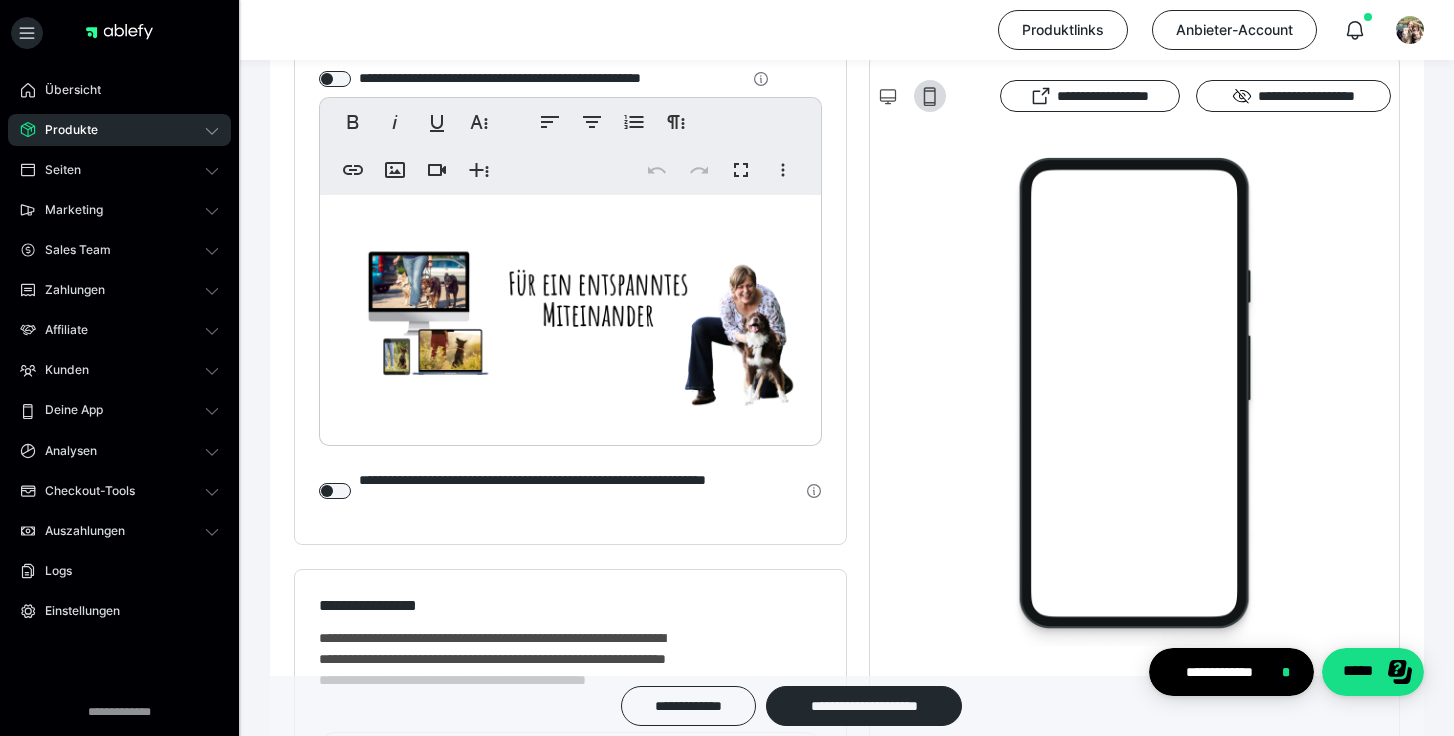 scroll, scrollTop: 2099, scrollLeft: 0, axis: vertical 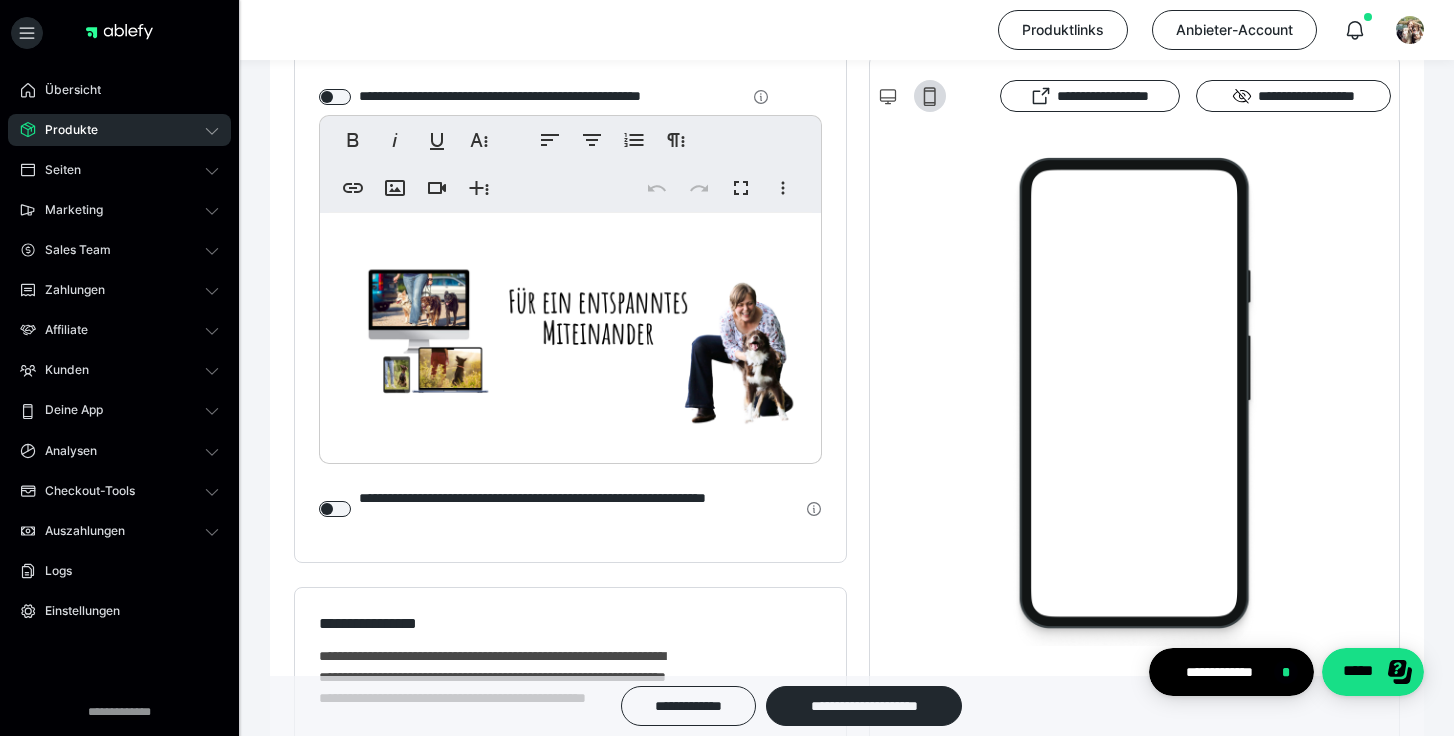 click at bounding box center [570, 333] 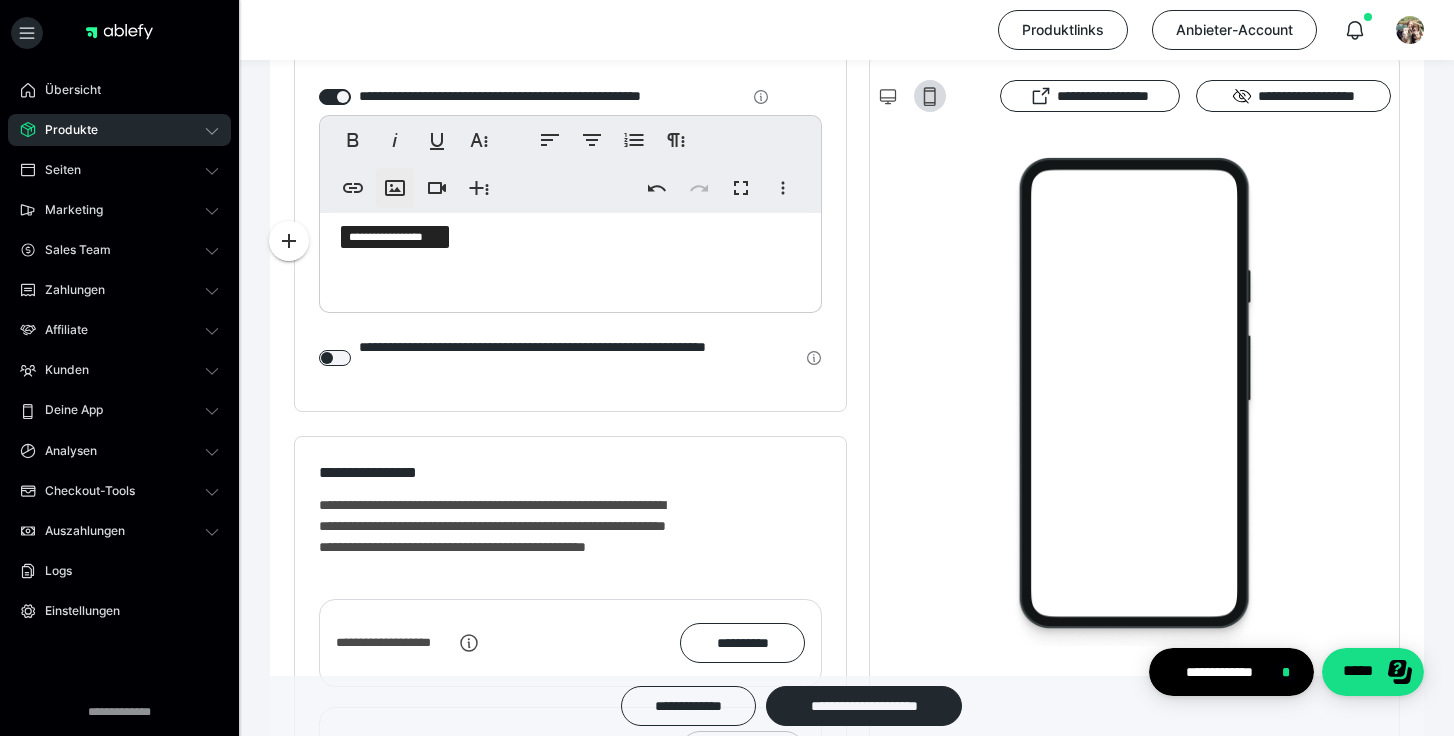 click 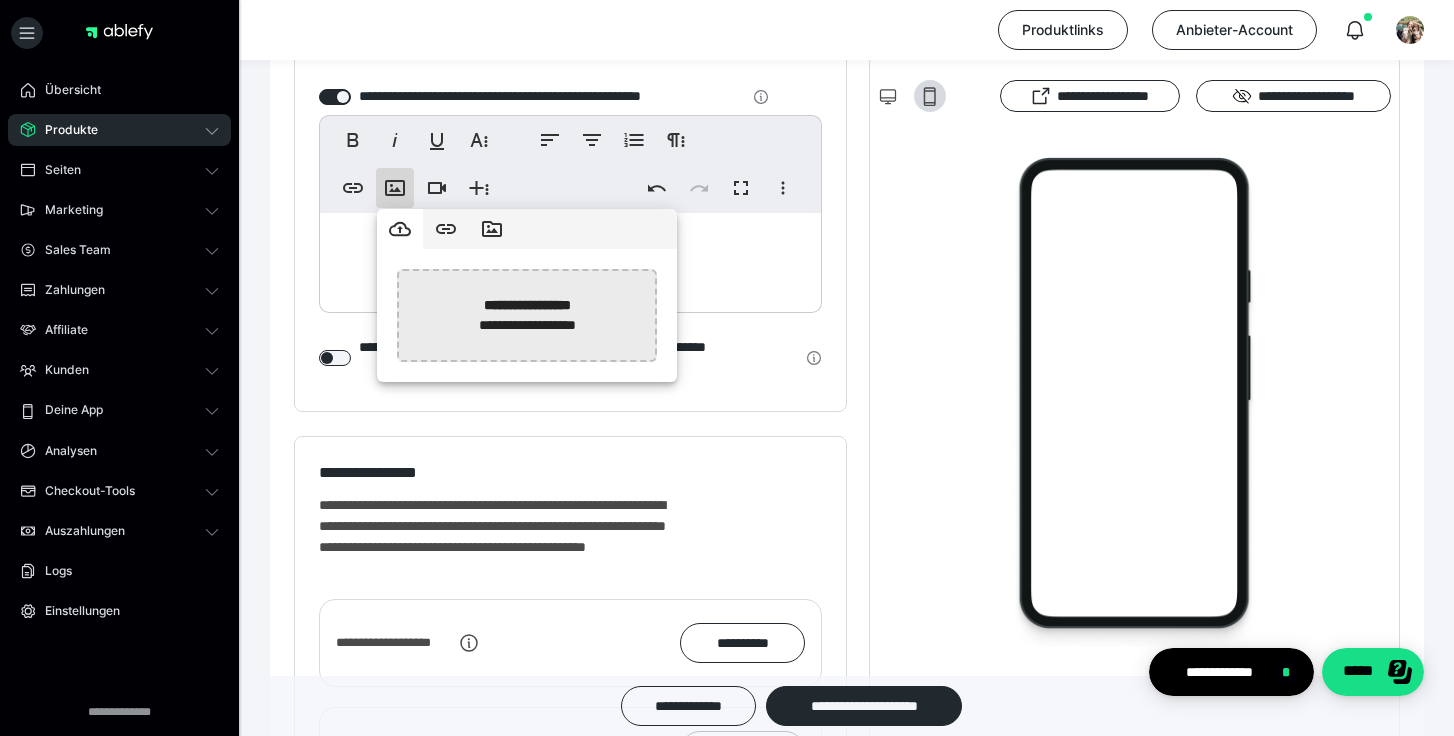 click at bounding box center (15, 315) 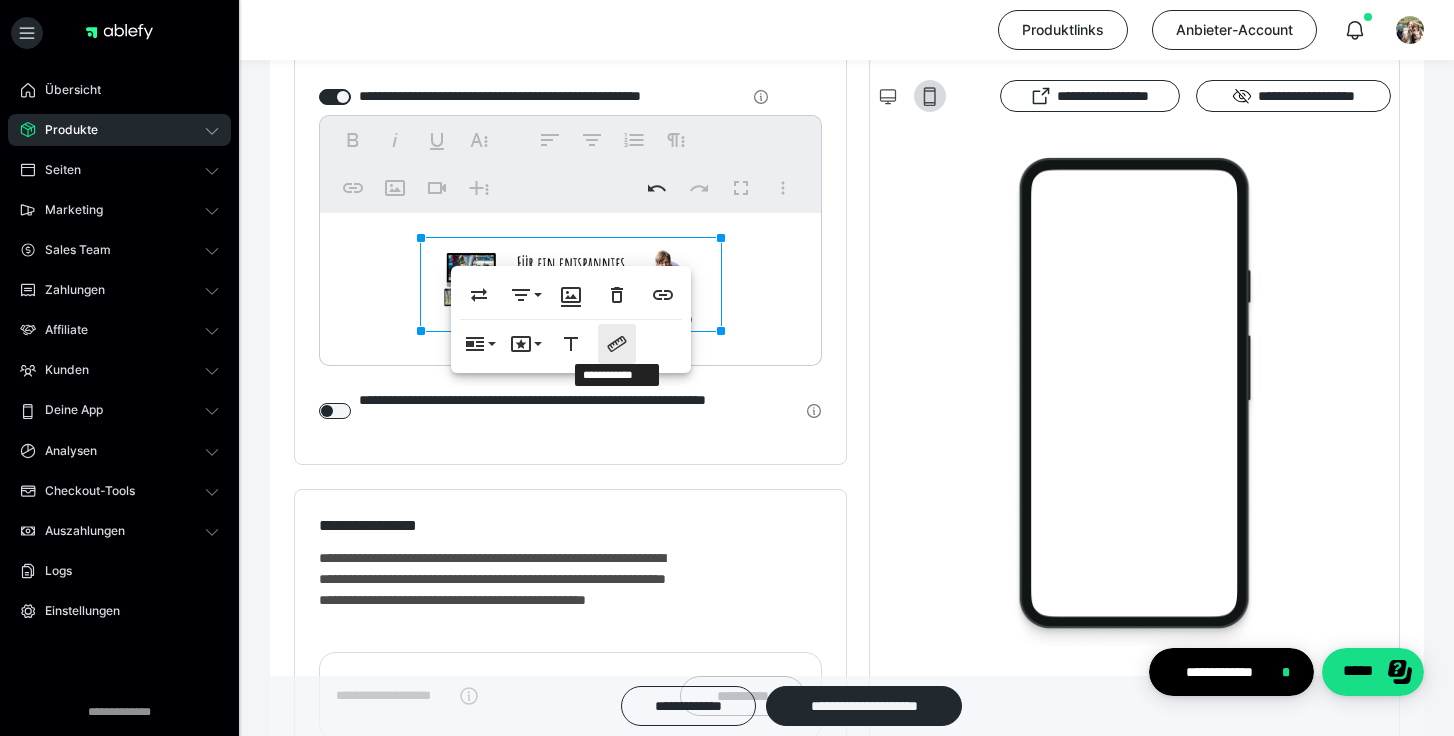 click 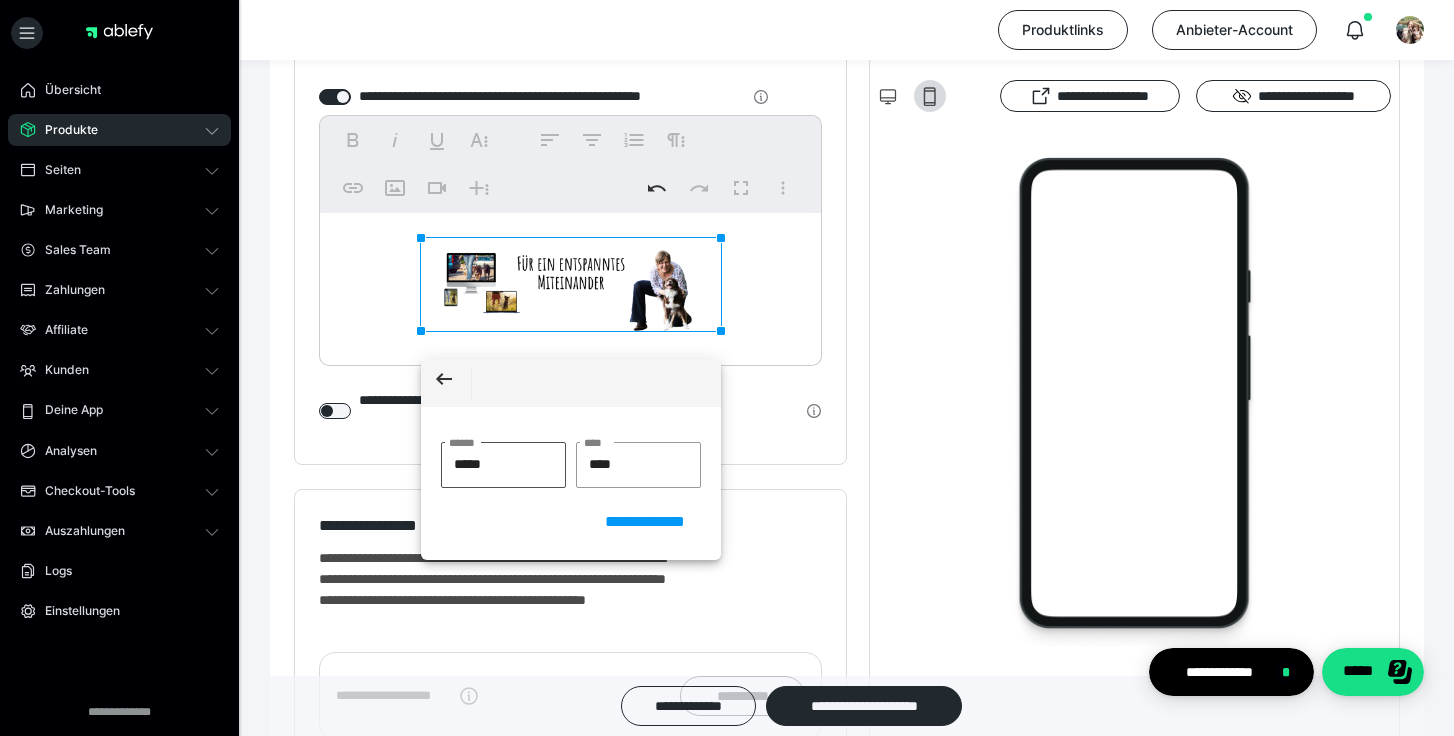 drag, startPoint x: 497, startPoint y: 465, endPoint x: 437, endPoint y: 465, distance: 60 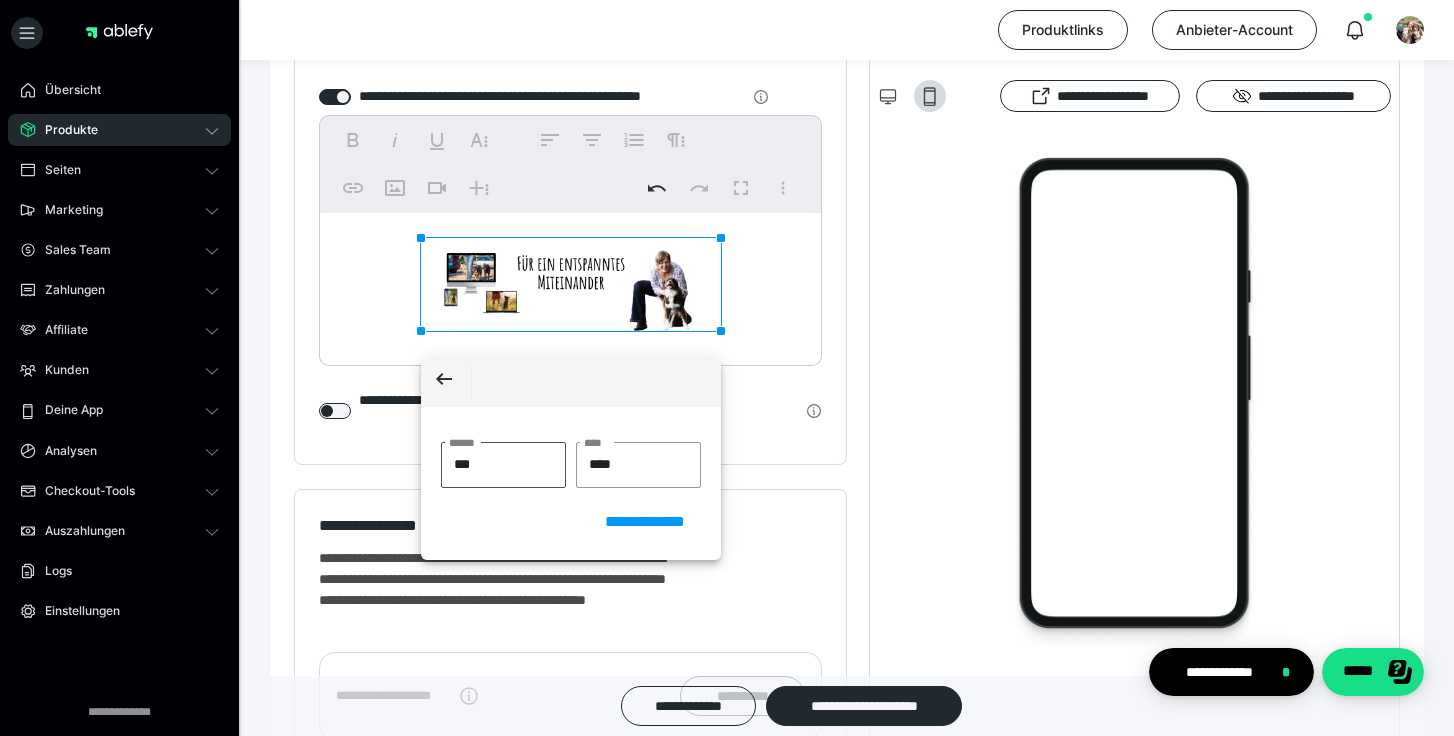type on "****" 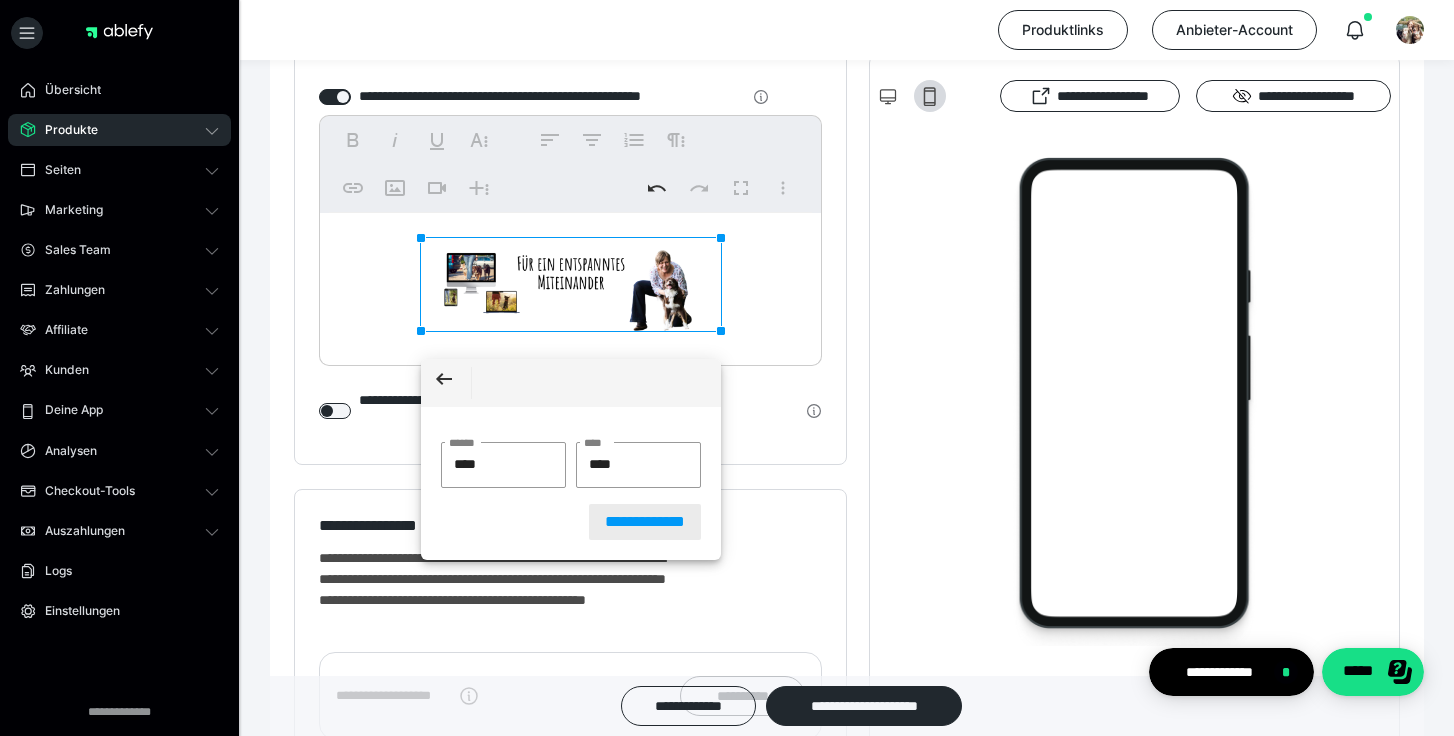 click on "**********" at bounding box center (645, 522) 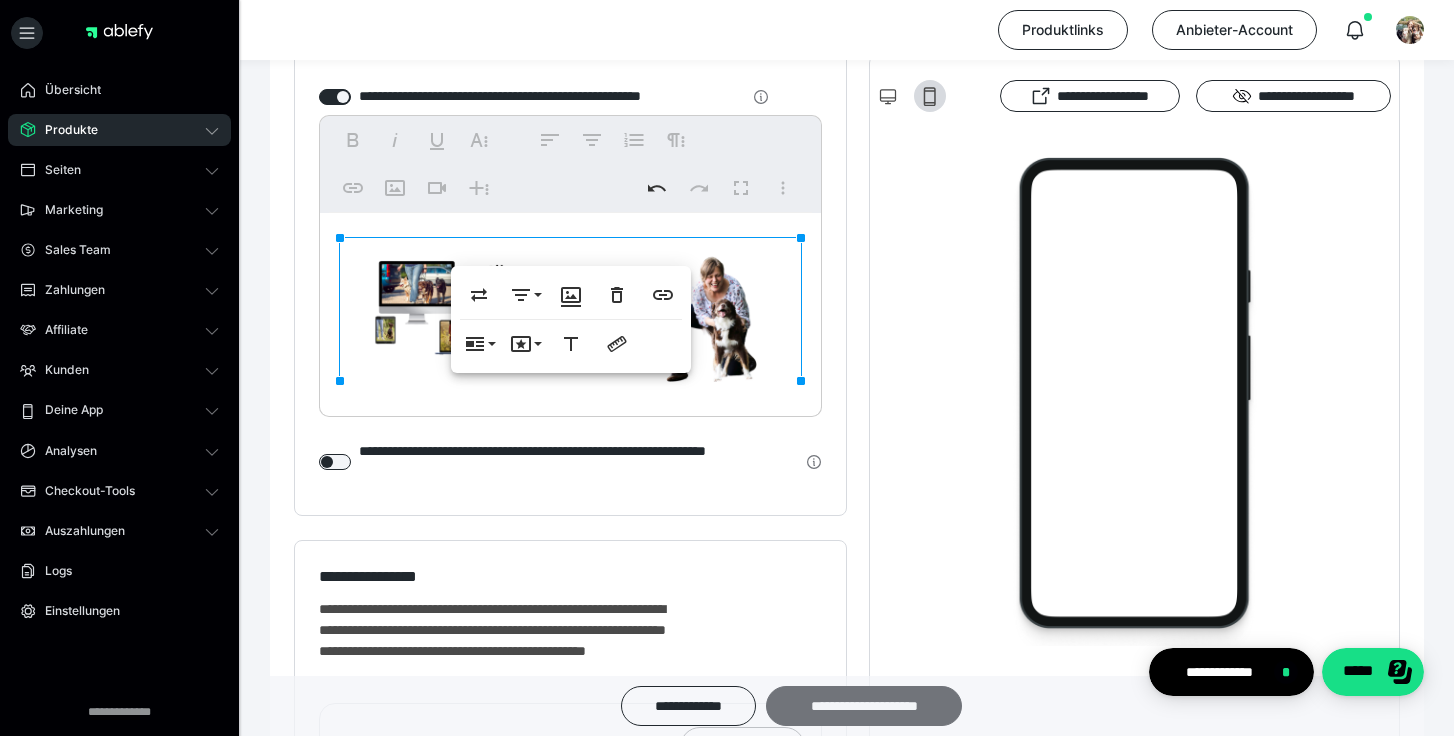 click on "**********" at bounding box center (864, 706) 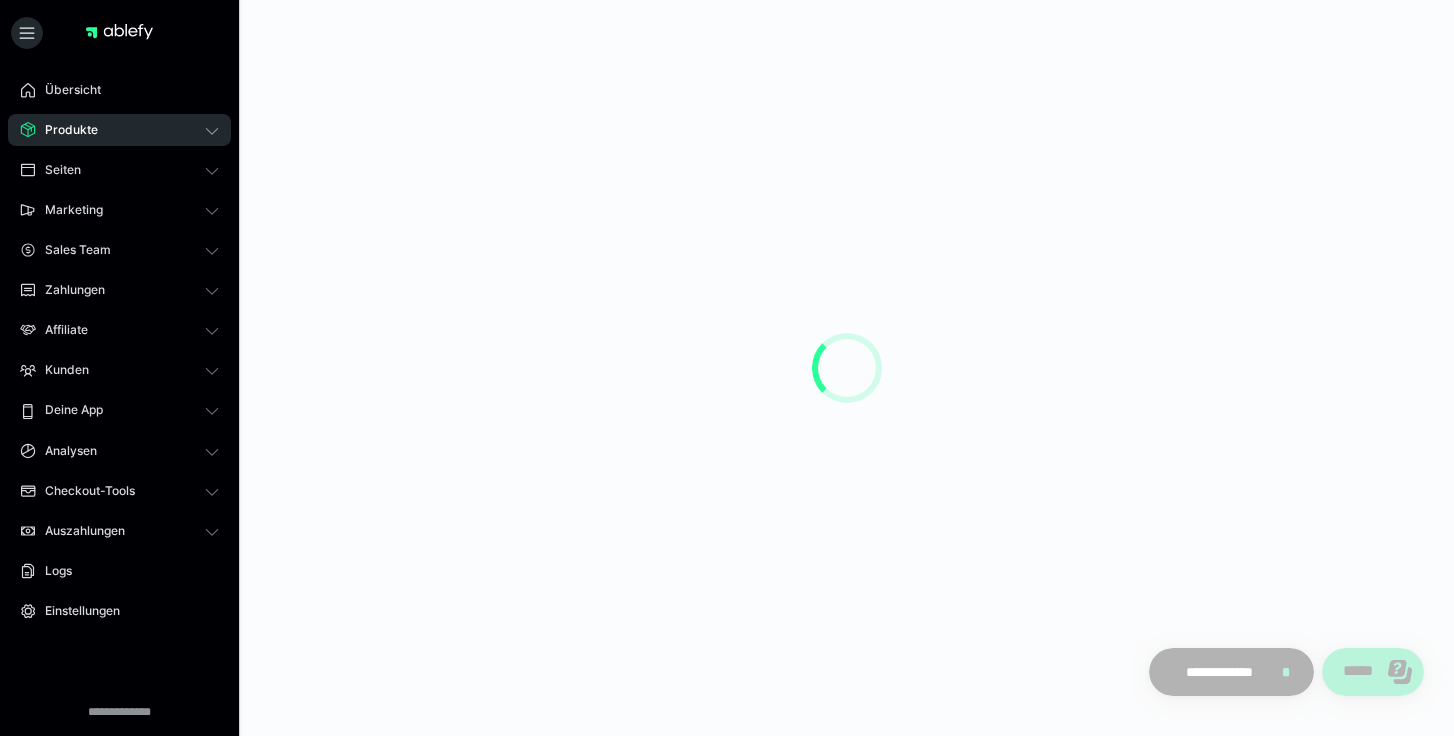 scroll, scrollTop: 0, scrollLeft: 0, axis: both 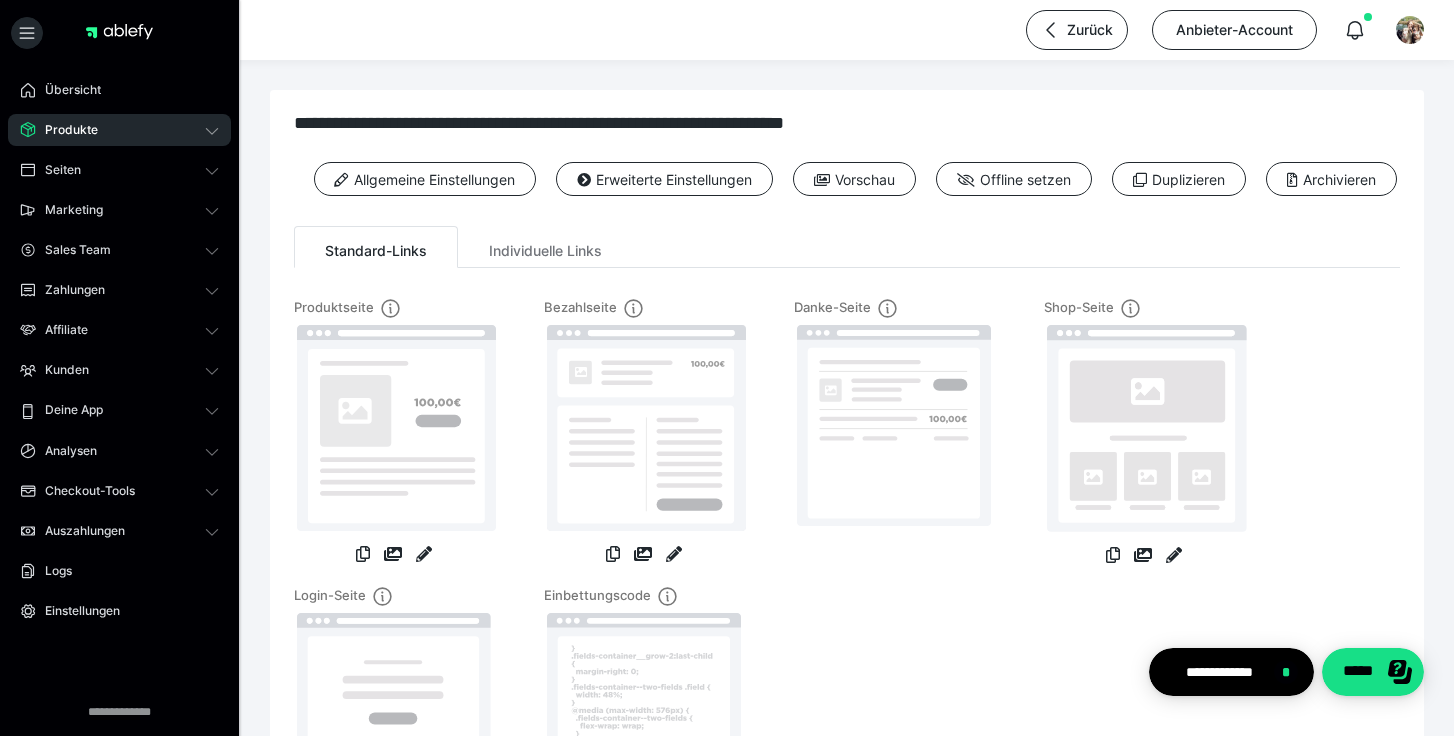 click on "Produkte" at bounding box center (64, 130) 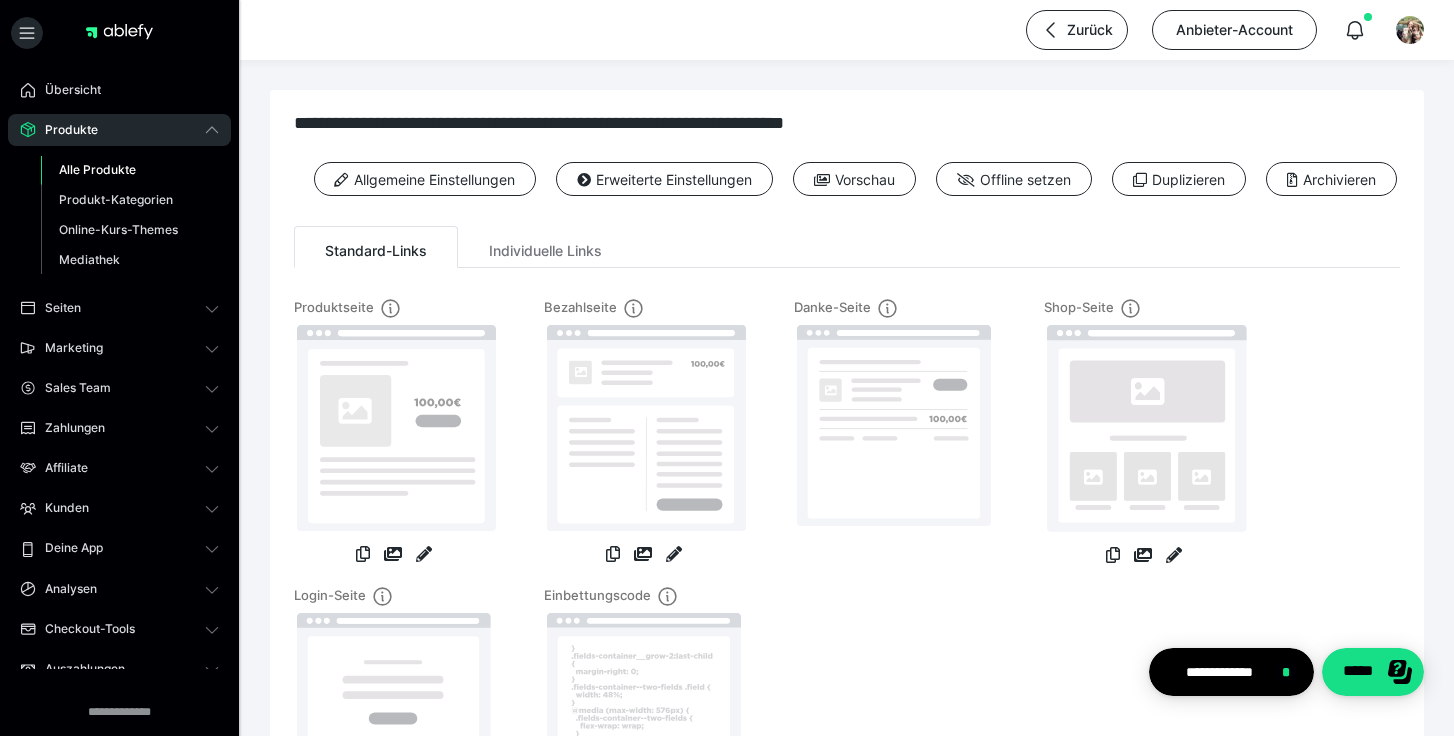 click on "Alle Produkte" at bounding box center [97, 169] 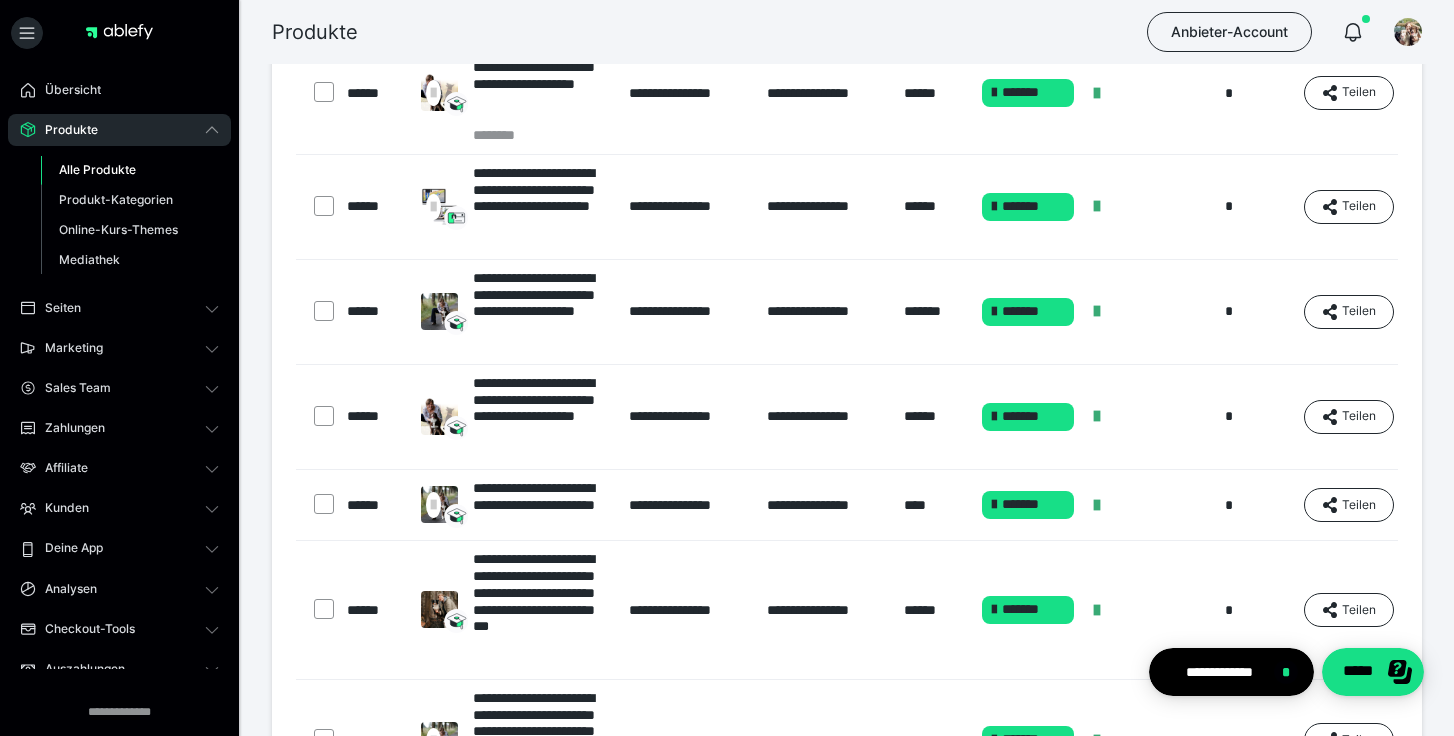 scroll, scrollTop: 216, scrollLeft: 0, axis: vertical 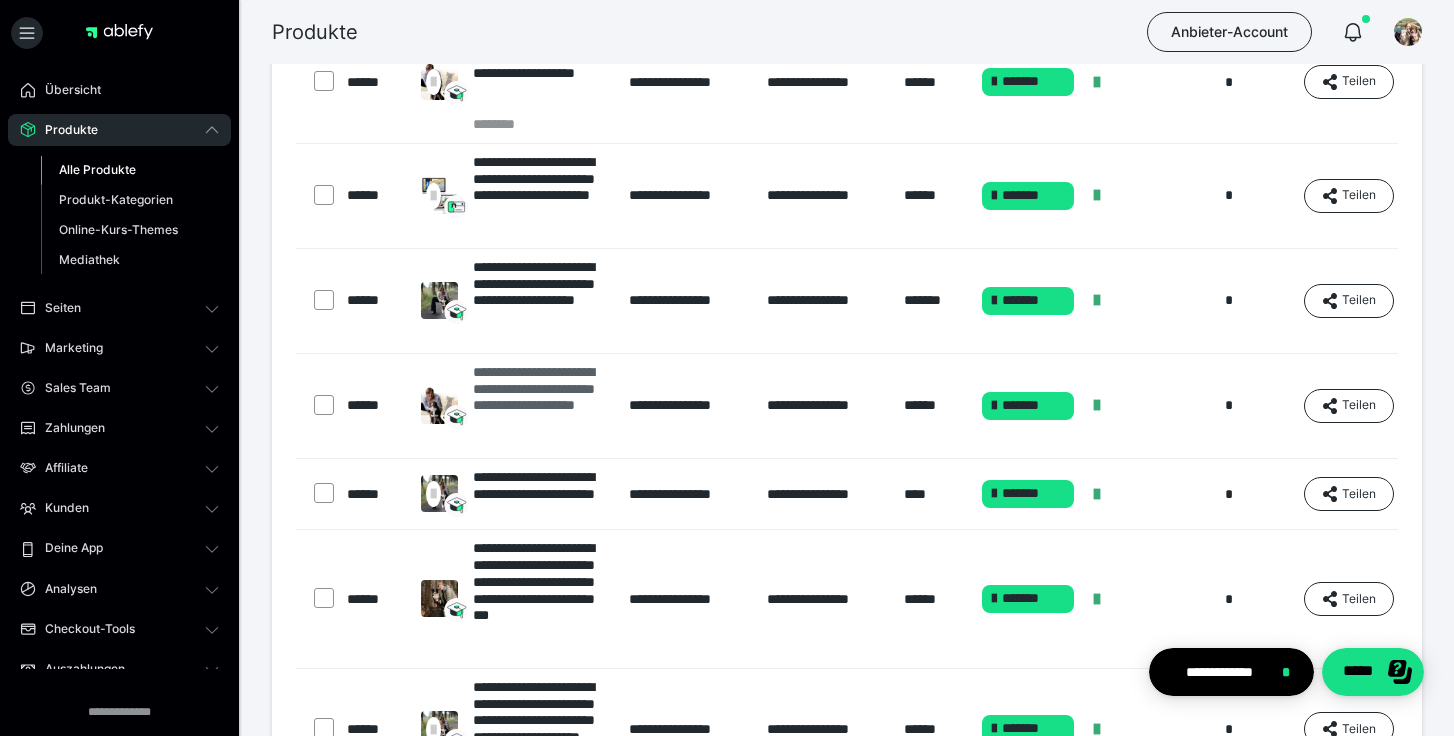 click on "**********" at bounding box center (541, 406) 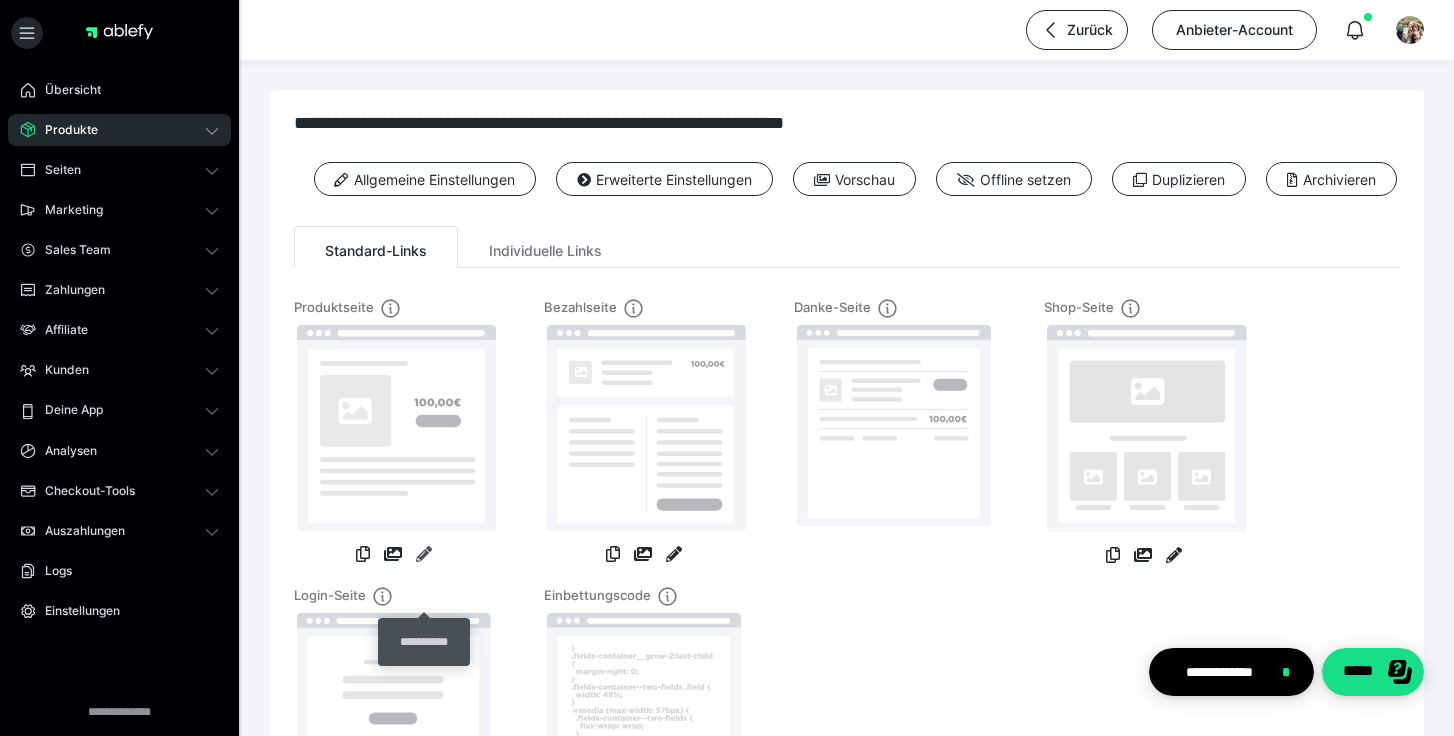 click at bounding box center [424, 554] 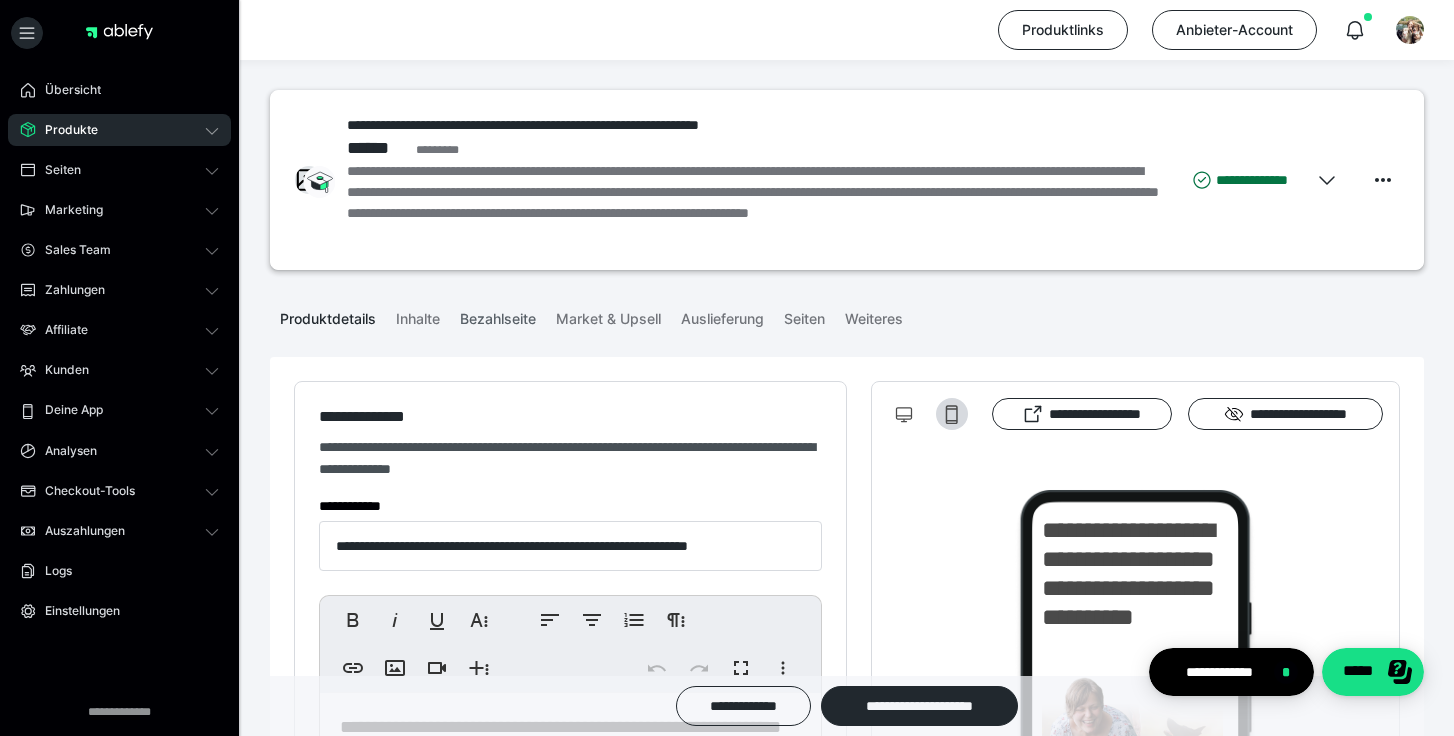 click on "Bezahlseite" at bounding box center [498, 315] 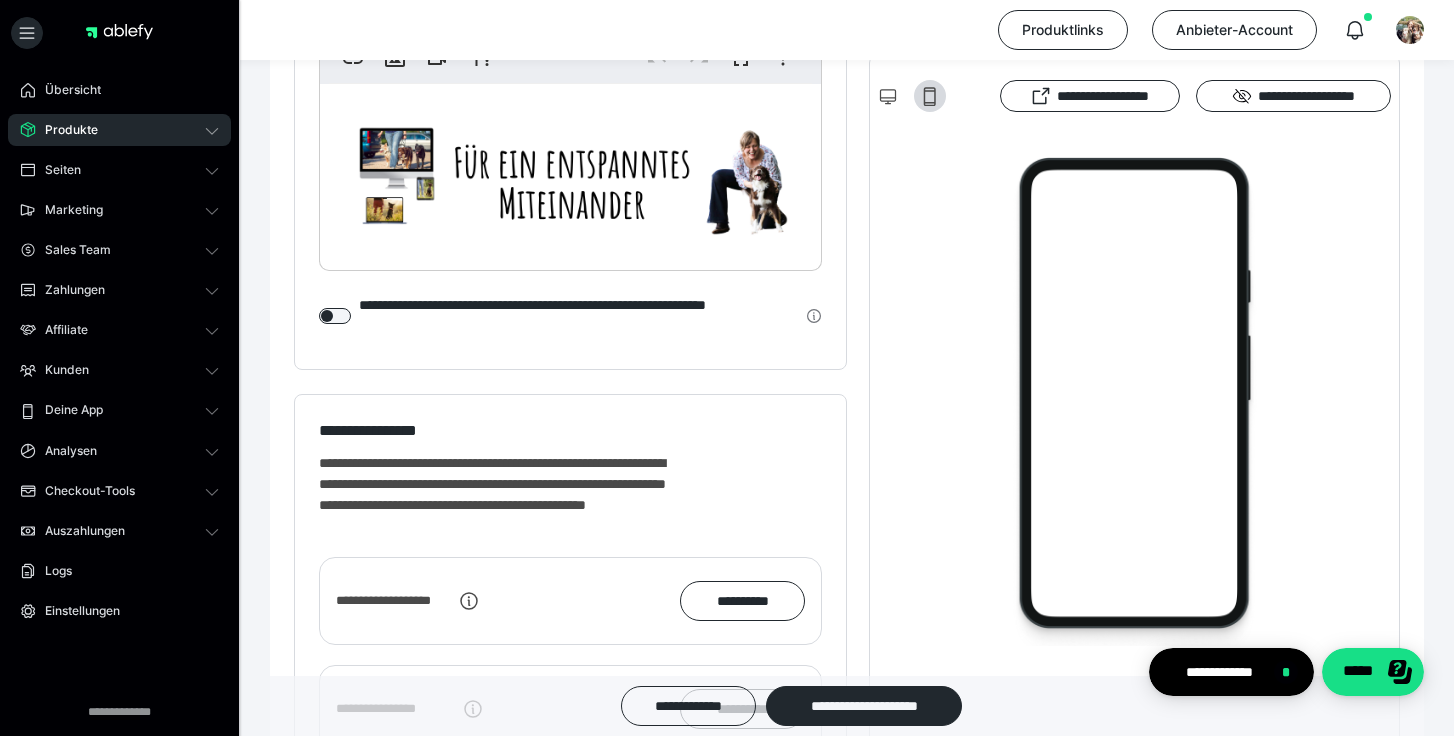 scroll, scrollTop: 2062, scrollLeft: 0, axis: vertical 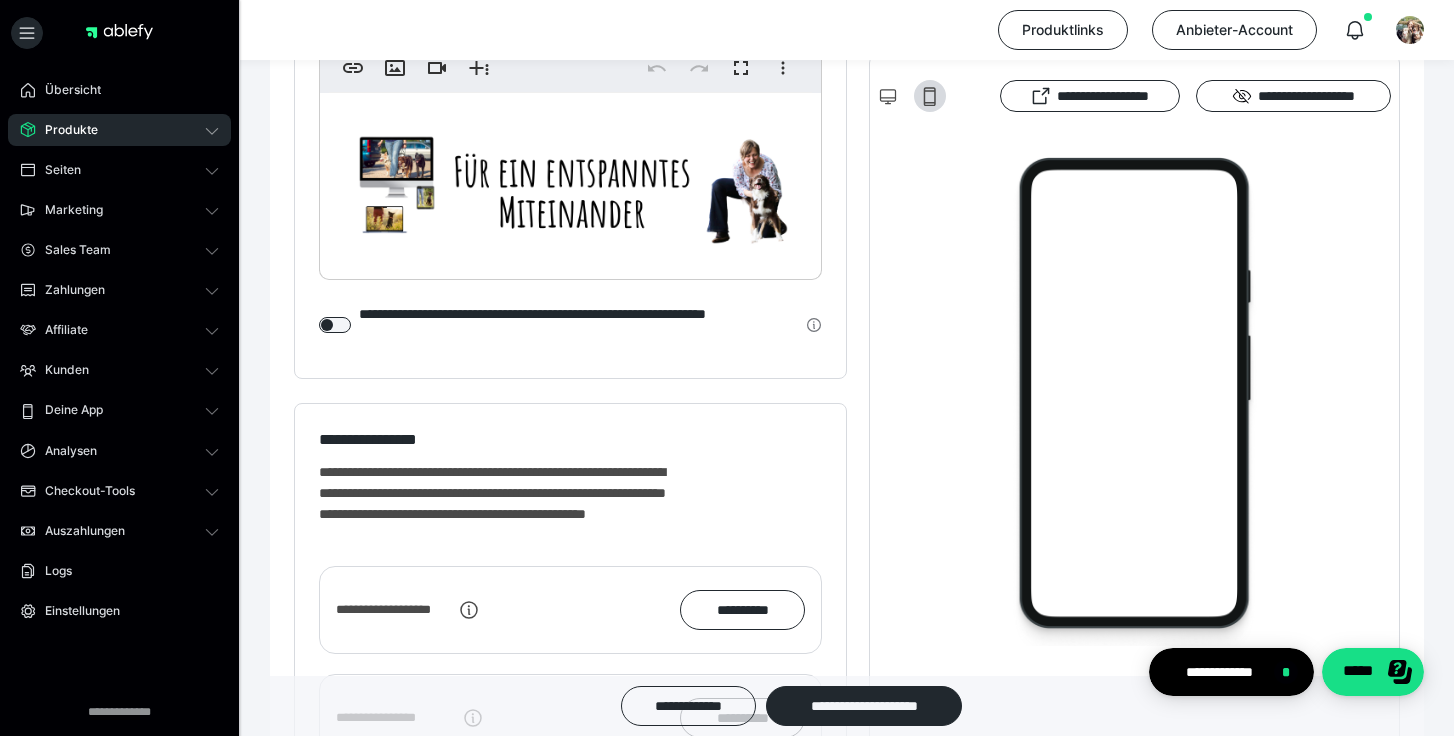 click at bounding box center [570, 182] 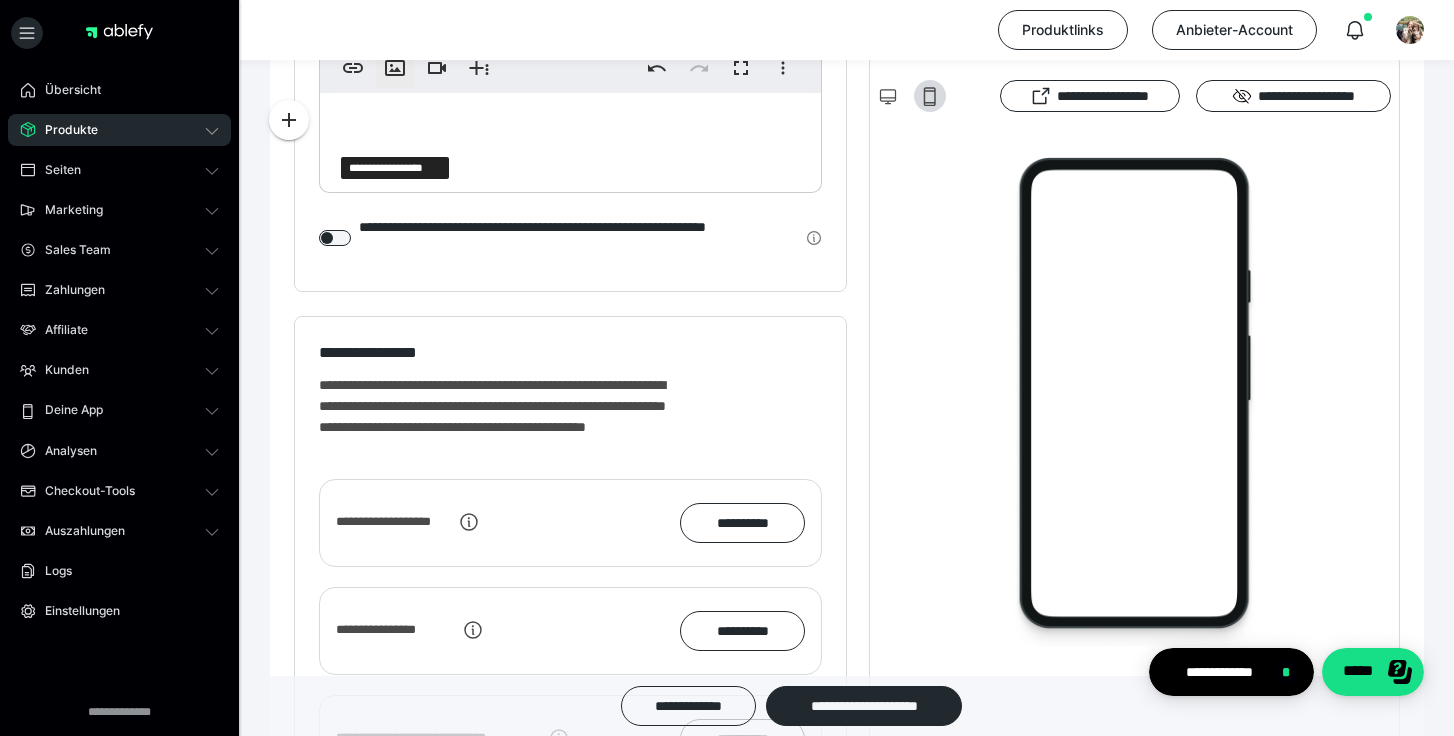 click 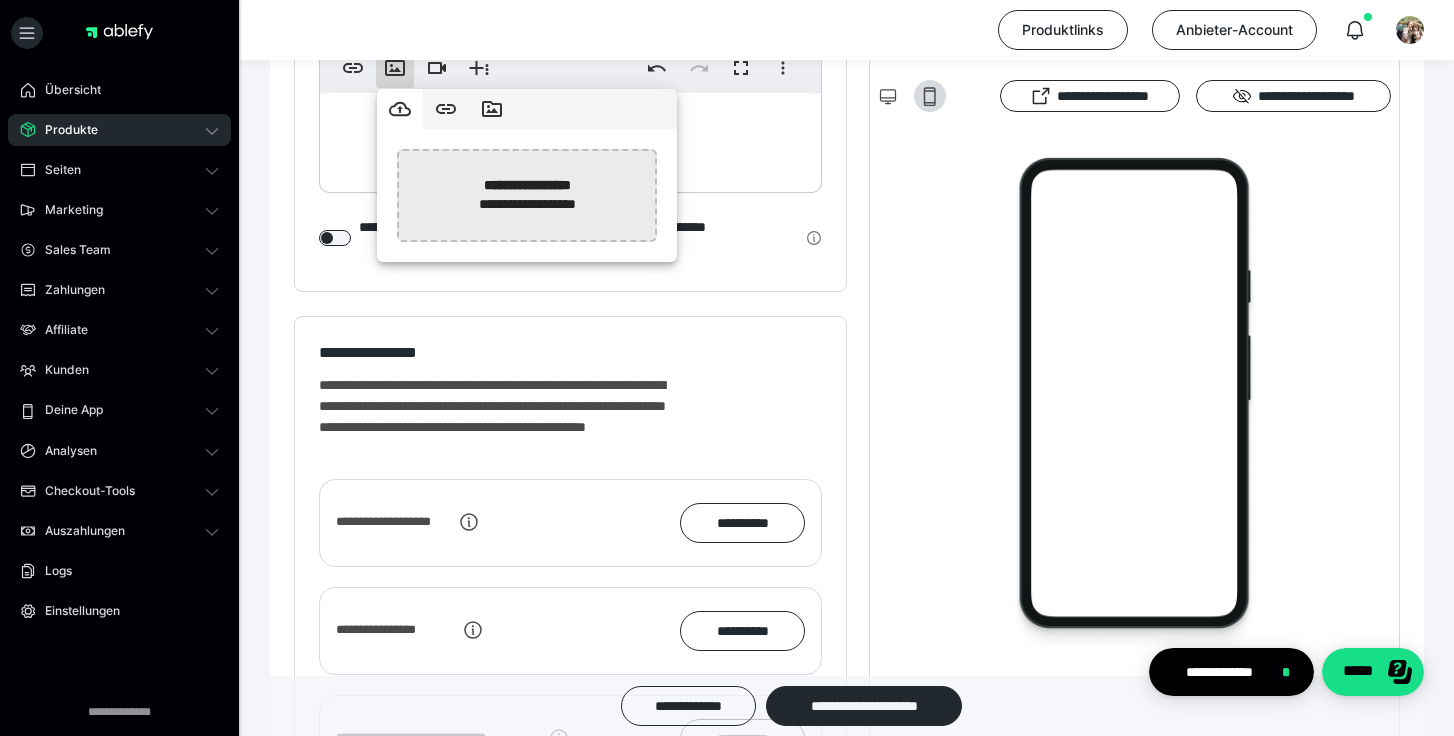 click at bounding box center [15, 195] 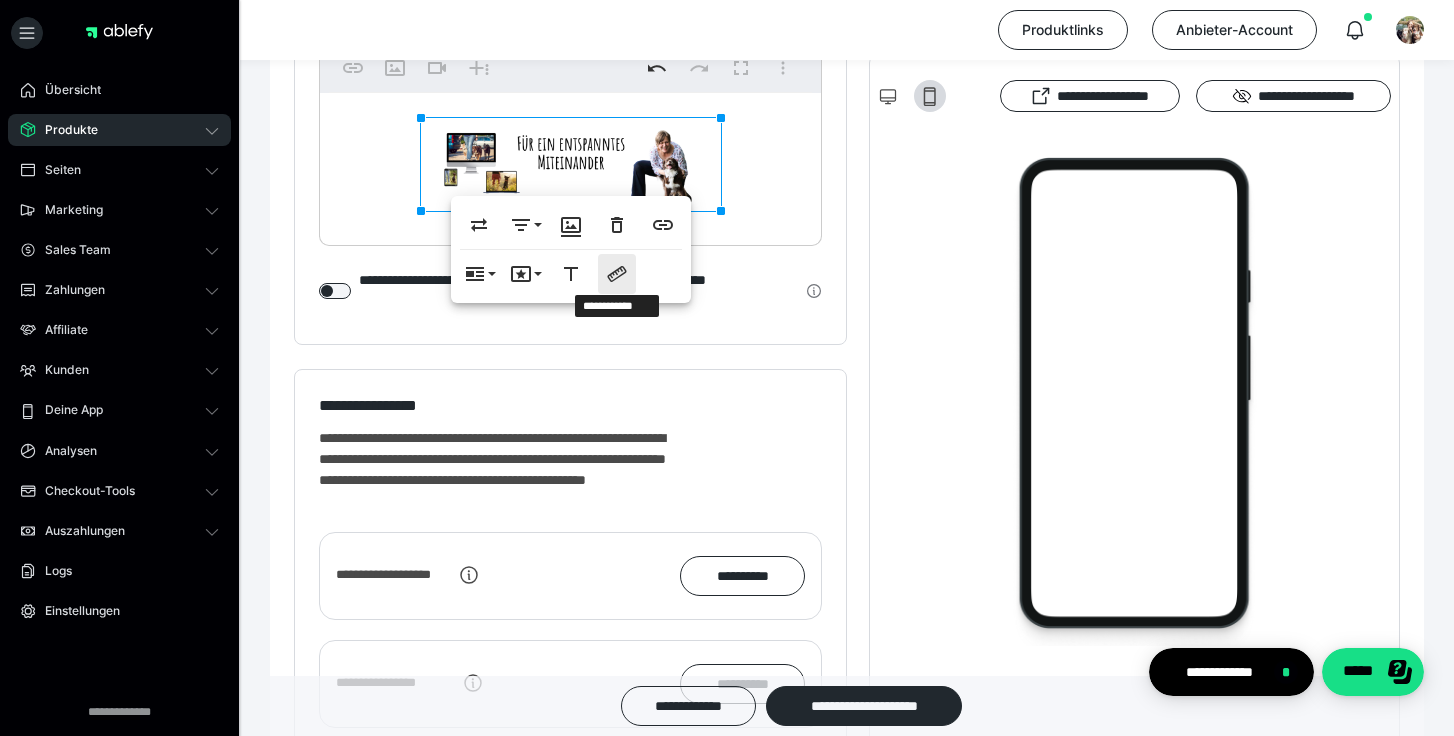 click 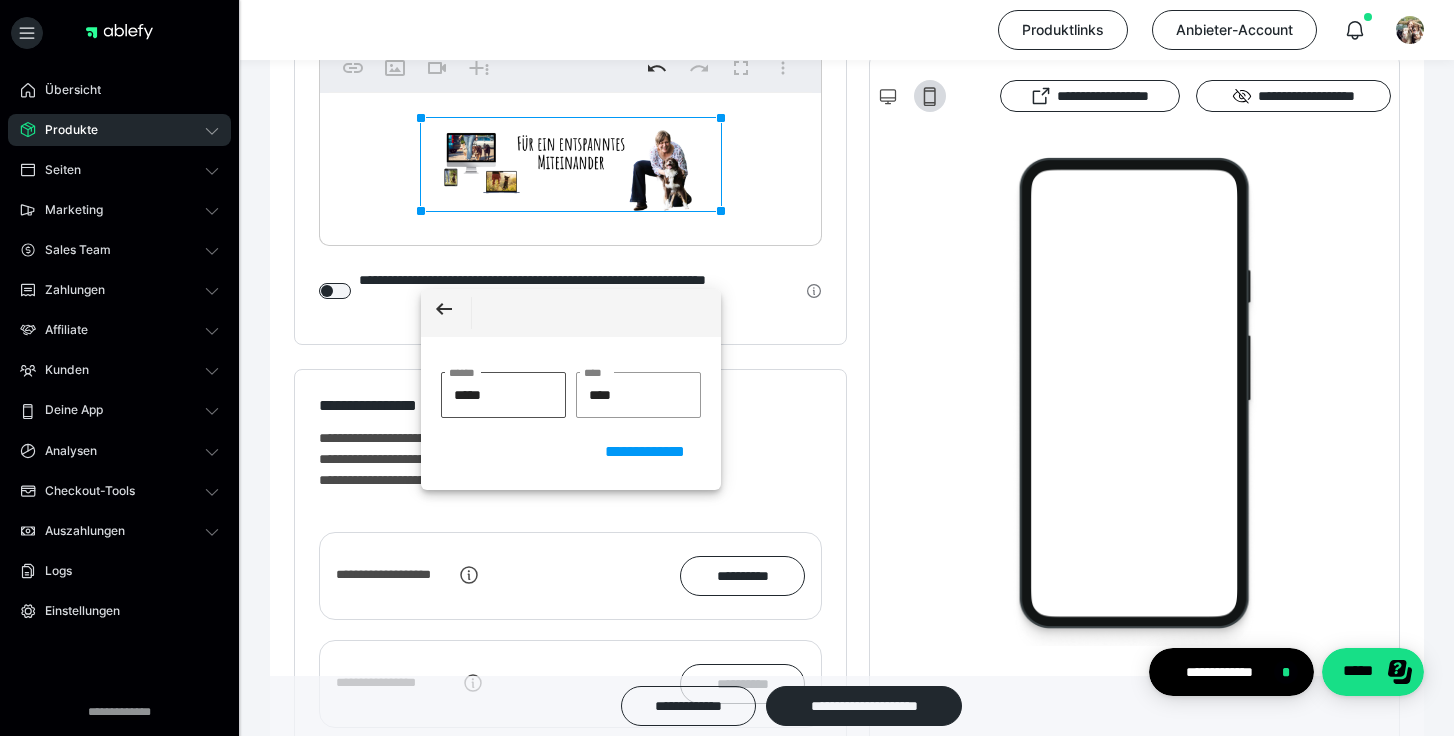 drag, startPoint x: 521, startPoint y: 398, endPoint x: 353, endPoint y: 398, distance: 168 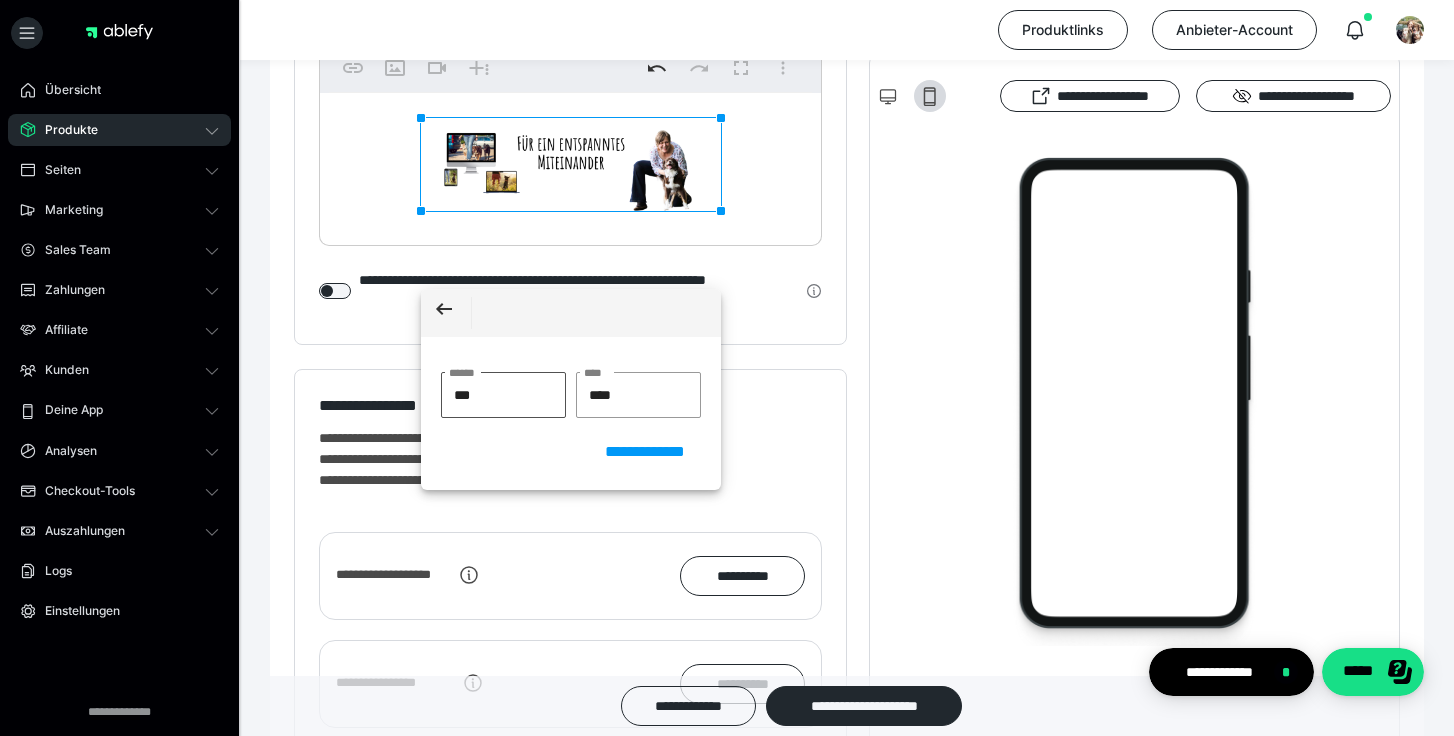 type on "****" 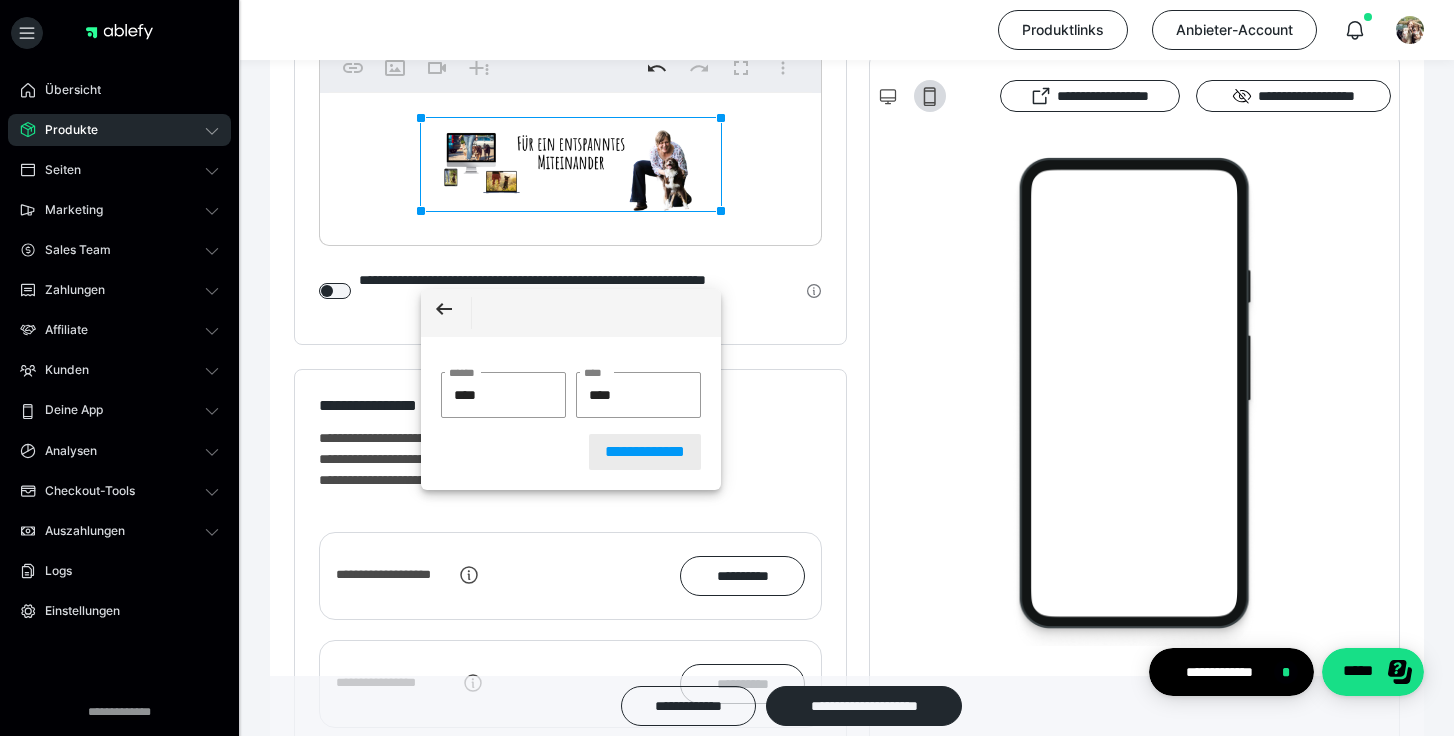 click on "**********" at bounding box center (645, 452) 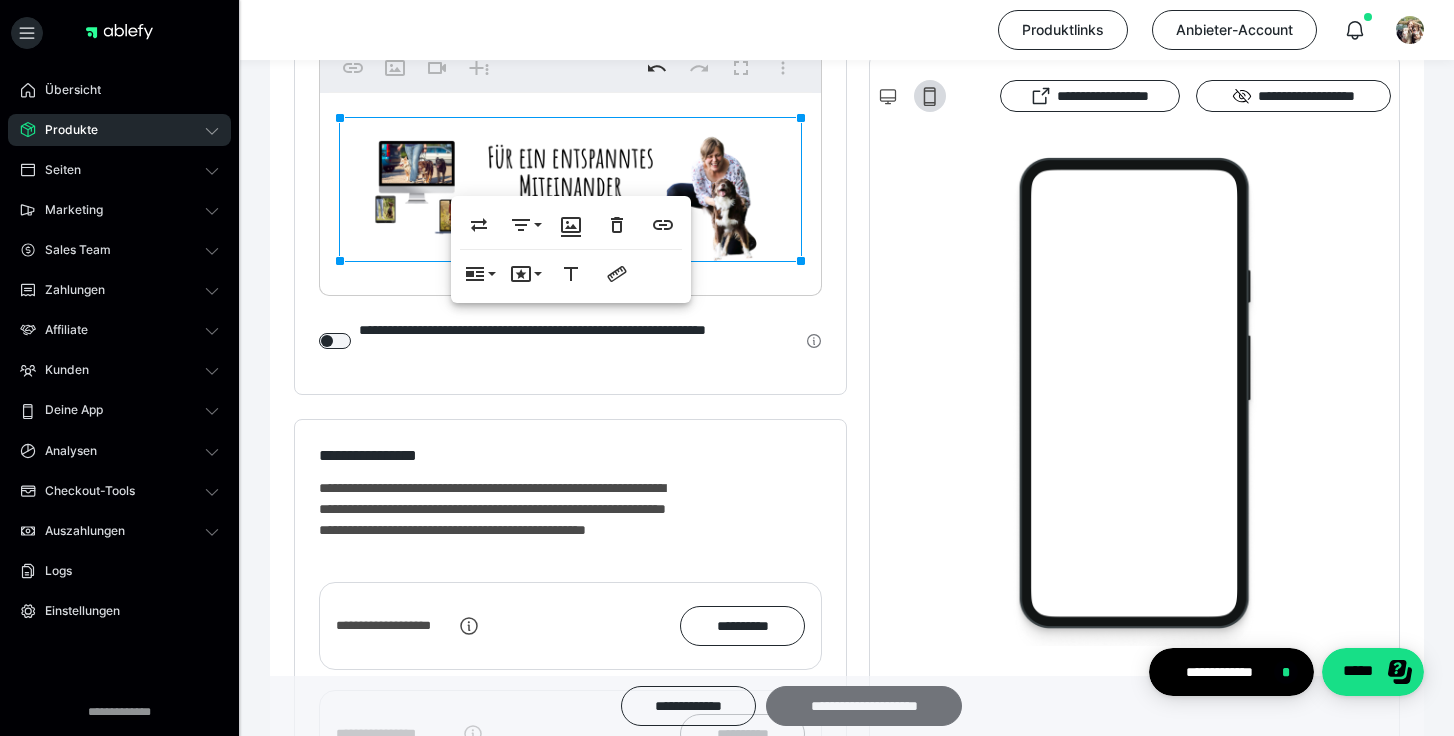 click on "**********" at bounding box center (864, 706) 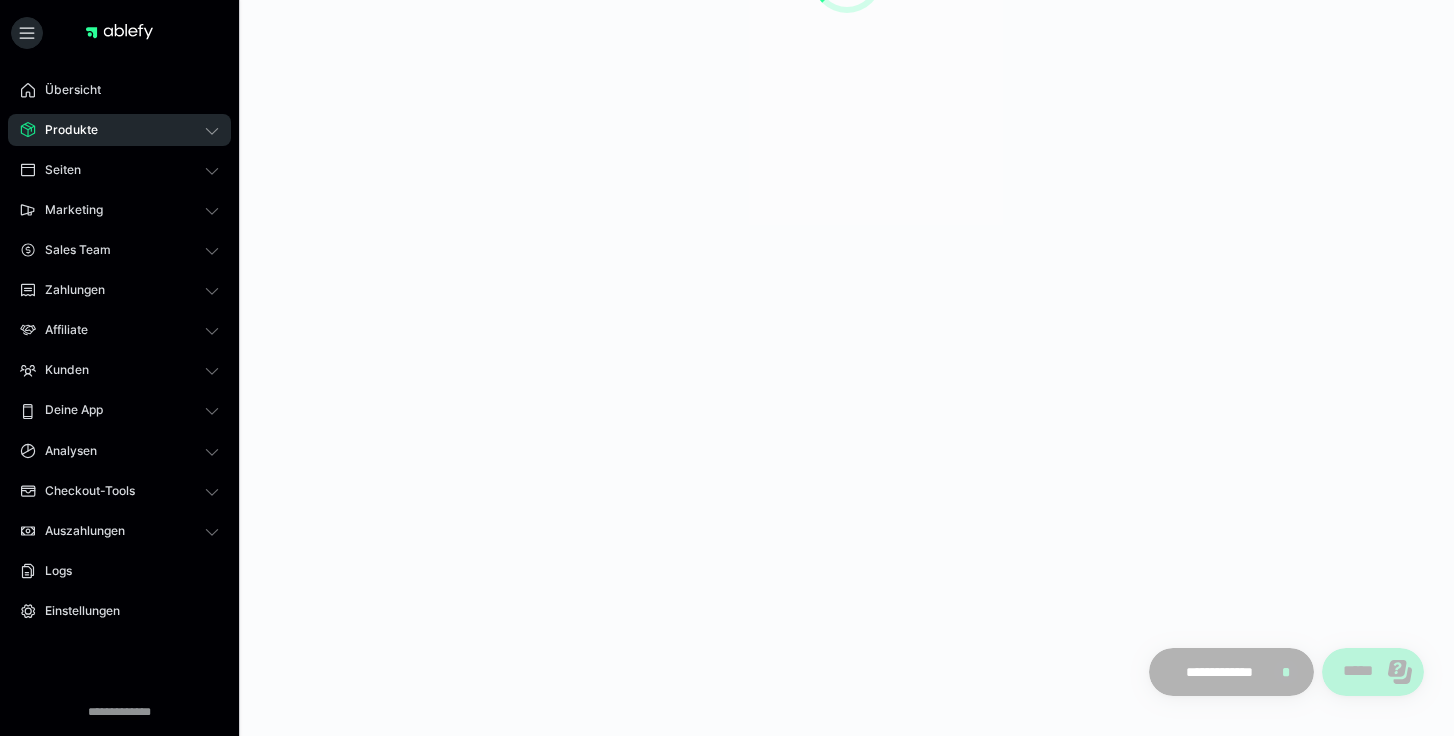 scroll, scrollTop: 0, scrollLeft: 0, axis: both 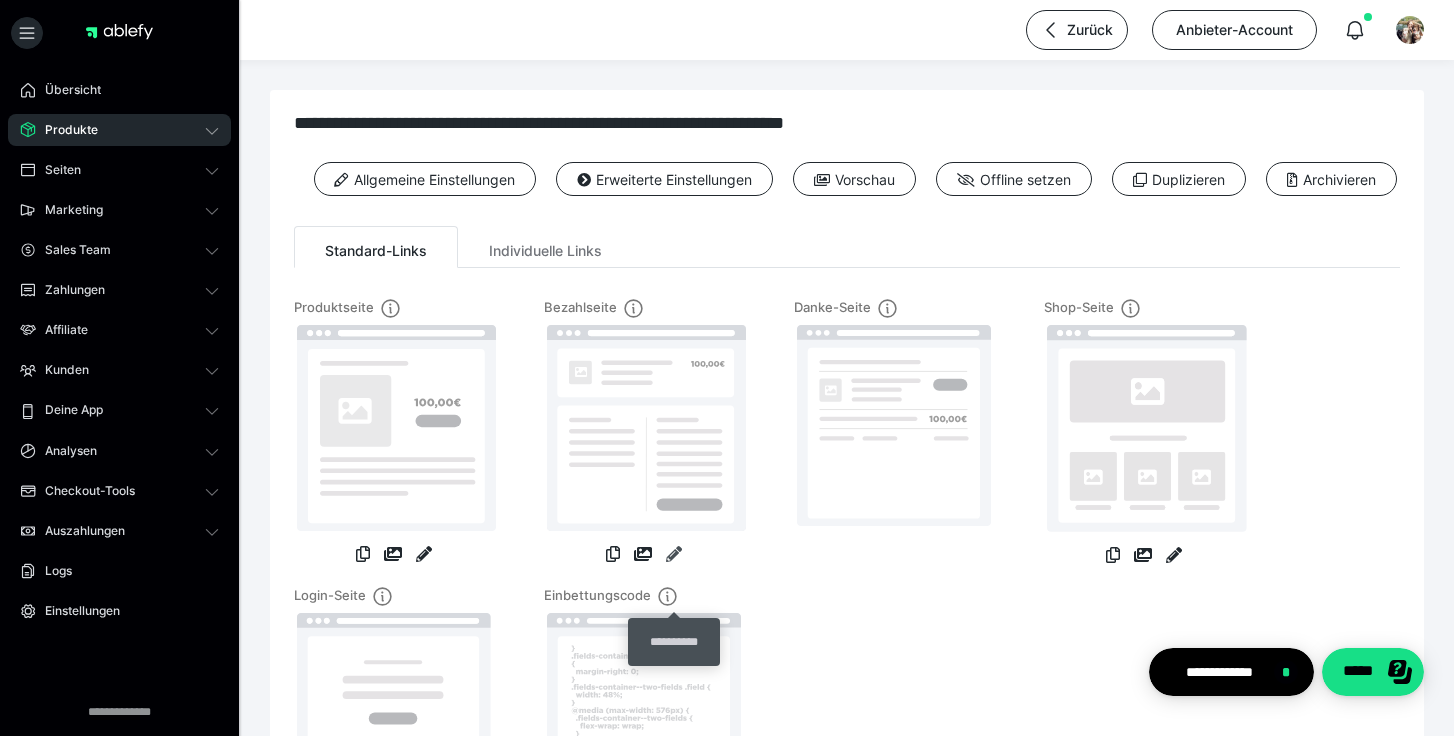 click at bounding box center [674, 554] 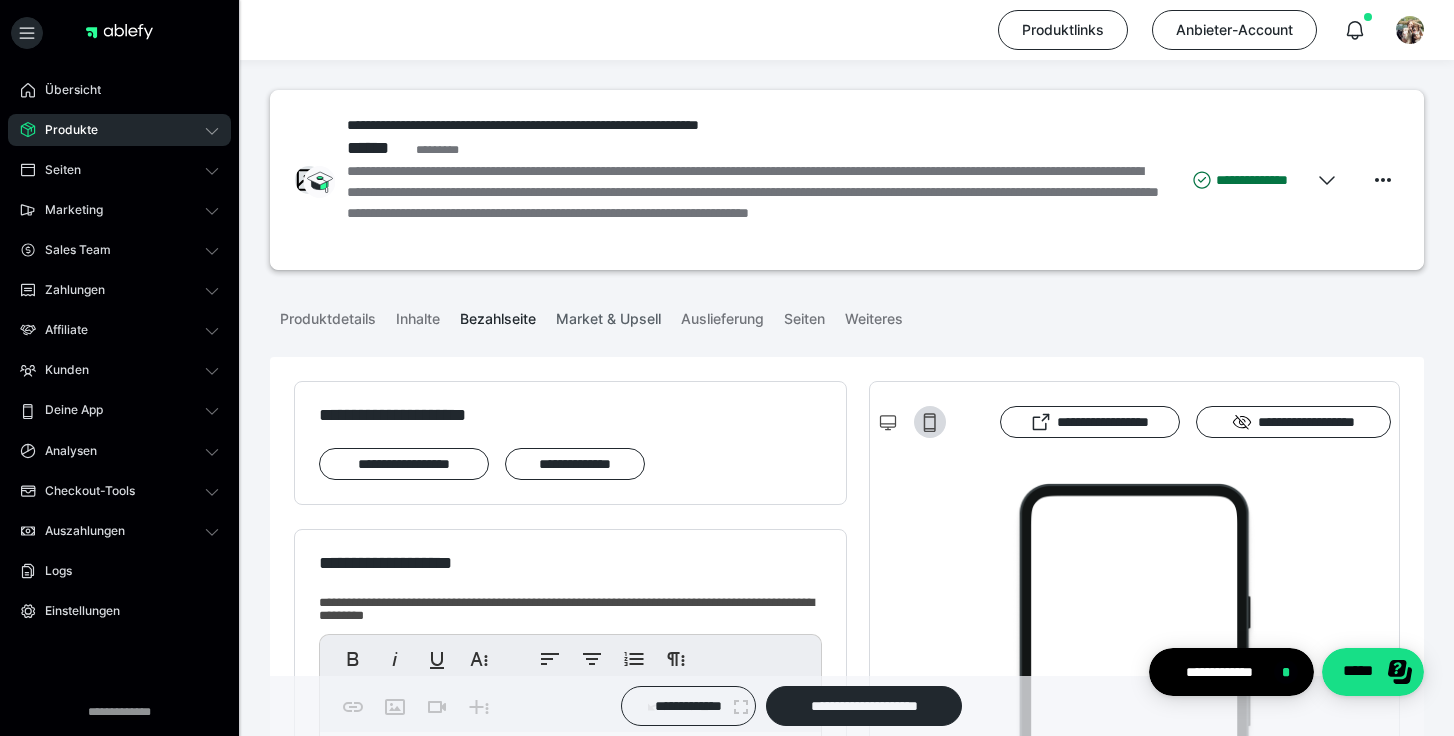 click on "Market & Upsell" at bounding box center [608, 315] 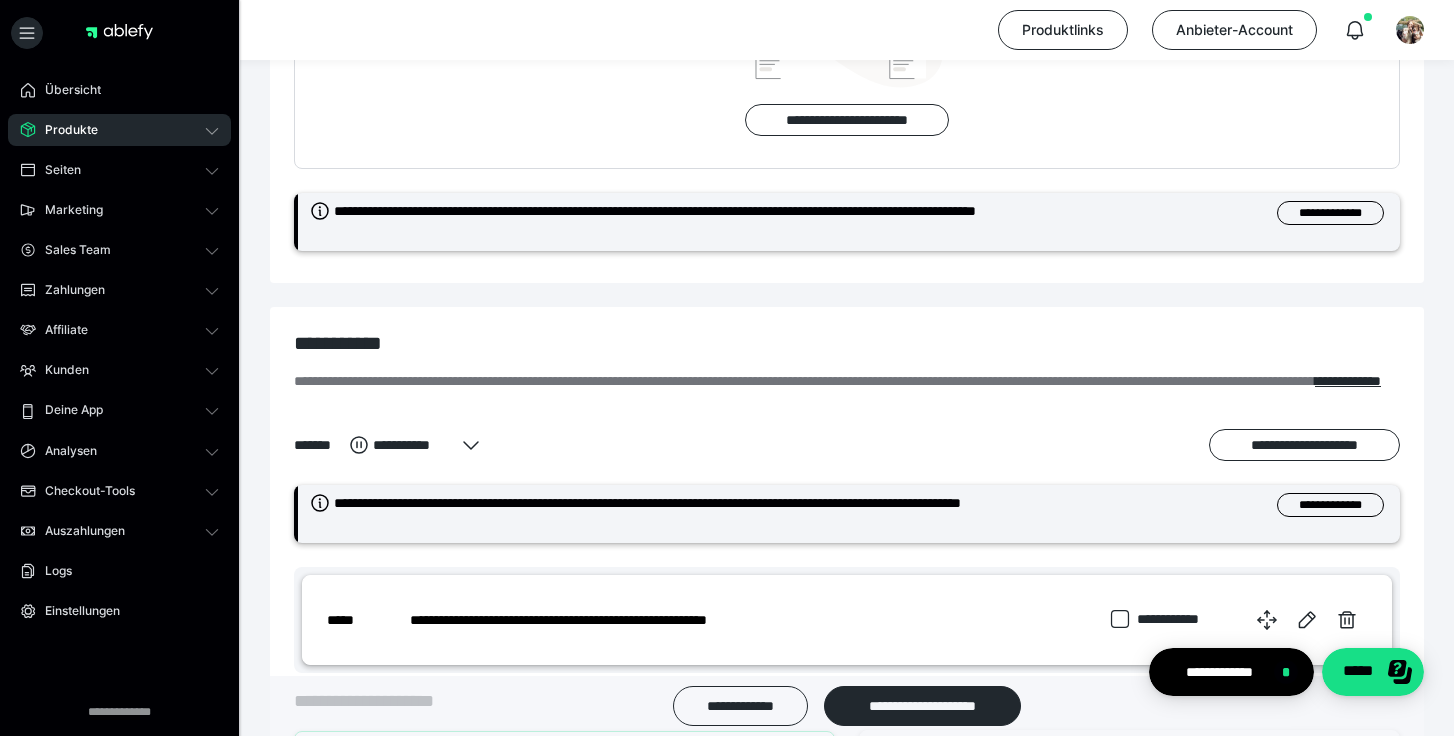 scroll, scrollTop: 641, scrollLeft: 0, axis: vertical 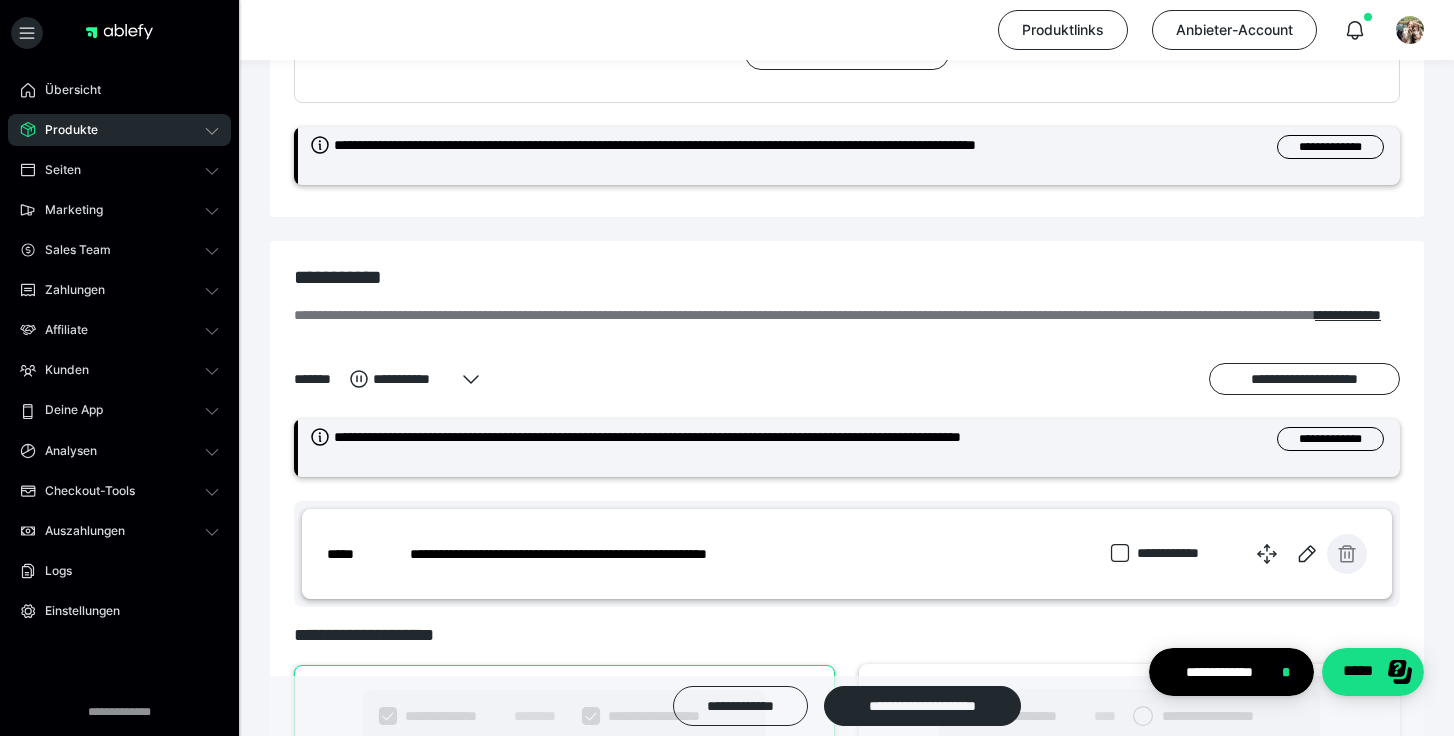 click 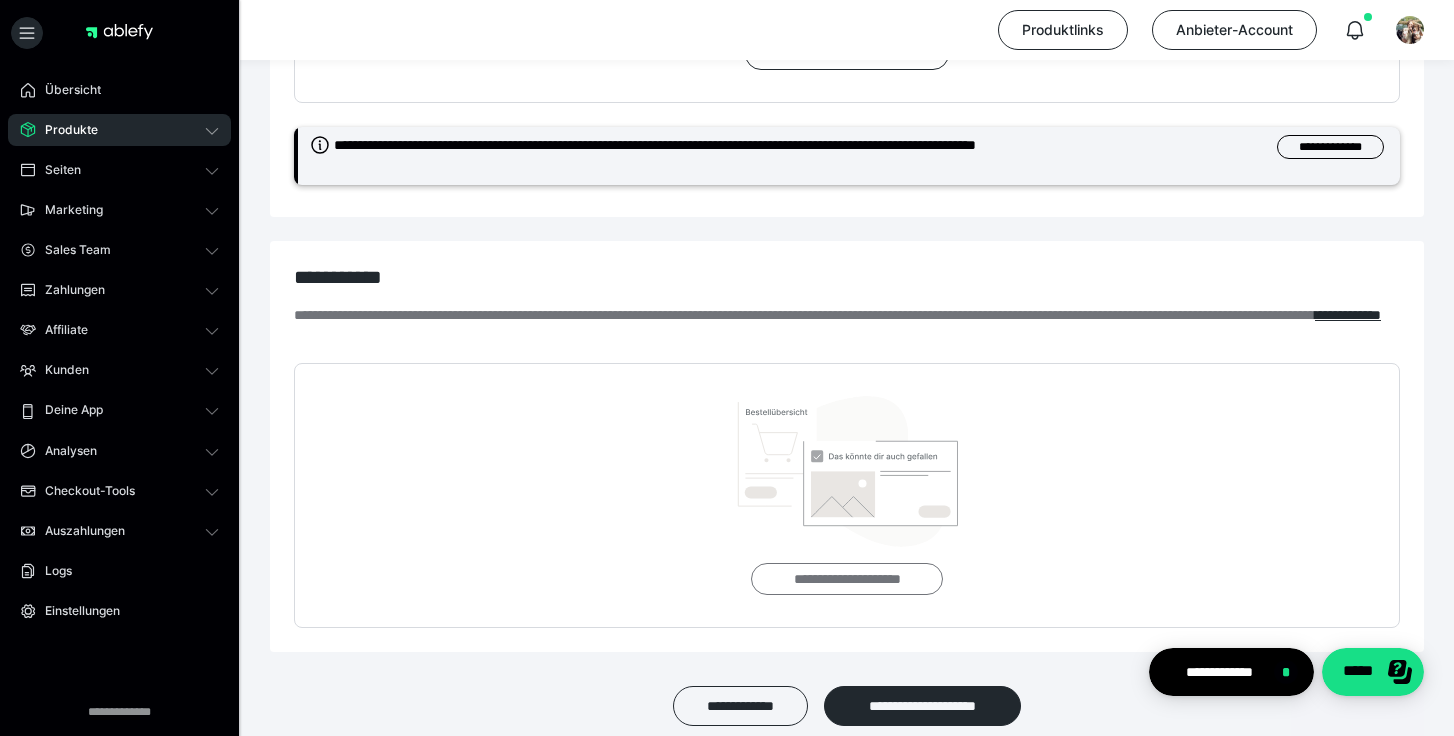 click on "**********" at bounding box center [846, 579] 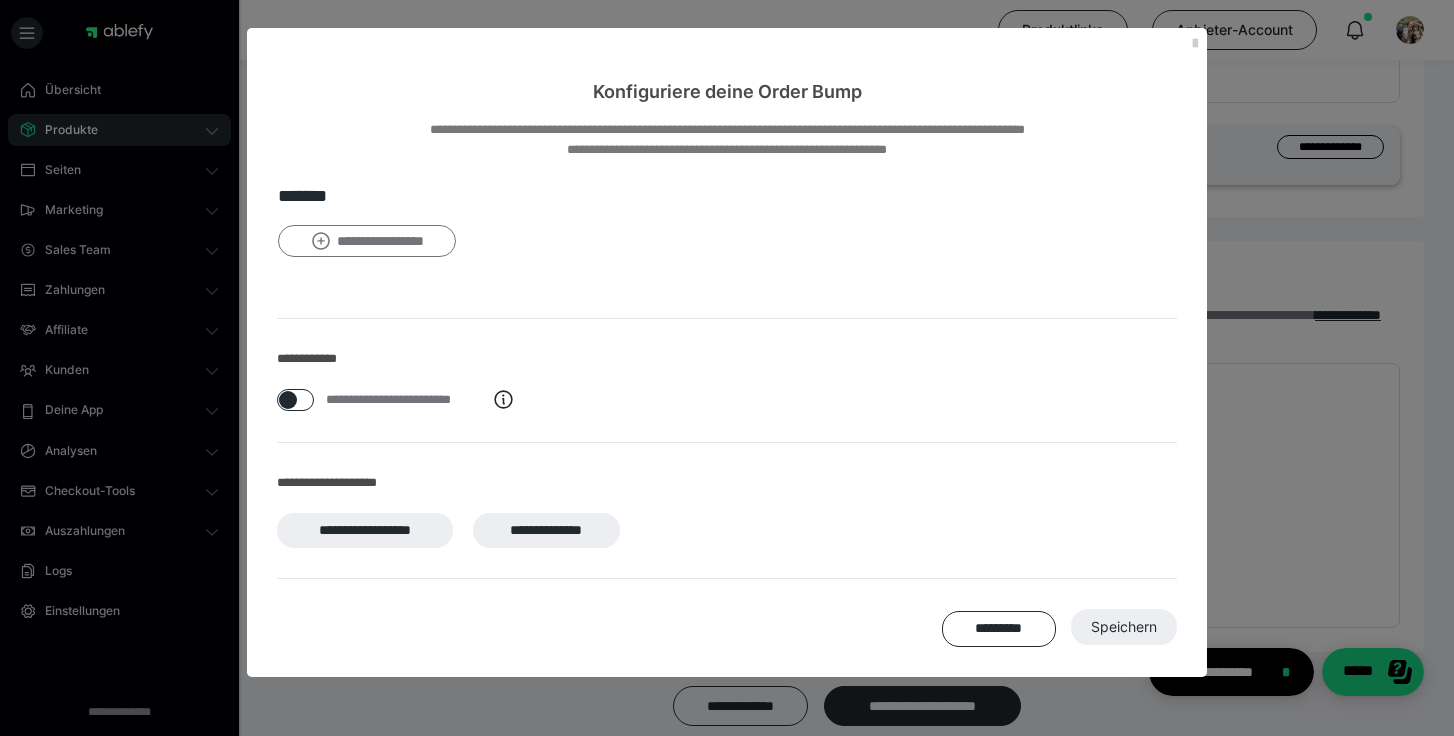 click on "**********" at bounding box center [367, 241] 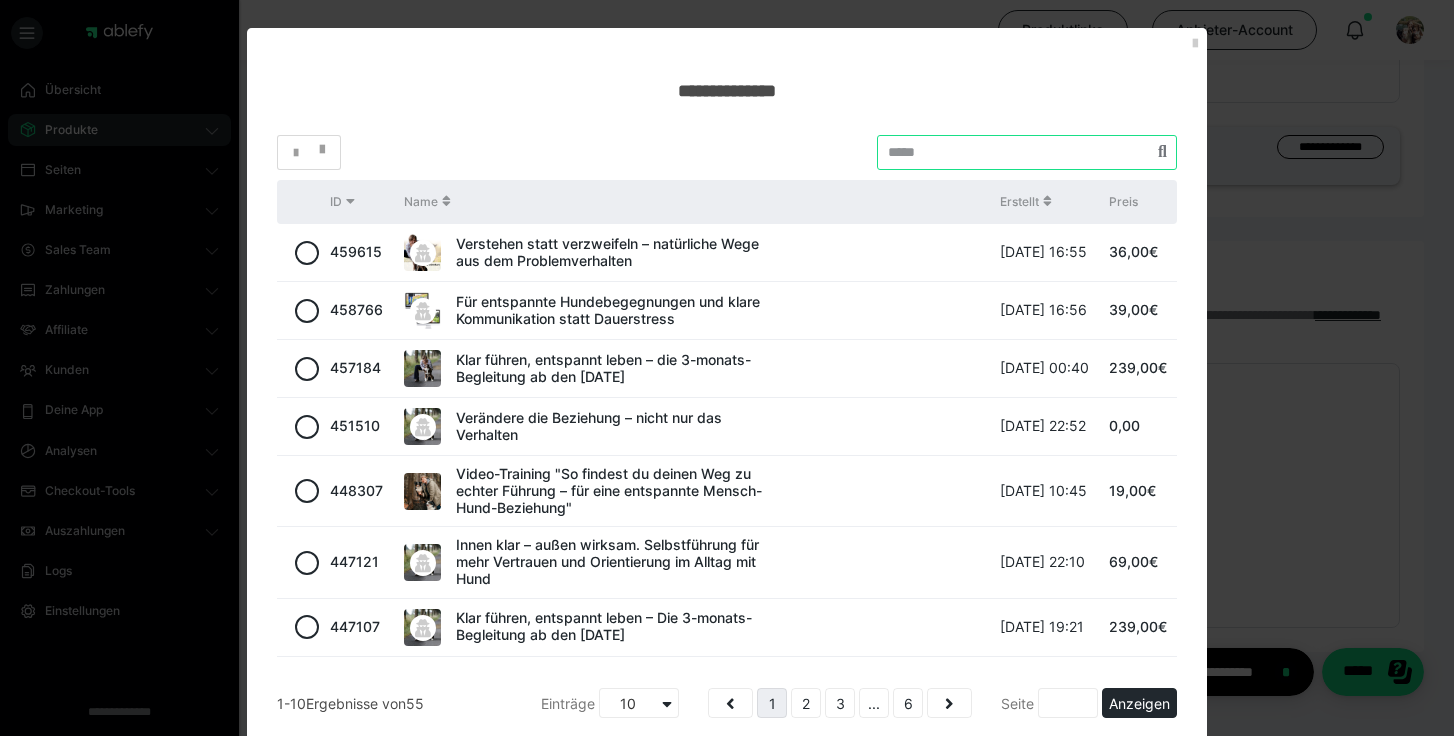 click at bounding box center (1027, 152) 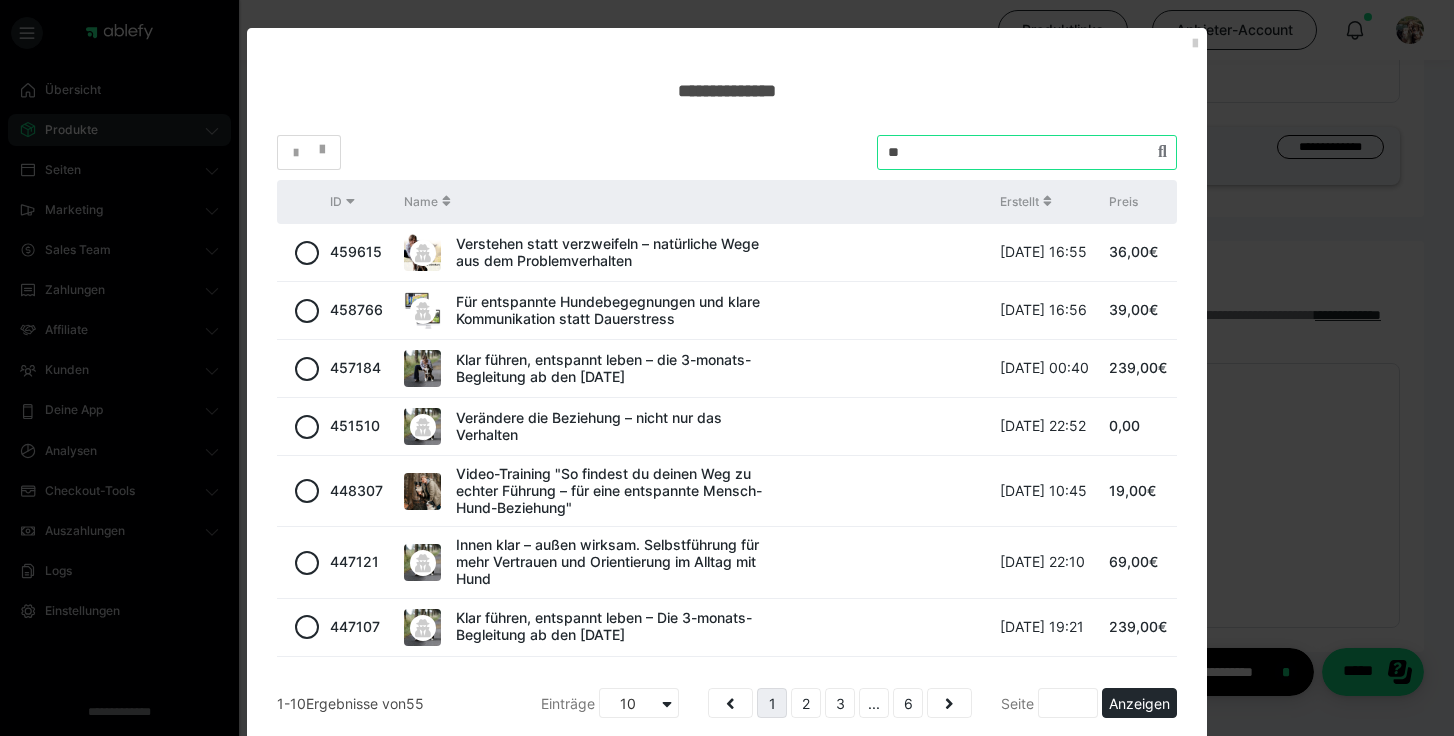 type on "*" 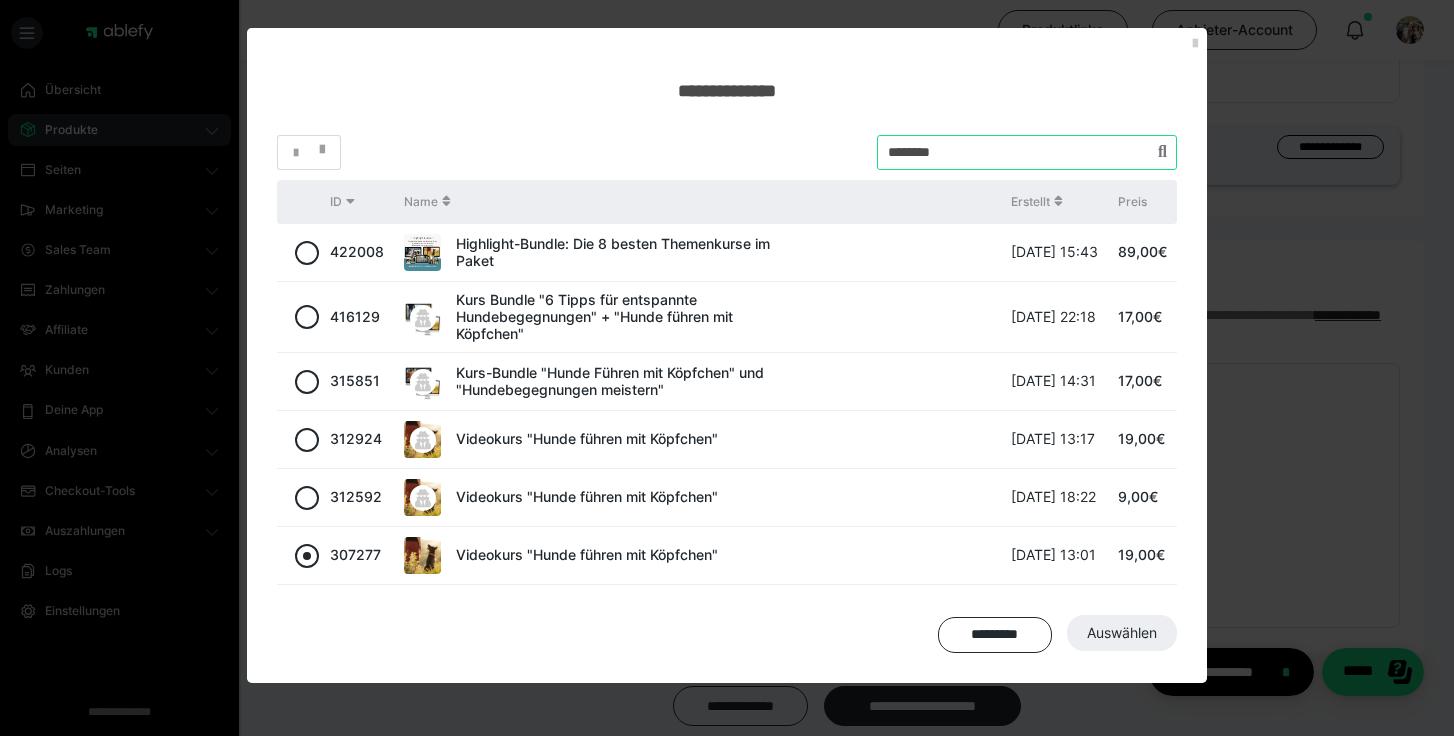 type on "********" 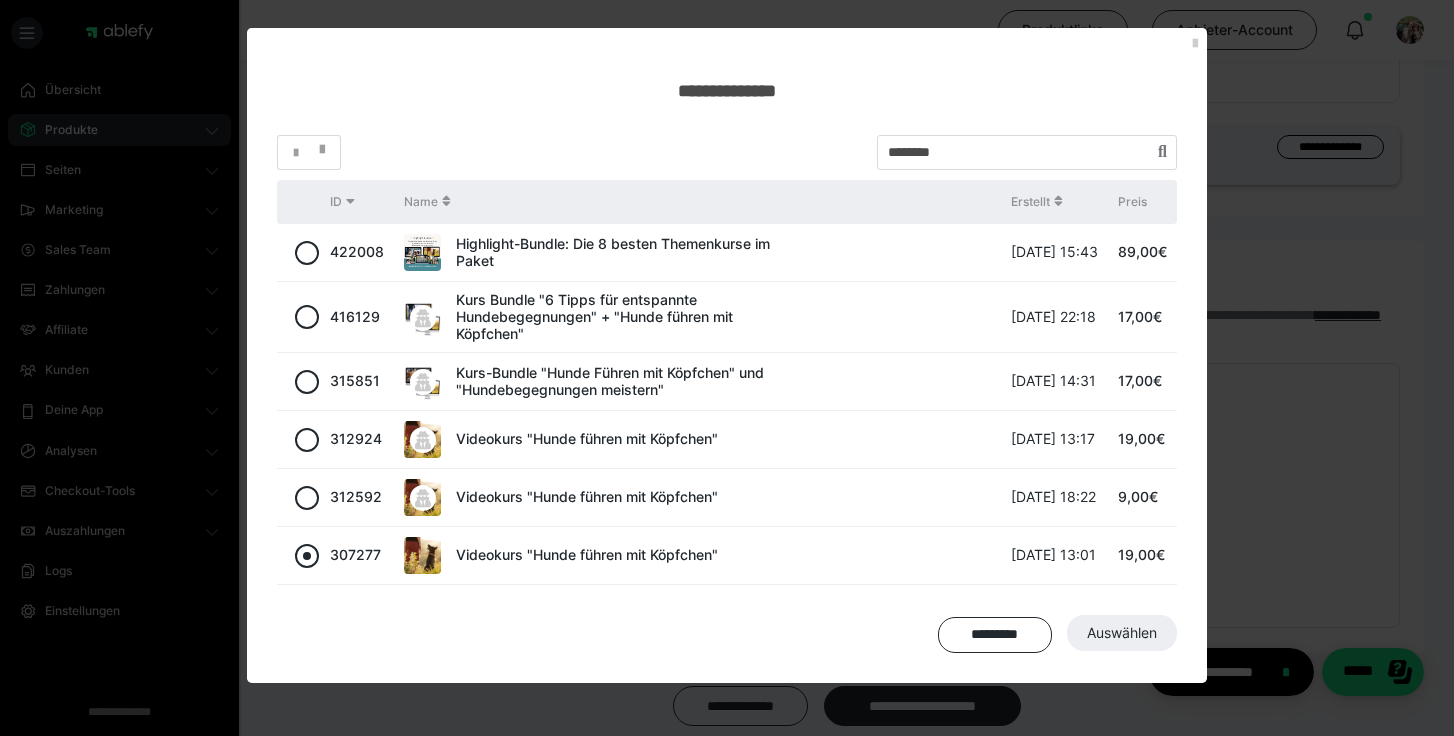 click at bounding box center (307, 556) 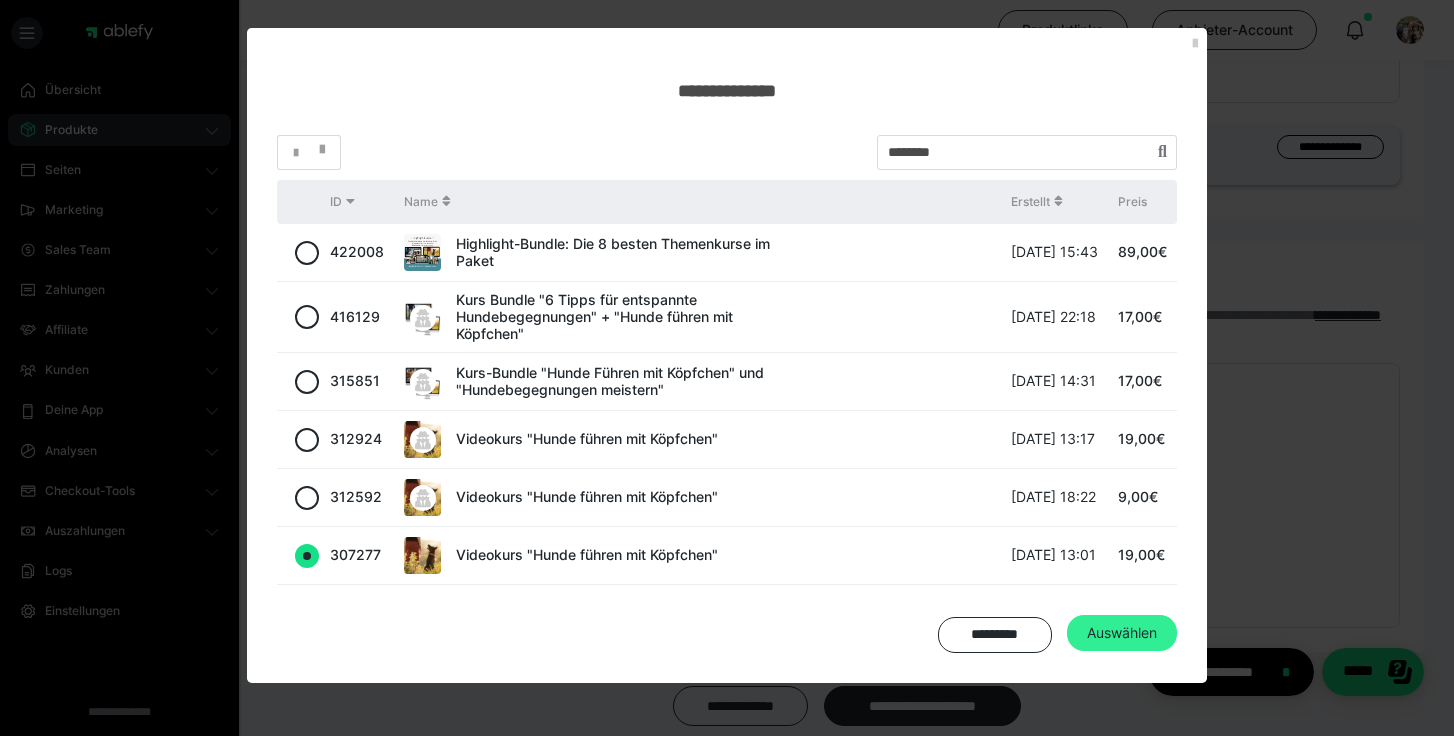 click on "Auswählen" at bounding box center (1122, 633) 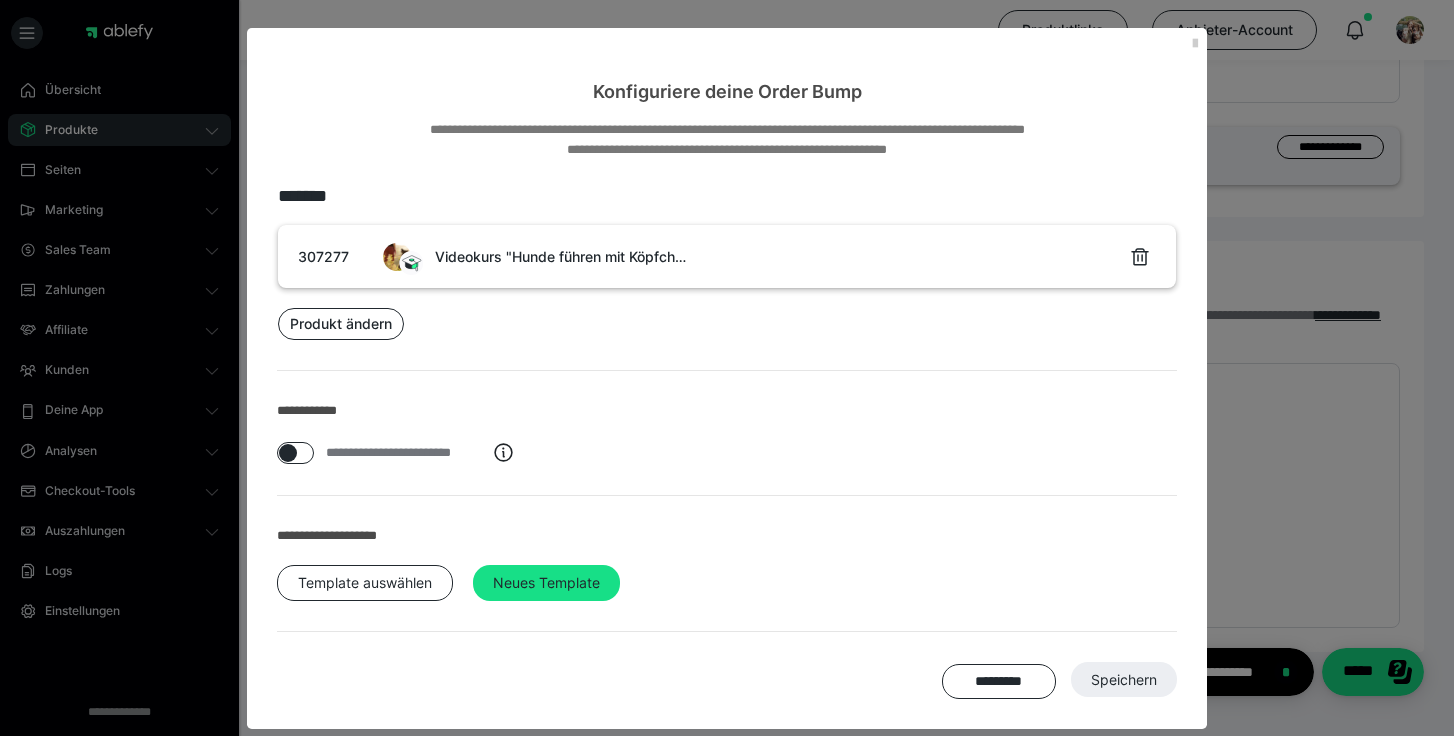 click at bounding box center [288, 453] 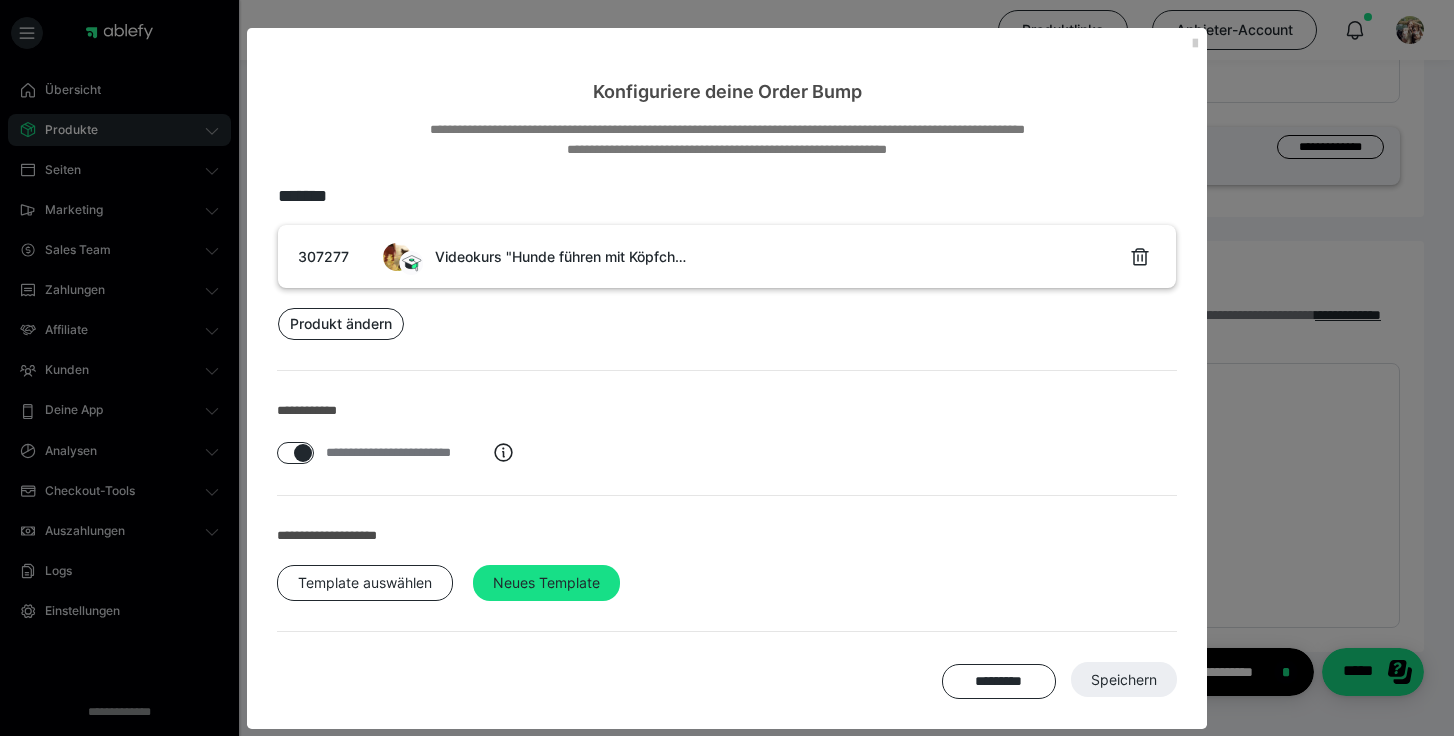 checkbox on "****" 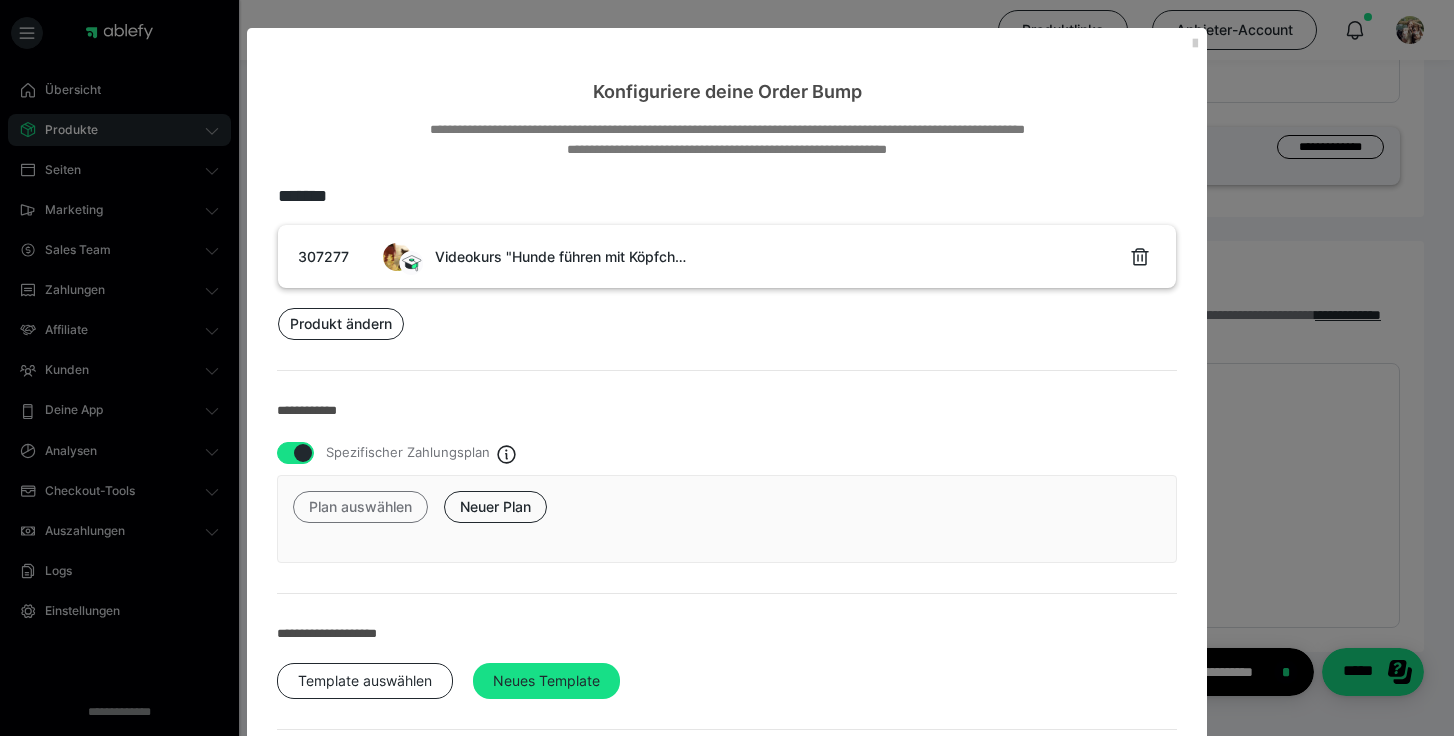 click on "Plan auswählen" at bounding box center [360, 507] 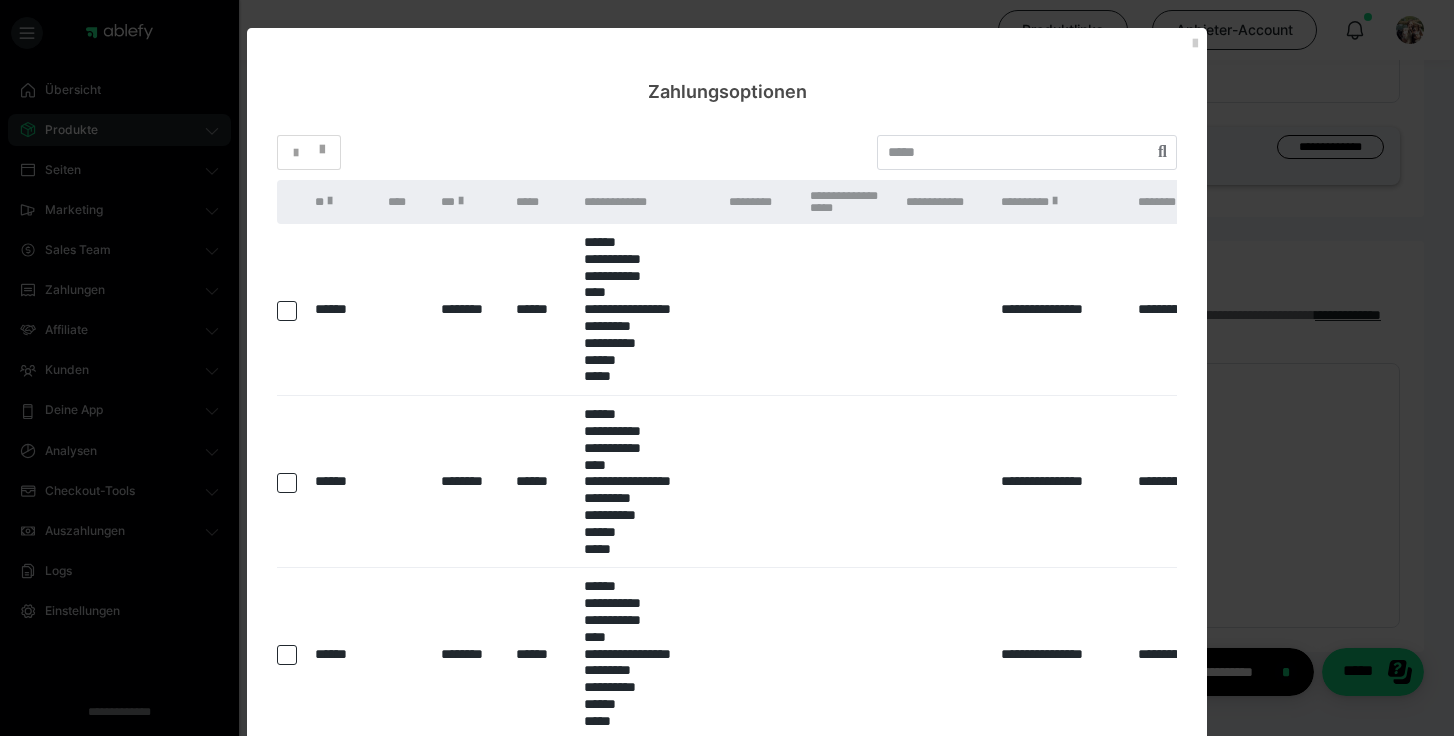 click at bounding box center (287, 311) 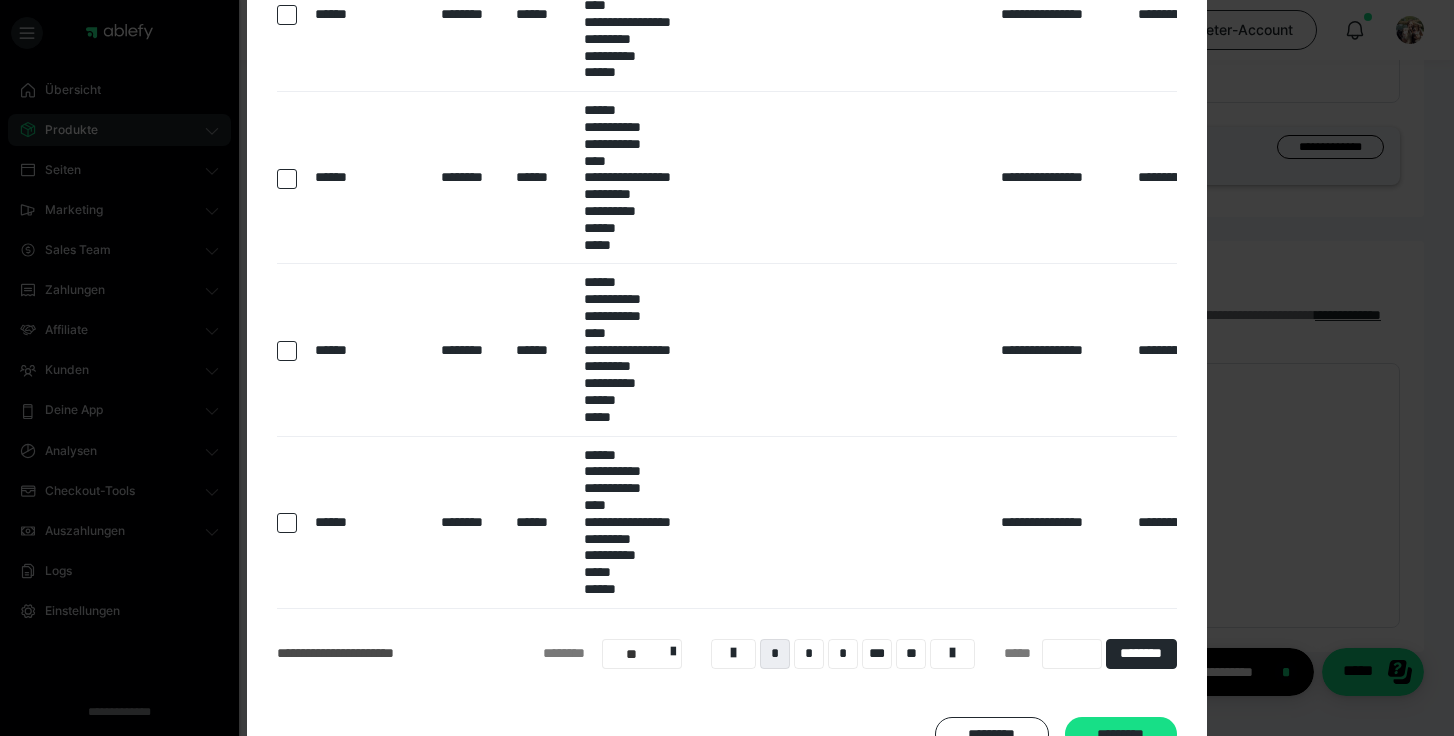 scroll, scrollTop: 1364, scrollLeft: 0, axis: vertical 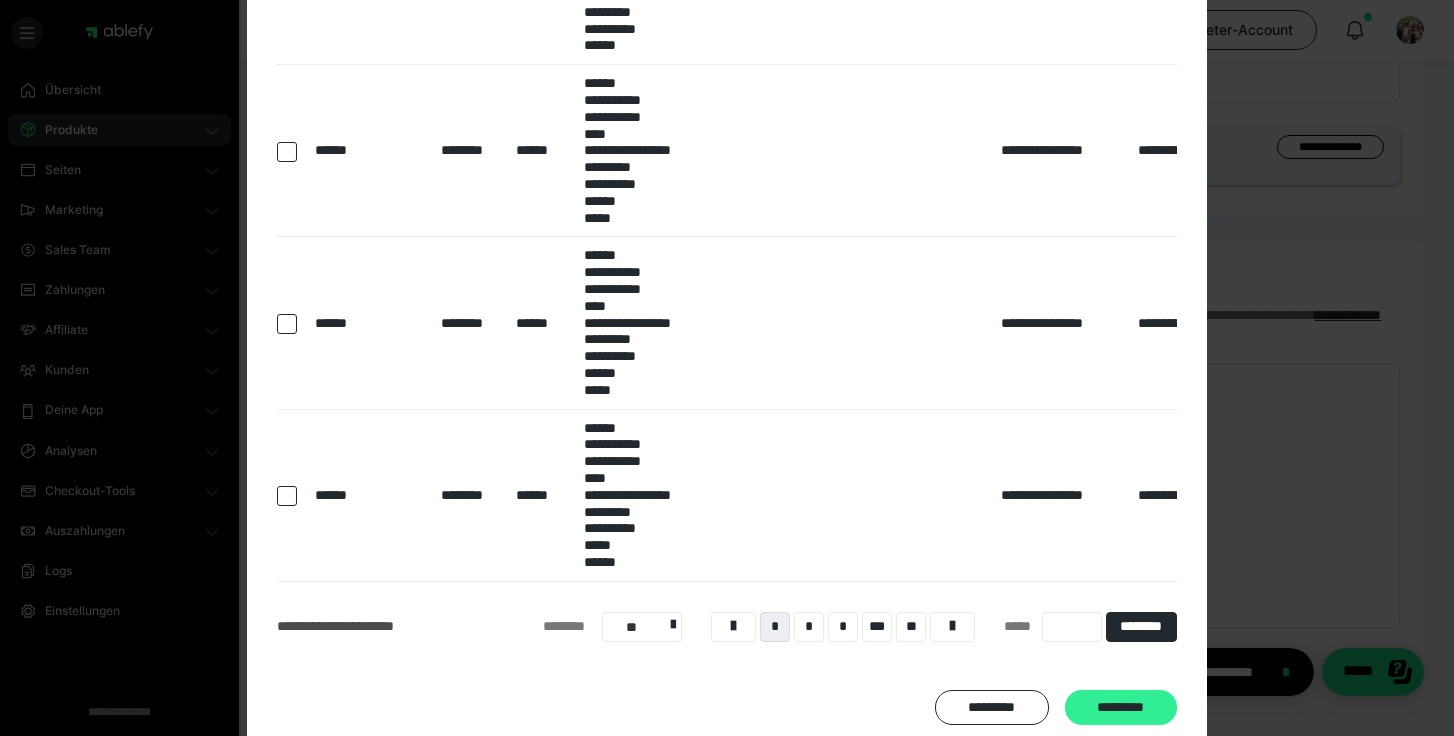 click on "*********" at bounding box center [1121, 708] 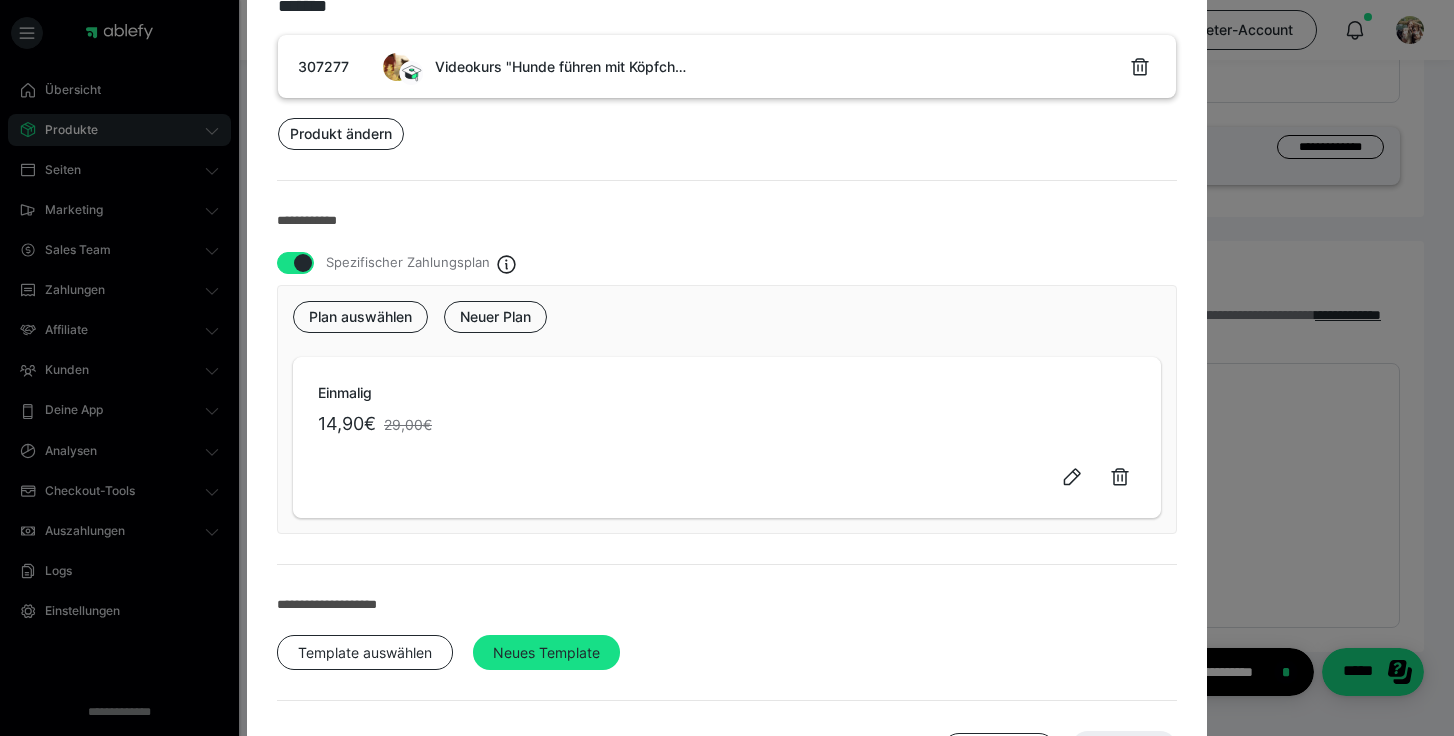 scroll, scrollTop: 280, scrollLeft: 0, axis: vertical 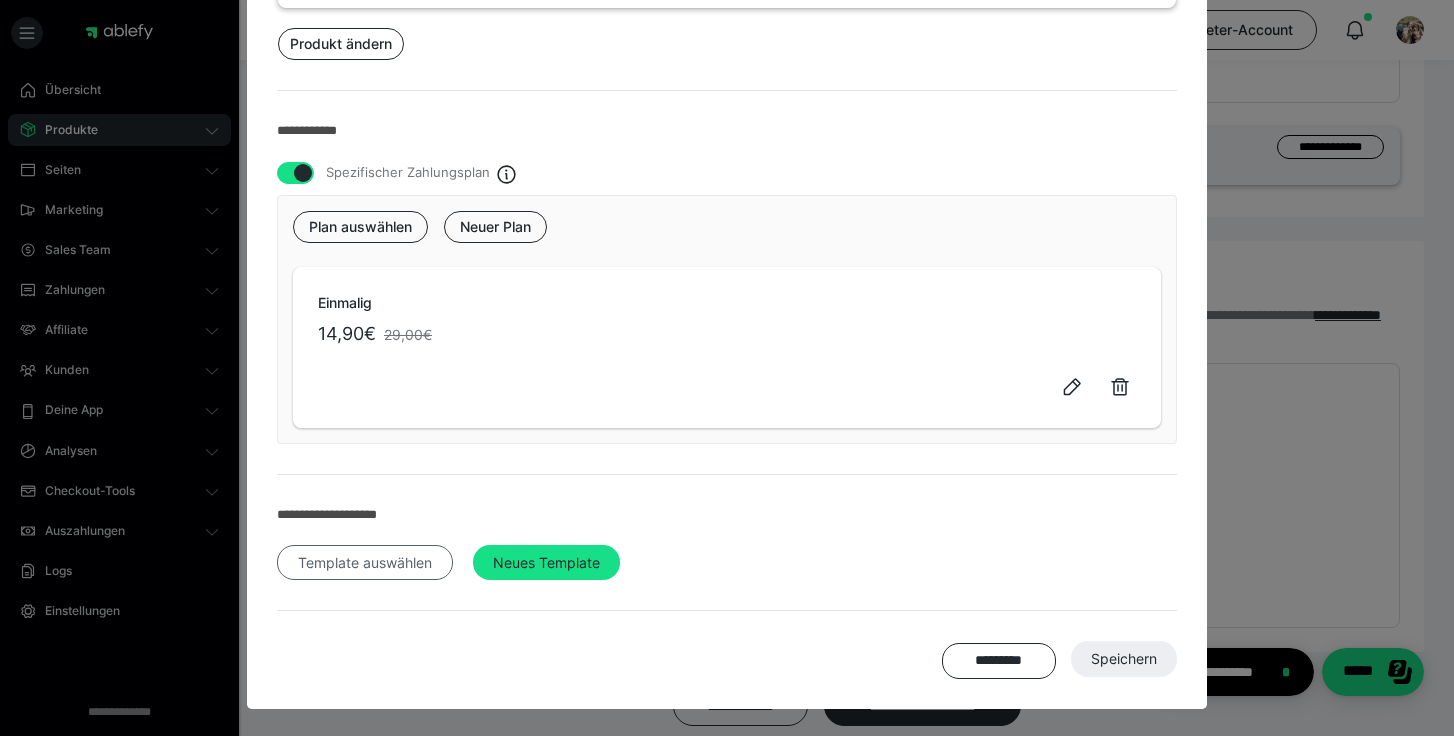 click on "Template auswählen" at bounding box center [365, 563] 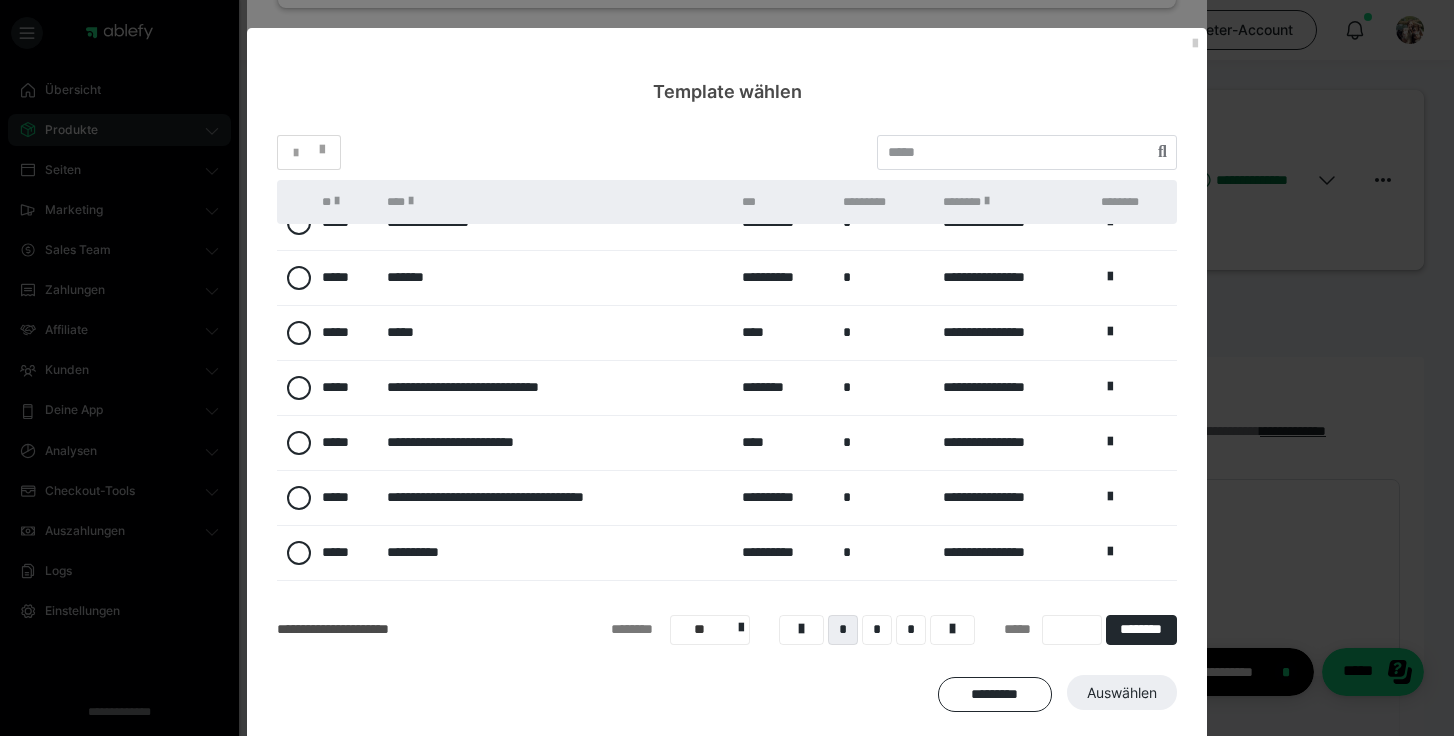 scroll, scrollTop: 190, scrollLeft: 0, axis: vertical 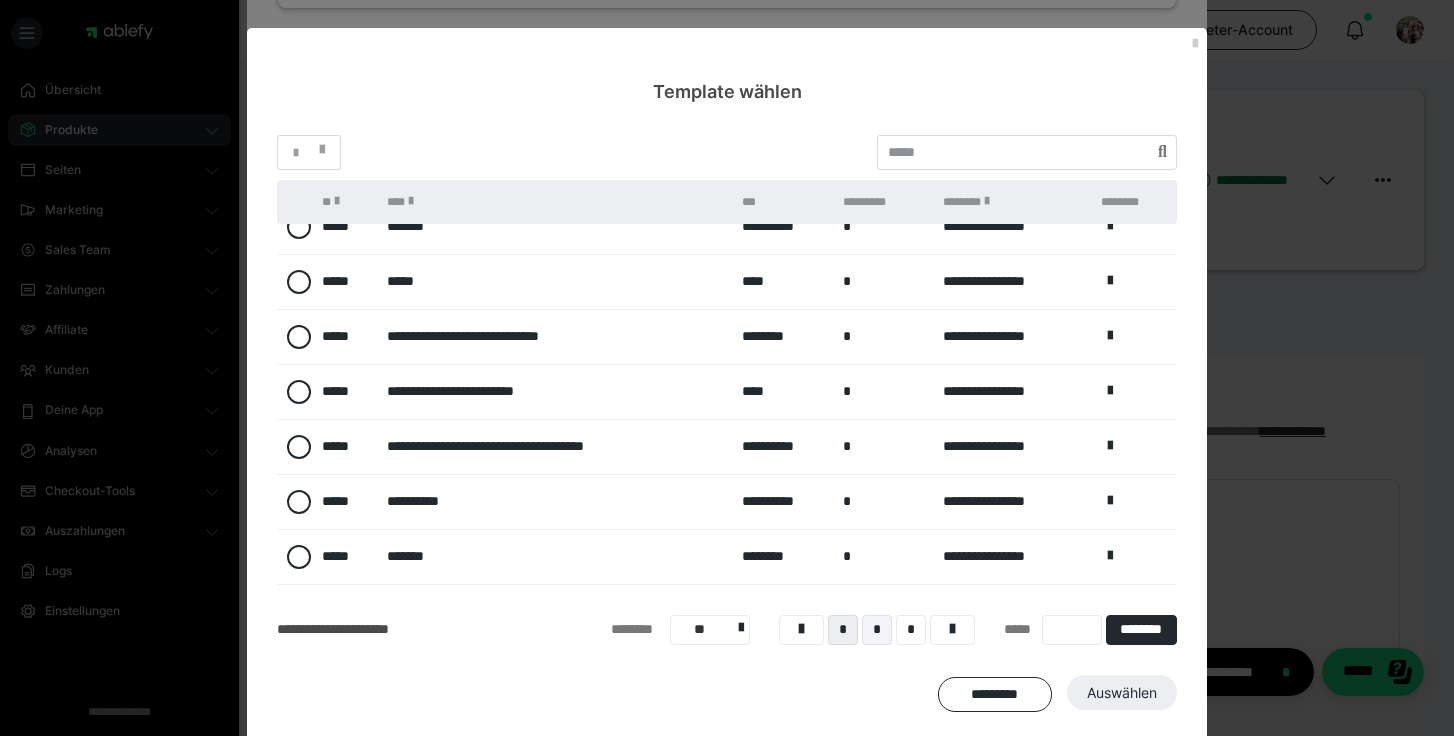 click on "*" at bounding box center [877, 630] 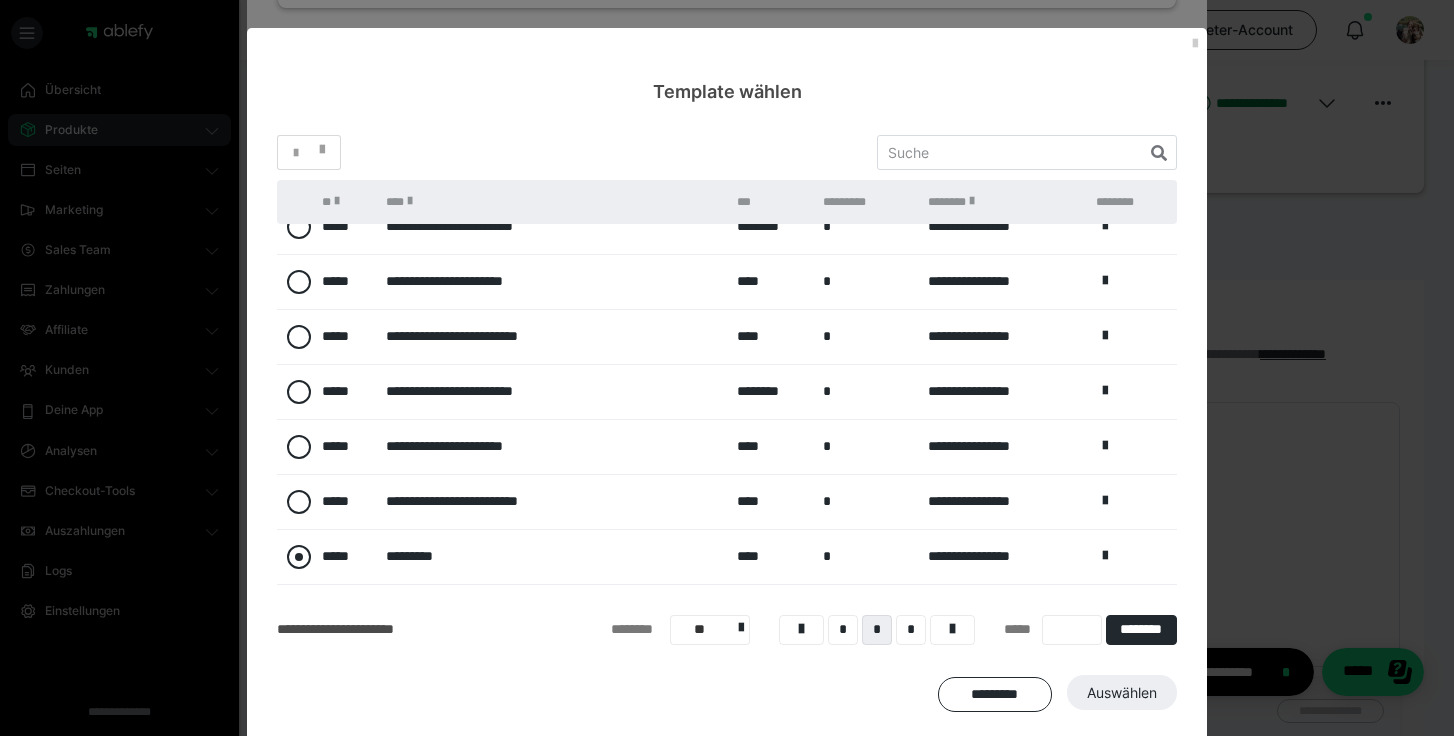 click at bounding box center [299, 557] 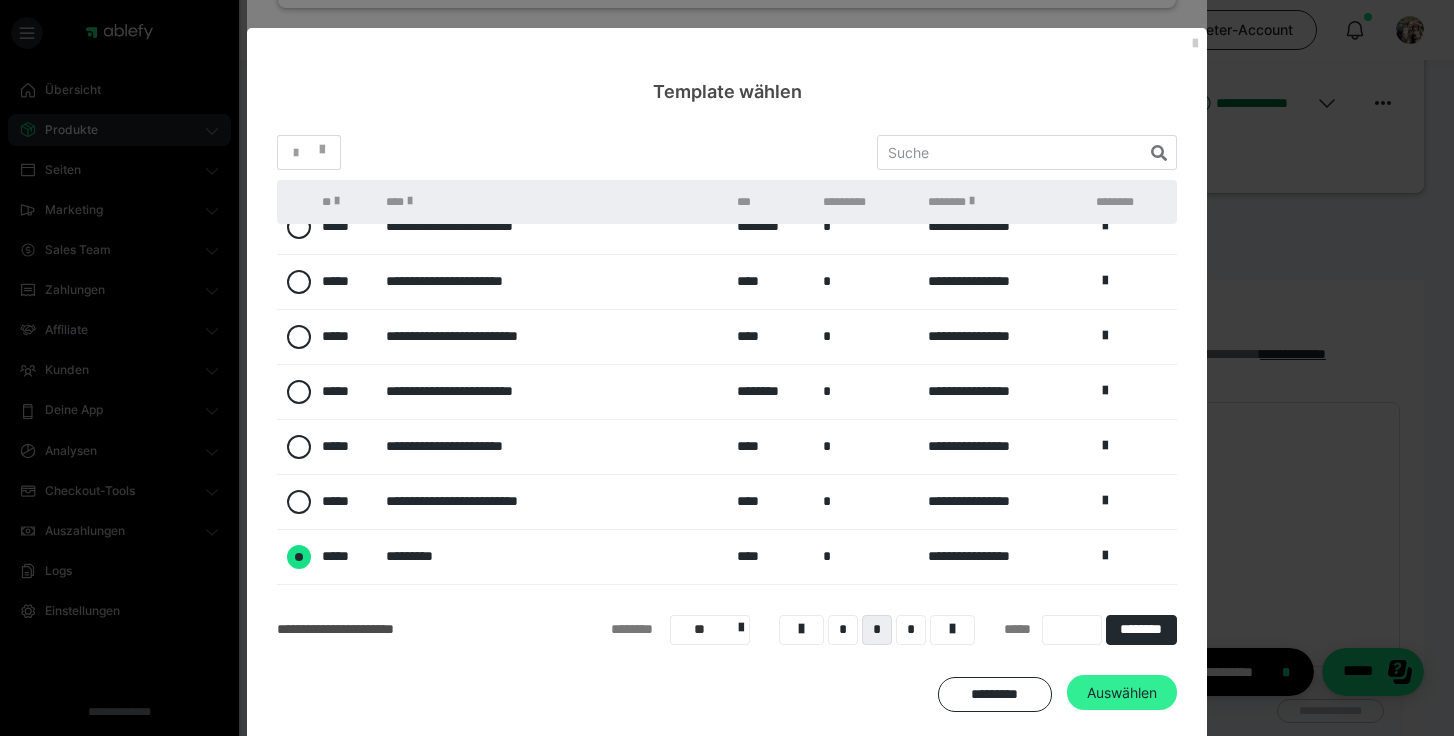 click on "Auswählen" at bounding box center (1124, 659) 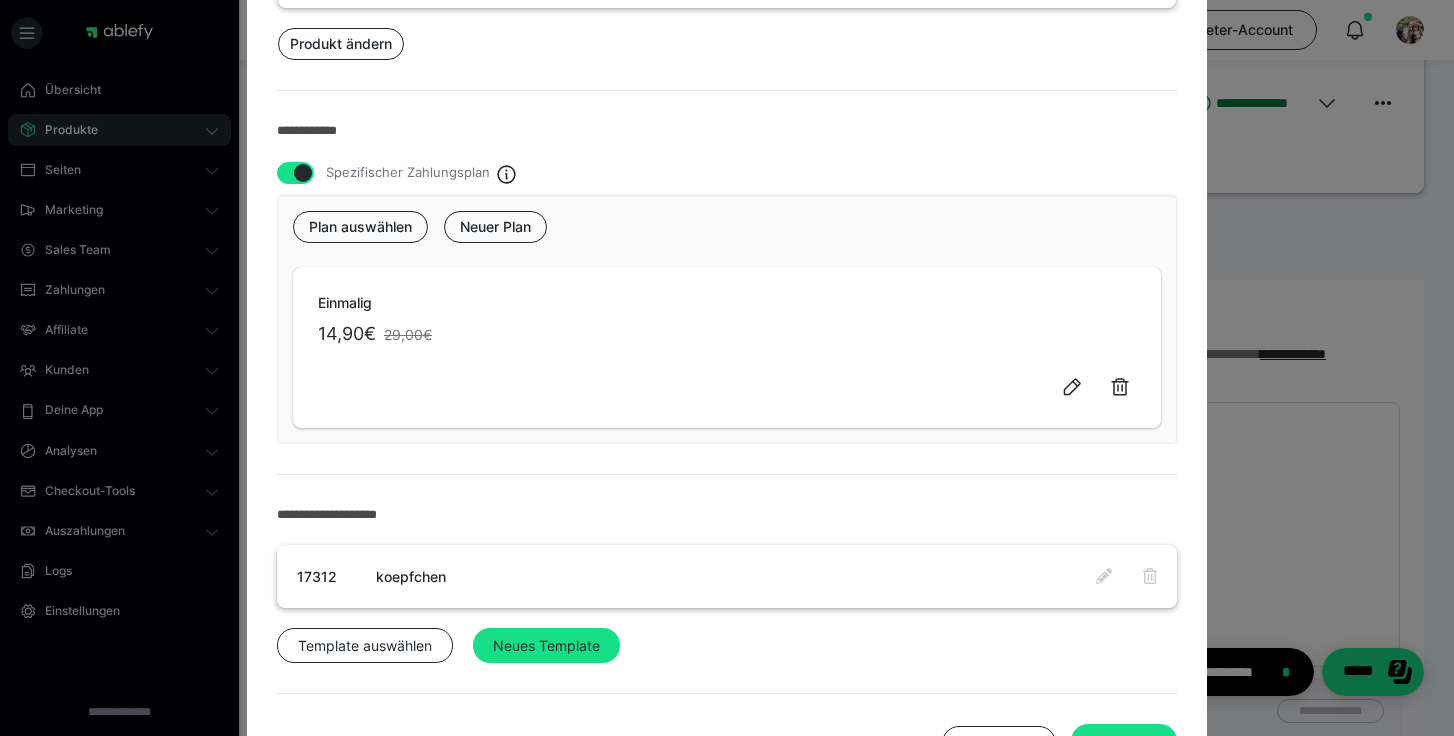 scroll, scrollTop: 363, scrollLeft: 0, axis: vertical 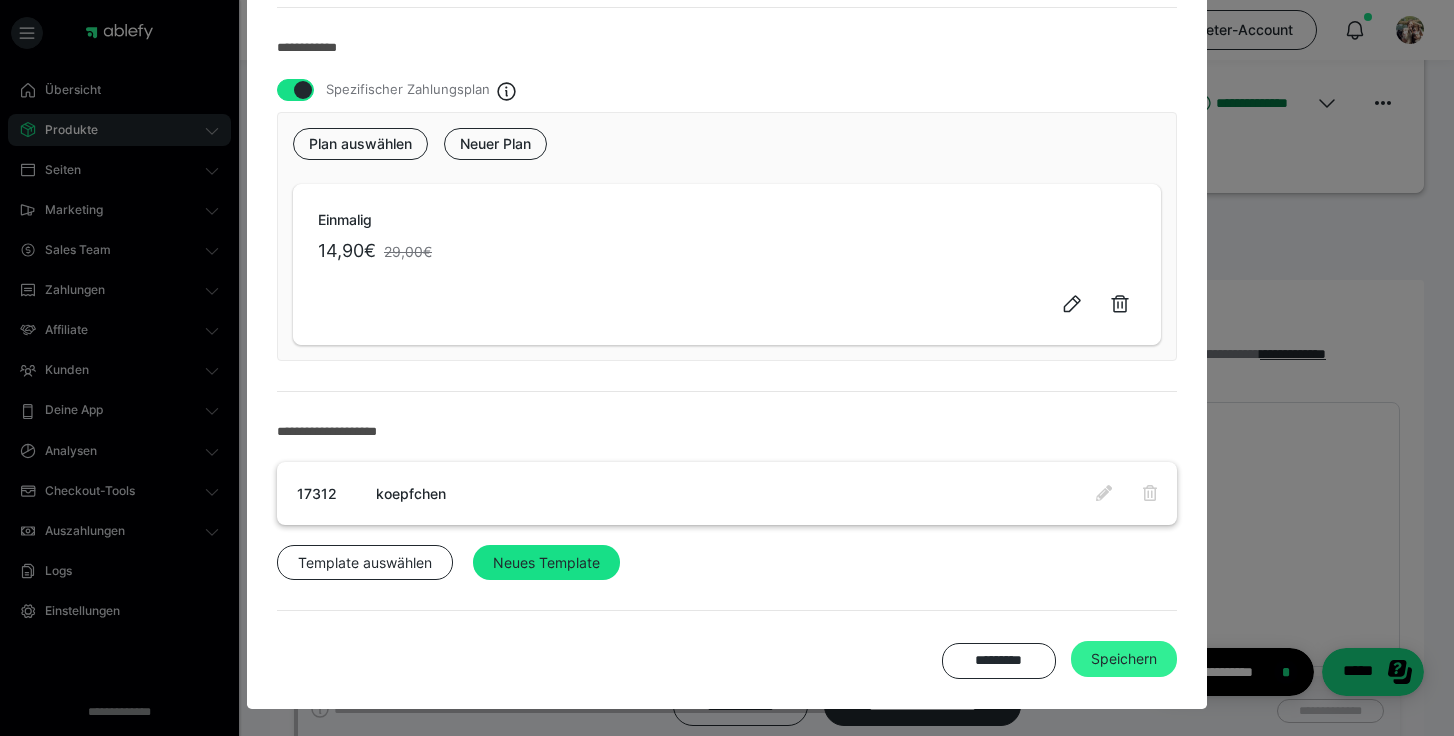 click on "Speichern" at bounding box center [1124, 659] 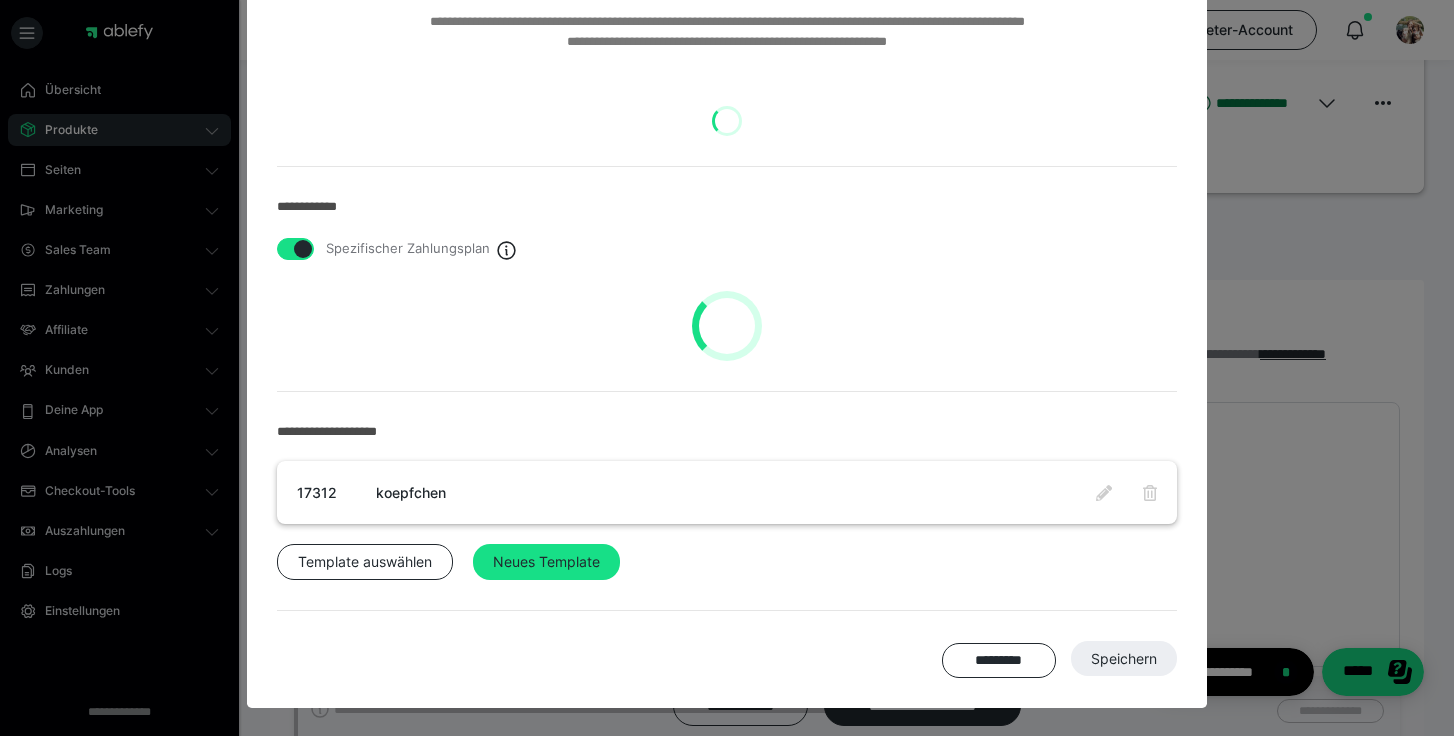 scroll, scrollTop: 0, scrollLeft: 0, axis: both 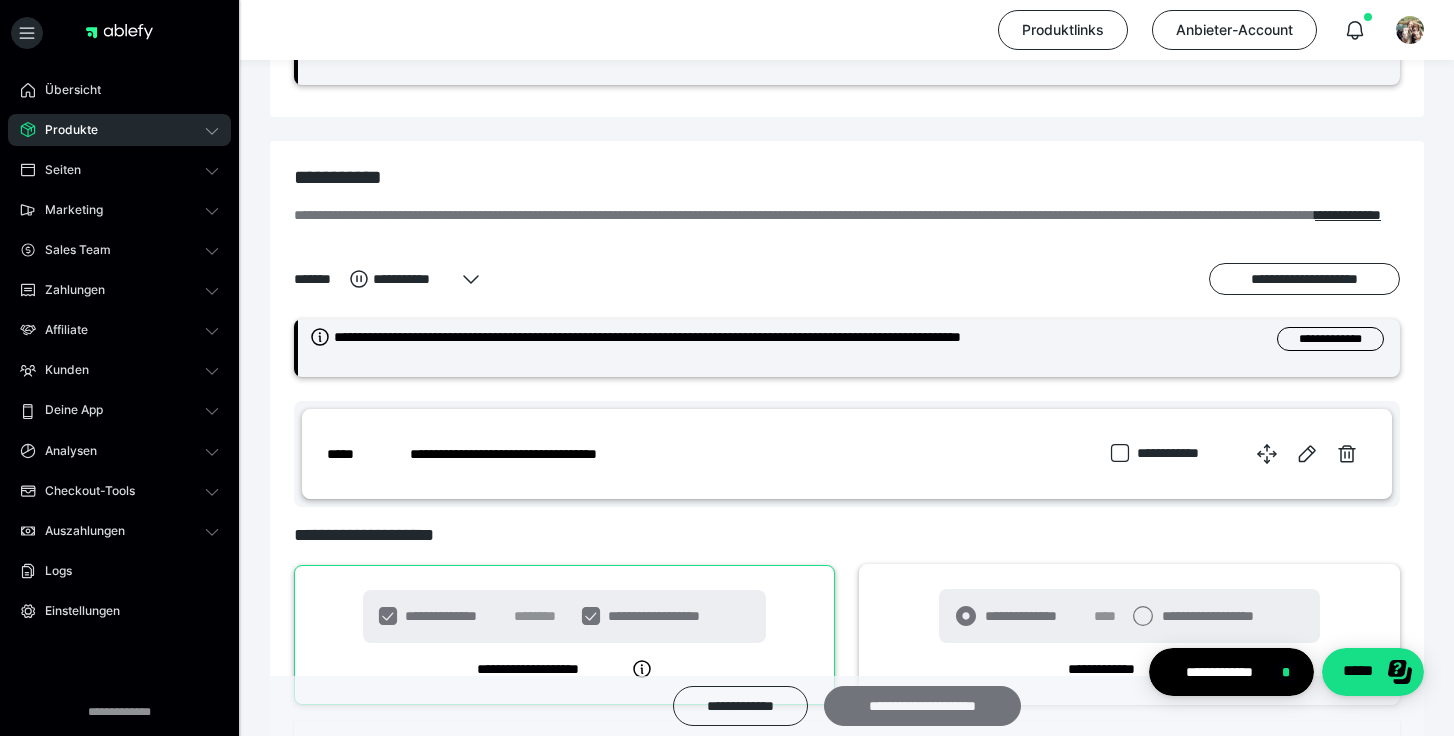 click on "**********" at bounding box center [922, 706] 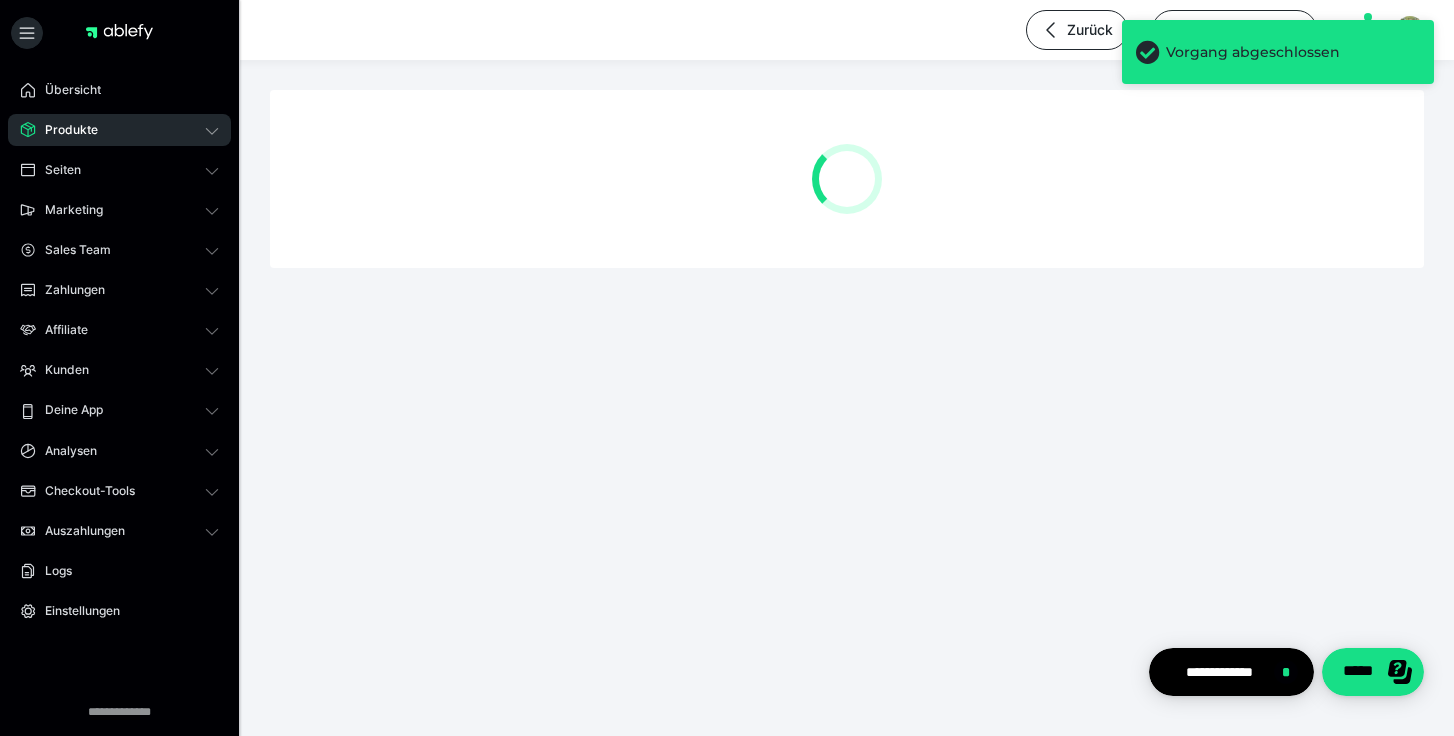 scroll, scrollTop: 0, scrollLeft: 0, axis: both 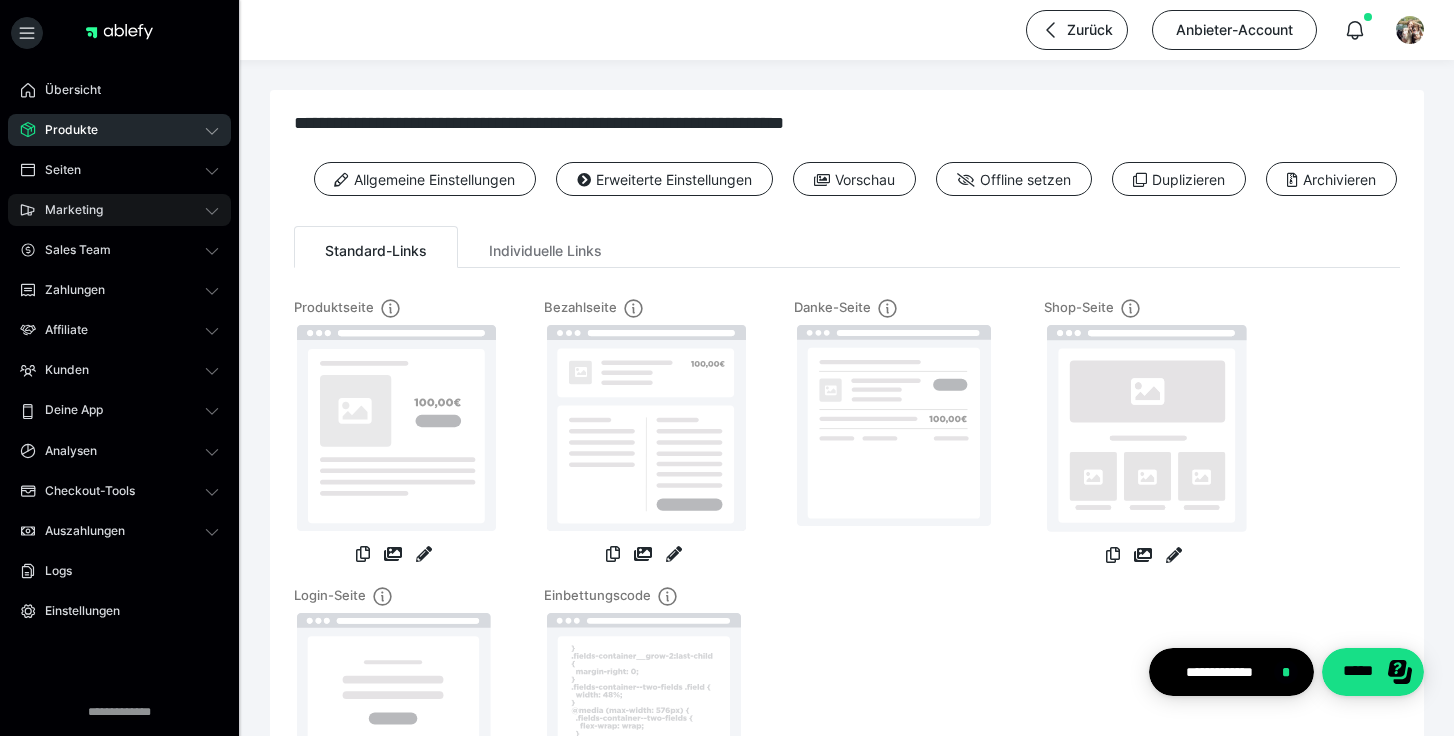 click on "Marketing" at bounding box center [119, 210] 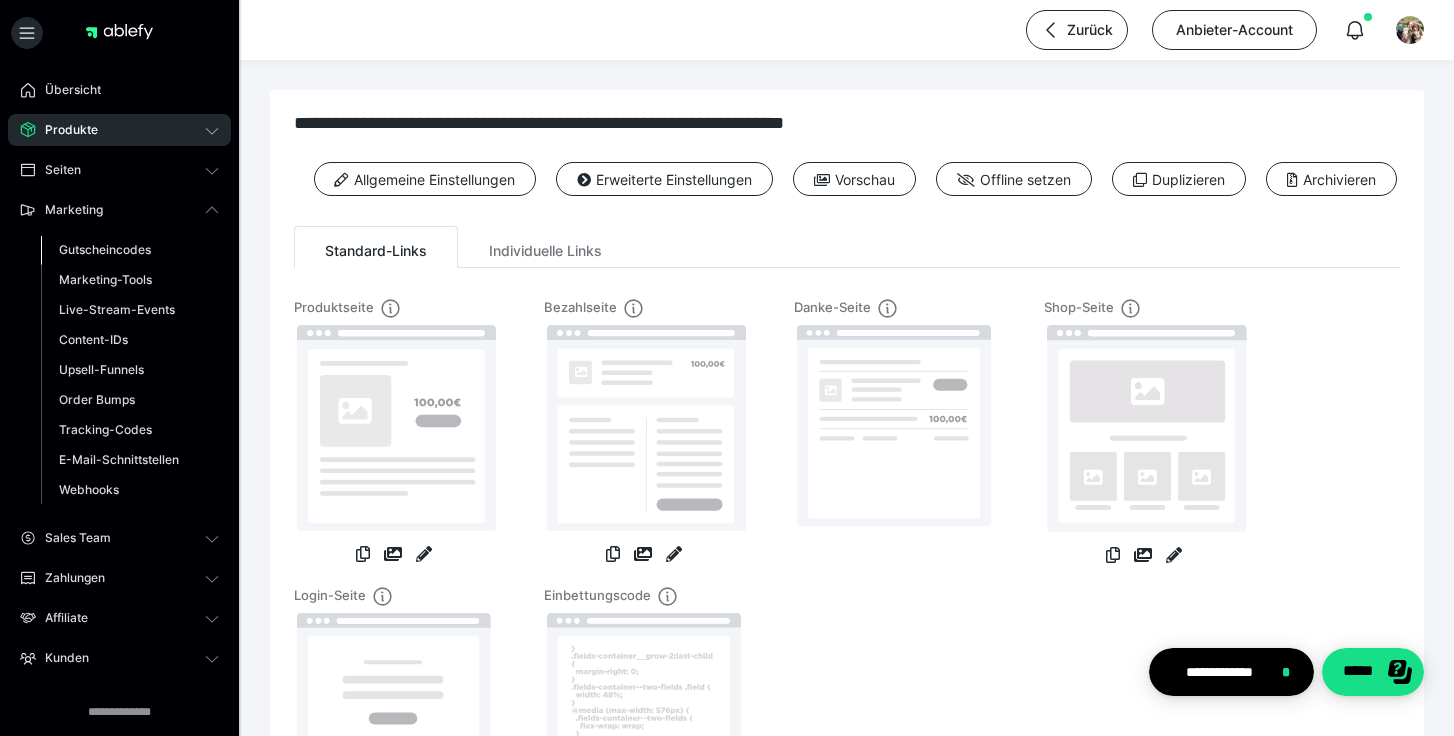click on "Gutscheincodes" at bounding box center [105, 249] 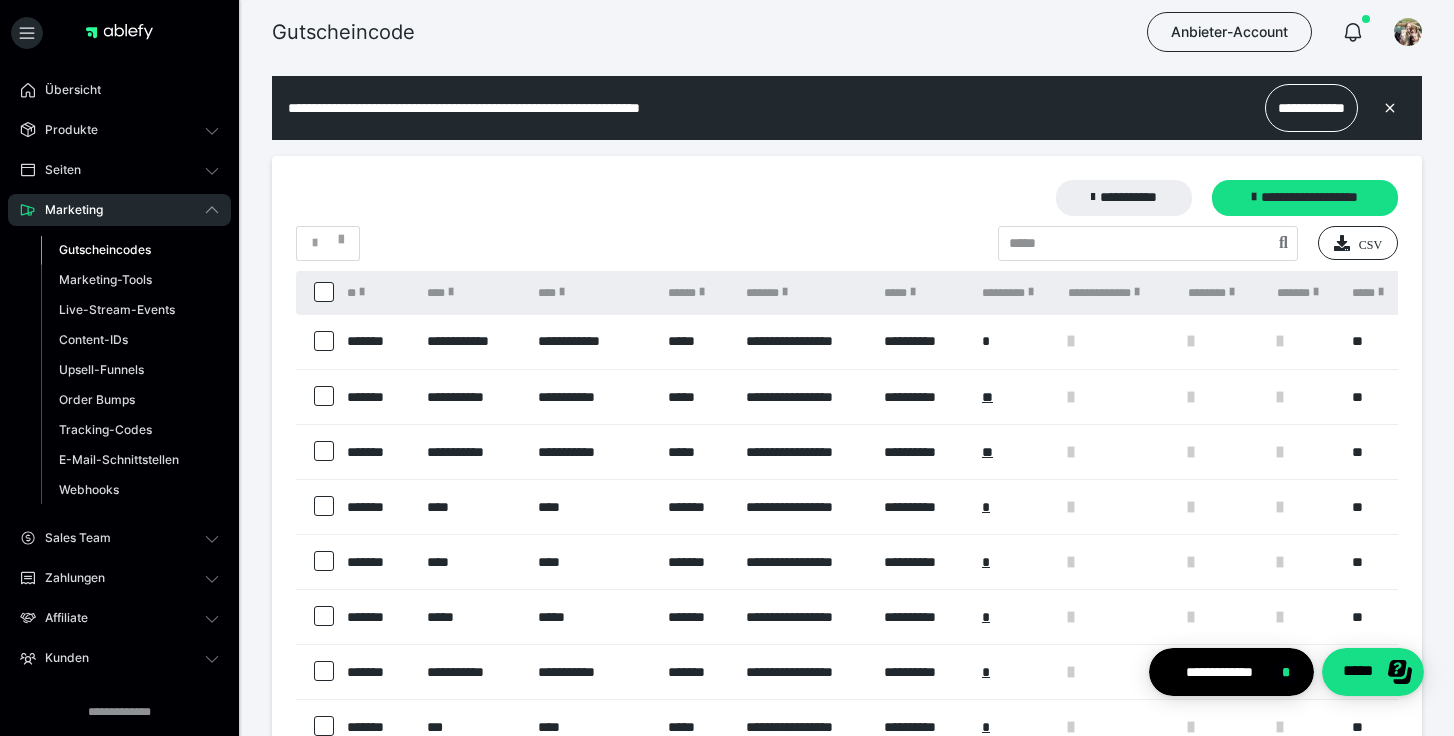 scroll, scrollTop: 0, scrollLeft: 0, axis: both 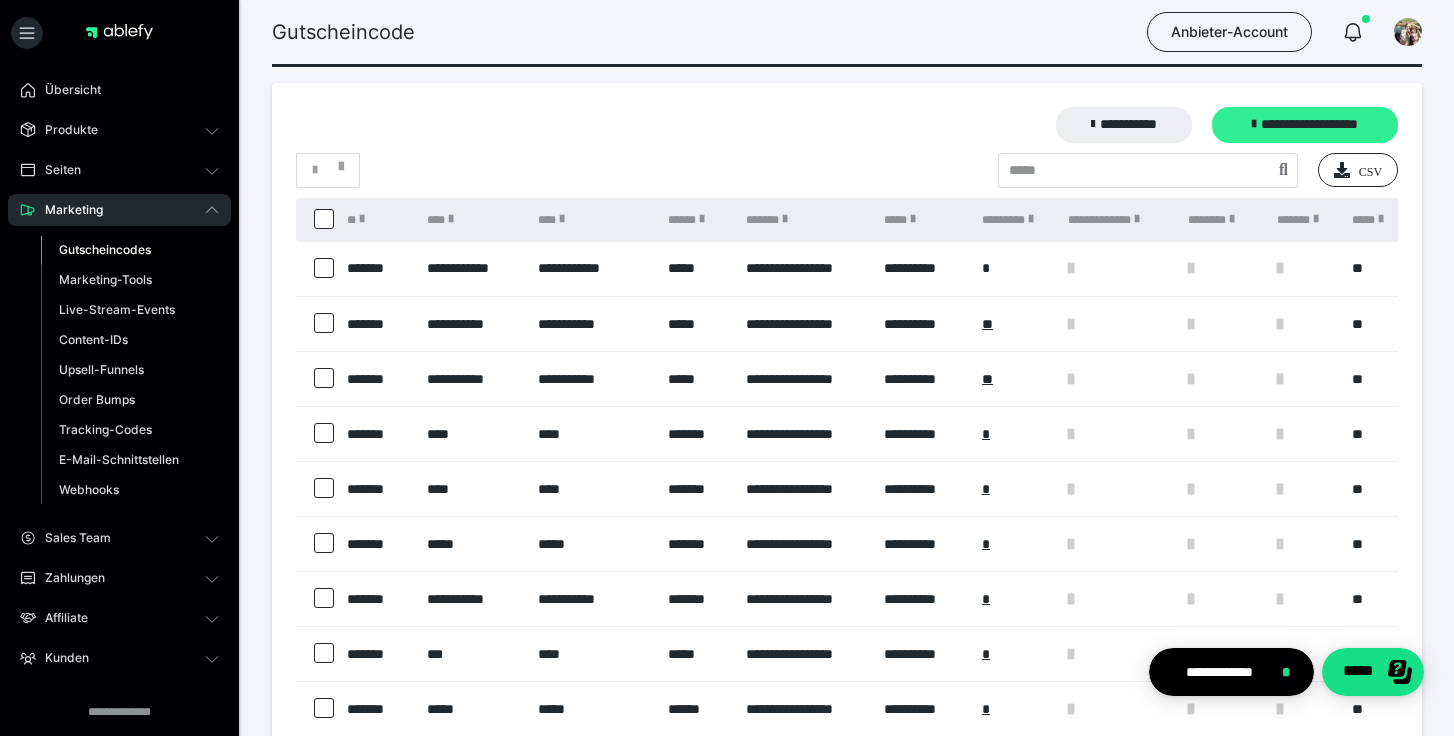 click on "**********" at bounding box center [1305, 125] 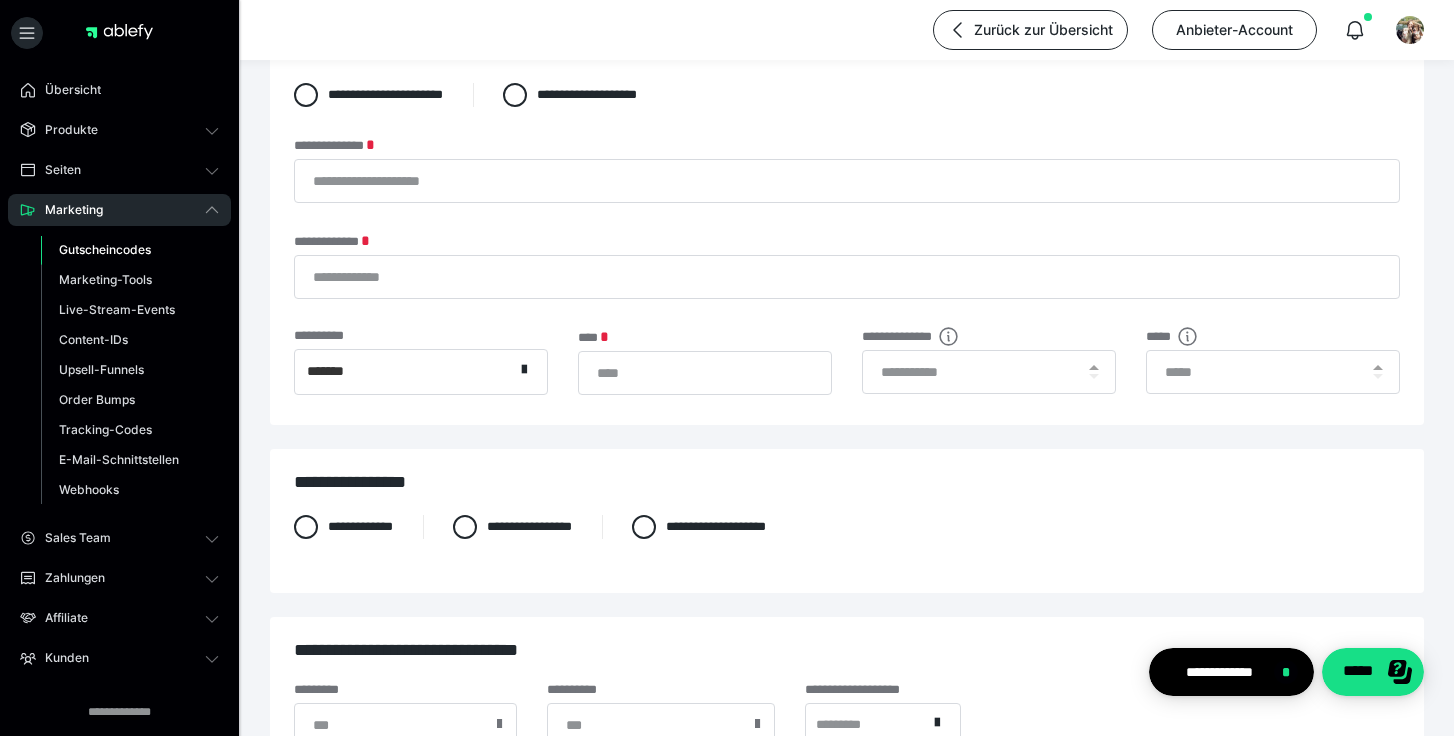 scroll, scrollTop: 0, scrollLeft: 0, axis: both 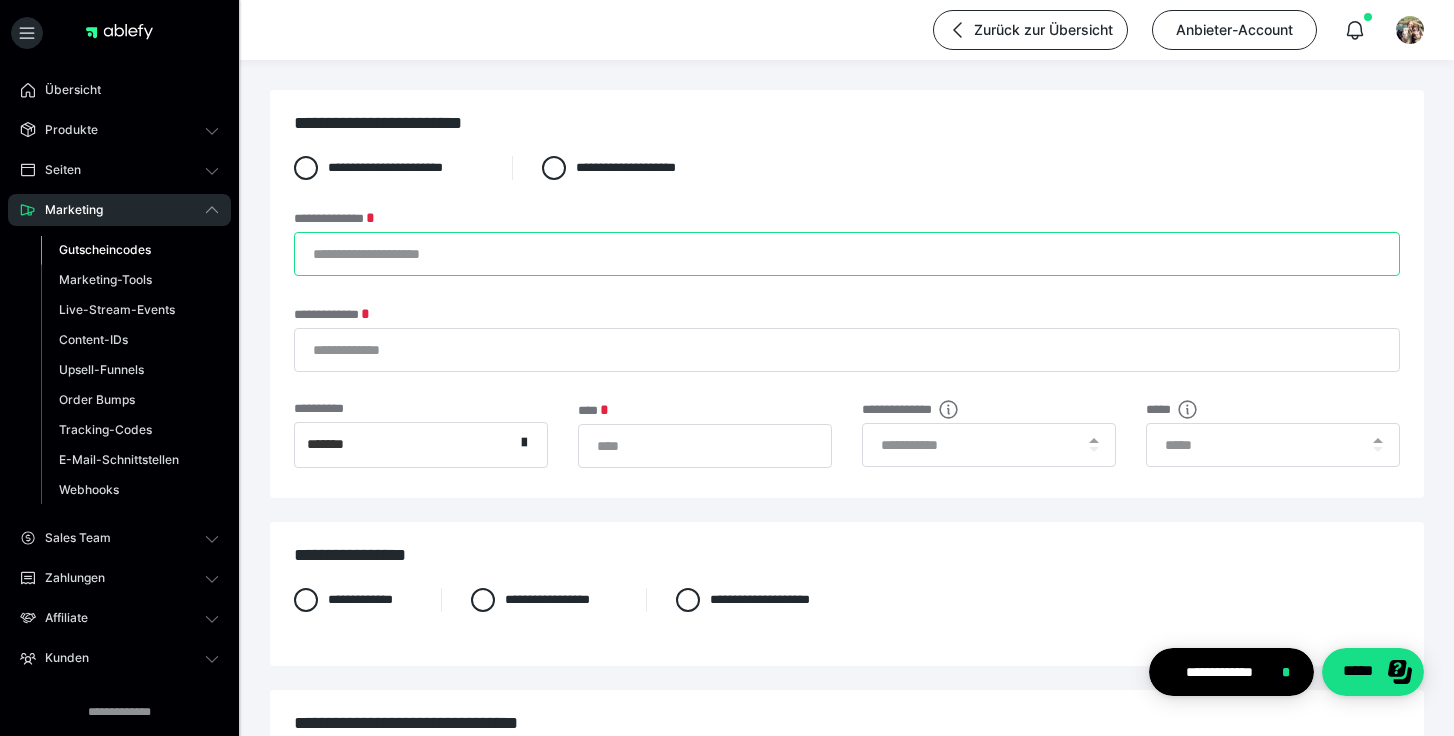 click on "**********" at bounding box center (847, 254) 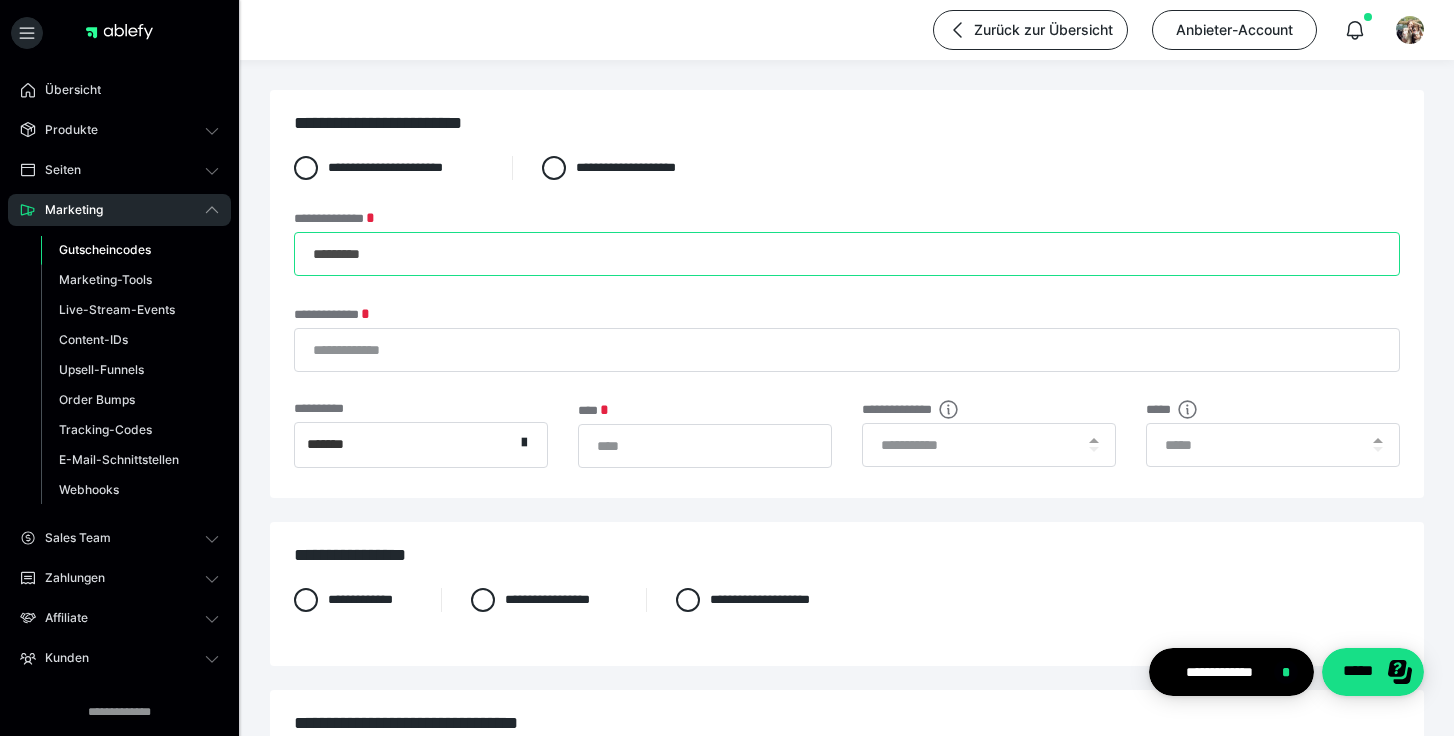 type on "*********" 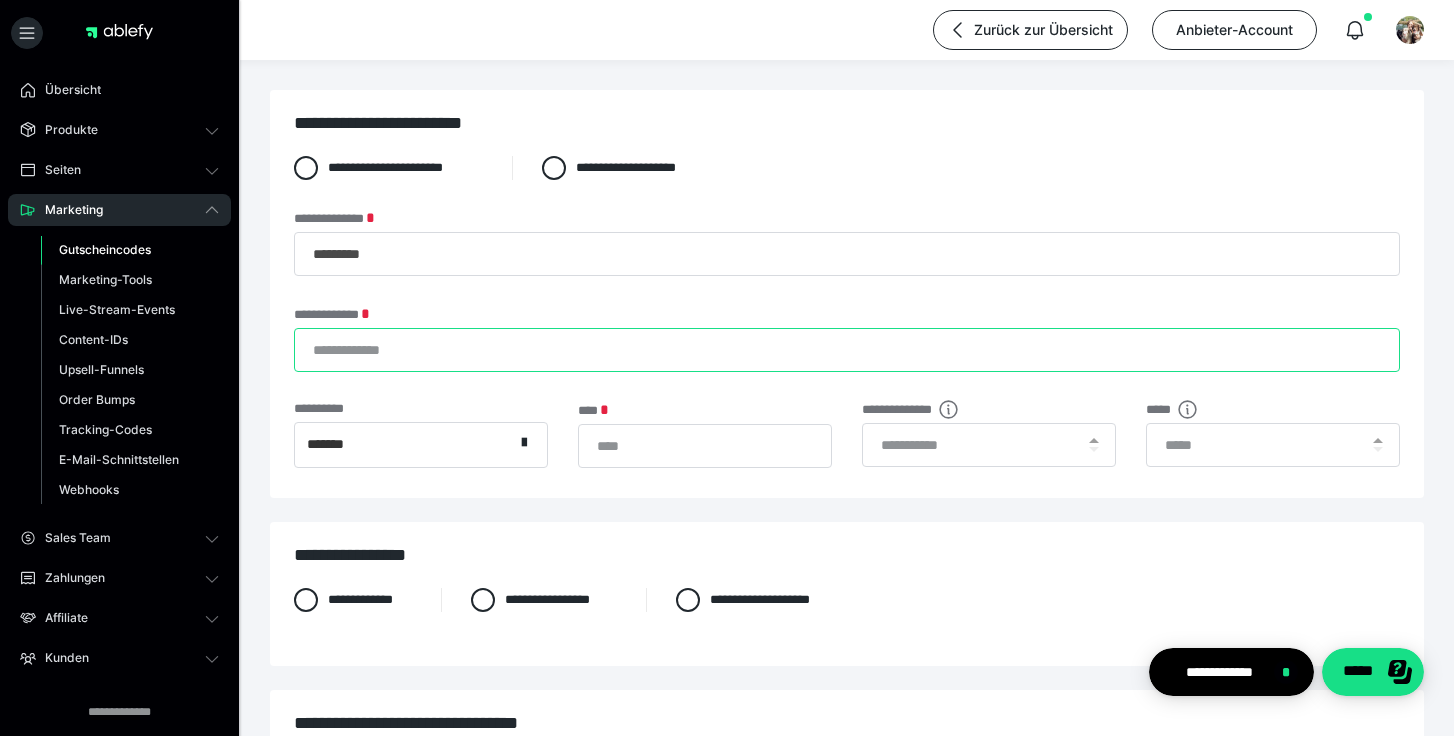 click on "**********" at bounding box center (847, 350) 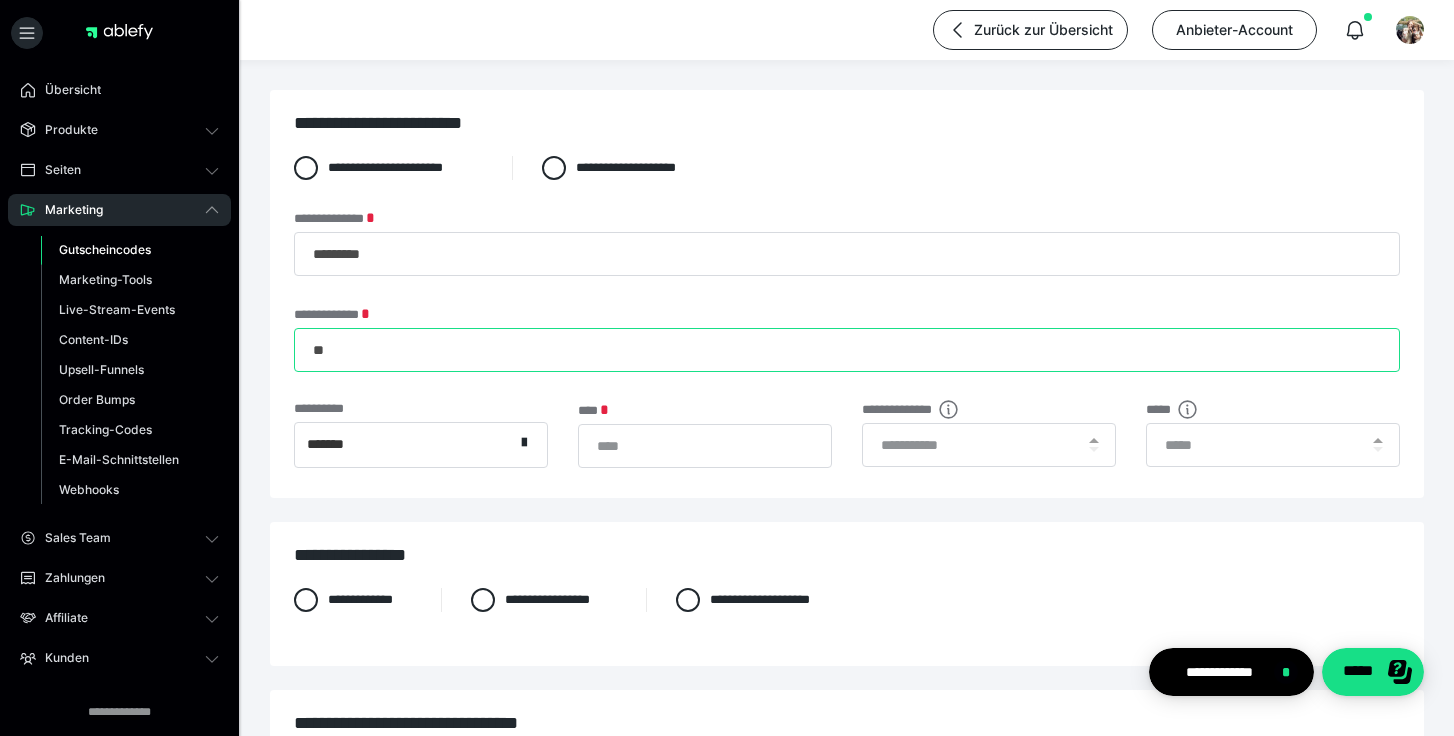 type on "*" 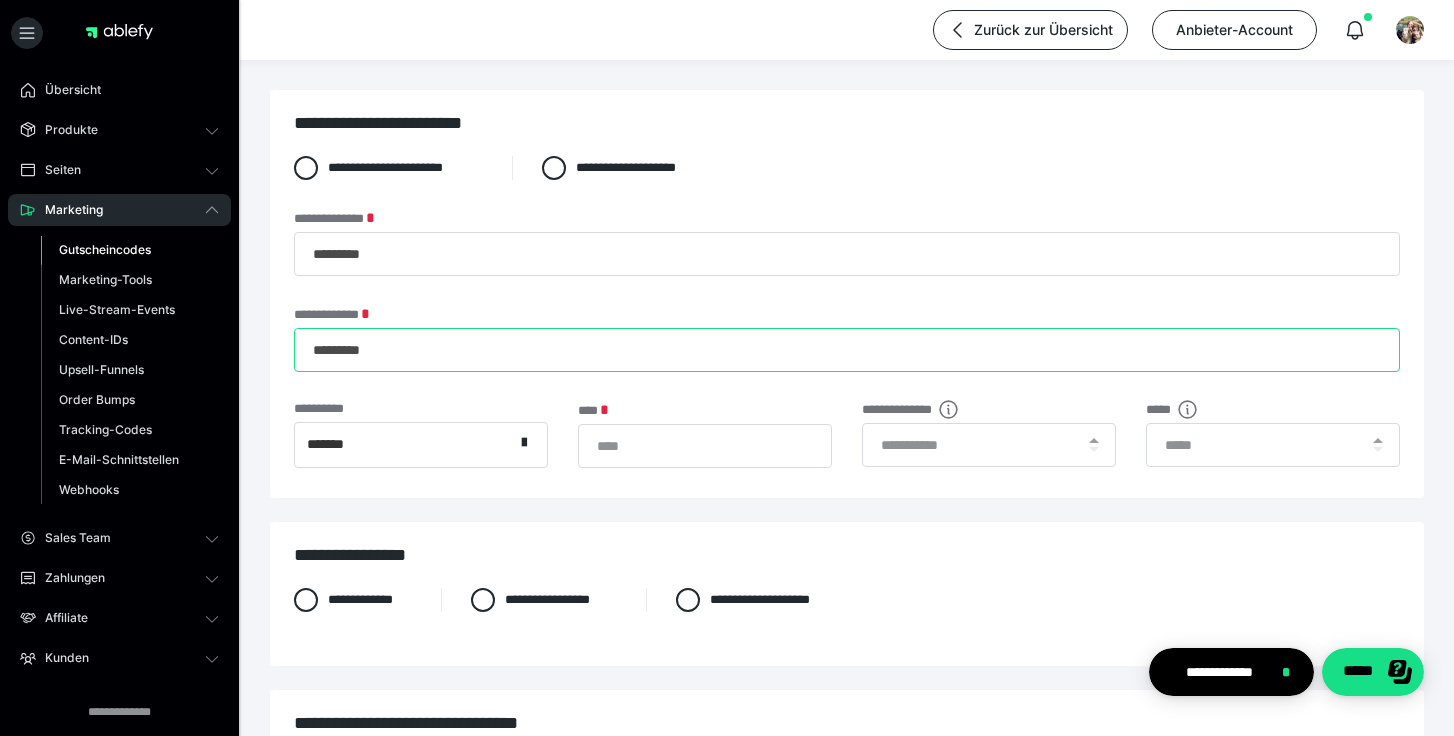 type on "*********" 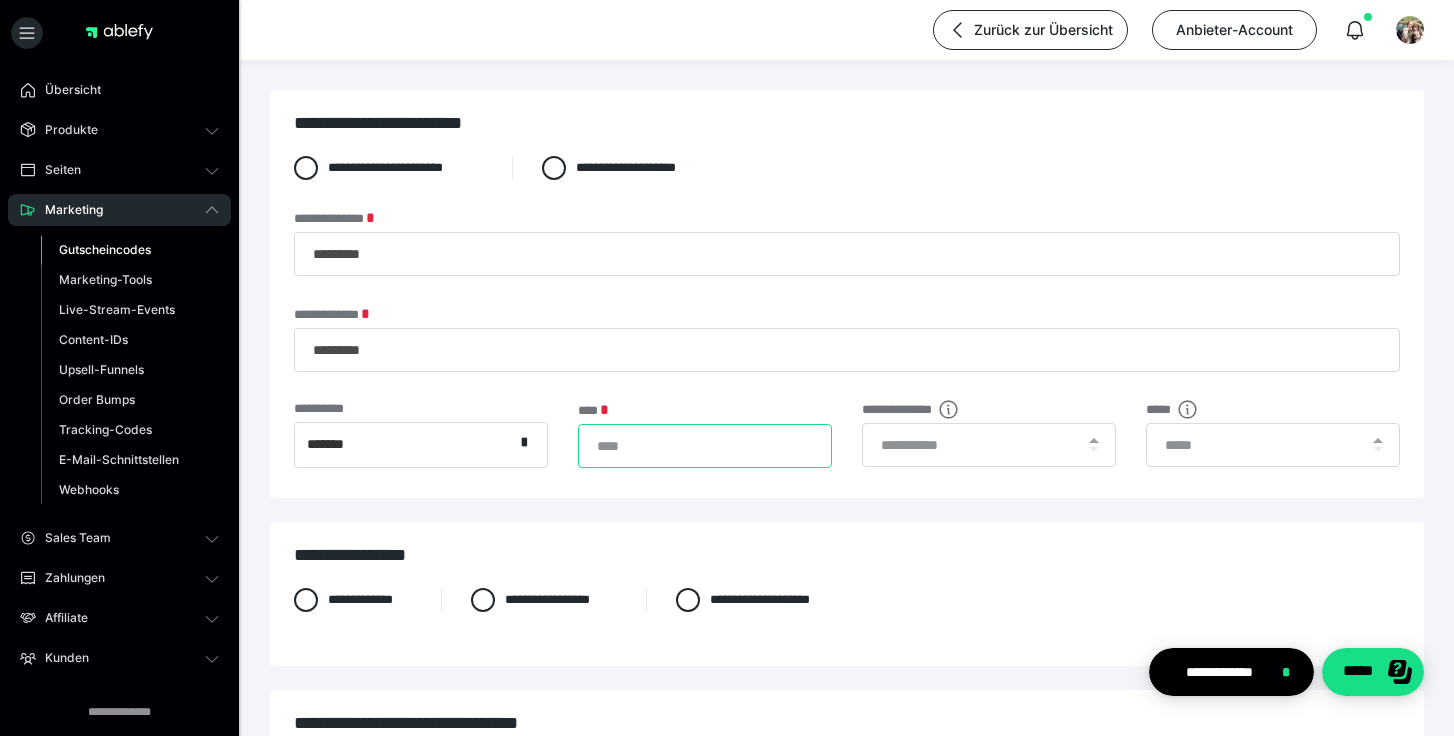click on "*" at bounding box center [705, 446] 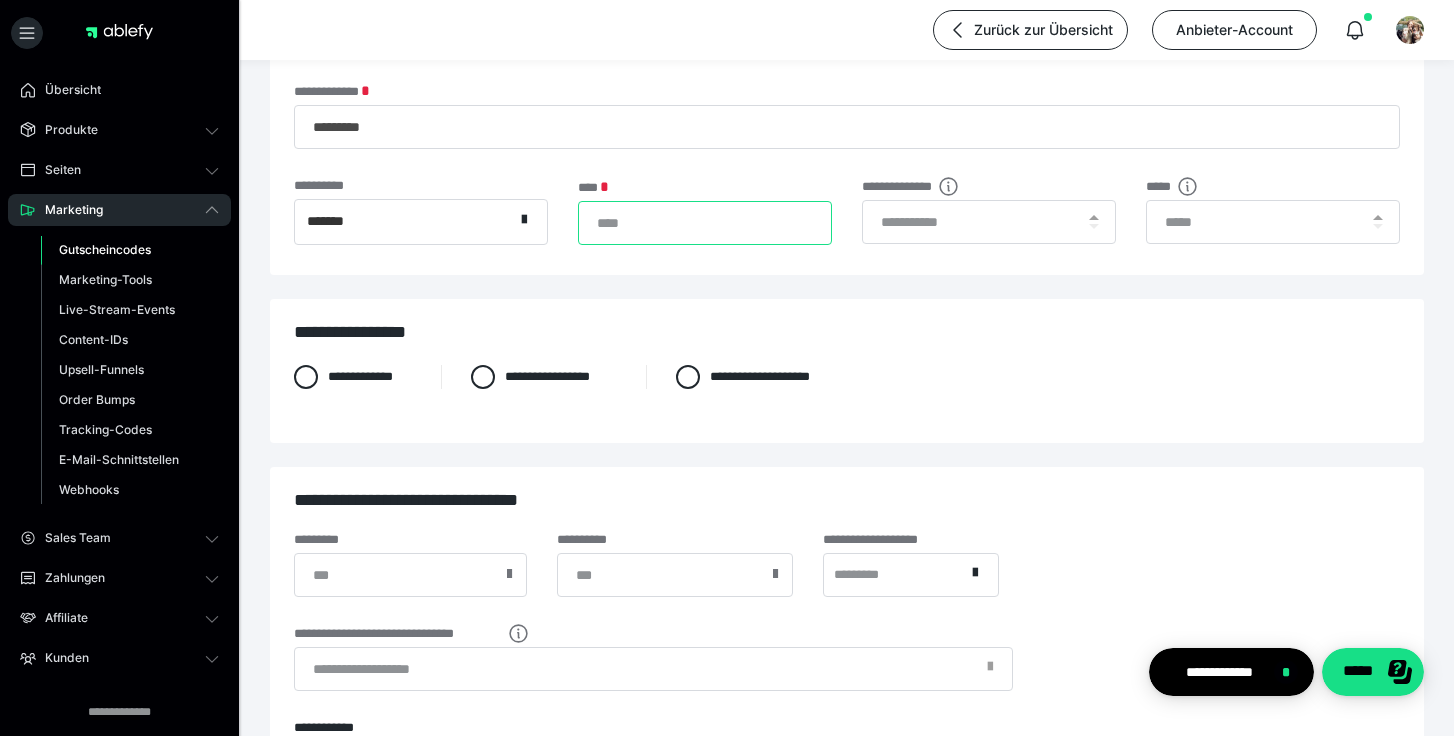 scroll, scrollTop: 288, scrollLeft: 0, axis: vertical 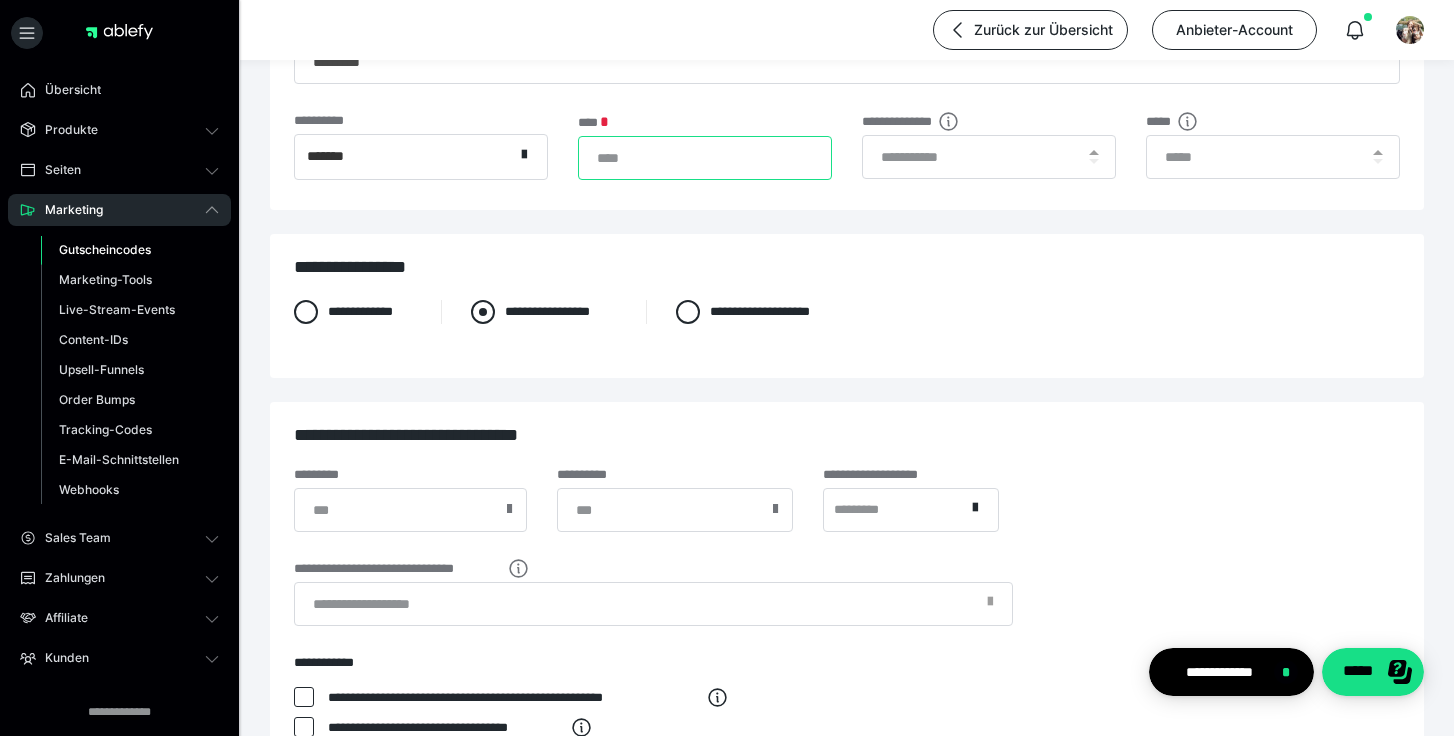 type on "**" 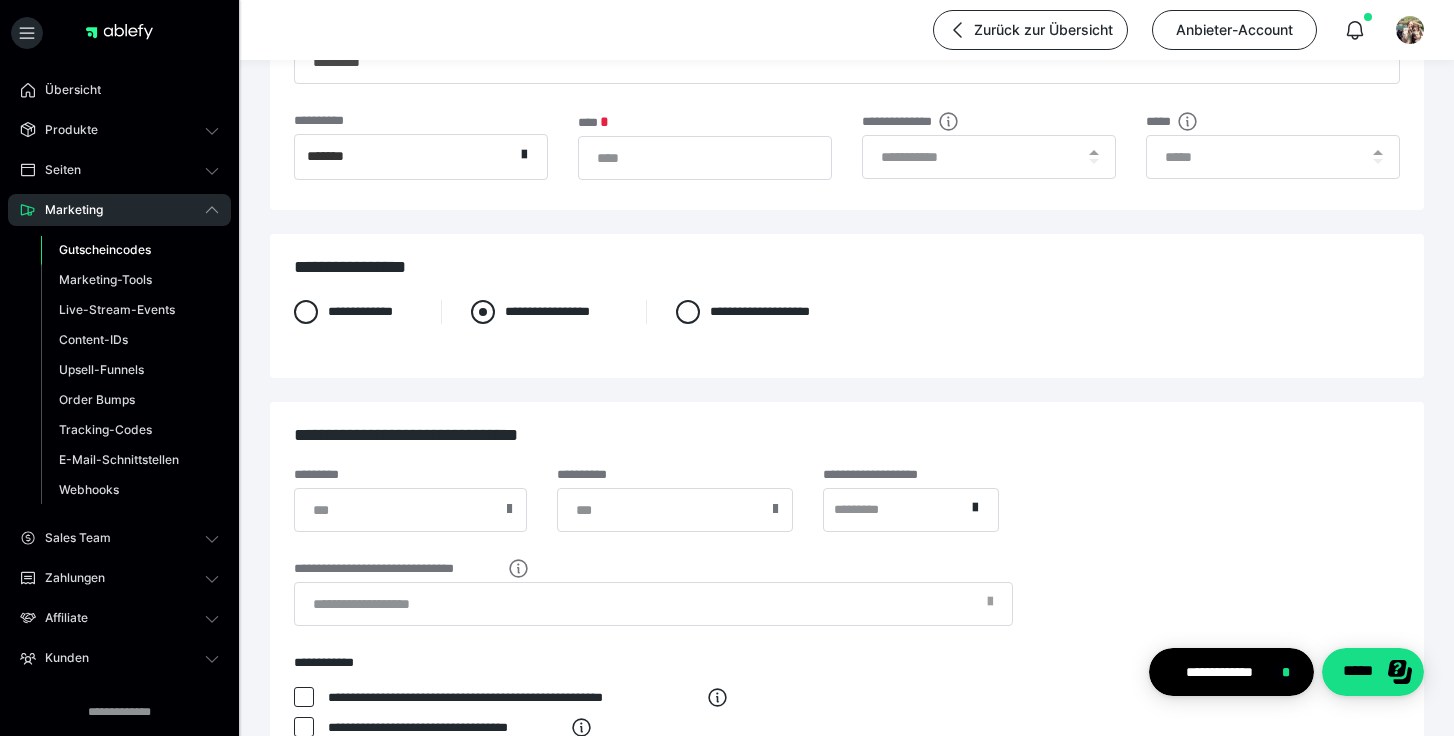 click at bounding box center (483, 312) 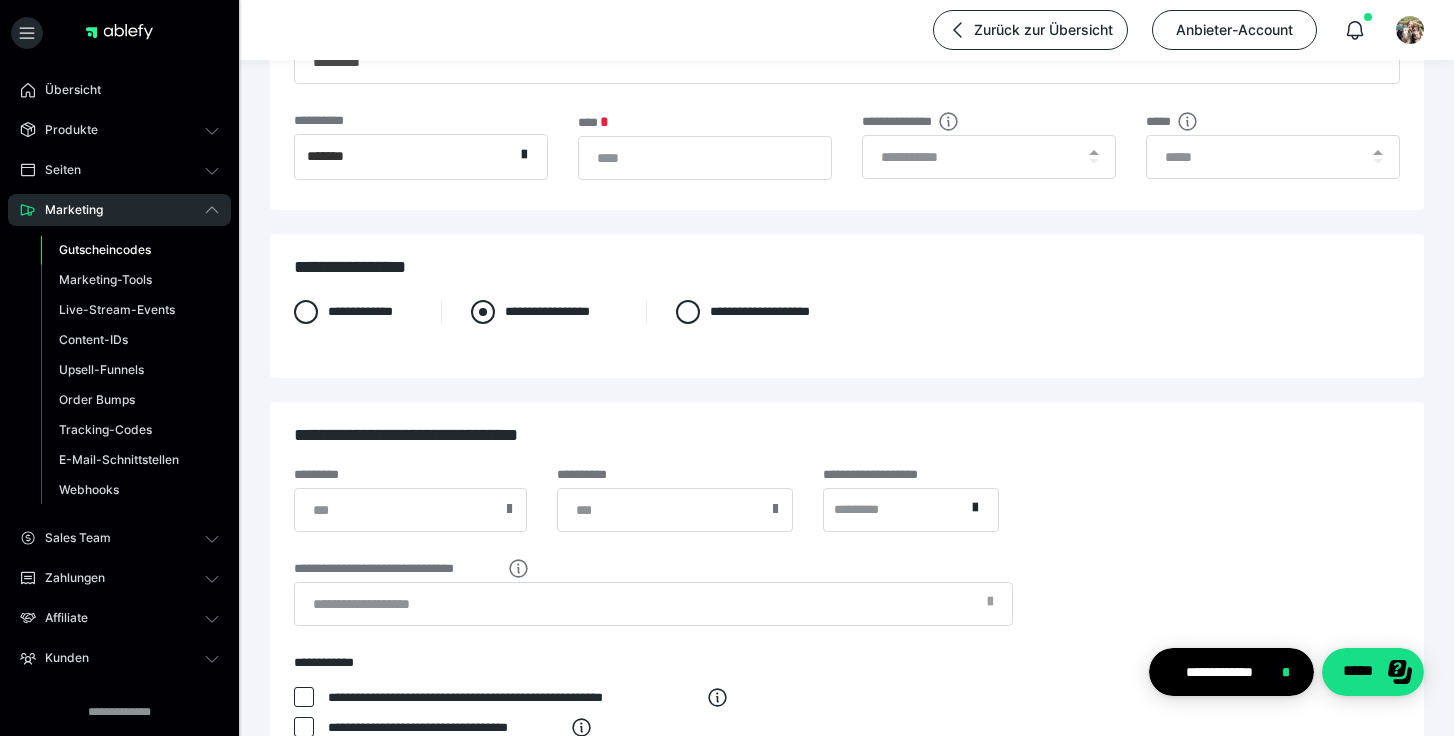 radio on "****" 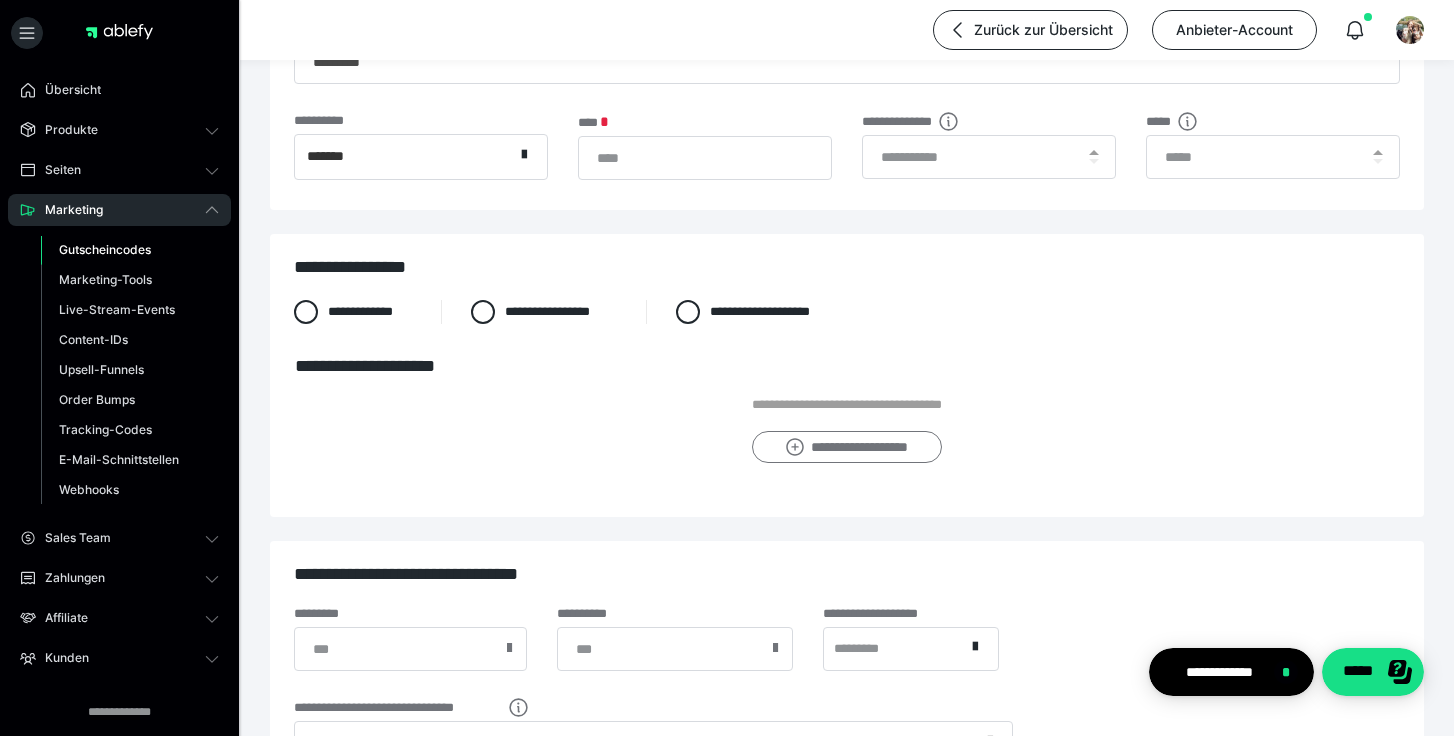 click on "**********" at bounding box center [846, 447] 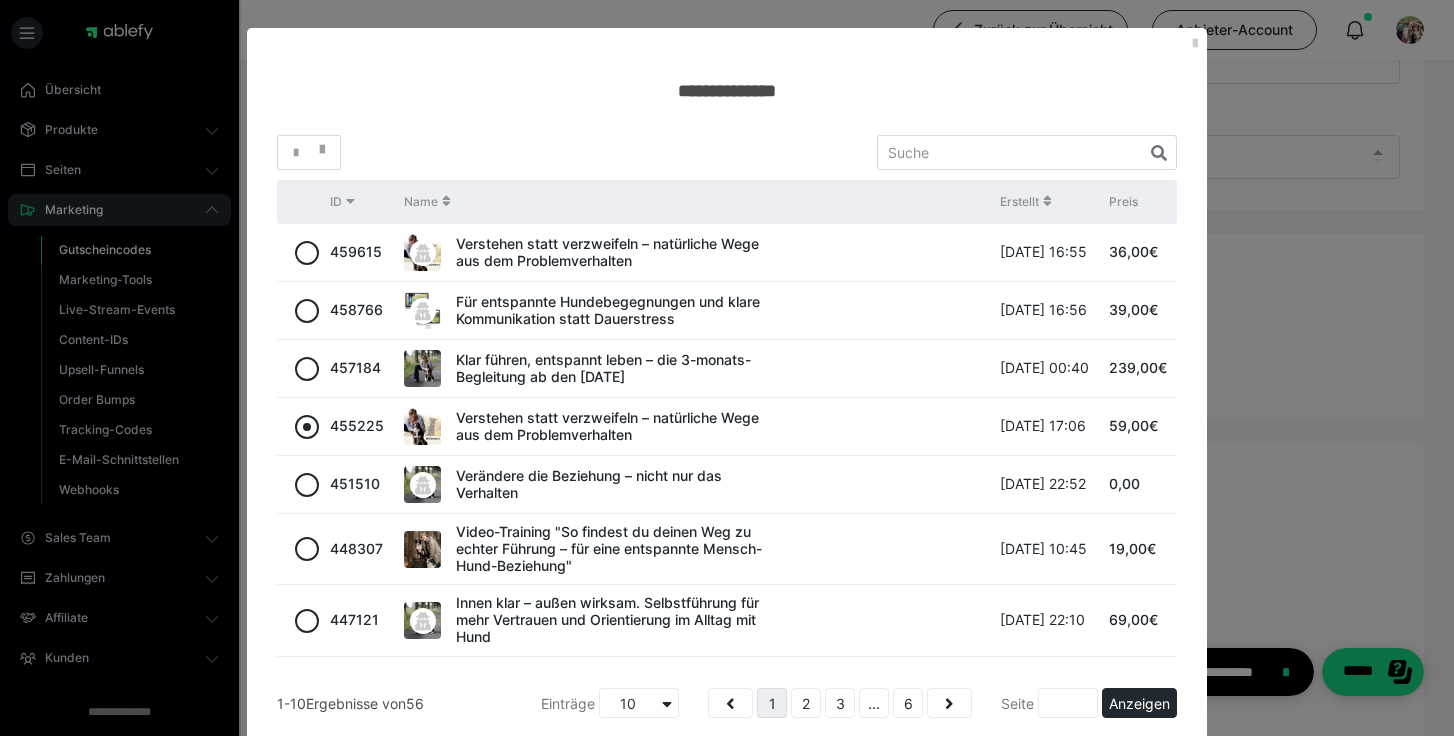 click at bounding box center (307, 427) 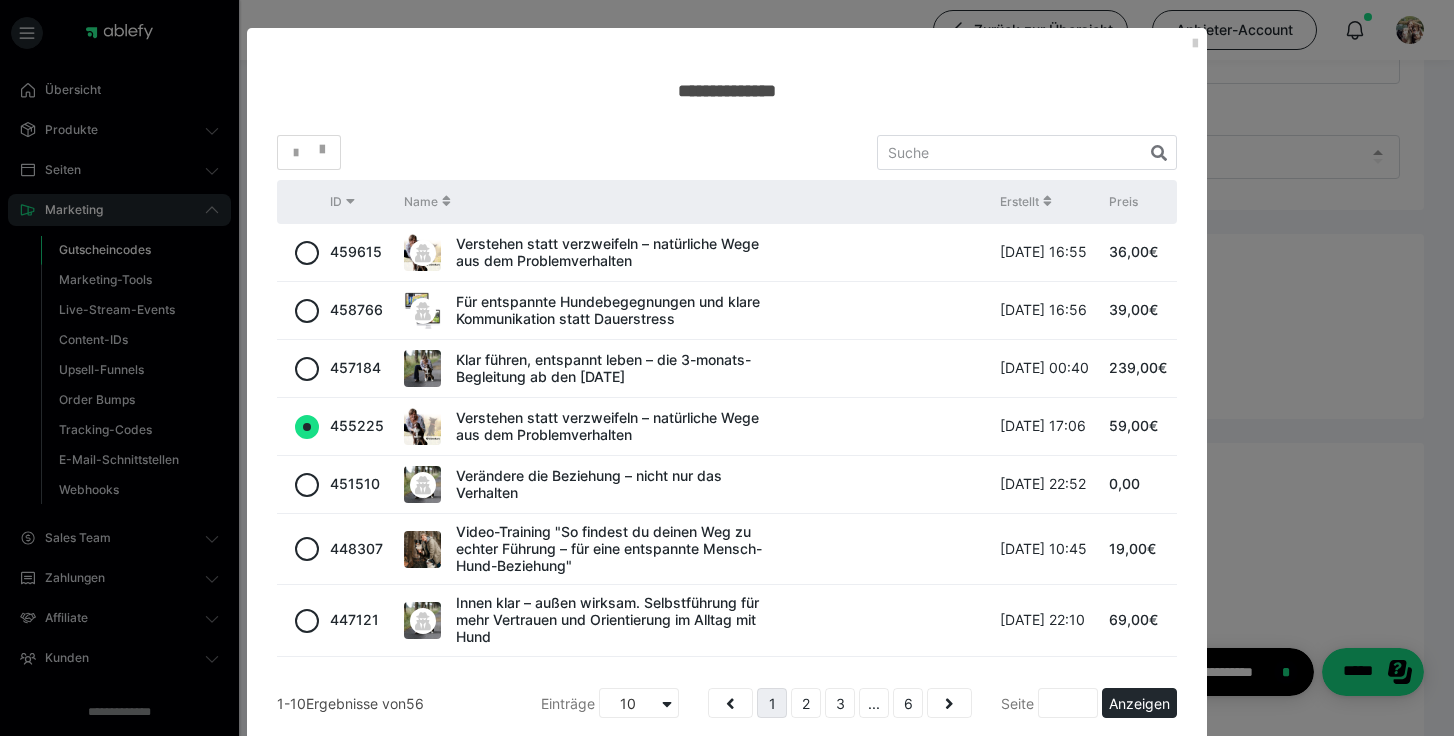 radio on "true" 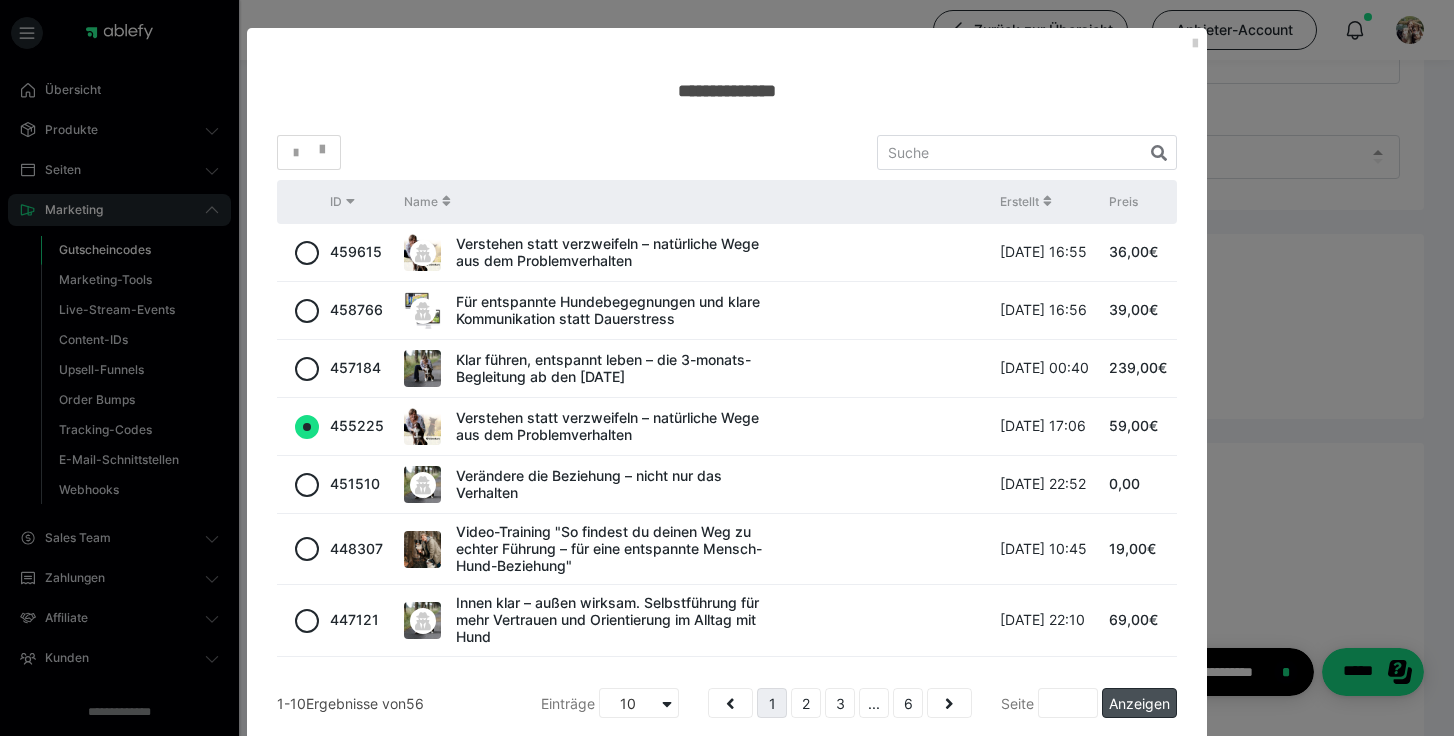 click on "Anzeigen" at bounding box center [1139, 703] 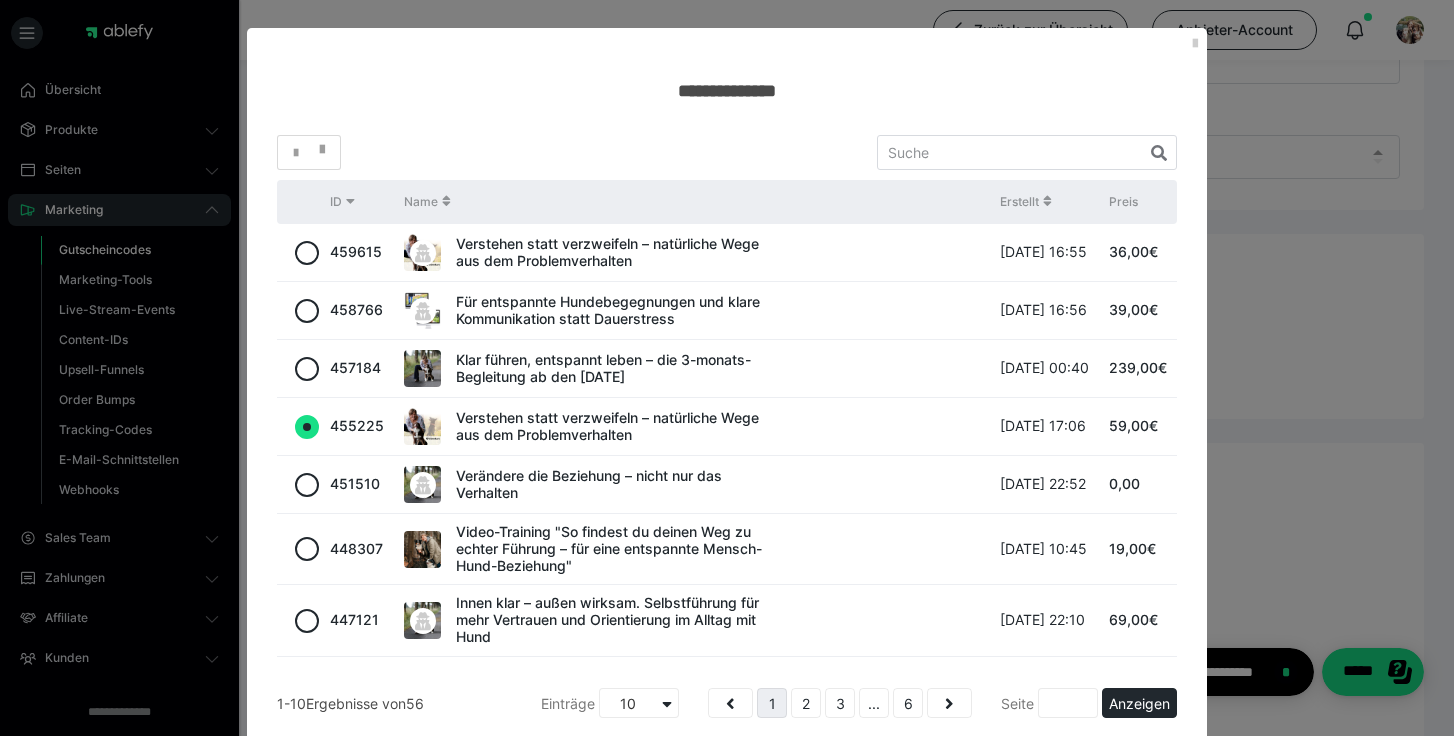scroll, scrollTop: 173, scrollLeft: 0, axis: vertical 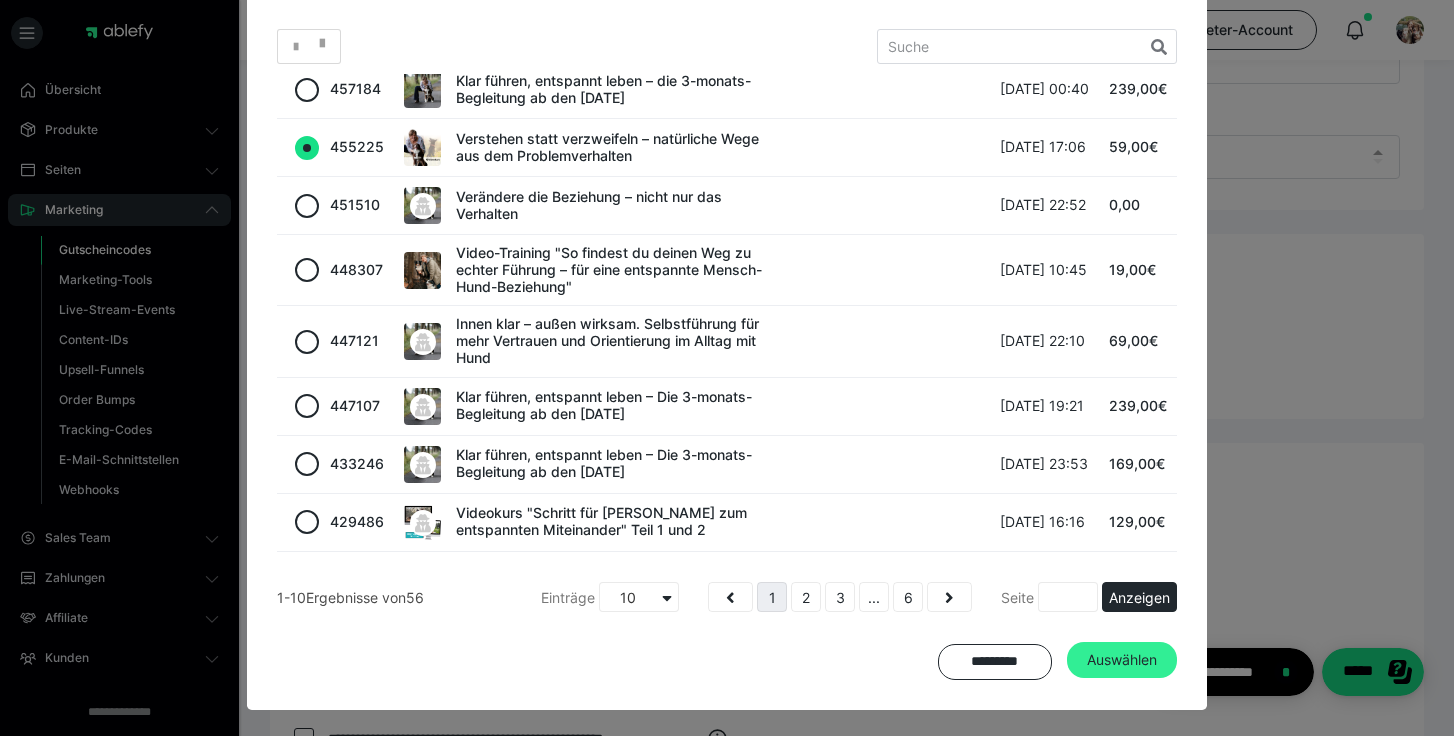 click on "Auswählen" at bounding box center (1122, 660) 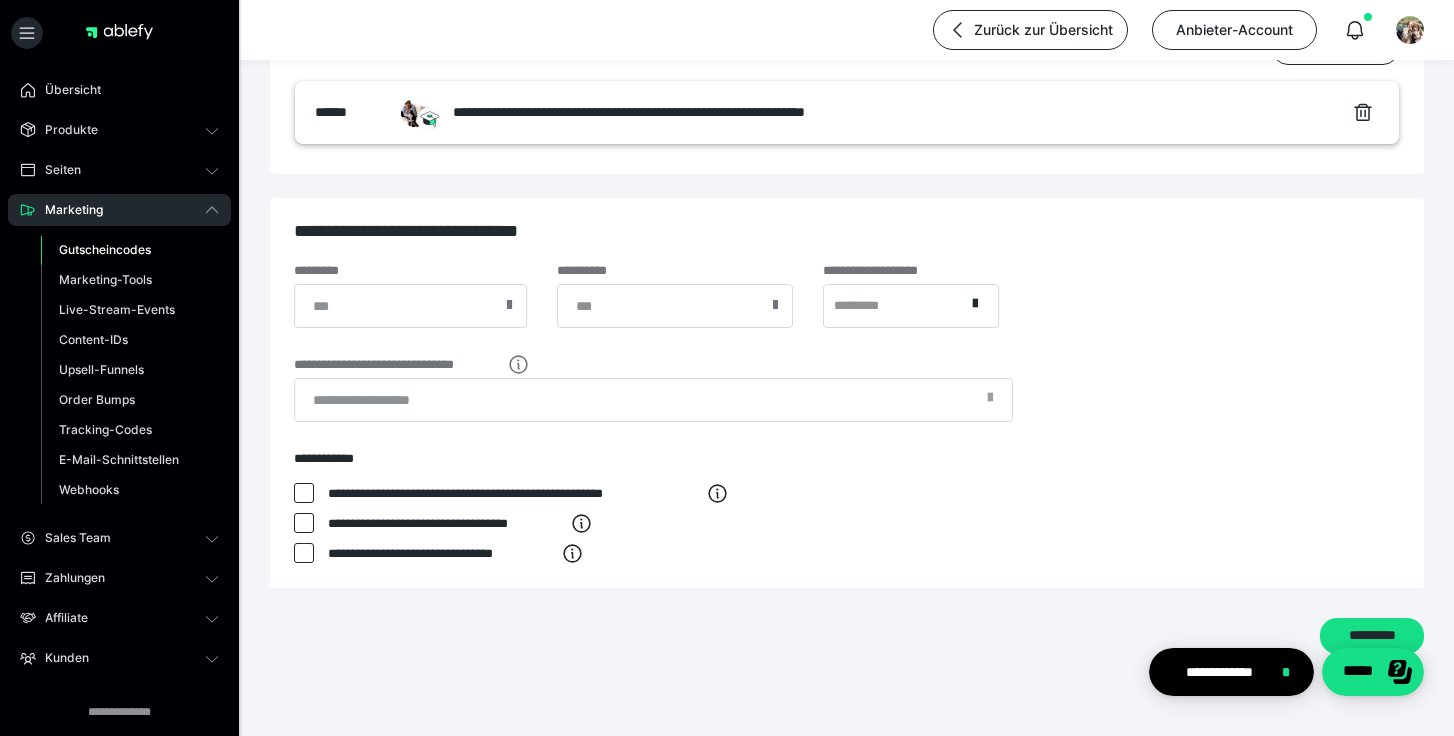scroll, scrollTop: 633, scrollLeft: 0, axis: vertical 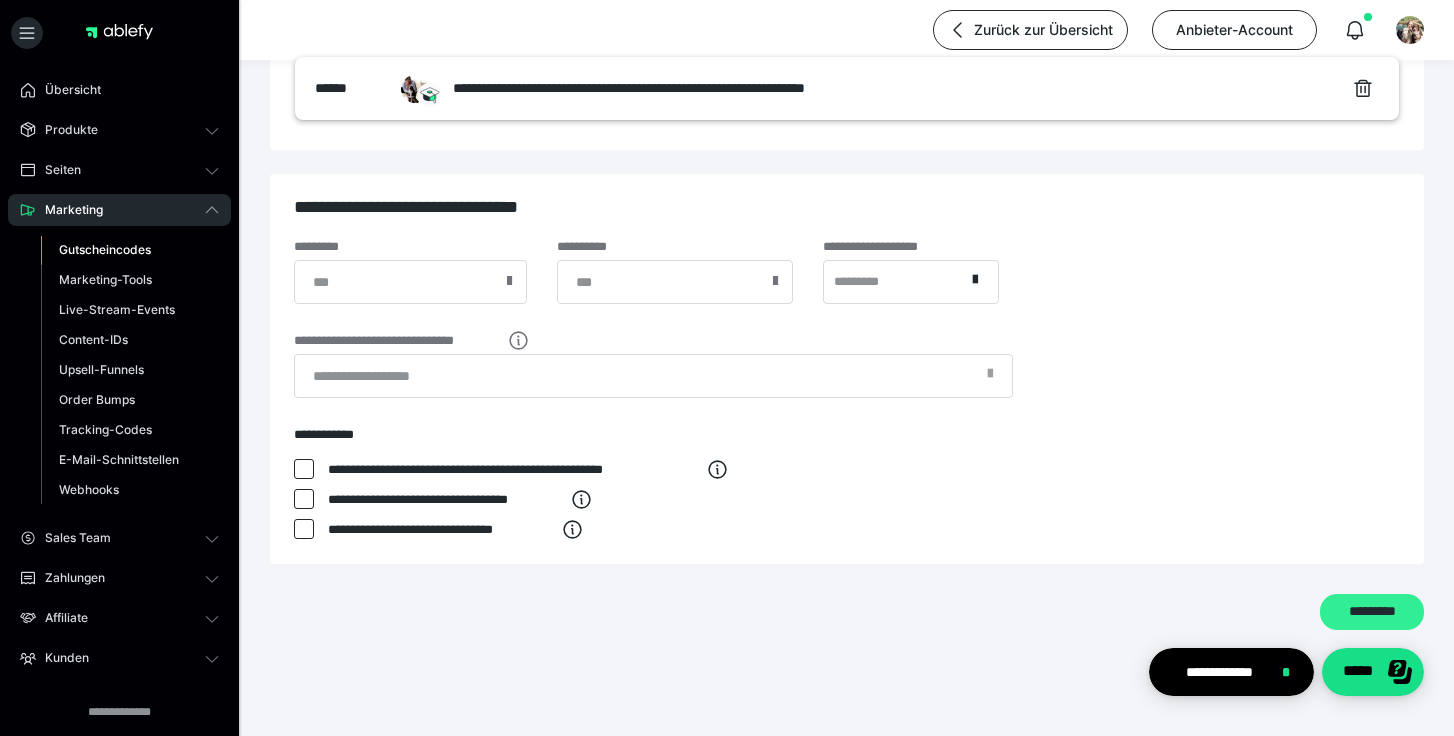 click on "*********" at bounding box center (1372, 612) 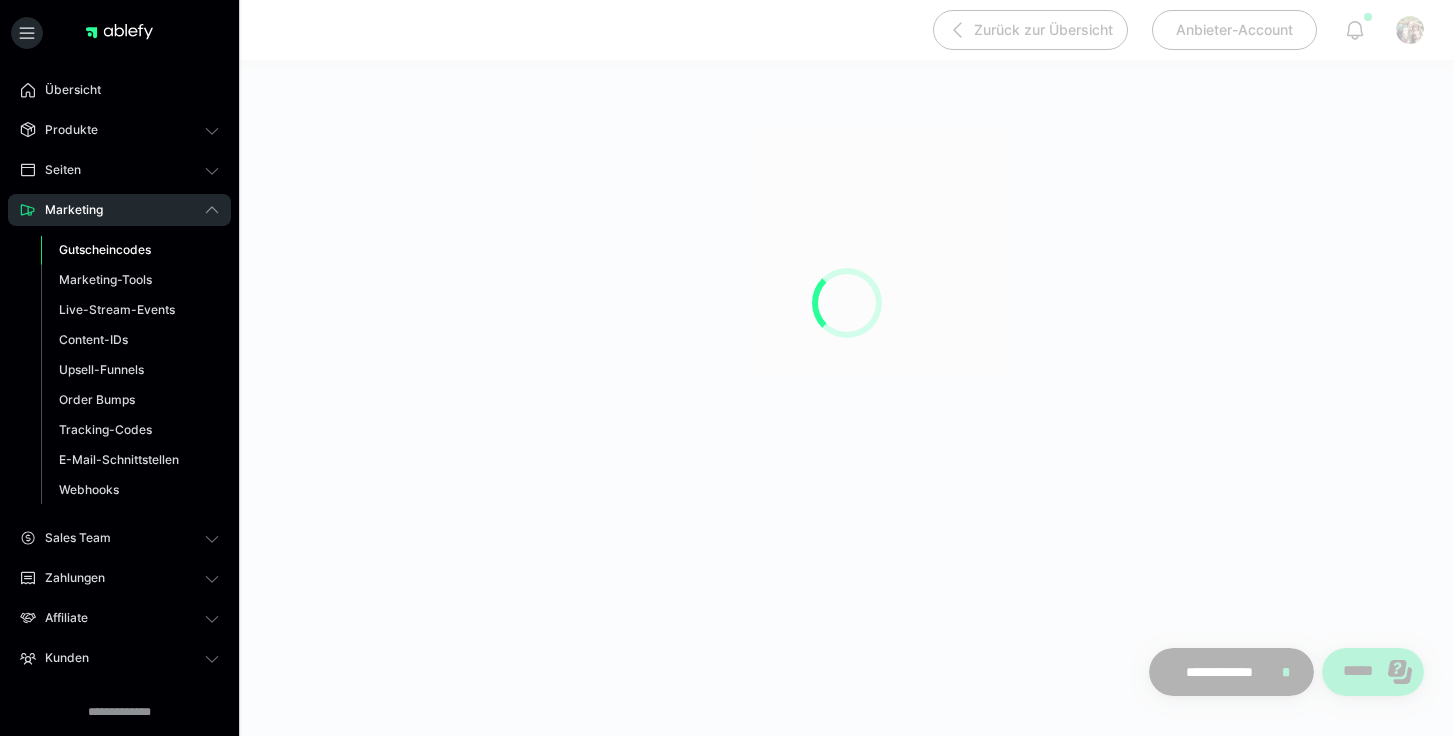 scroll, scrollTop: 0, scrollLeft: 0, axis: both 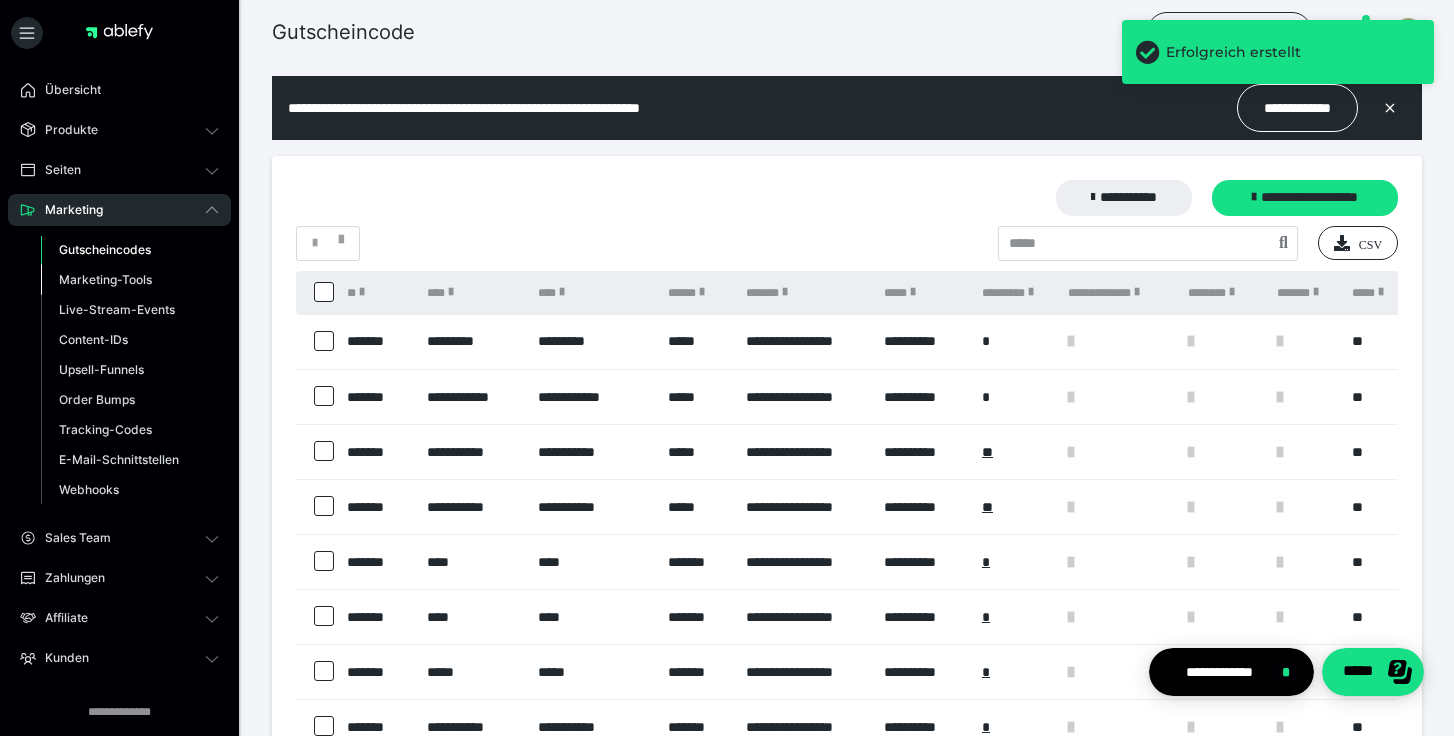 click on "Marketing-Tools" at bounding box center (130, 280) 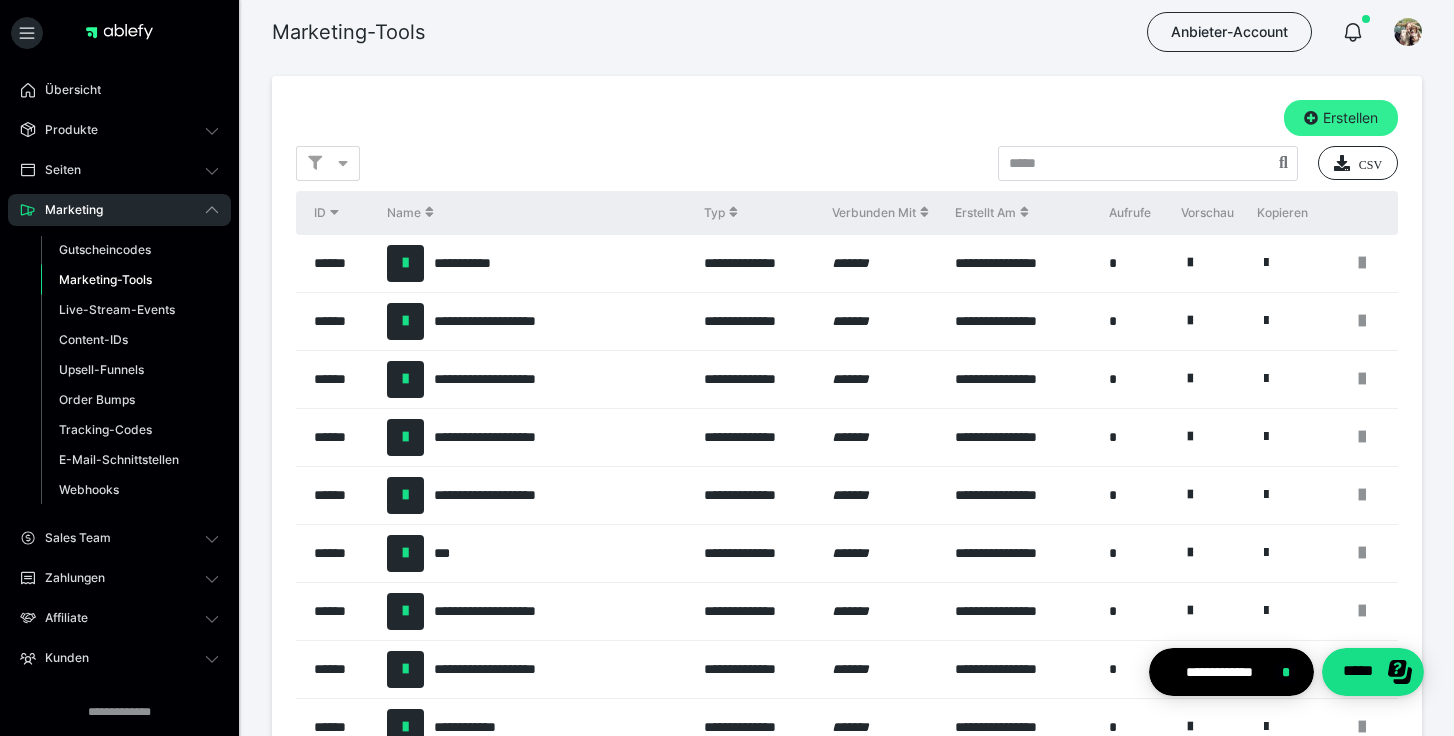 click on "Erstellen" at bounding box center [1341, 118] 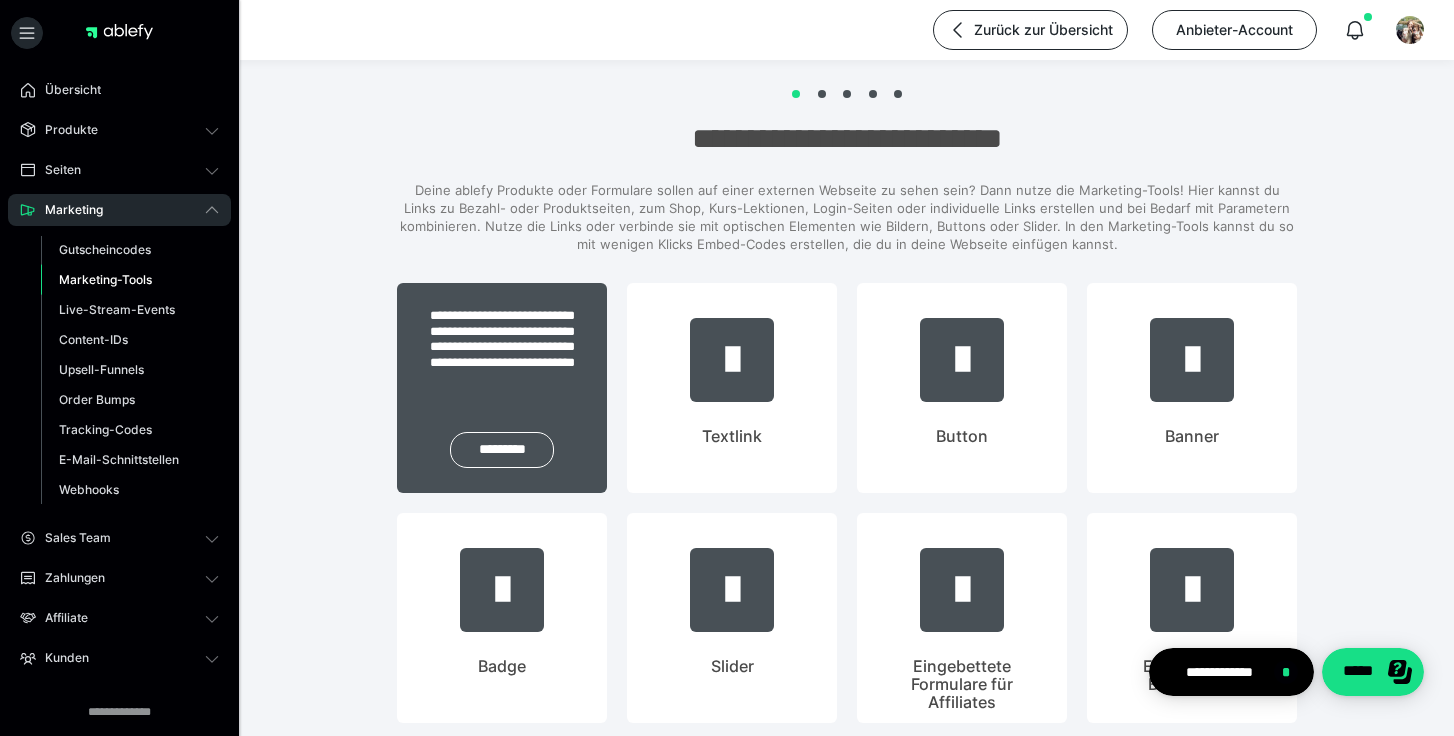 click on "**********" at bounding box center [502, 347] 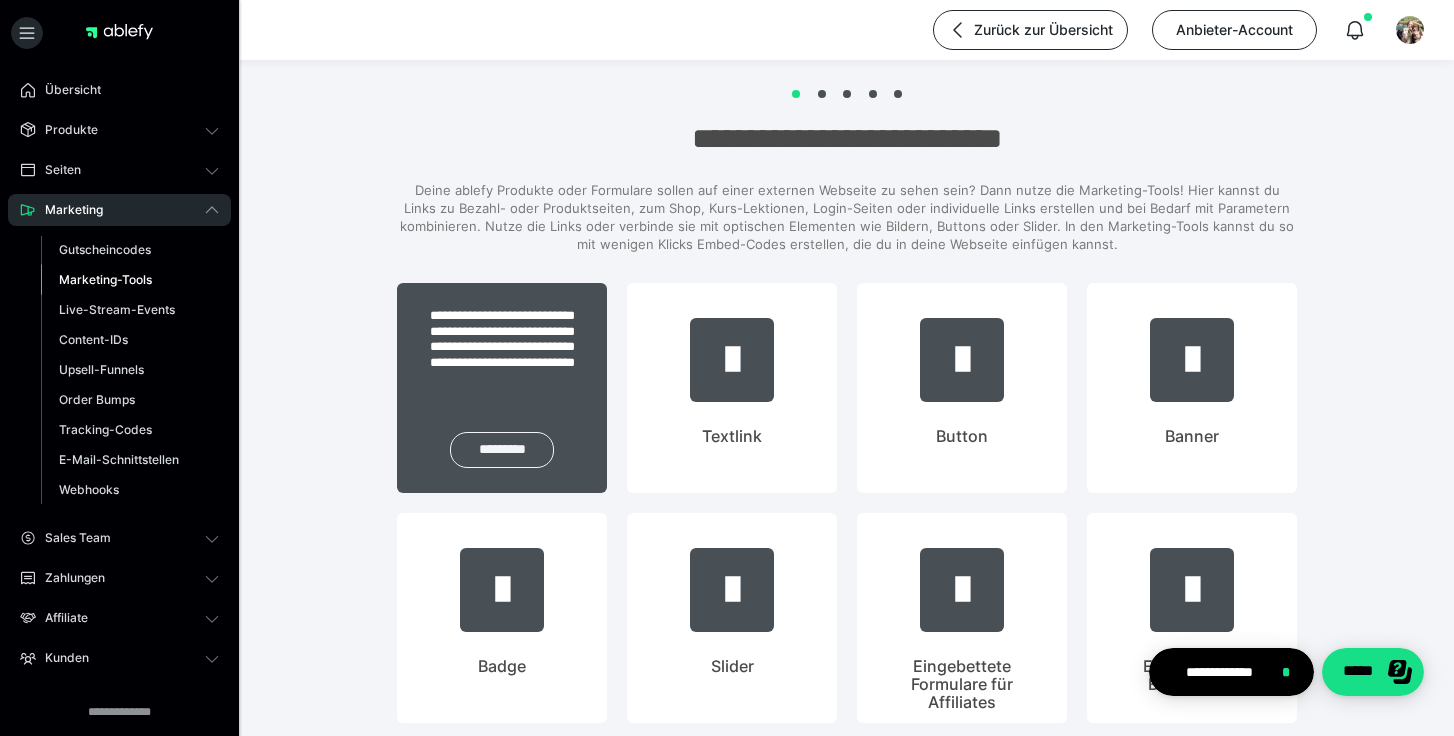 click on "*********" at bounding box center [502, 450] 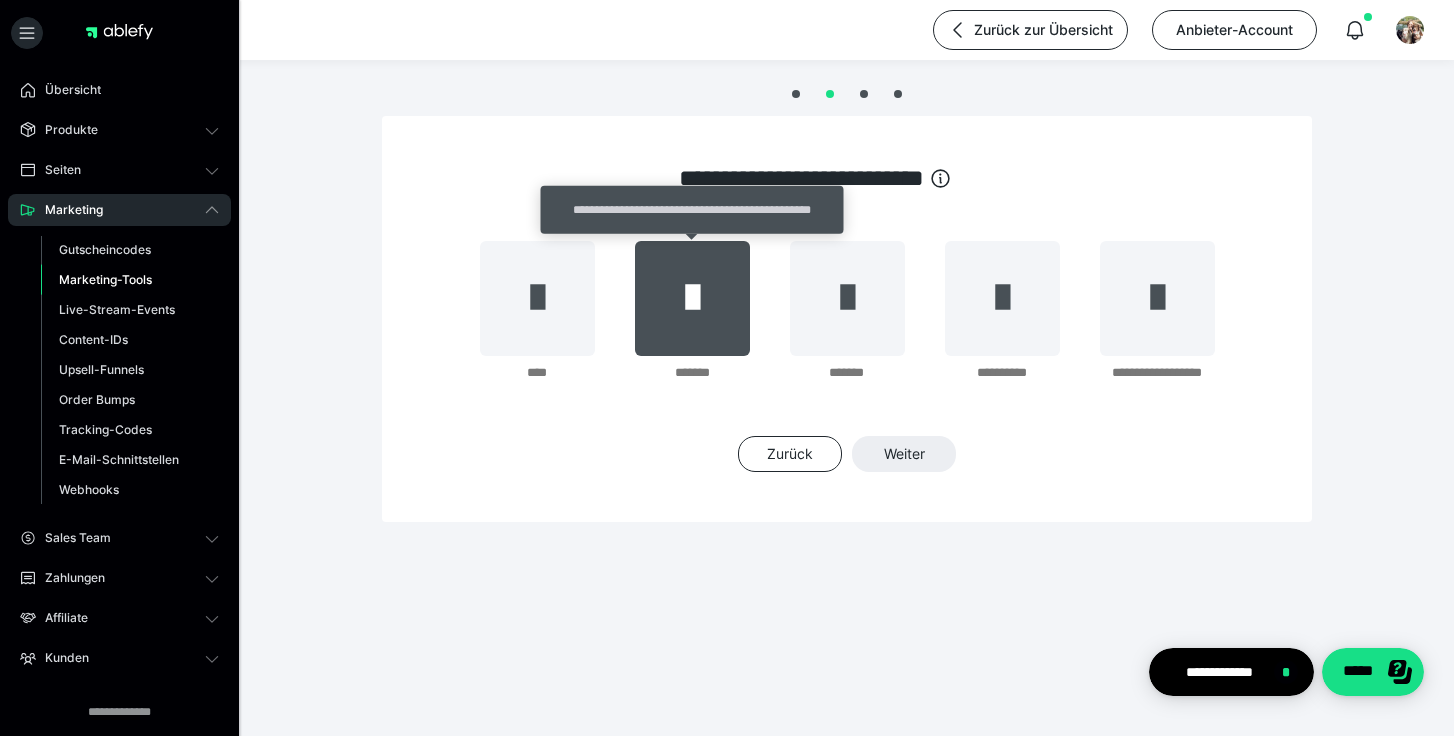 click at bounding box center (692, 298) 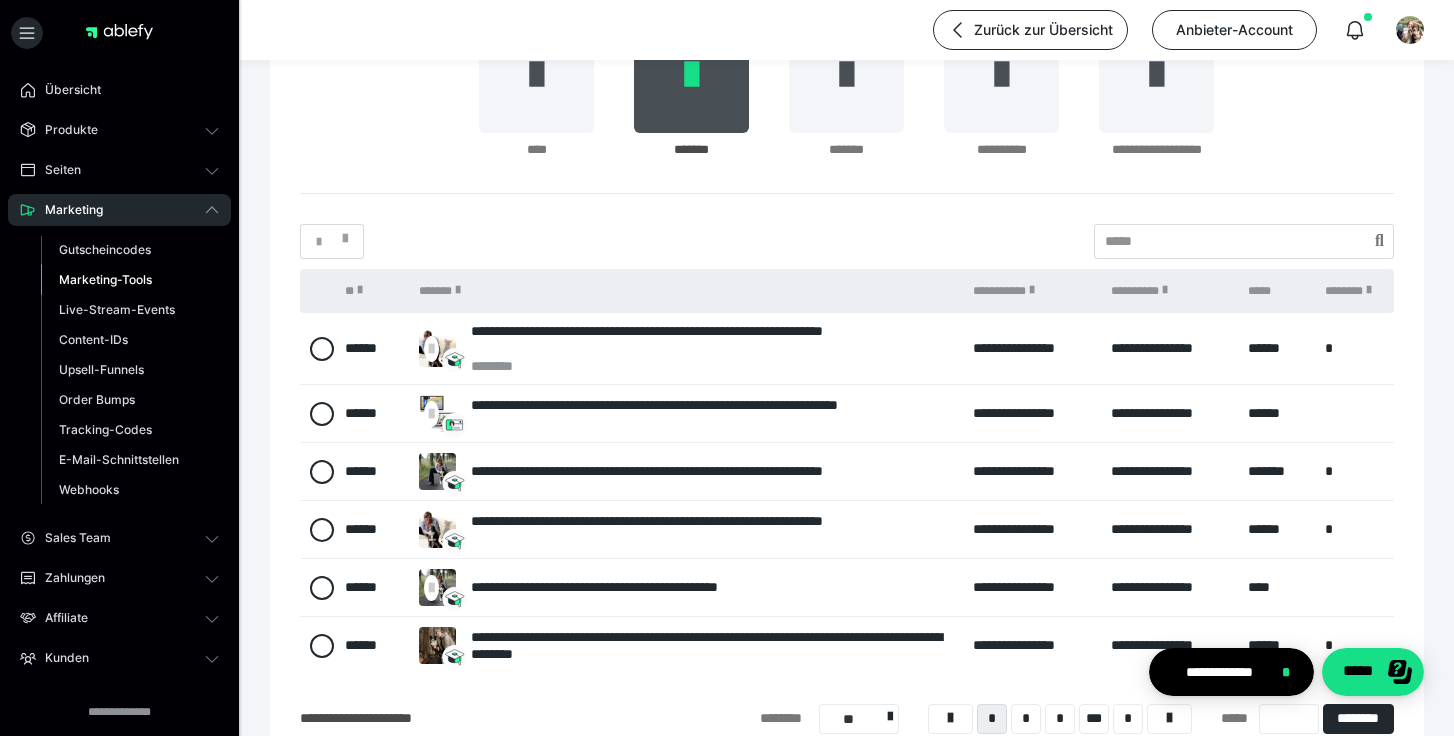 scroll, scrollTop: 228, scrollLeft: 0, axis: vertical 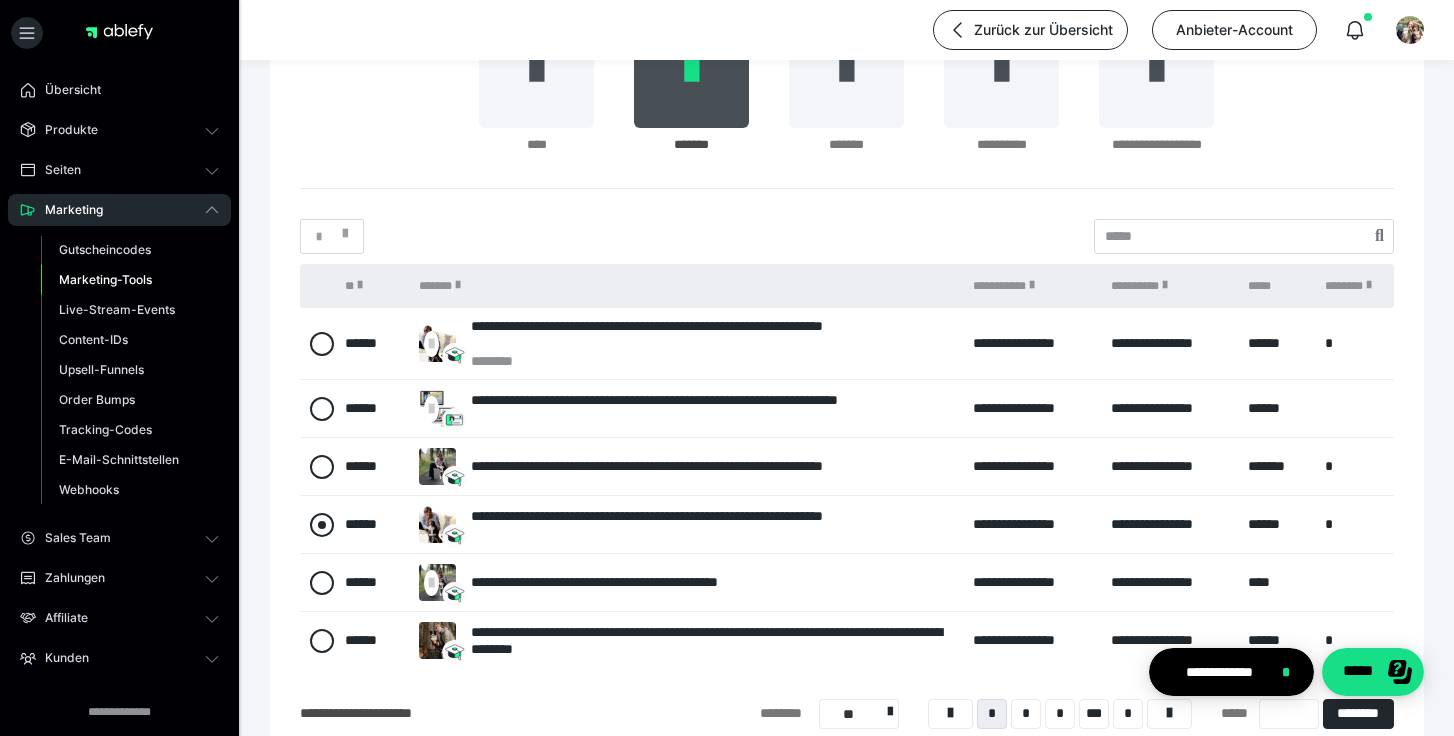 click at bounding box center (322, 525) 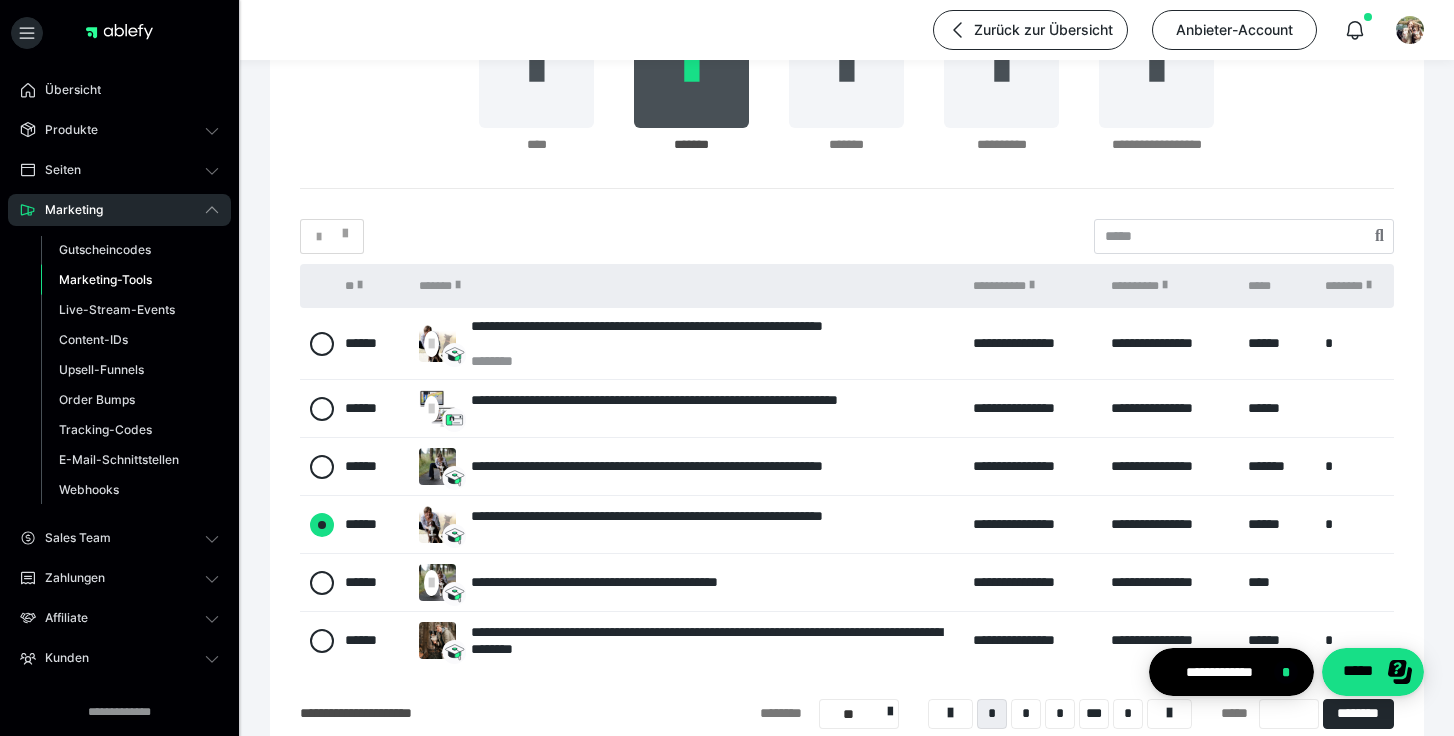 radio on "****" 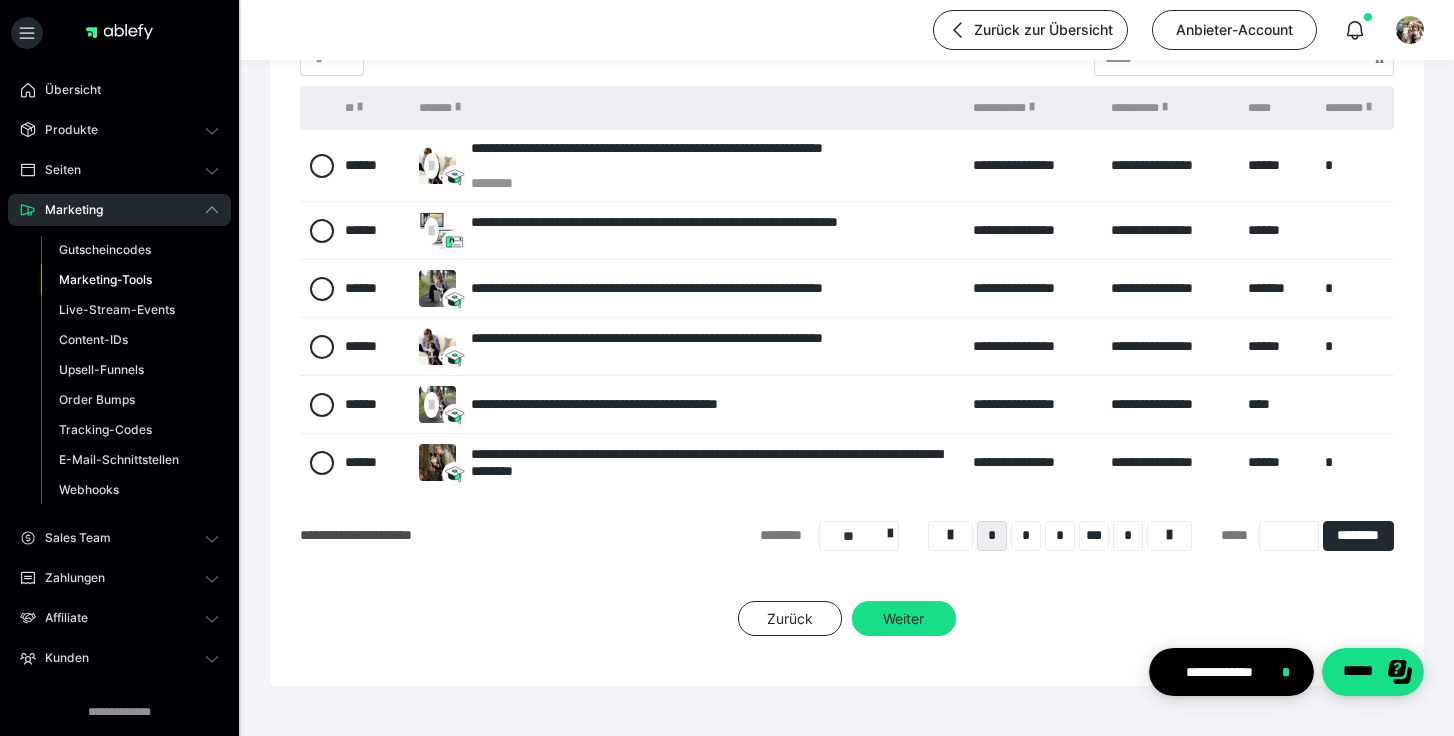 scroll, scrollTop: 456, scrollLeft: 0, axis: vertical 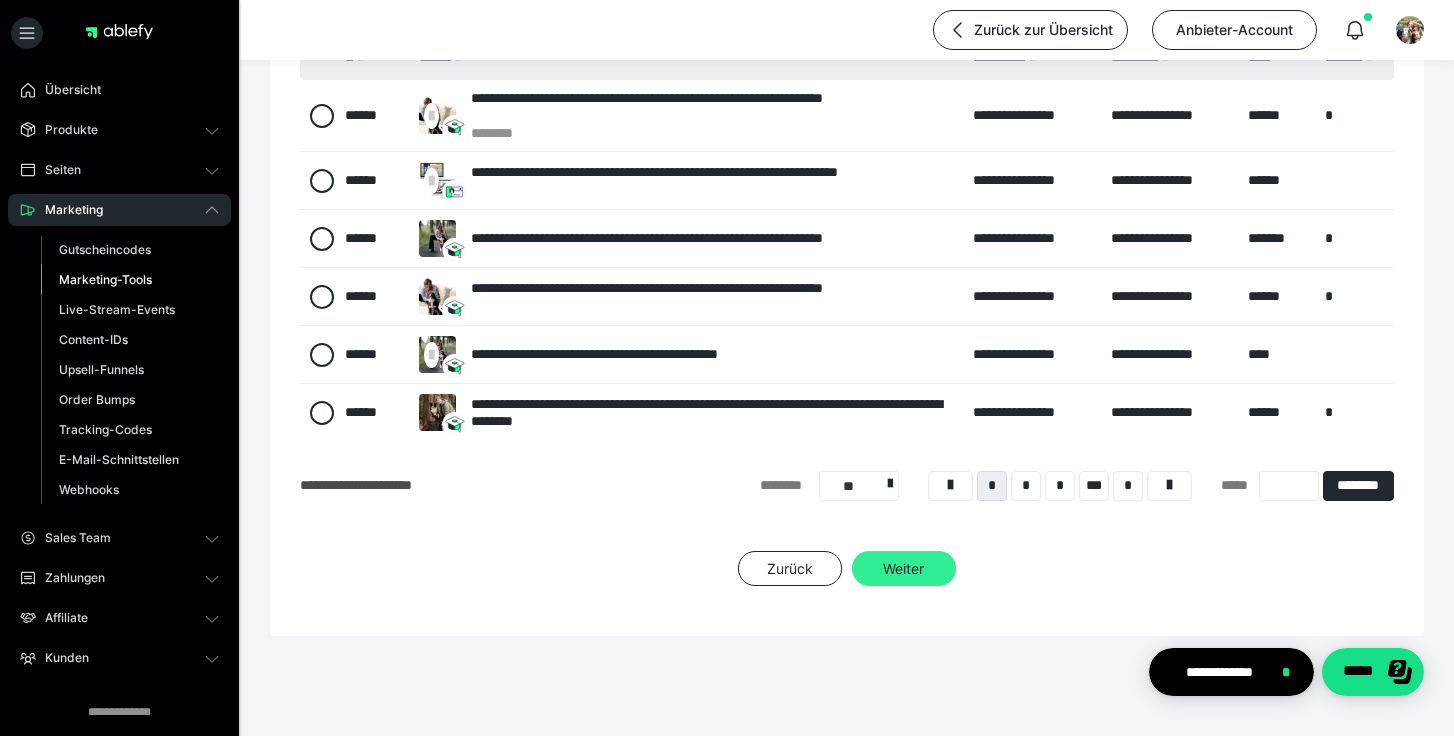 click on "Weiter" at bounding box center [904, 569] 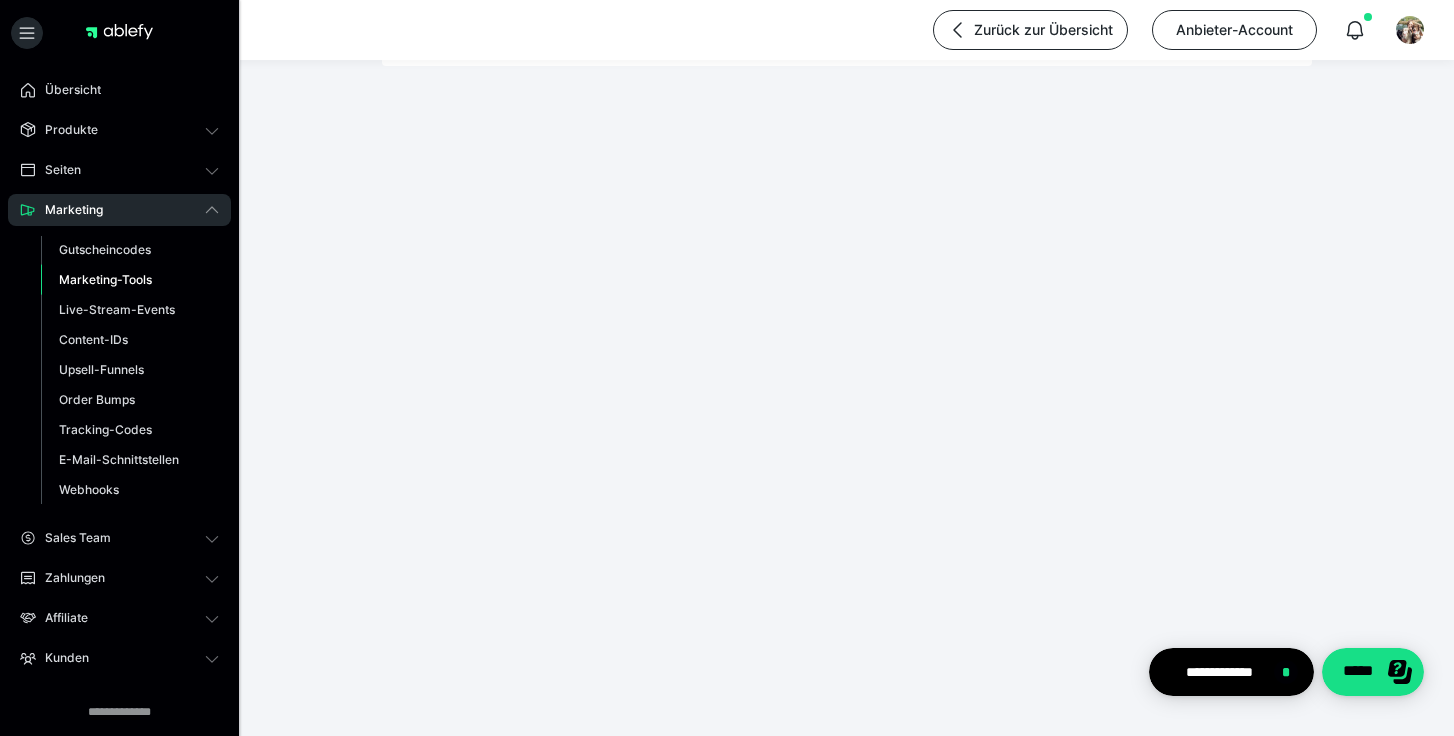 scroll, scrollTop: 0, scrollLeft: 0, axis: both 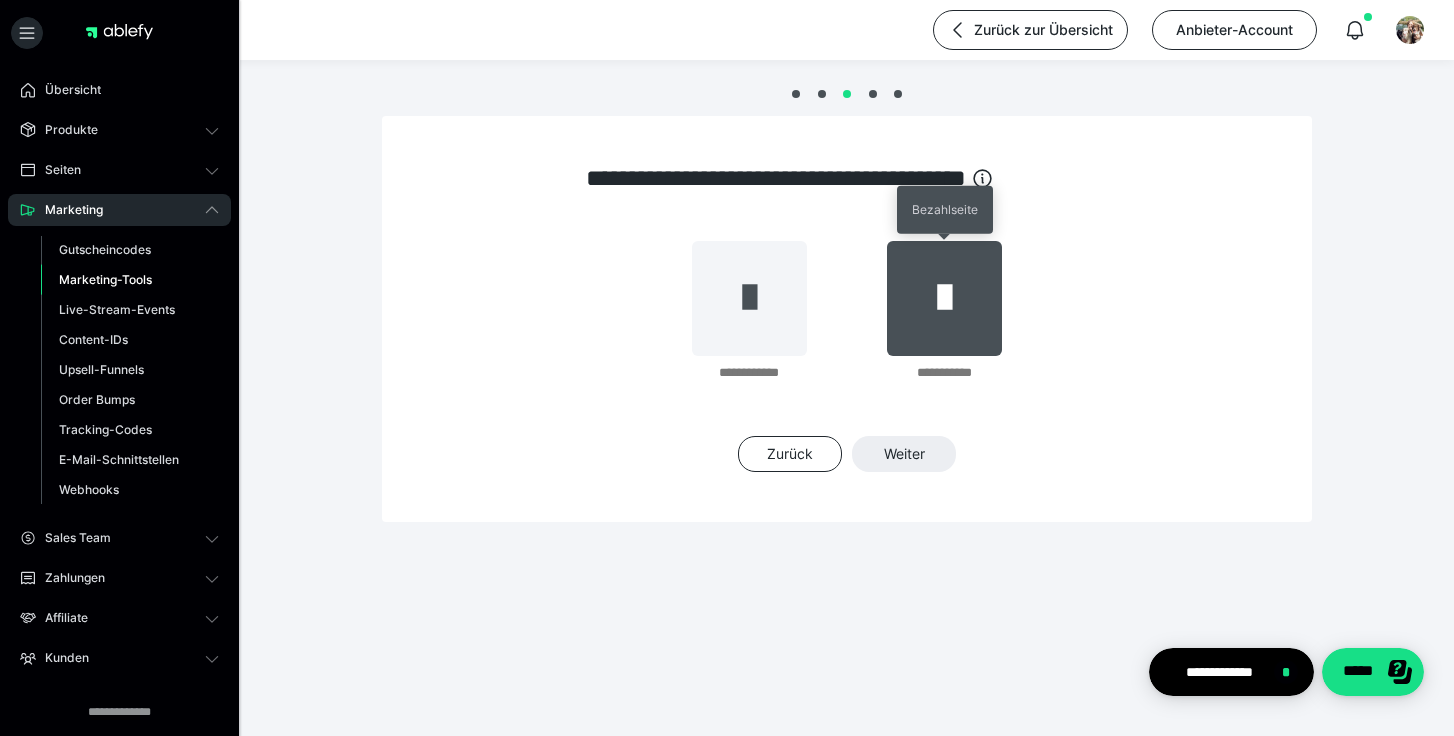 click at bounding box center [944, 298] 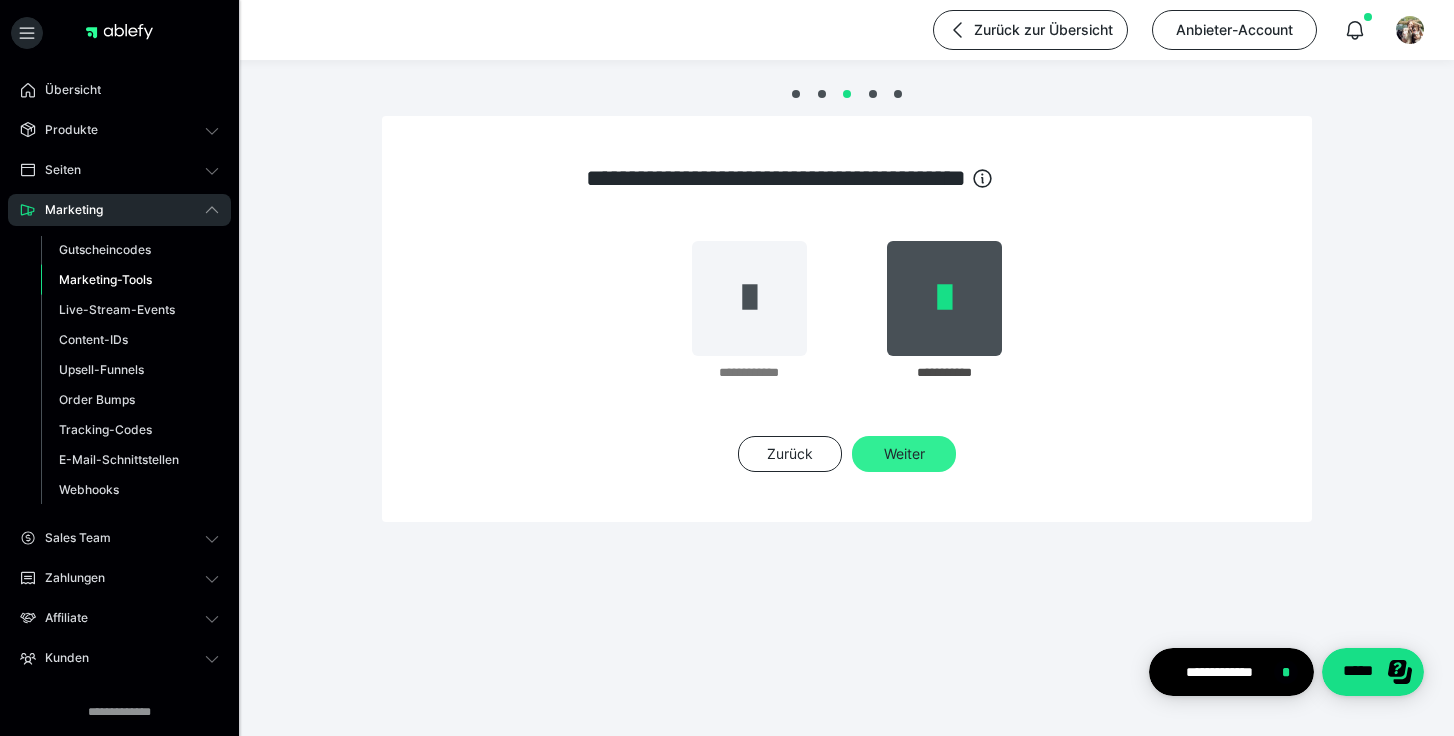 click on "Weiter" at bounding box center [904, 454] 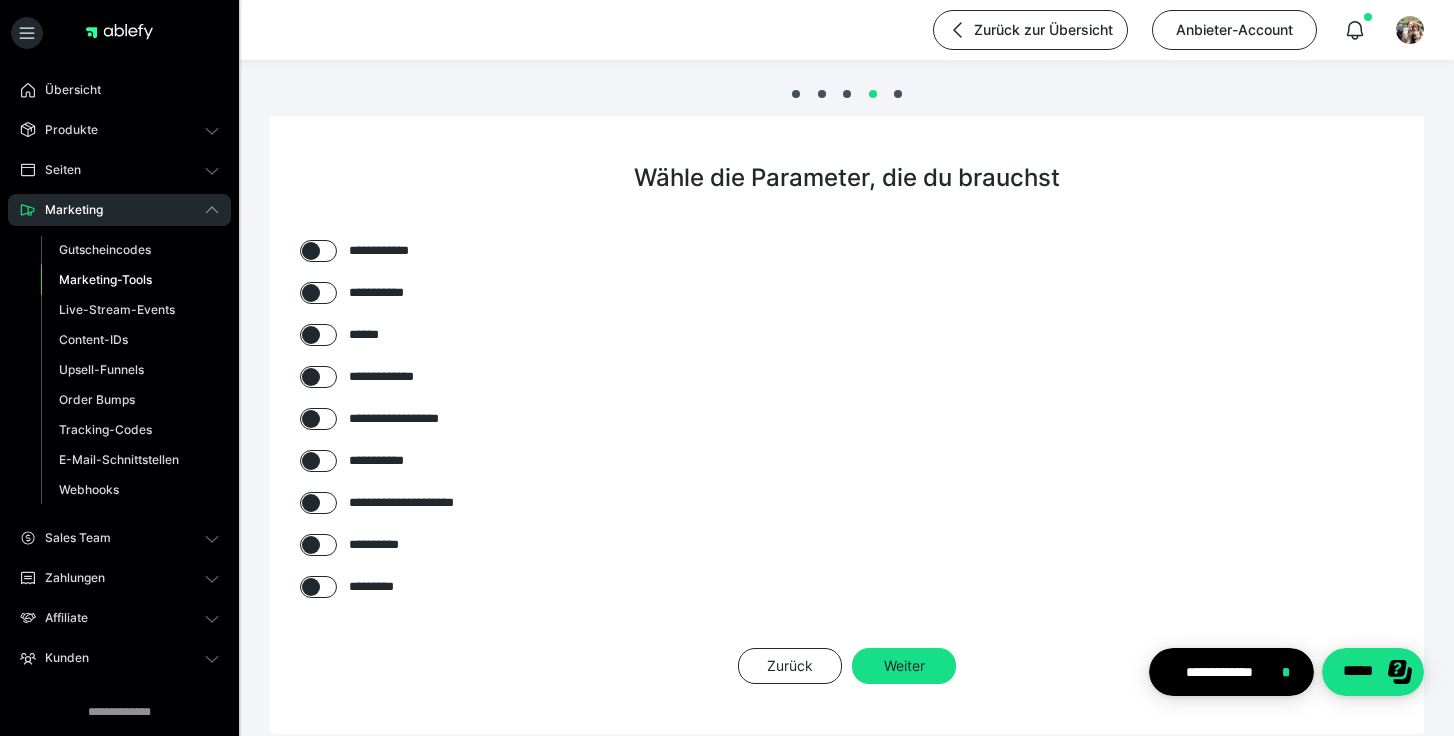 click at bounding box center [311, 377] 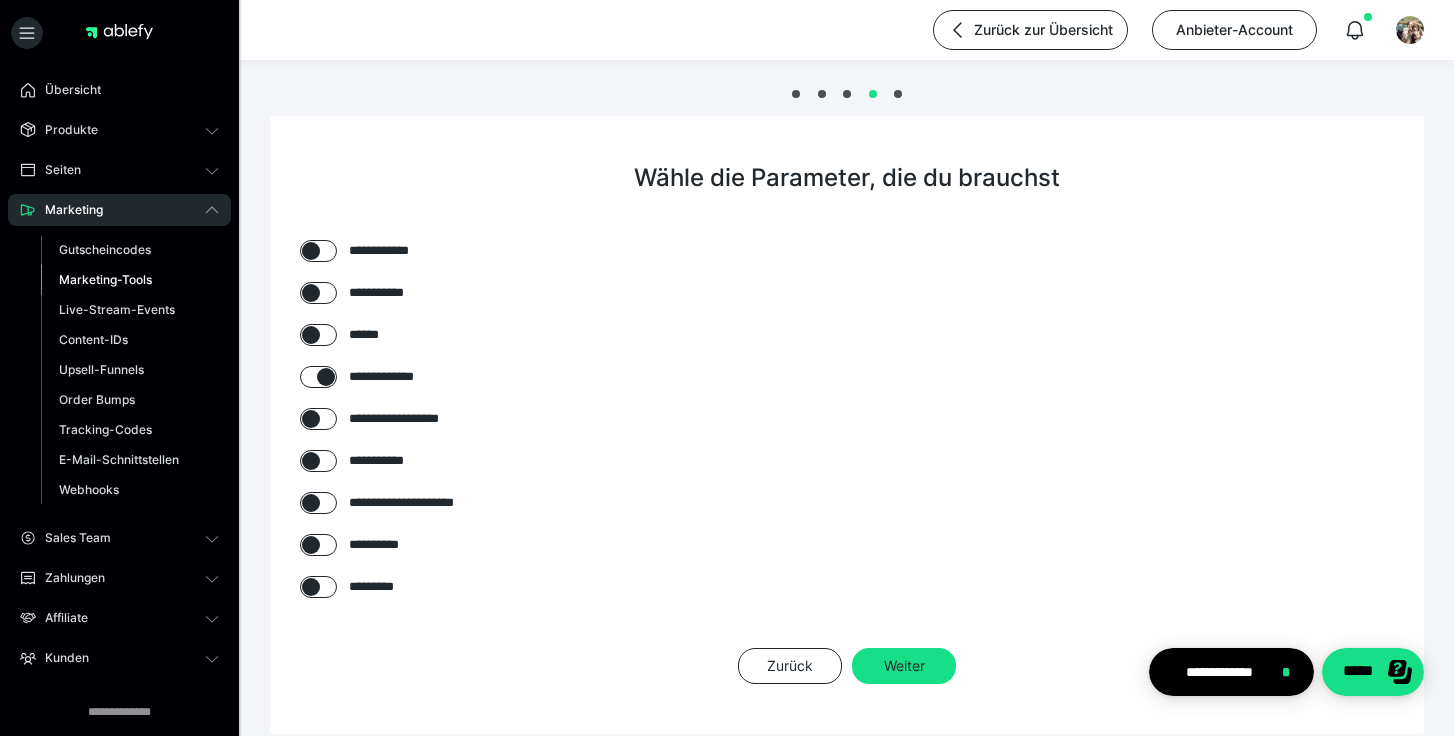 checkbox on "****" 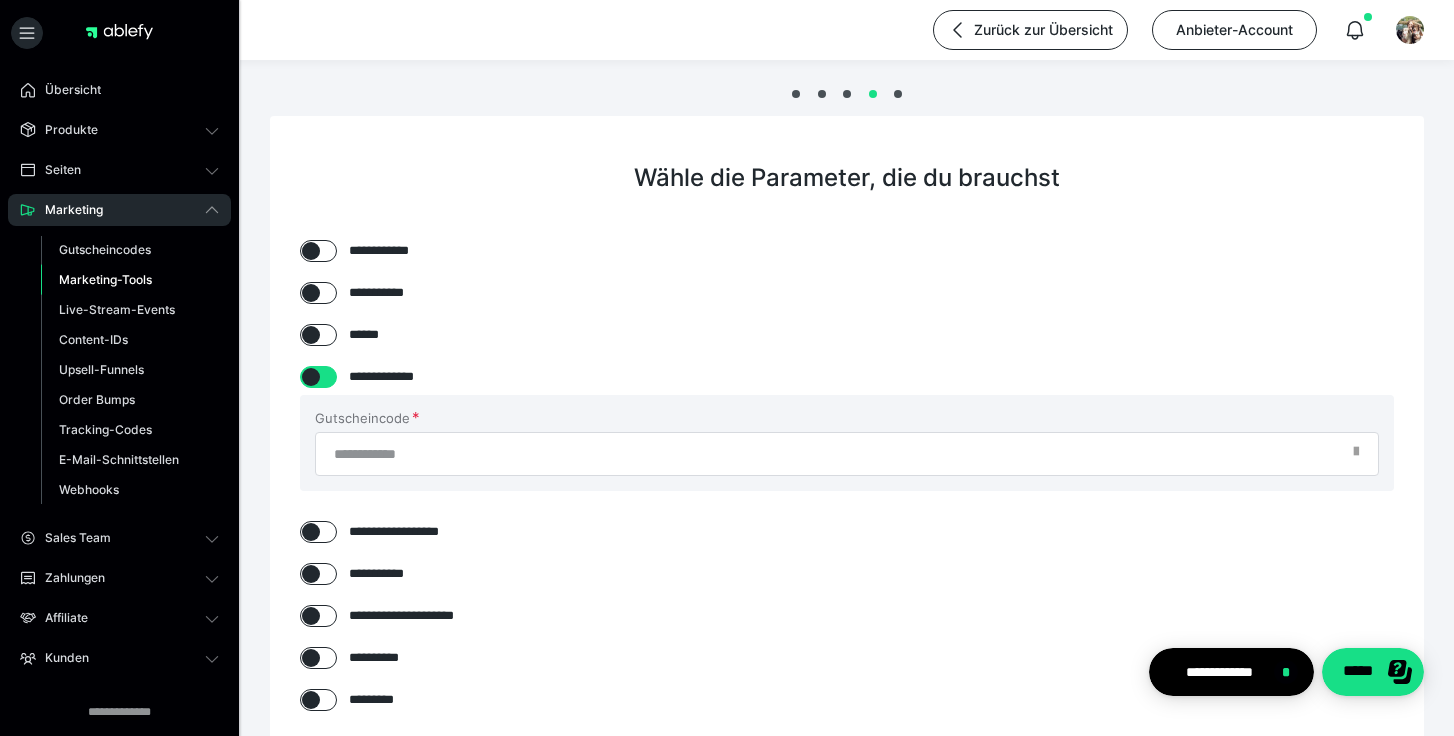 click on "Gutscheincode" at bounding box center (847, 443) 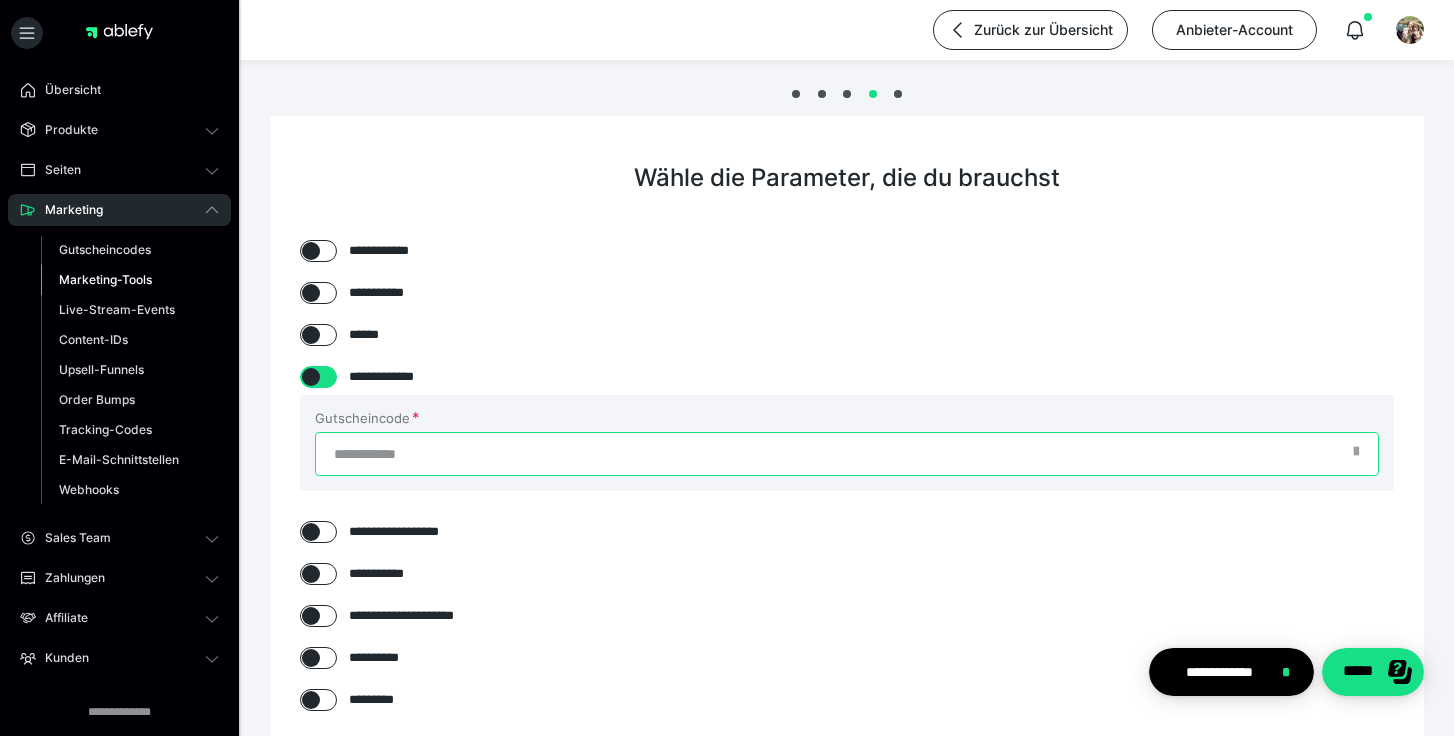 click on "Gutscheincode" at bounding box center [847, 454] 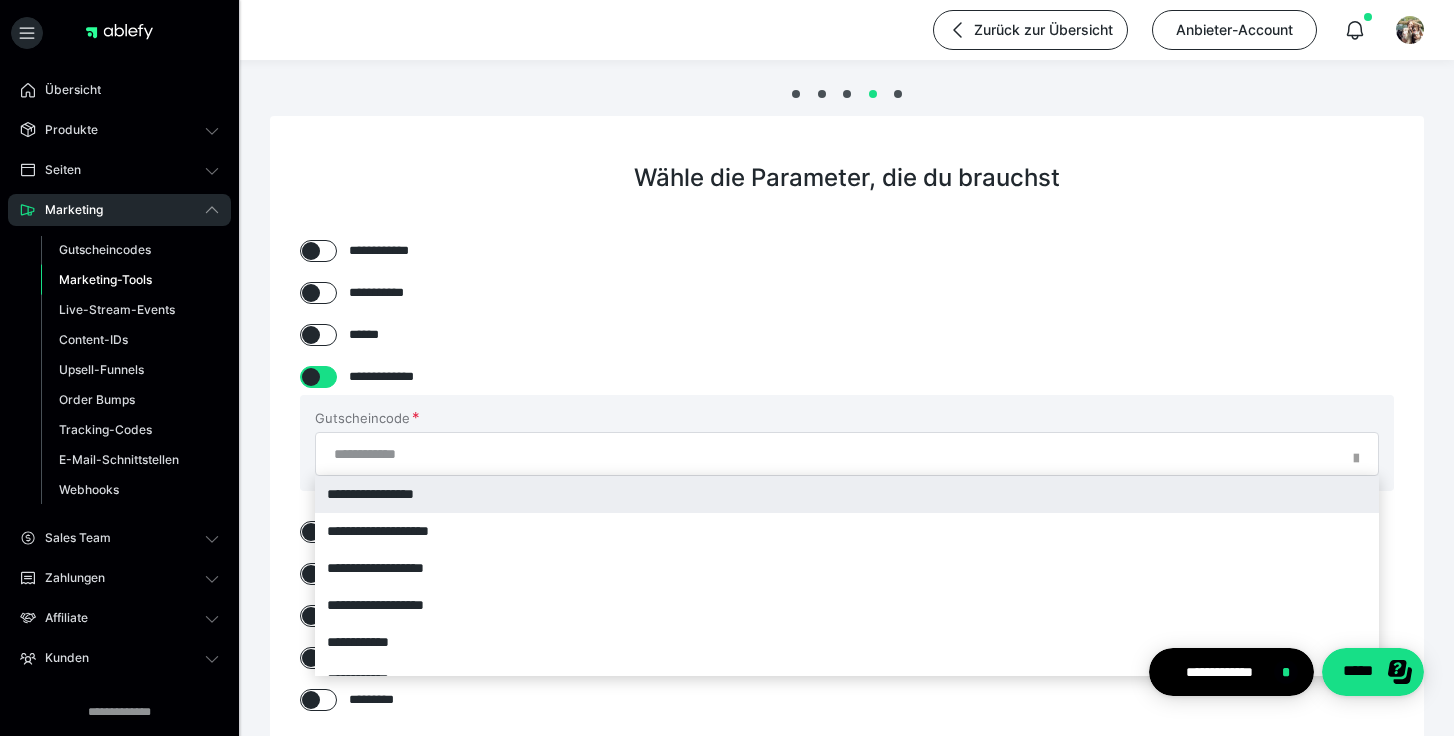 click on "**********" at bounding box center [847, 494] 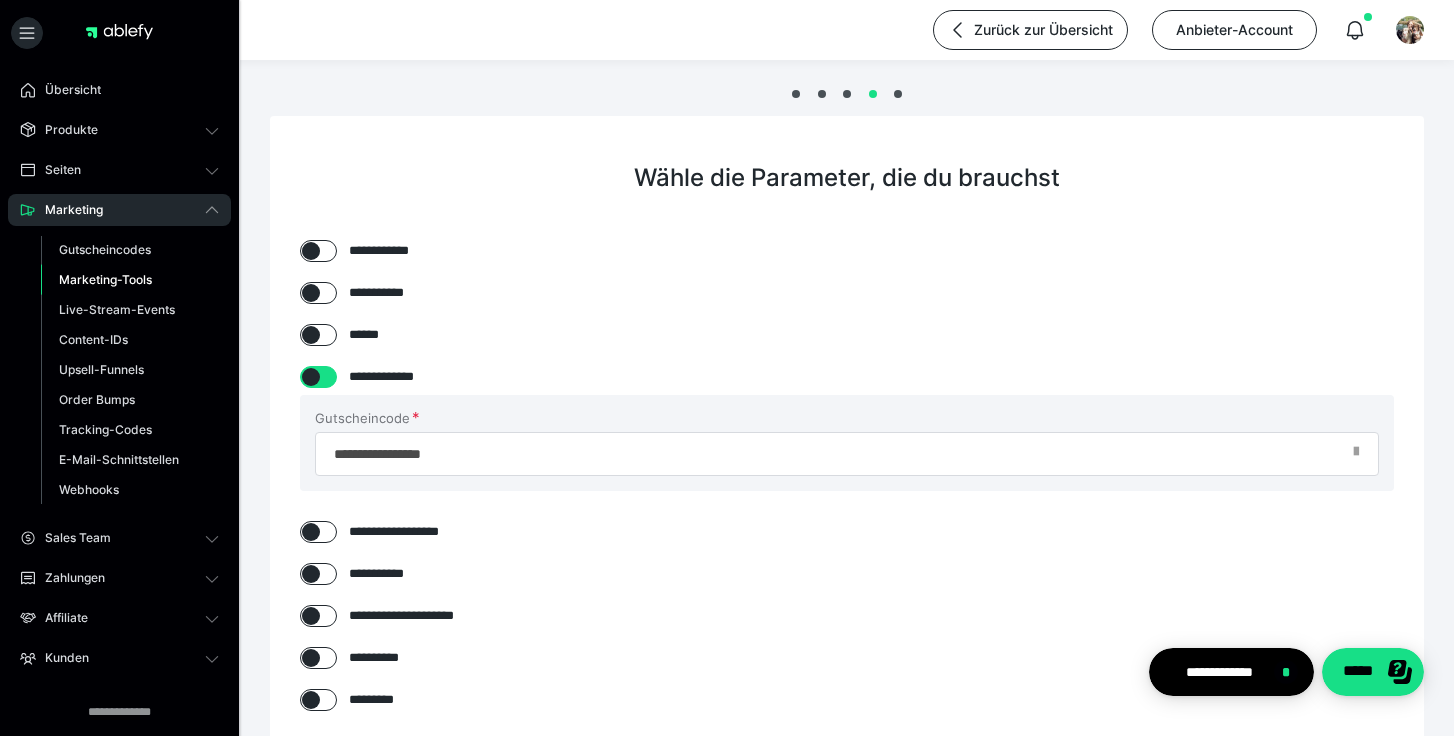 scroll, scrollTop: 212, scrollLeft: 0, axis: vertical 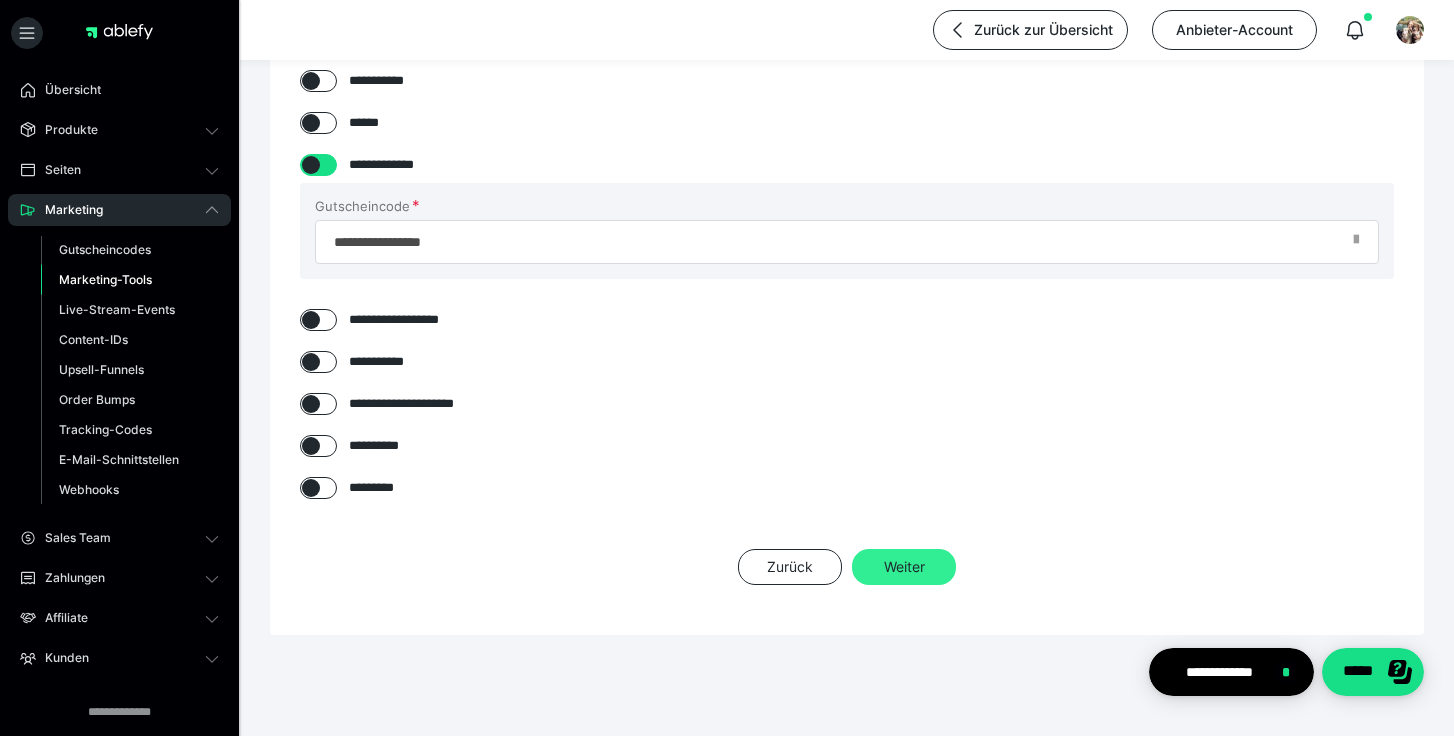 click on "Weiter" at bounding box center (904, 567) 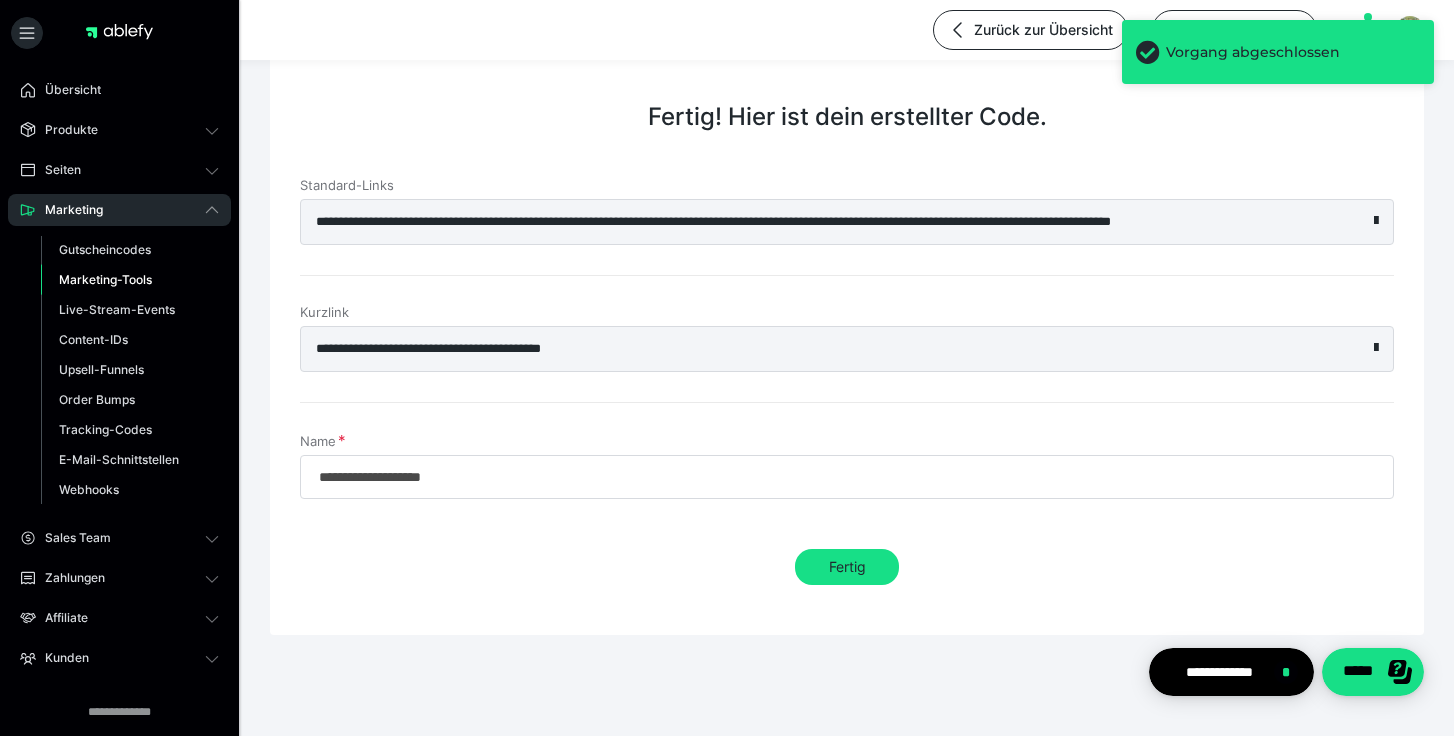 scroll, scrollTop: 61, scrollLeft: 0, axis: vertical 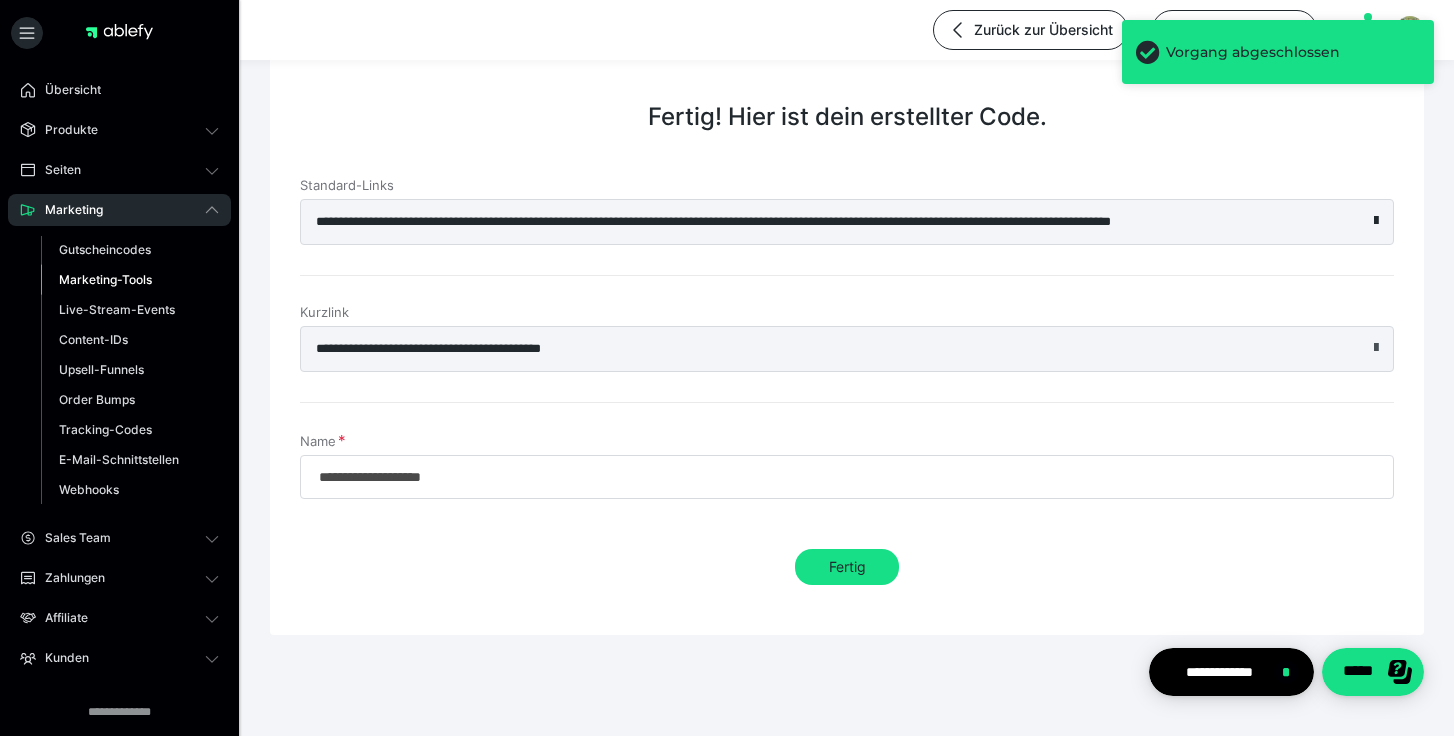 click at bounding box center [1376, 348] 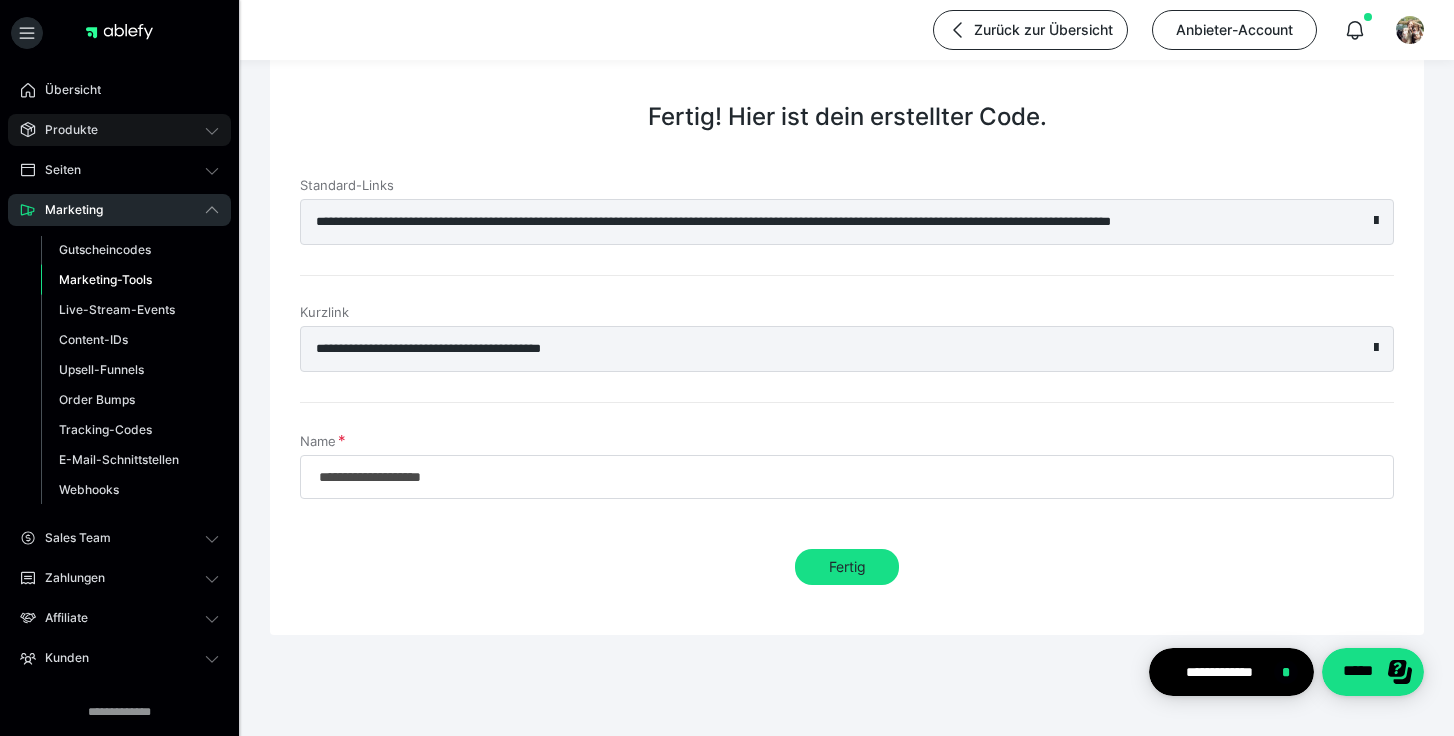 click on "Produkte" at bounding box center [64, 130] 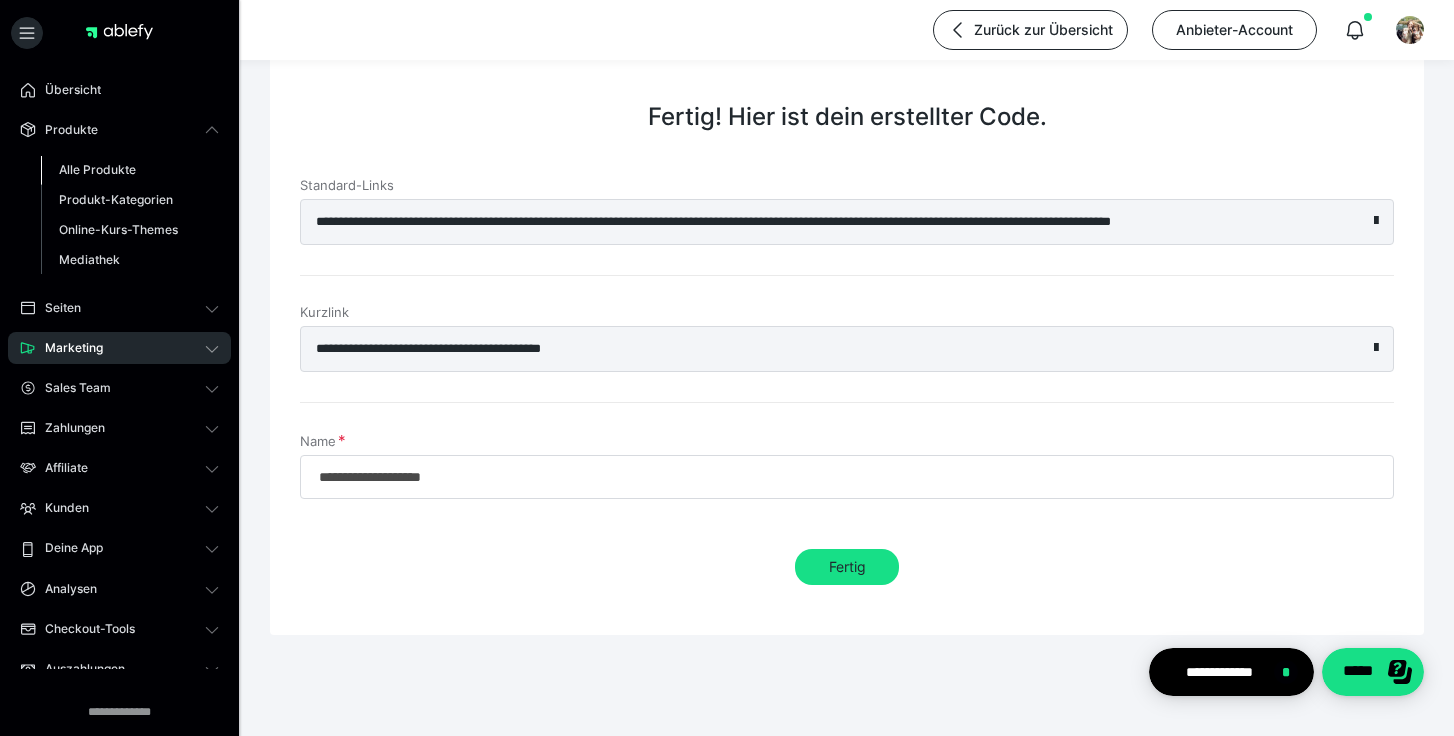 click on "Alle Produkte" at bounding box center [97, 169] 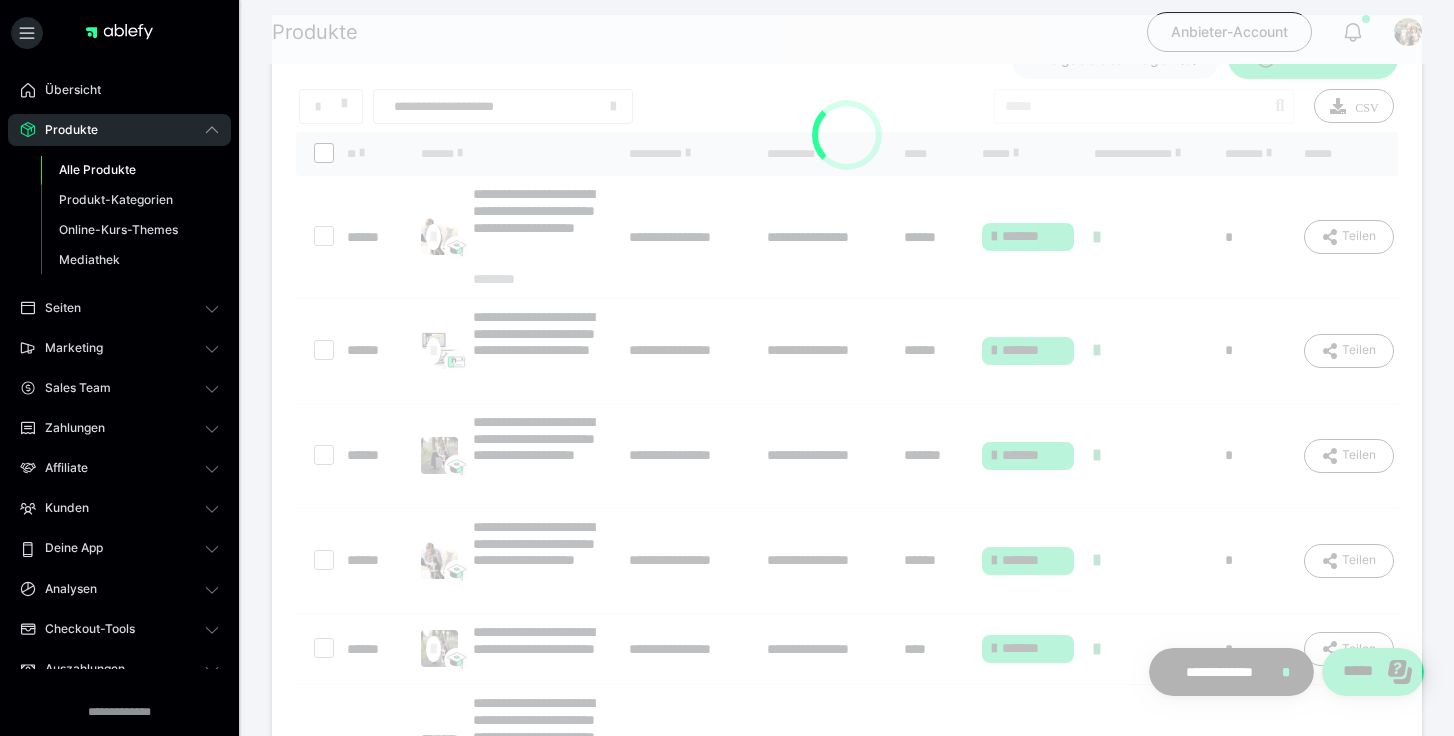 scroll, scrollTop: 0, scrollLeft: 0, axis: both 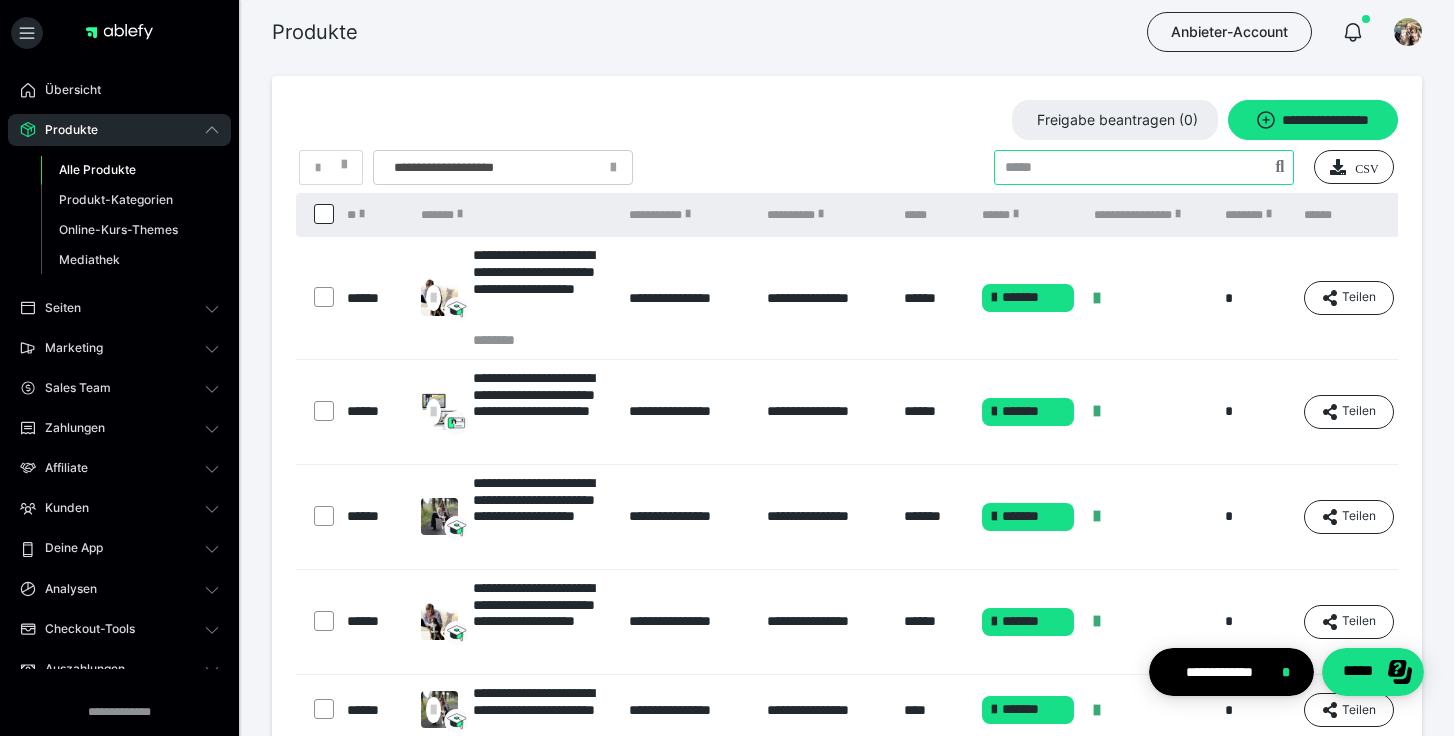 click at bounding box center [1144, 167] 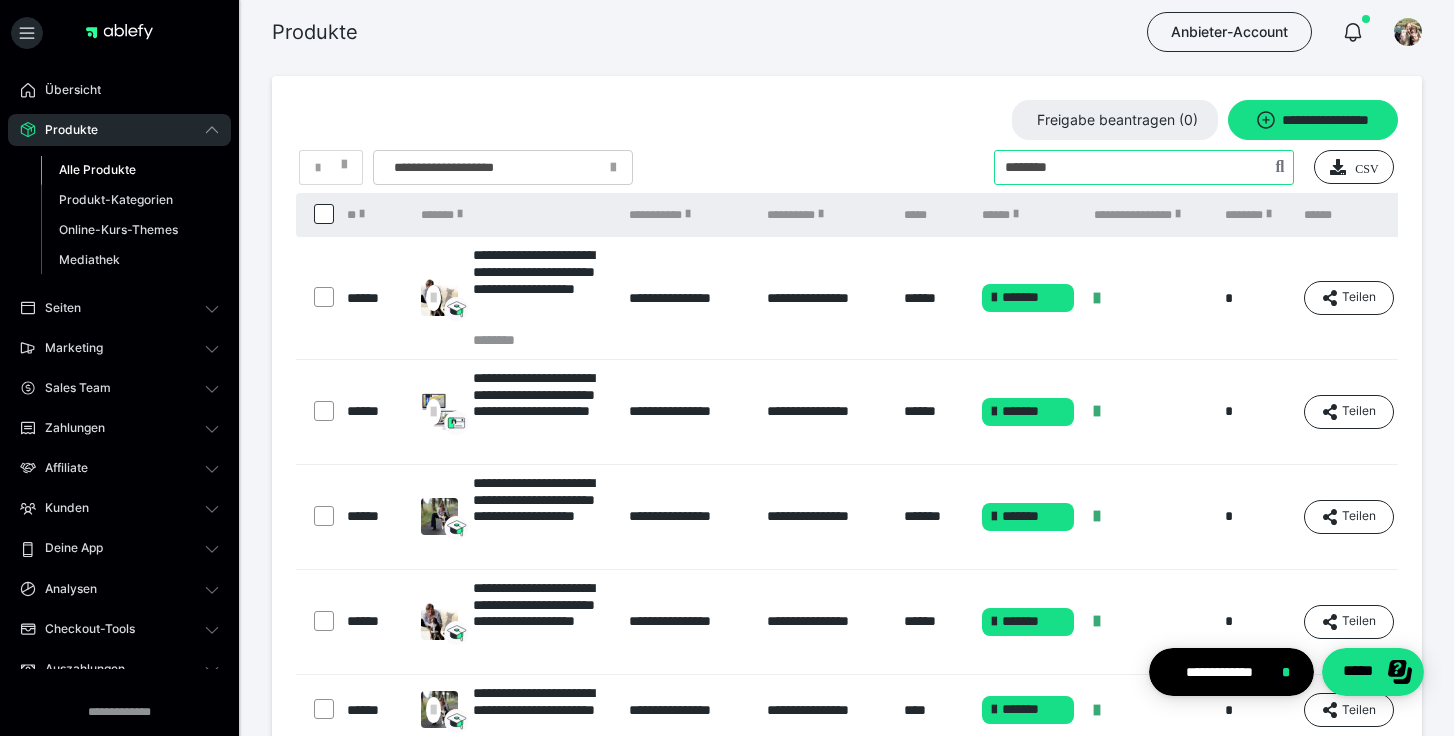 type on "********" 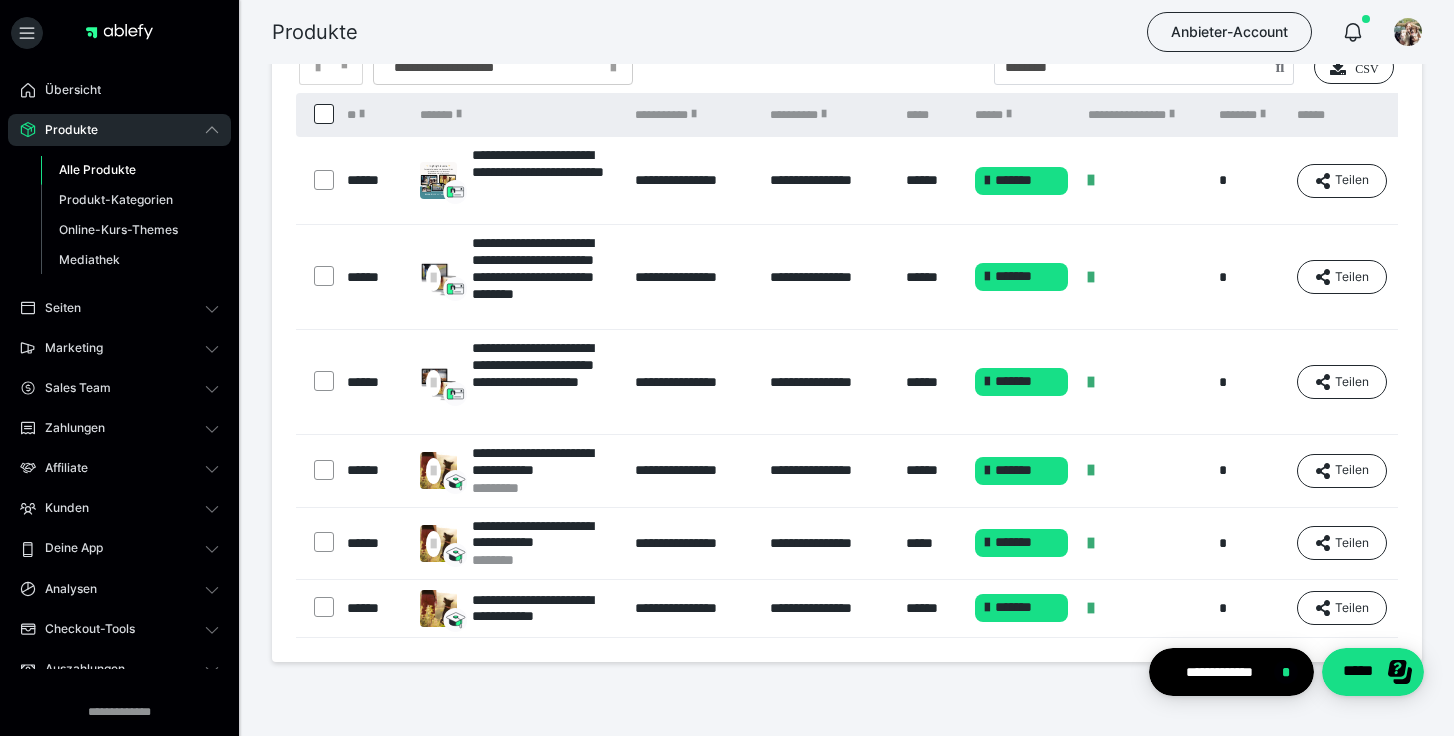 scroll, scrollTop: 110, scrollLeft: 0, axis: vertical 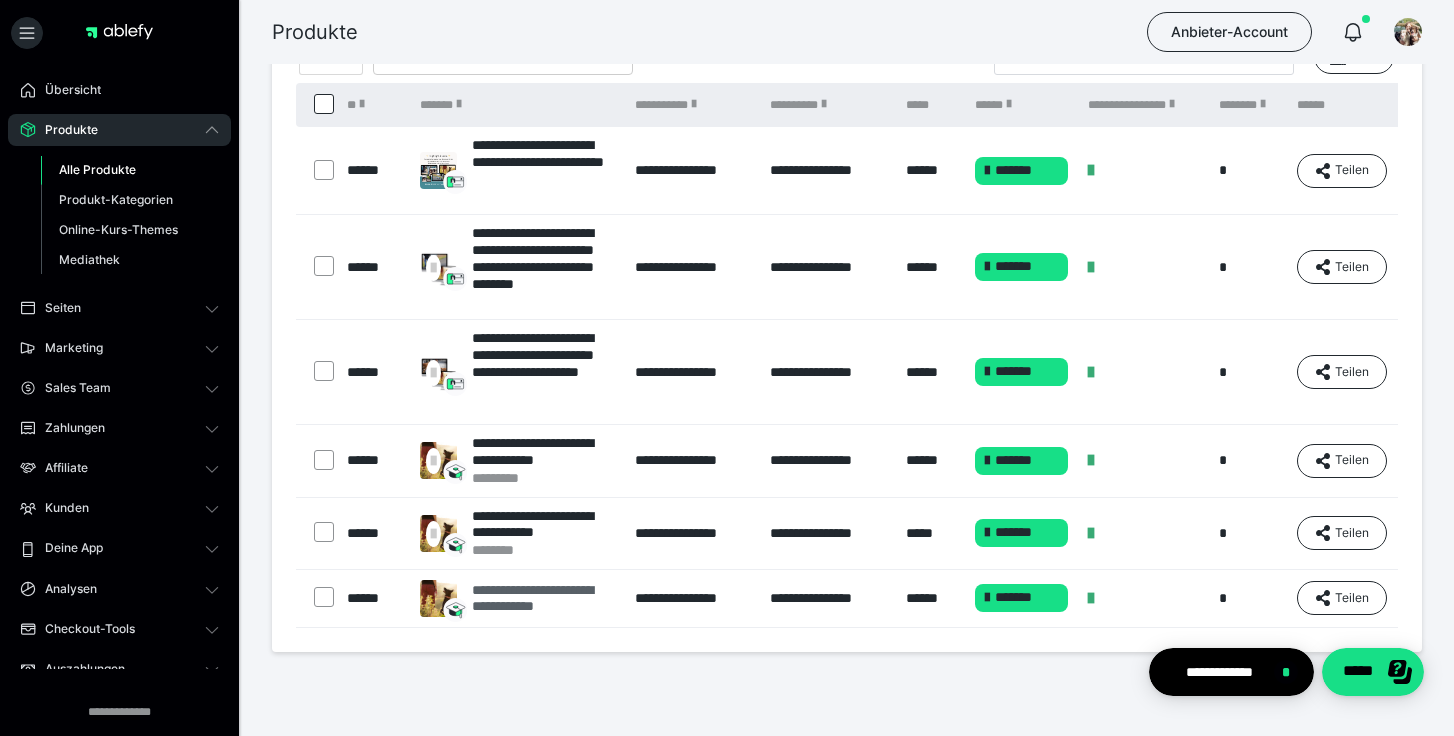 click on "**********" at bounding box center (543, 599) 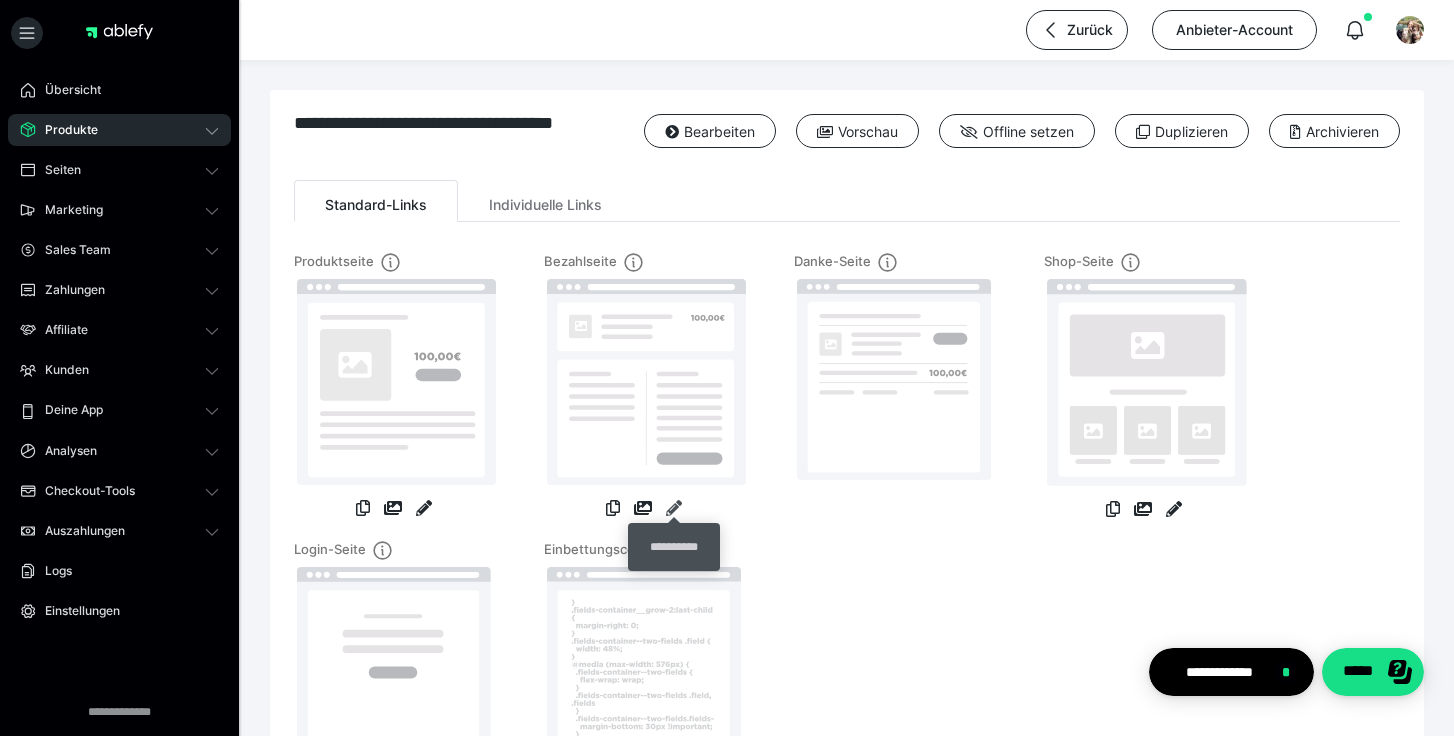 click at bounding box center (674, 508) 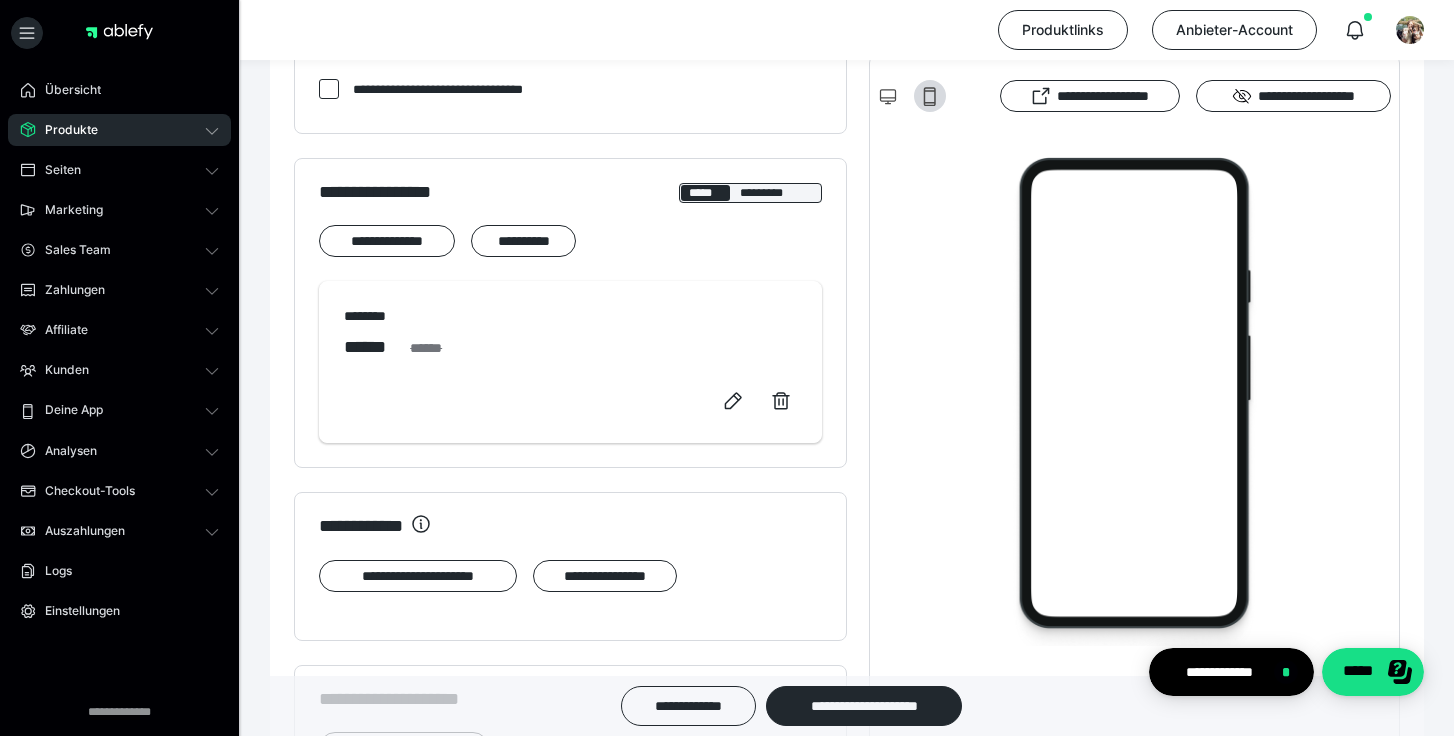 scroll, scrollTop: 1007, scrollLeft: 0, axis: vertical 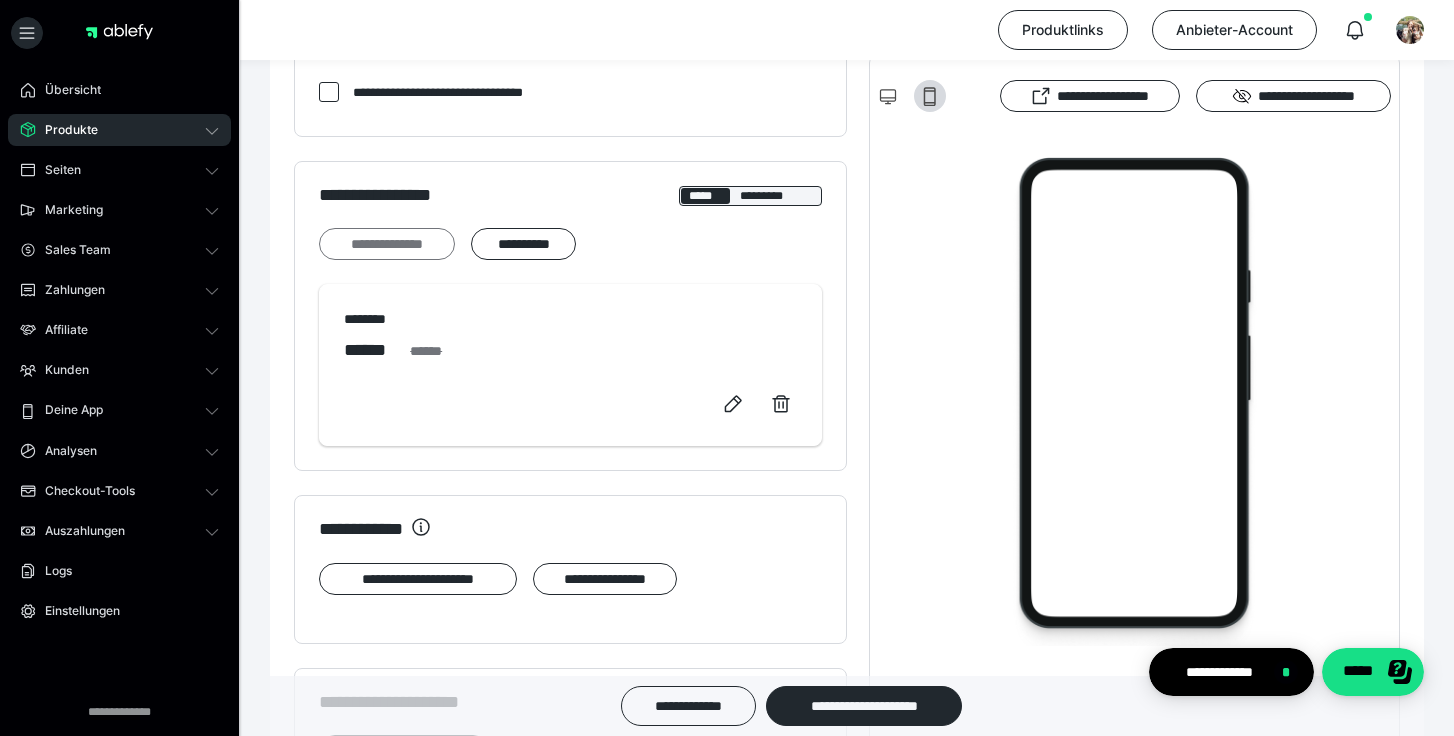 click on "**********" at bounding box center (387, 244) 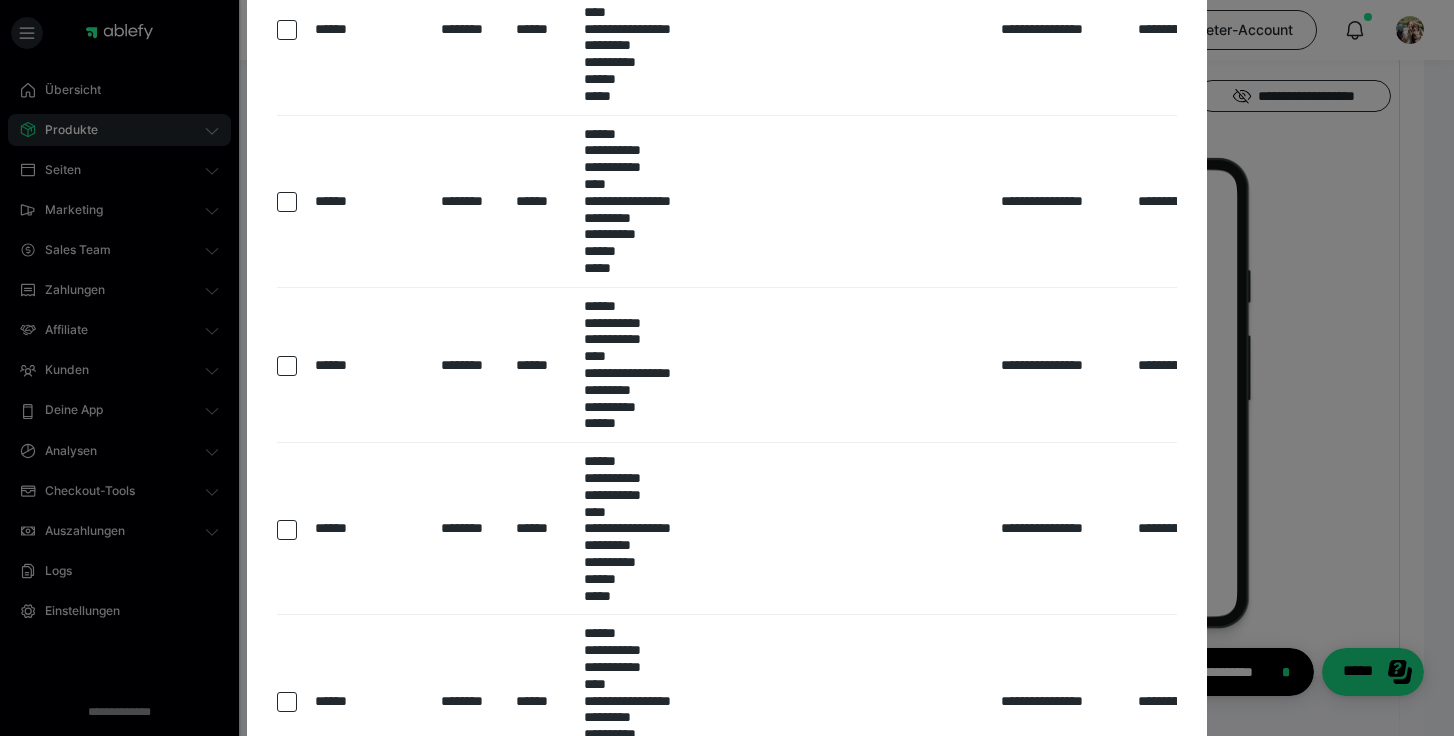 scroll, scrollTop: 987, scrollLeft: 0, axis: vertical 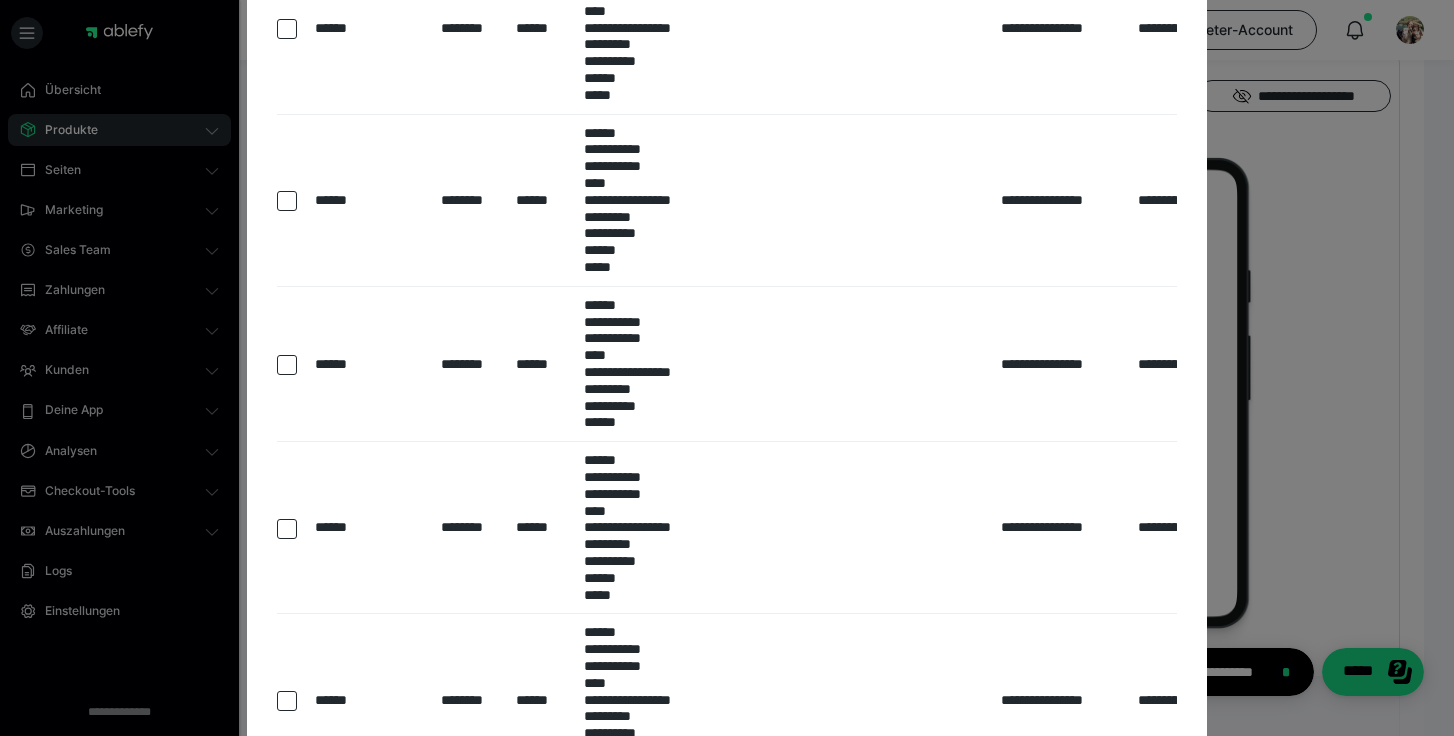click at bounding box center (287, 201) 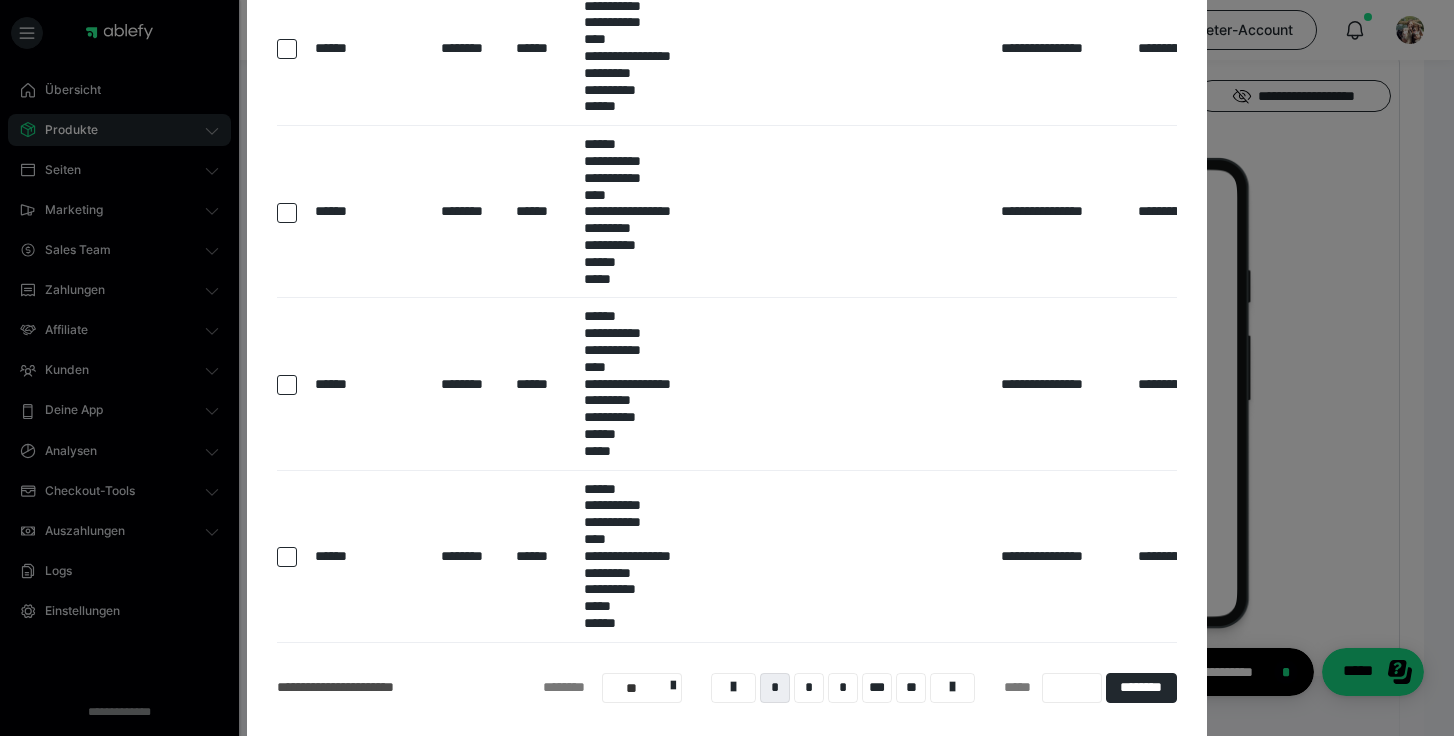 scroll, scrollTop: 1412, scrollLeft: 0, axis: vertical 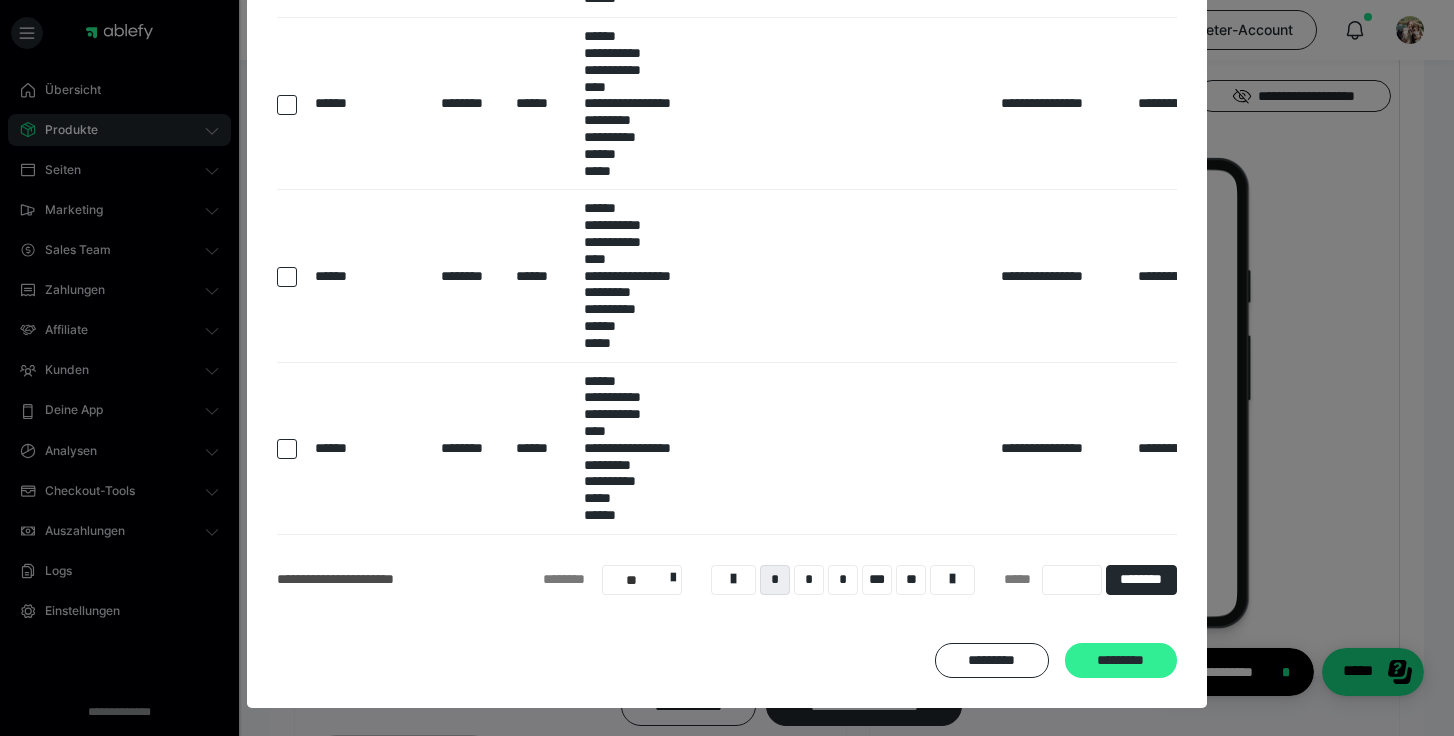 click on "*********" at bounding box center [1121, 661] 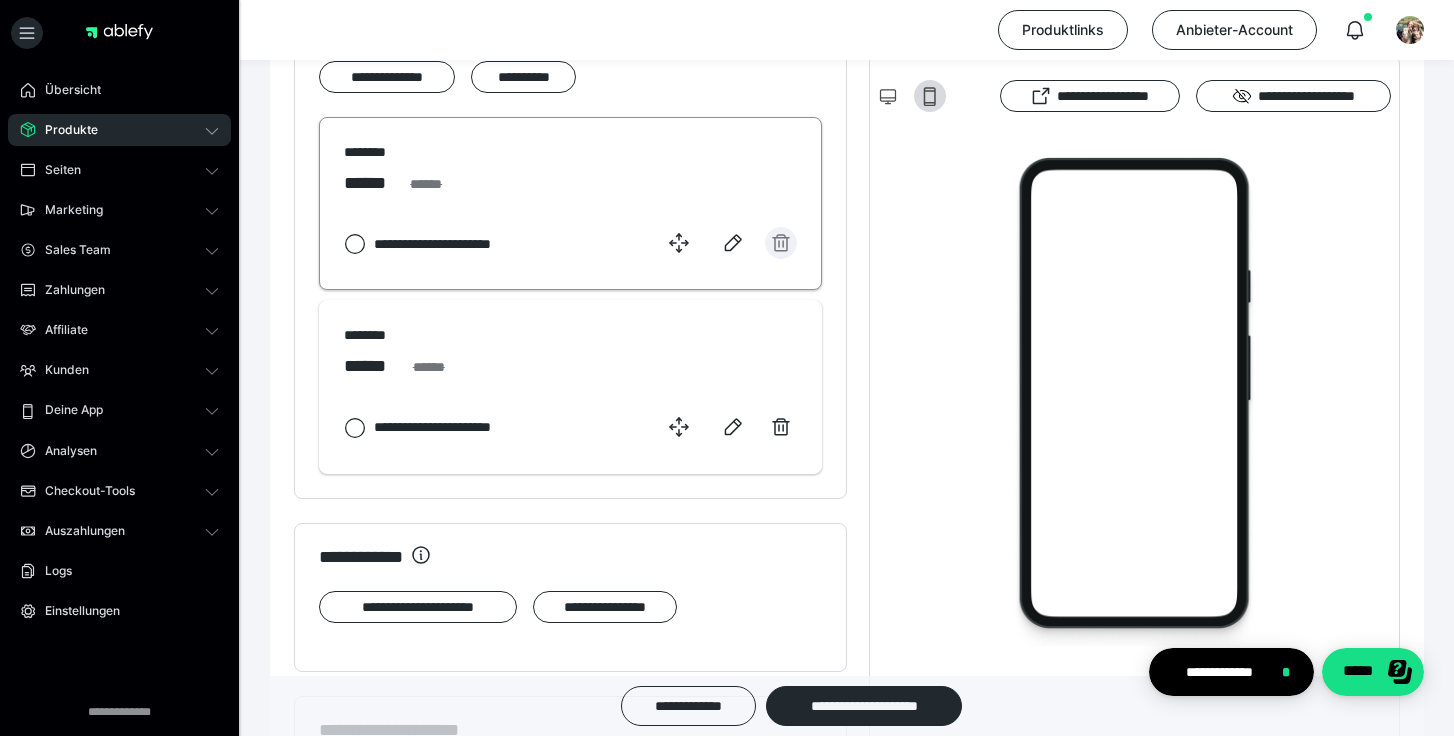 scroll, scrollTop: 1173, scrollLeft: 0, axis: vertical 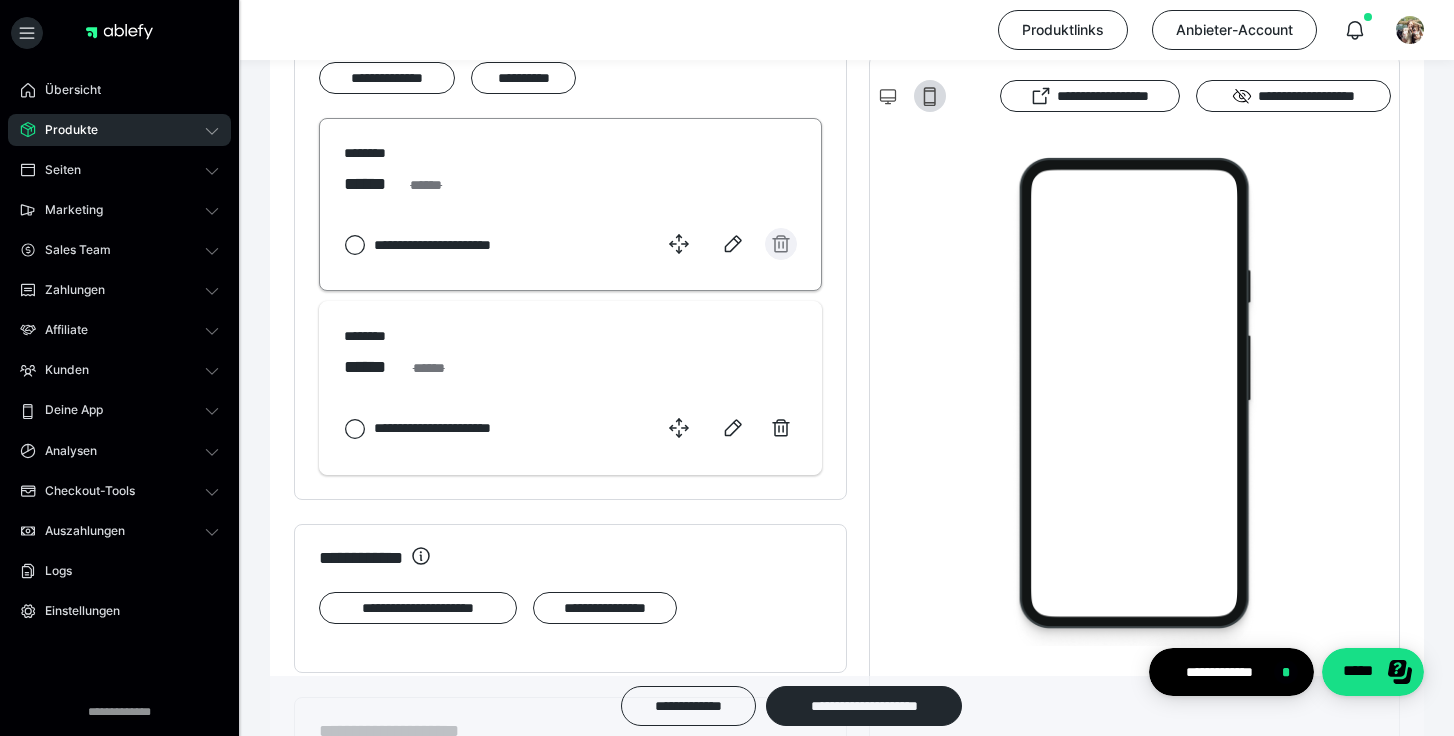click 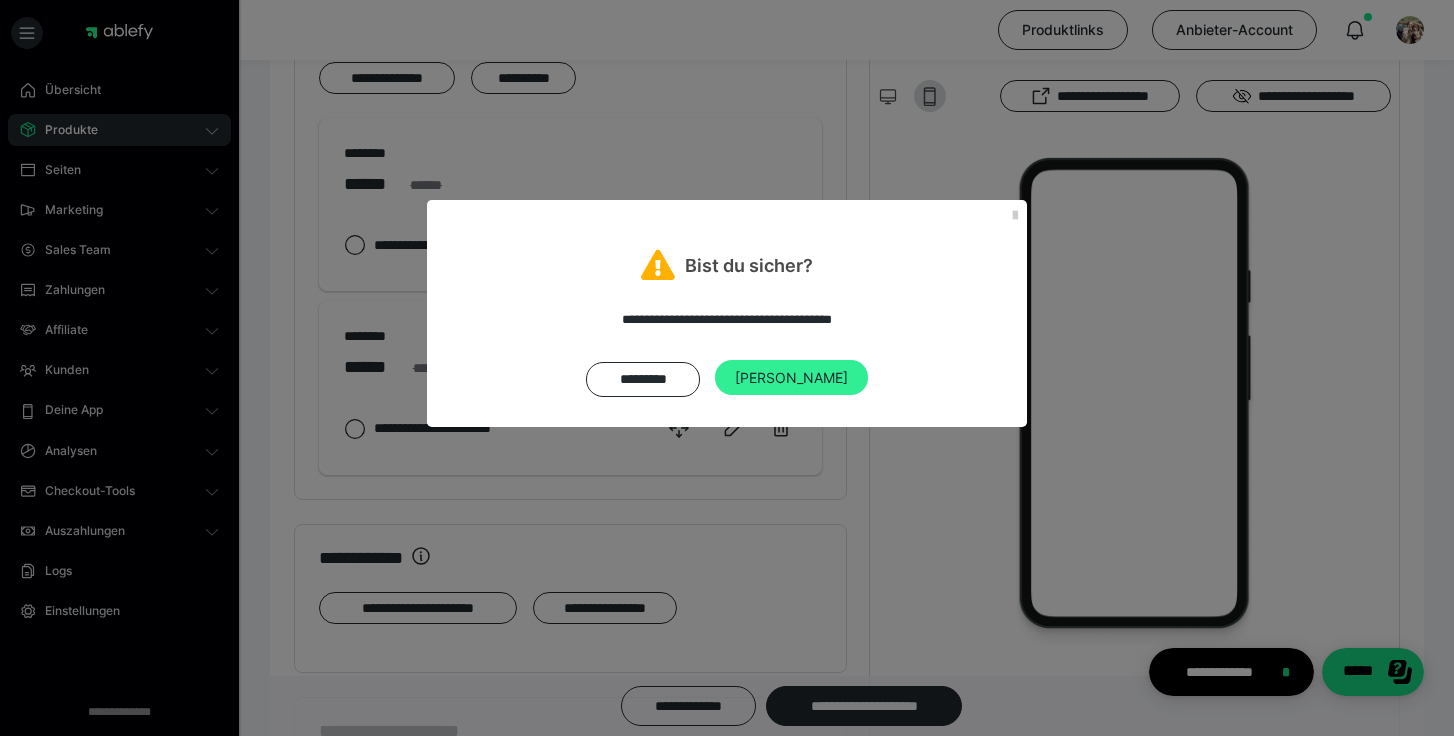 click on "[PERSON_NAME]" at bounding box center (791, 378) 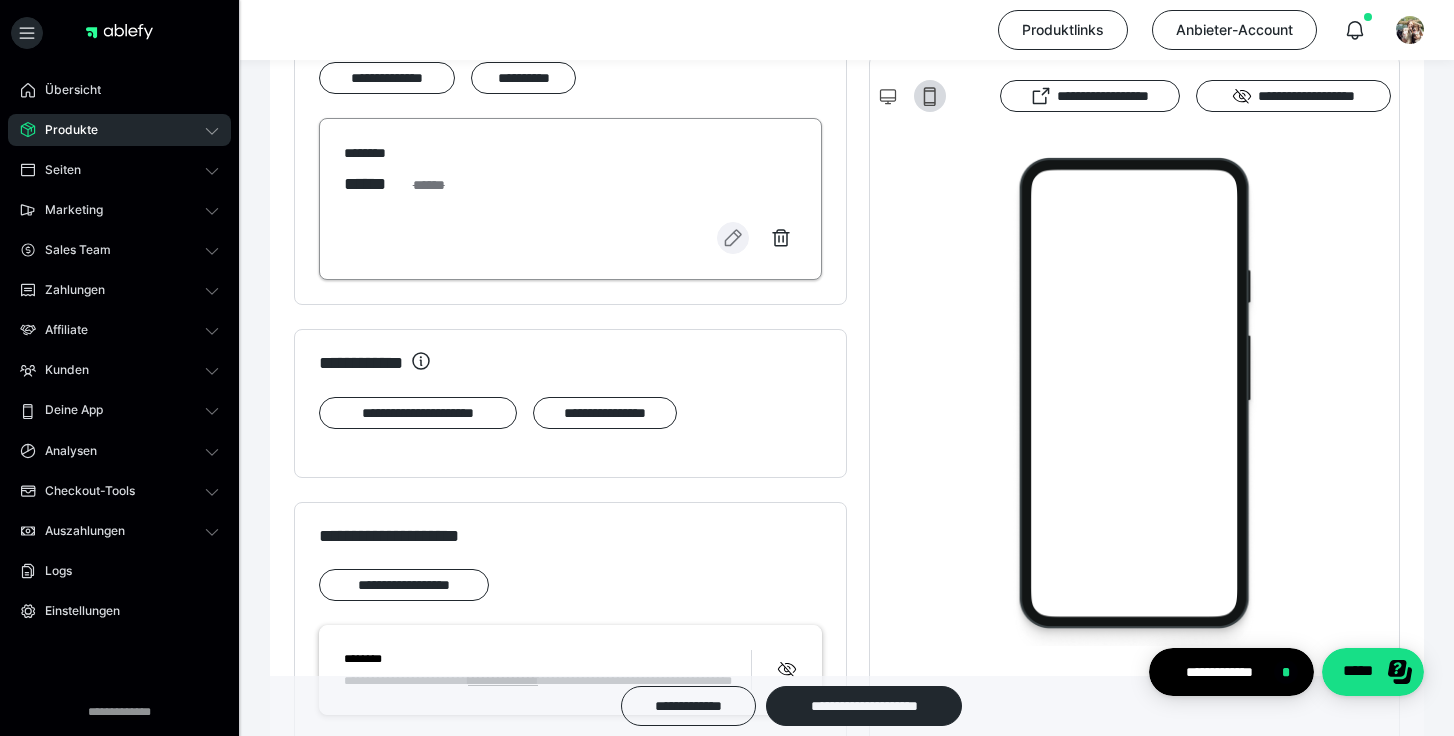 click 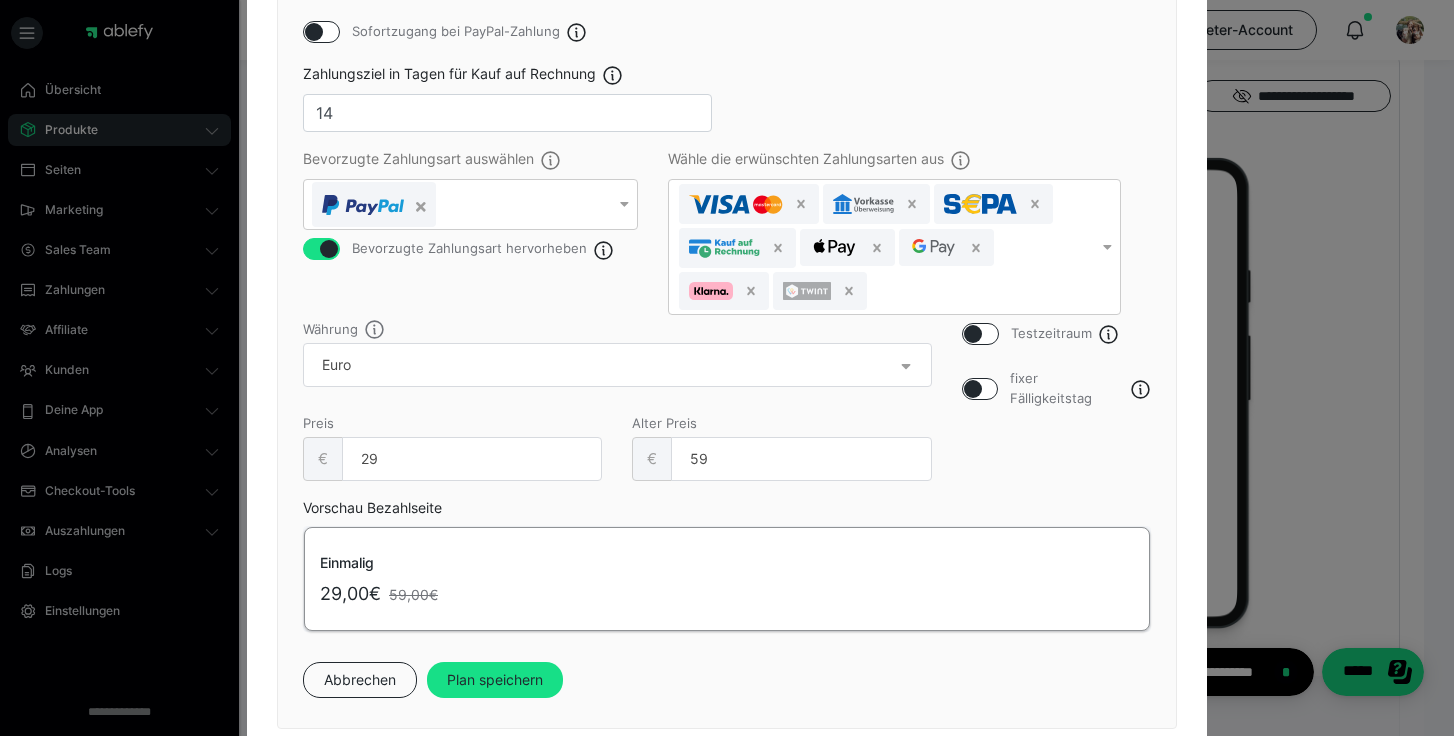 scroll, scrollTop: 512, scrollLeft: 0, axis: vertical 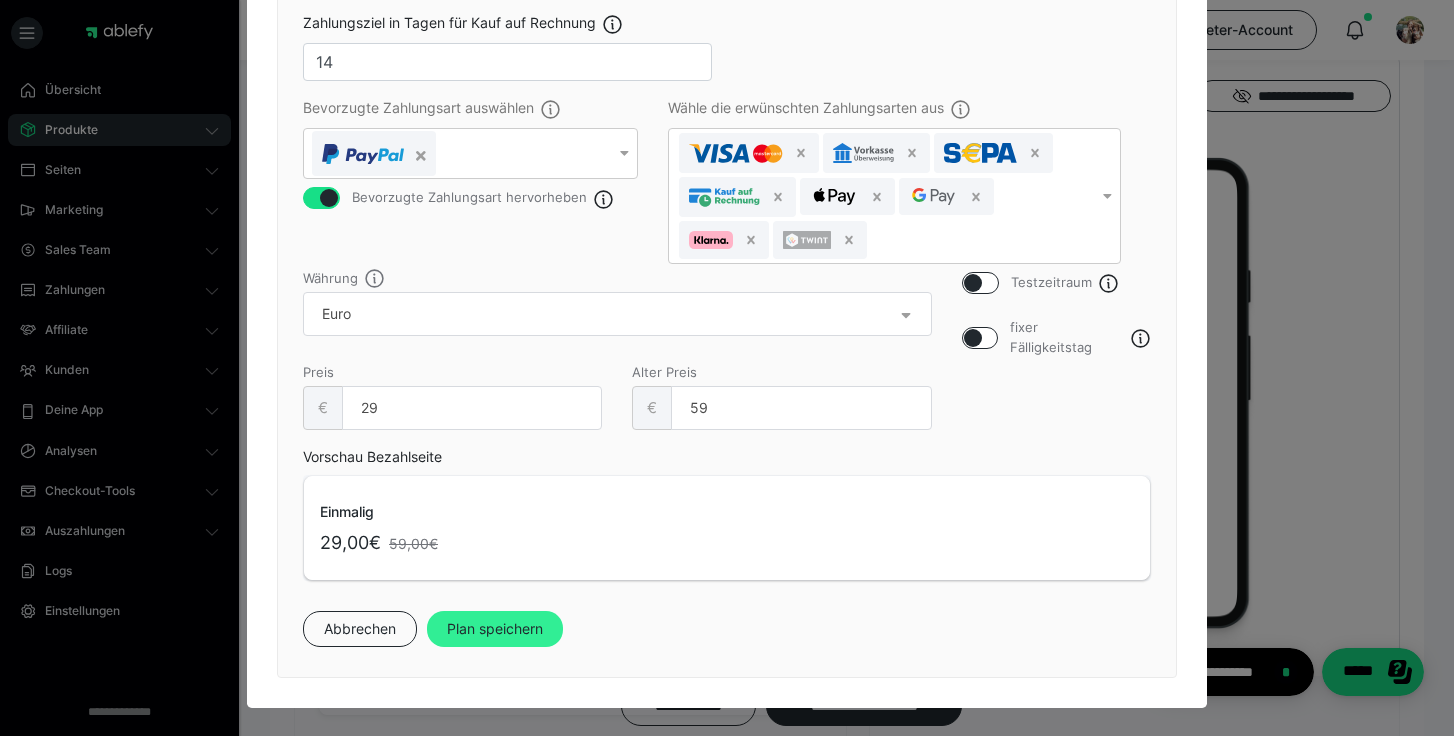 click on "Plan speichern" at bounding box center [495, 629] 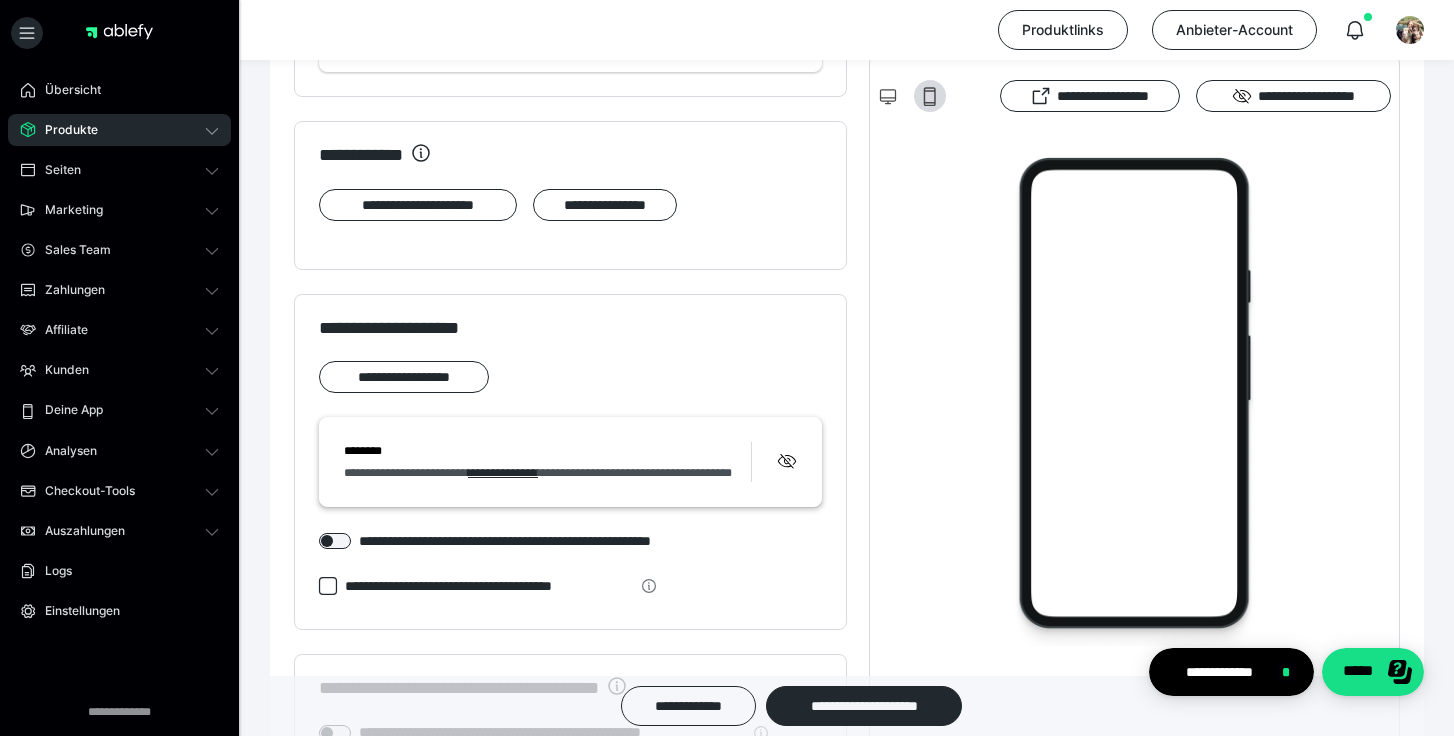 scroll, scrollTop: 1484, scrollLeft: 0, axis: vertical 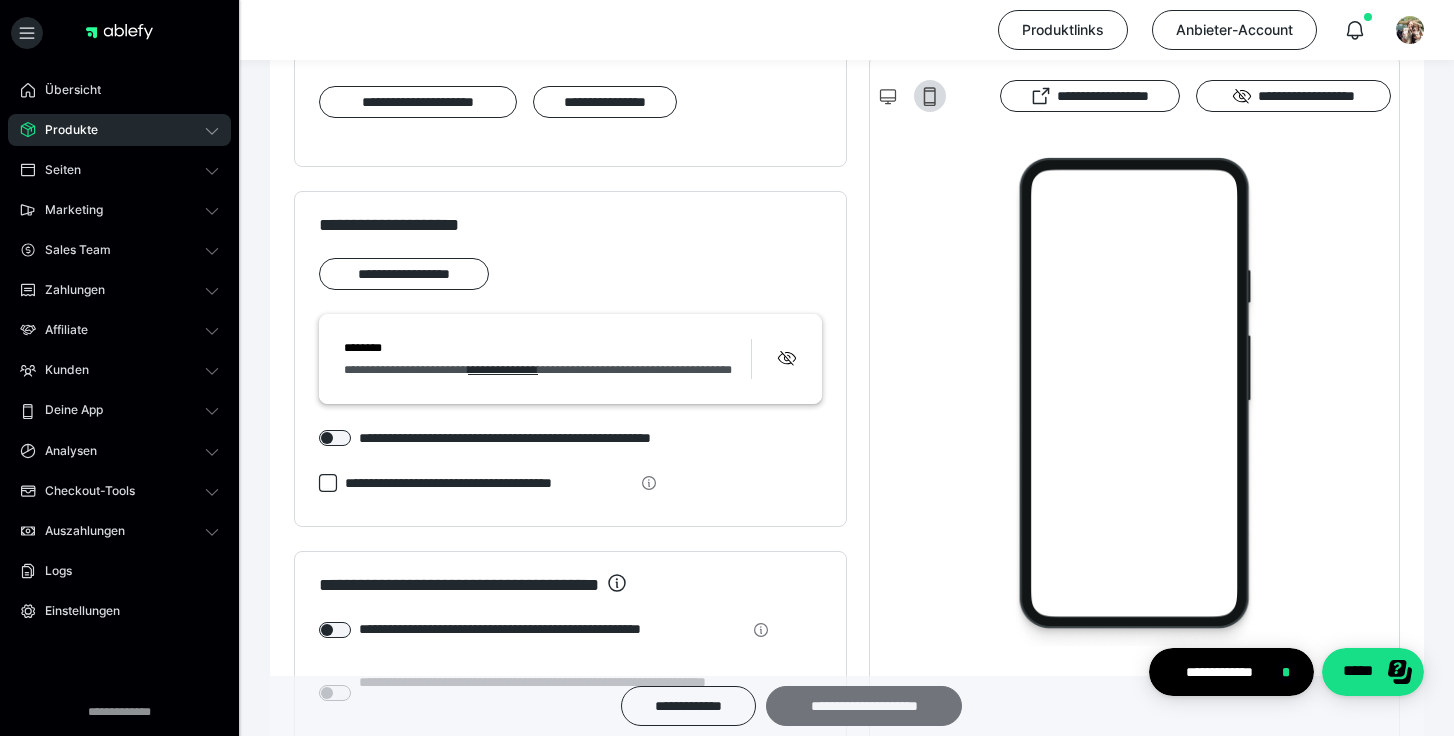 click on "**********" at bounding box center [864, 706] 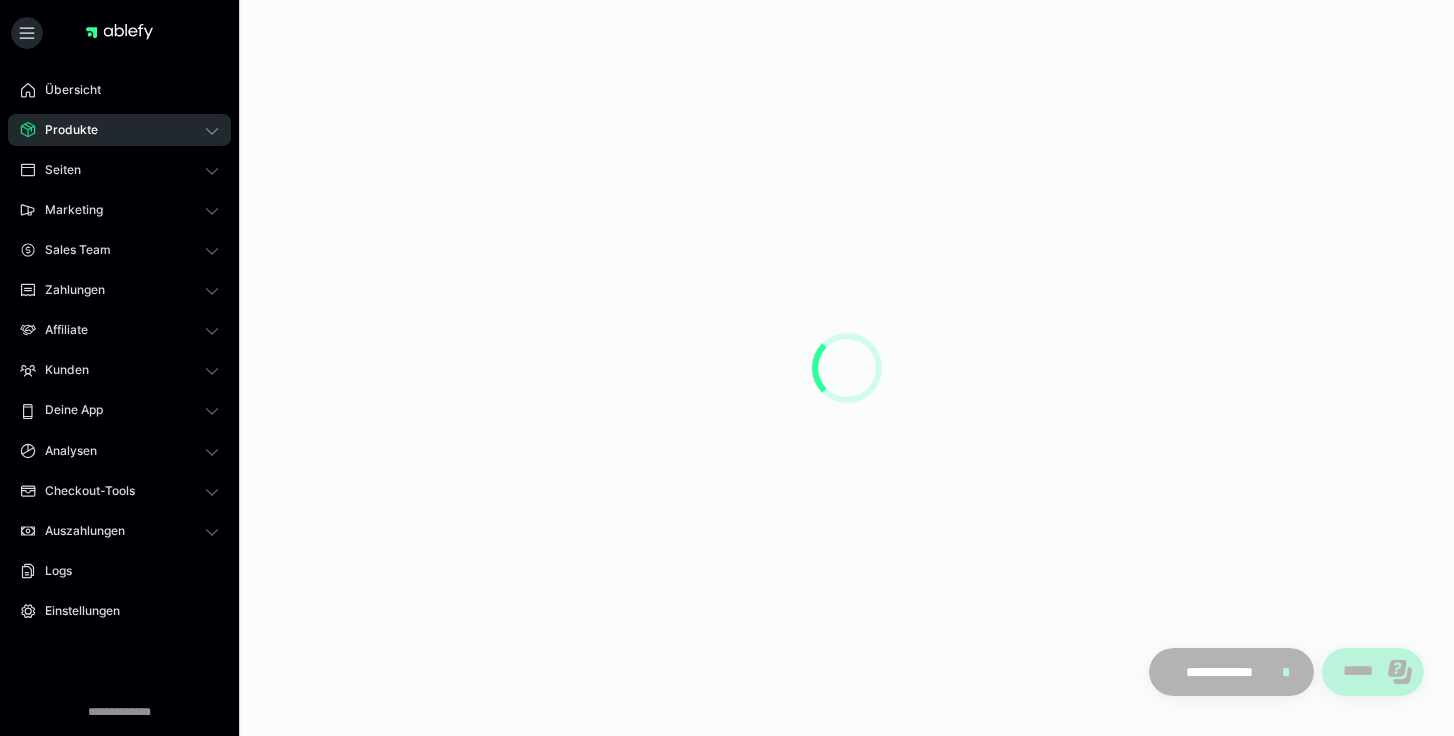scroll, scrollTop: 0, scrollLeft: 0, axis: both 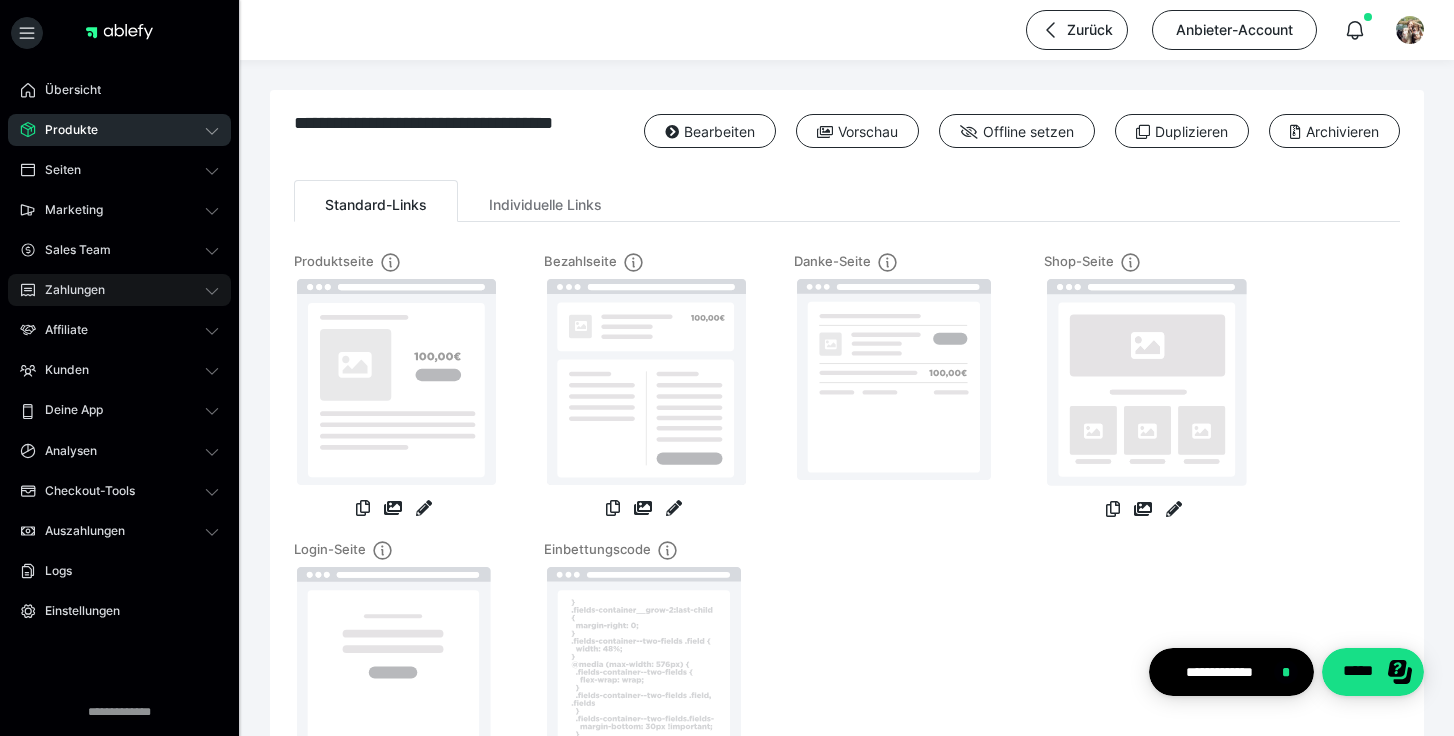 click on "Zahlungen" at bounding box center (68, 290) 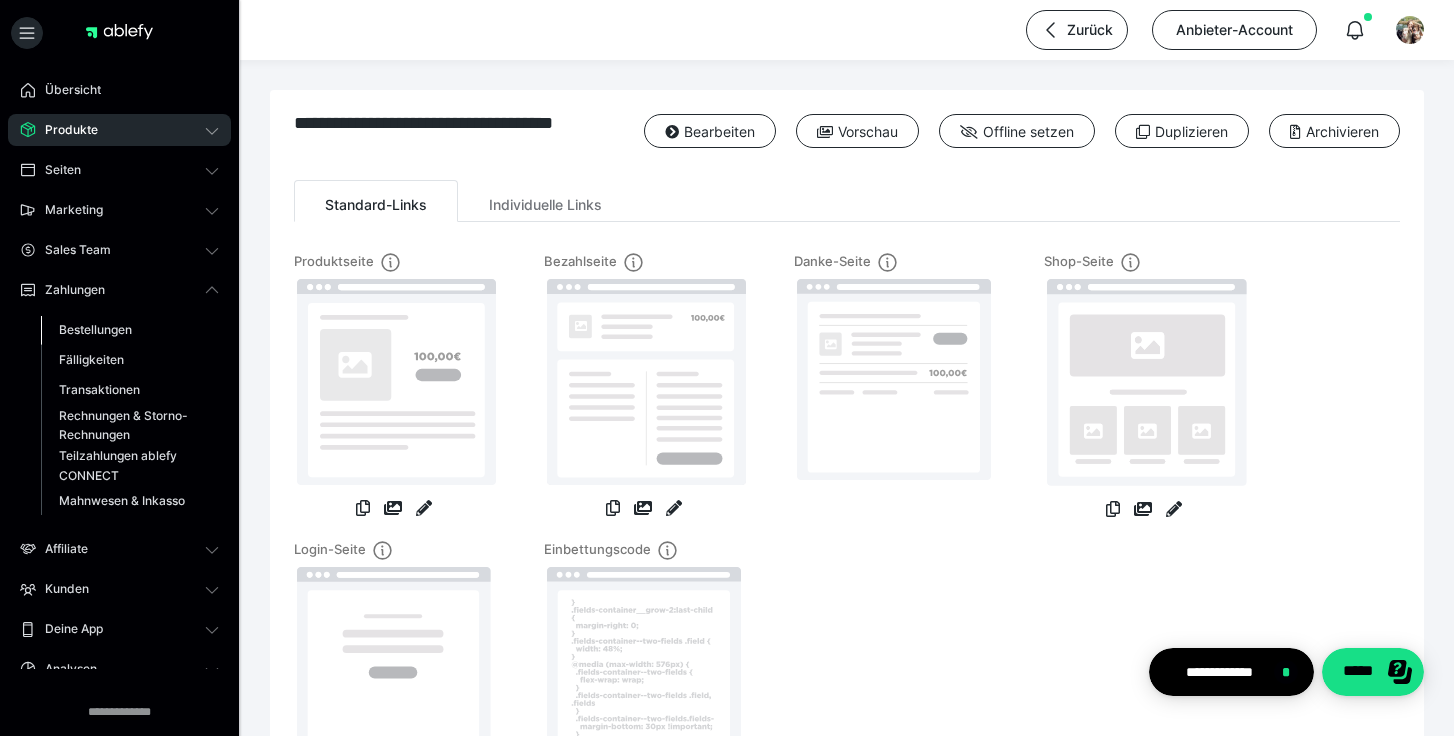 click on "Bestellungen" at bounding box center (95, 329) 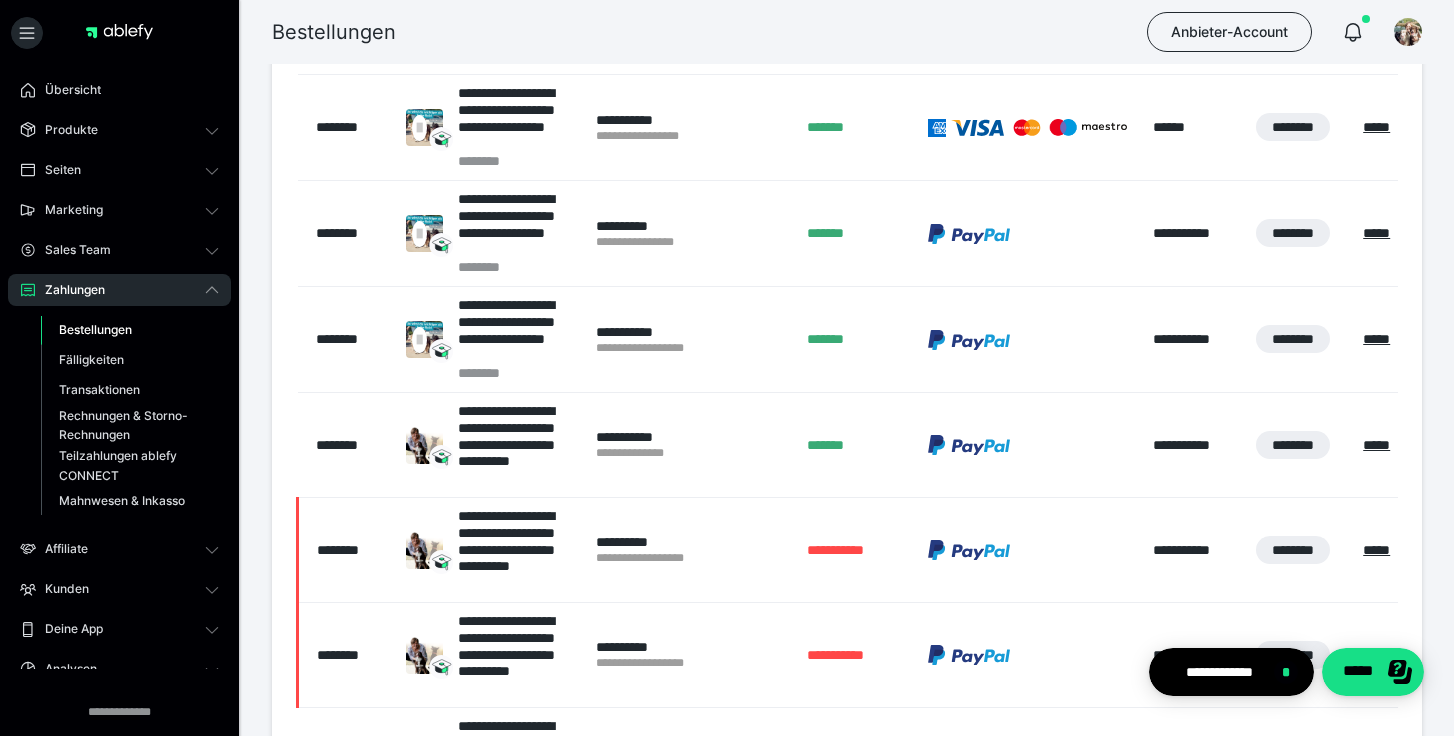 scroll, scrollTop: 1547, scrollLeft: 0, axis: vertical 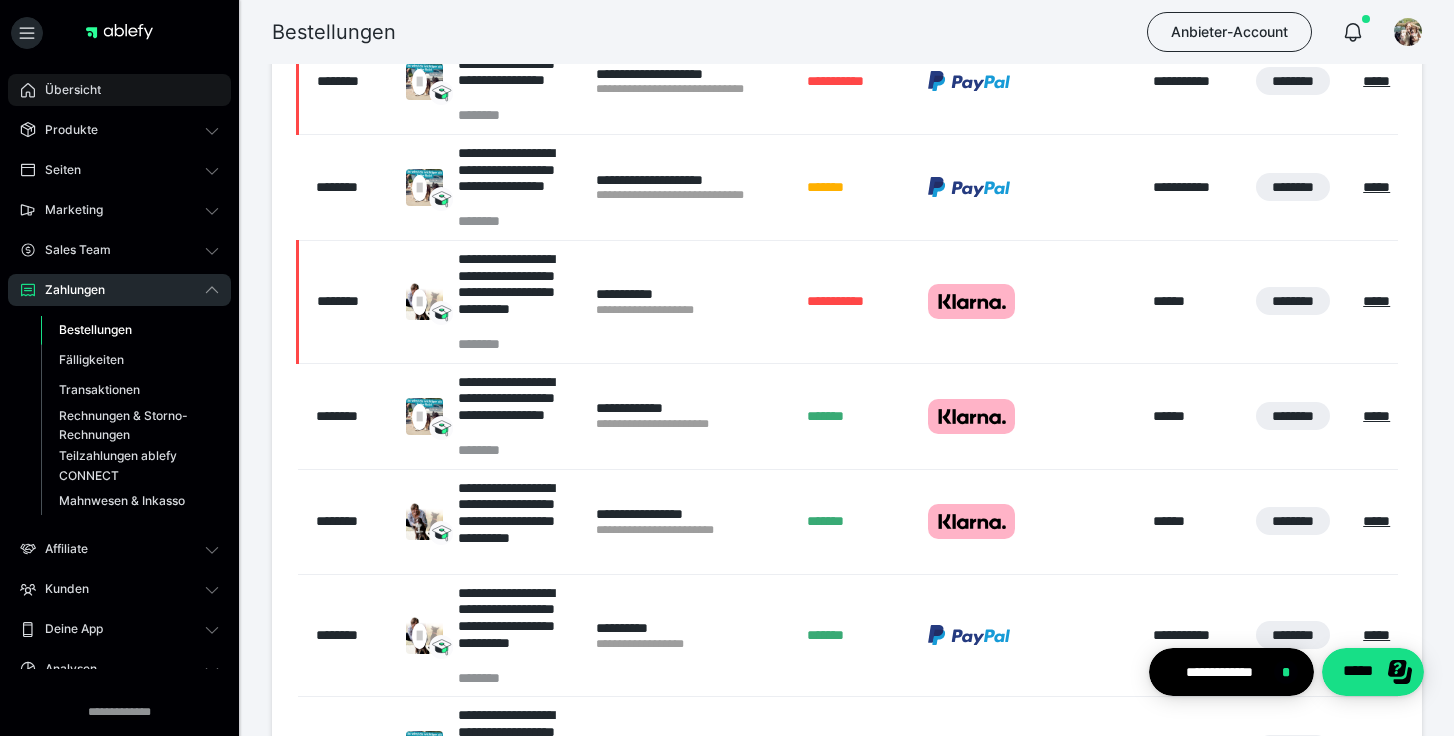 click on "Übersicht" at bounding box center [119, 90] 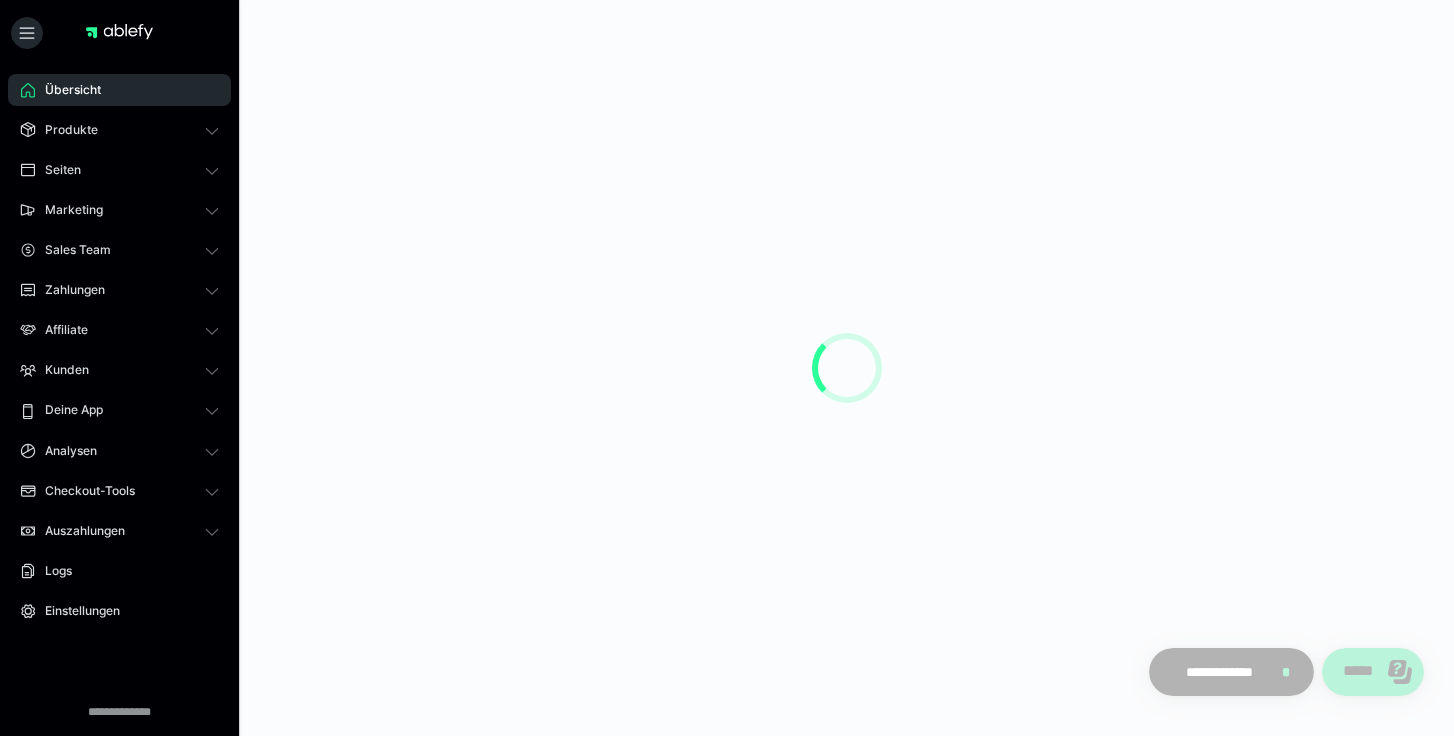 scroll, scrollTop: 0, scrollLeft: 0, axis: both 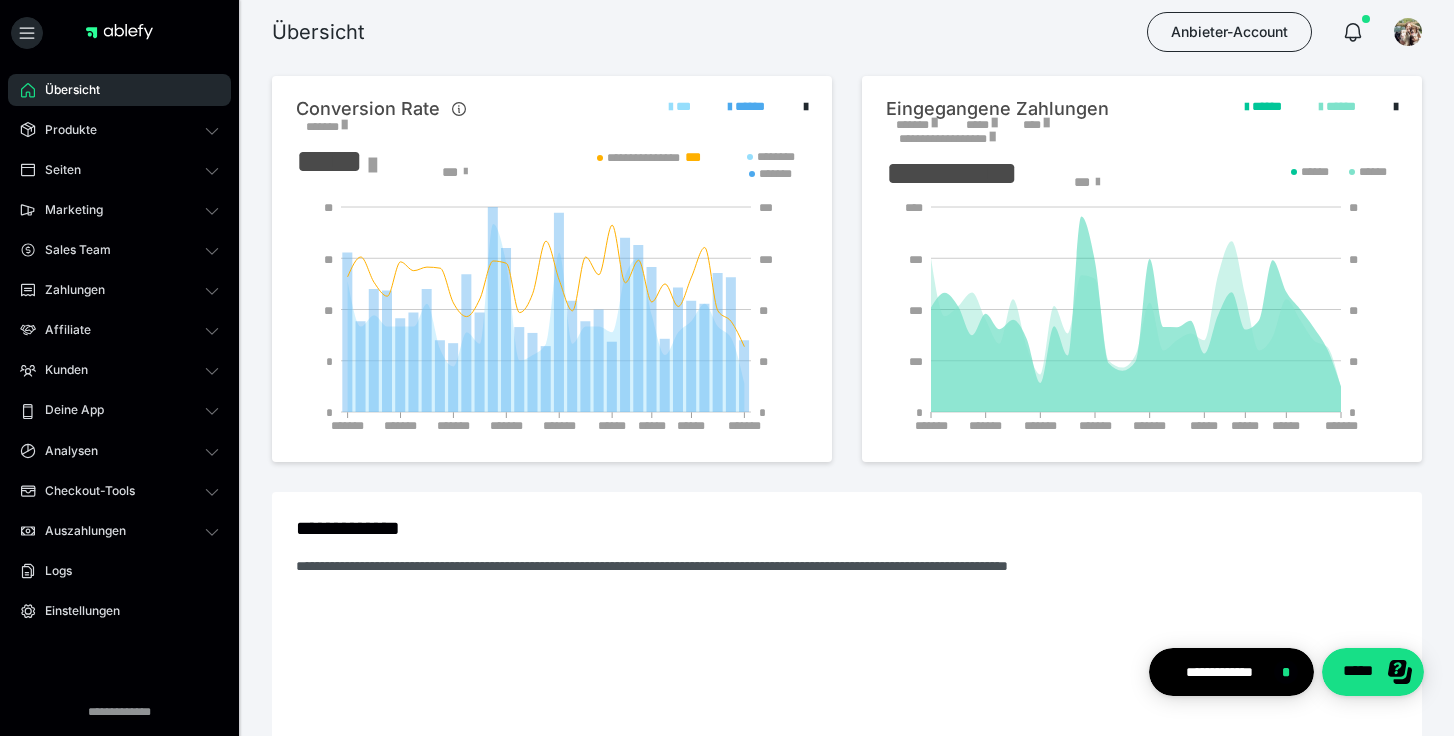 click on "*******" at bounding box center [916, 125] 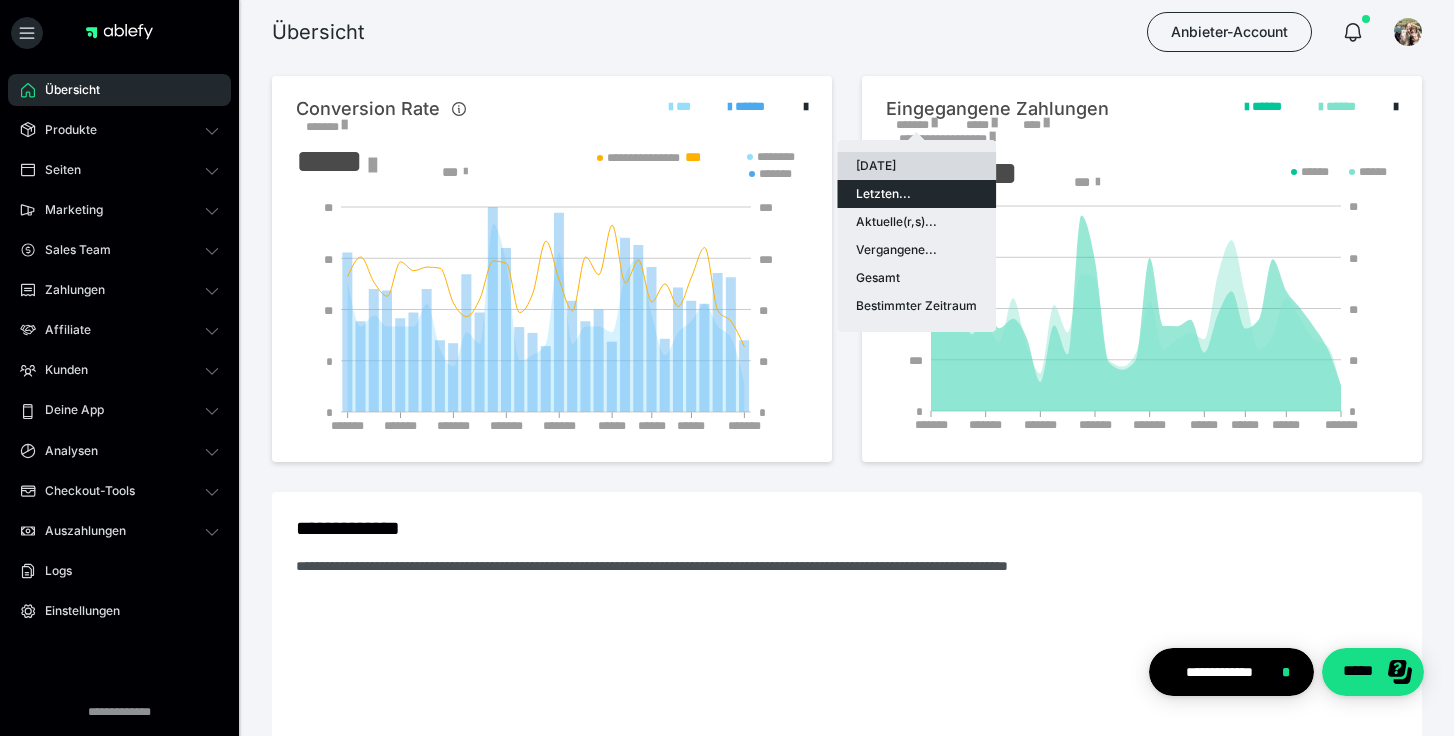 click on "[DATE]" at bounding box center (916, 166) 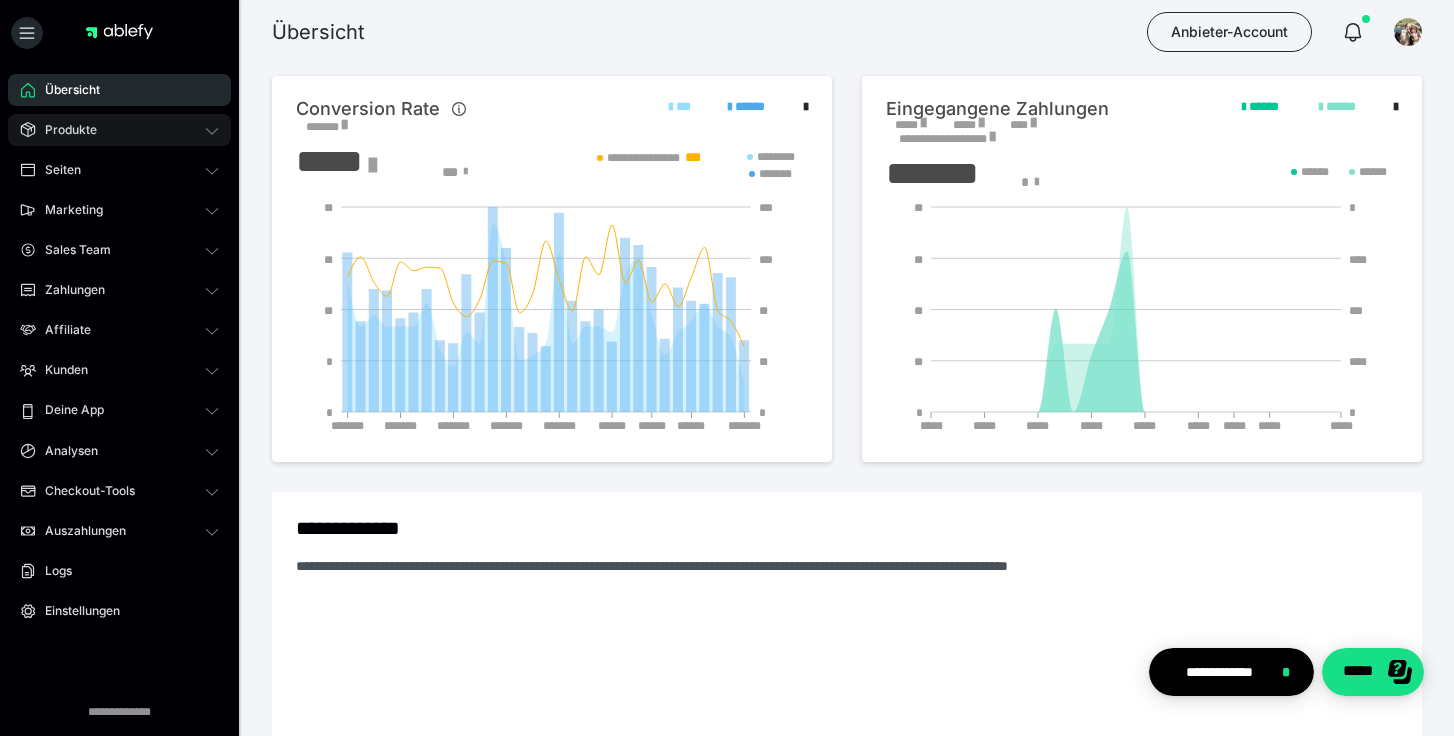 click on "Produkte" at bounding box center (119, 130) 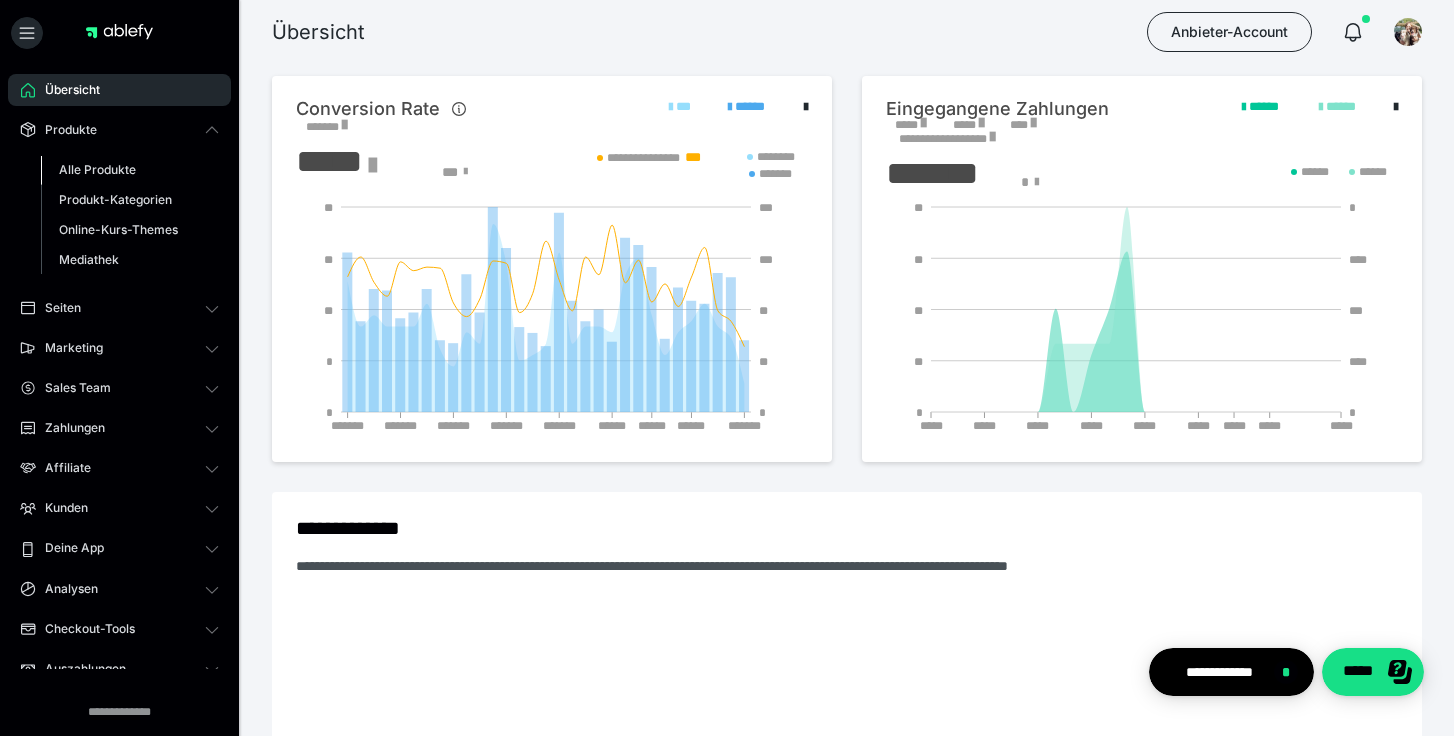 click on "Alle Produkte" at bounding box center [97, 169] 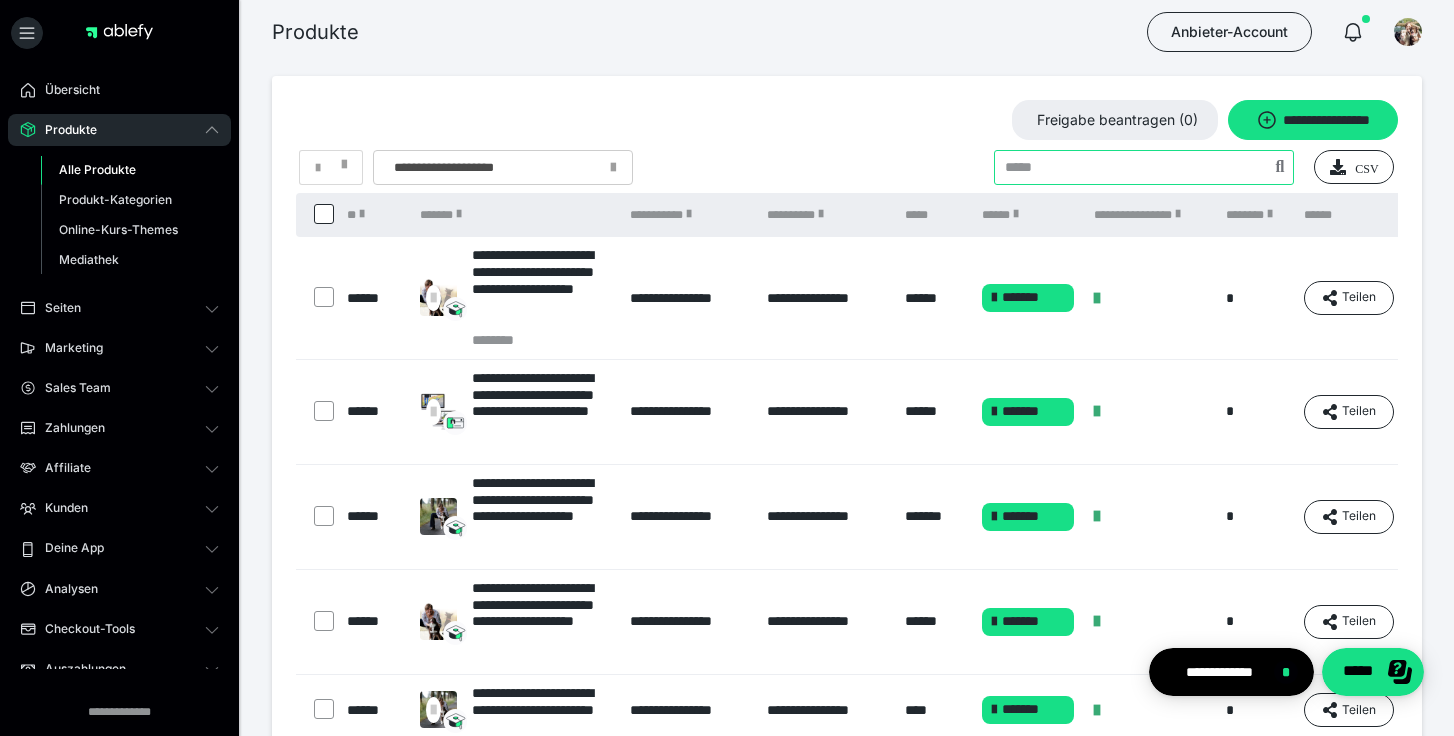 click at bounding box center [1144, 167] 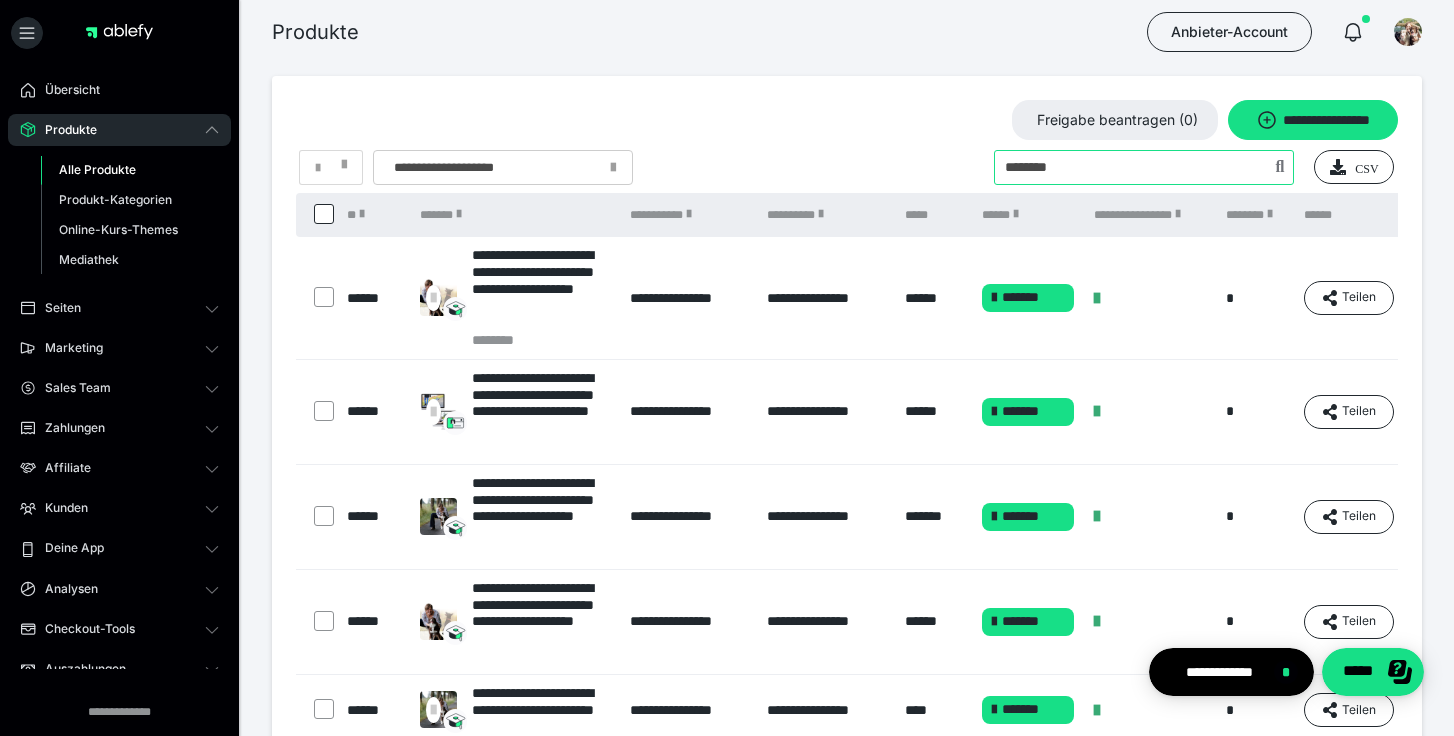 type on "********" 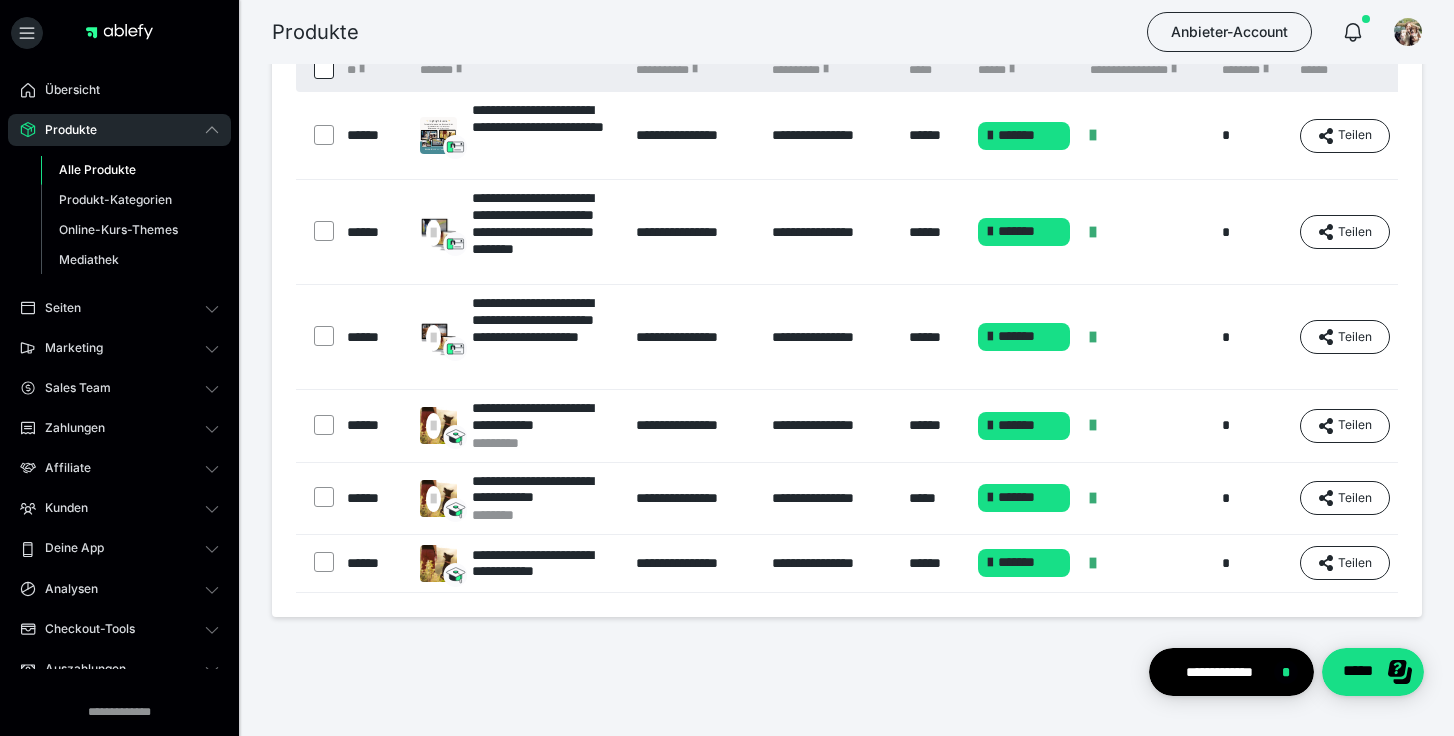 scroll, scrollTop: 146, scrollLeft: 0, axis: vertical 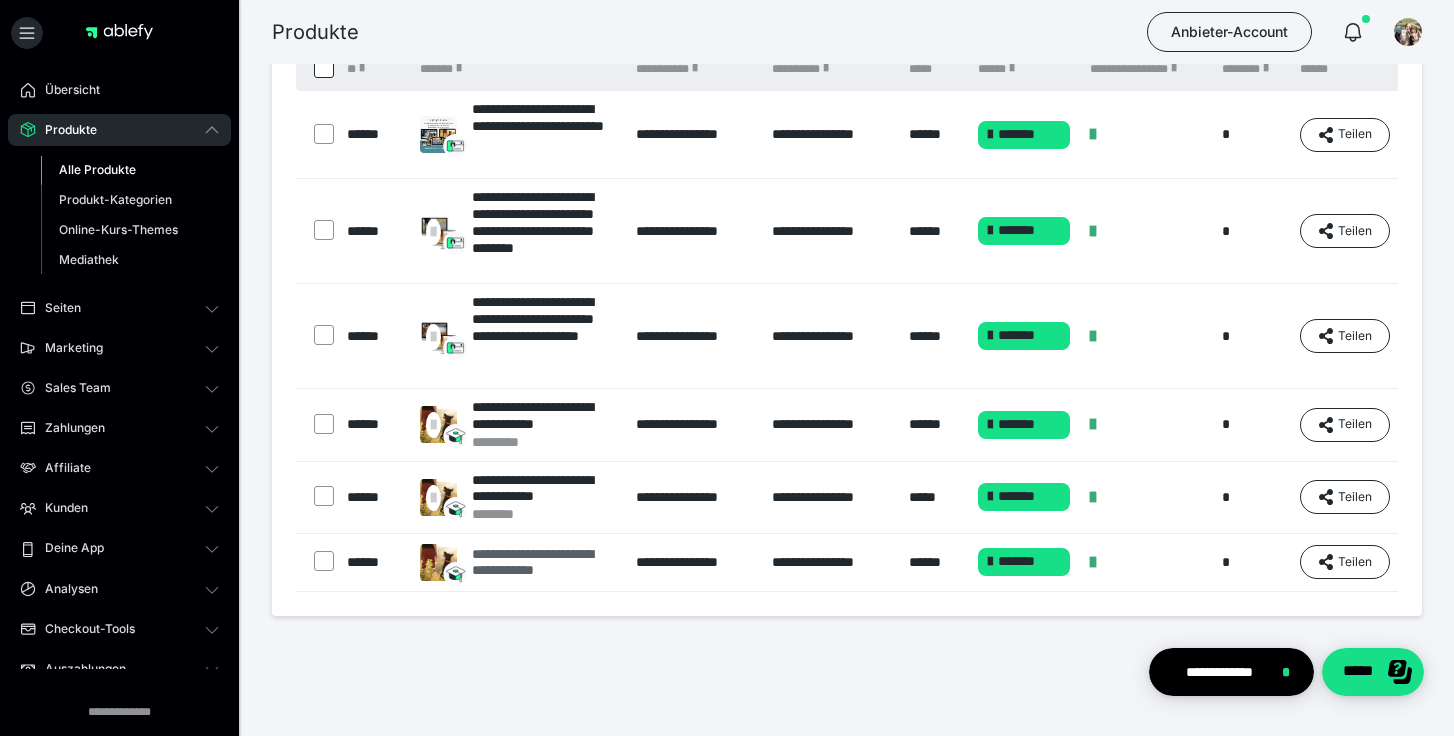 click on "**********" at bounding box center [544, 563] 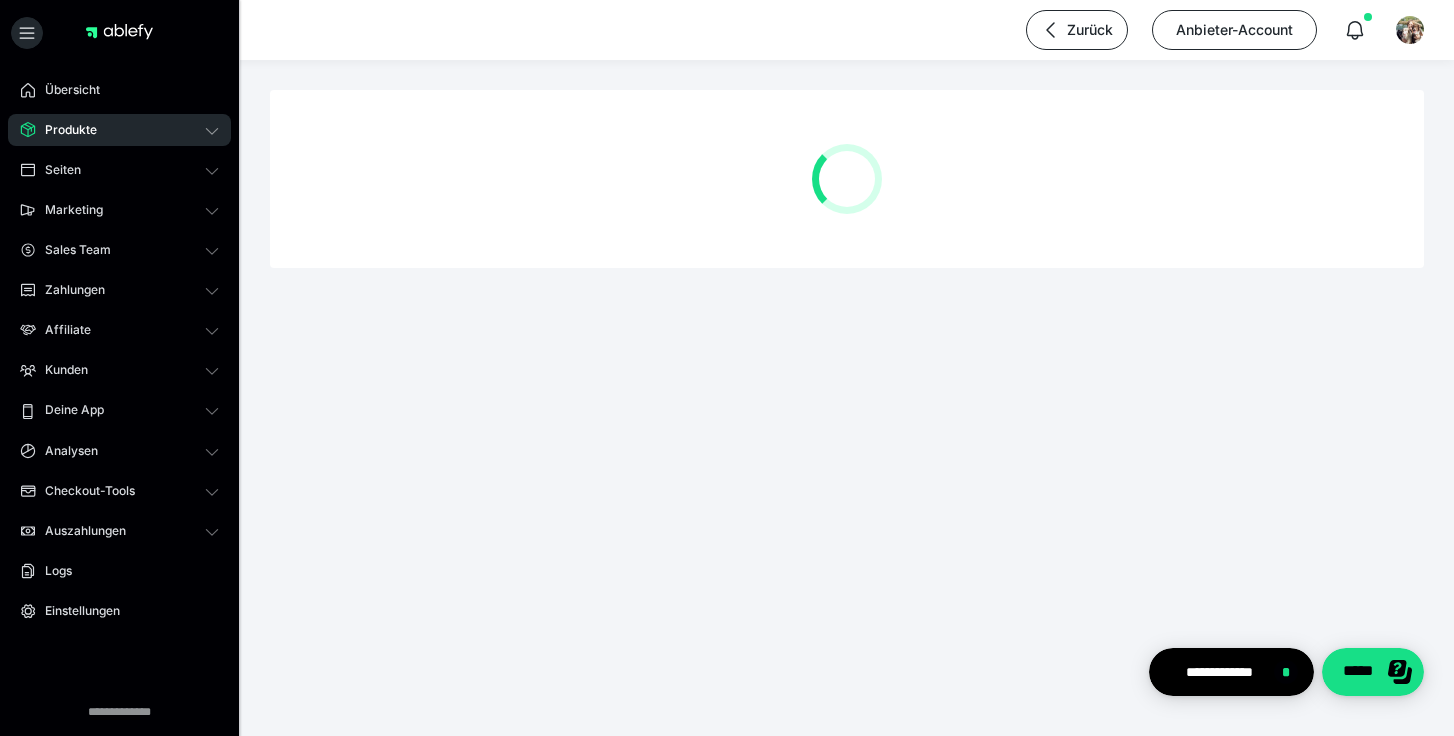 scroll, scrollTop: 0, scrollLeft: 0, axis: both 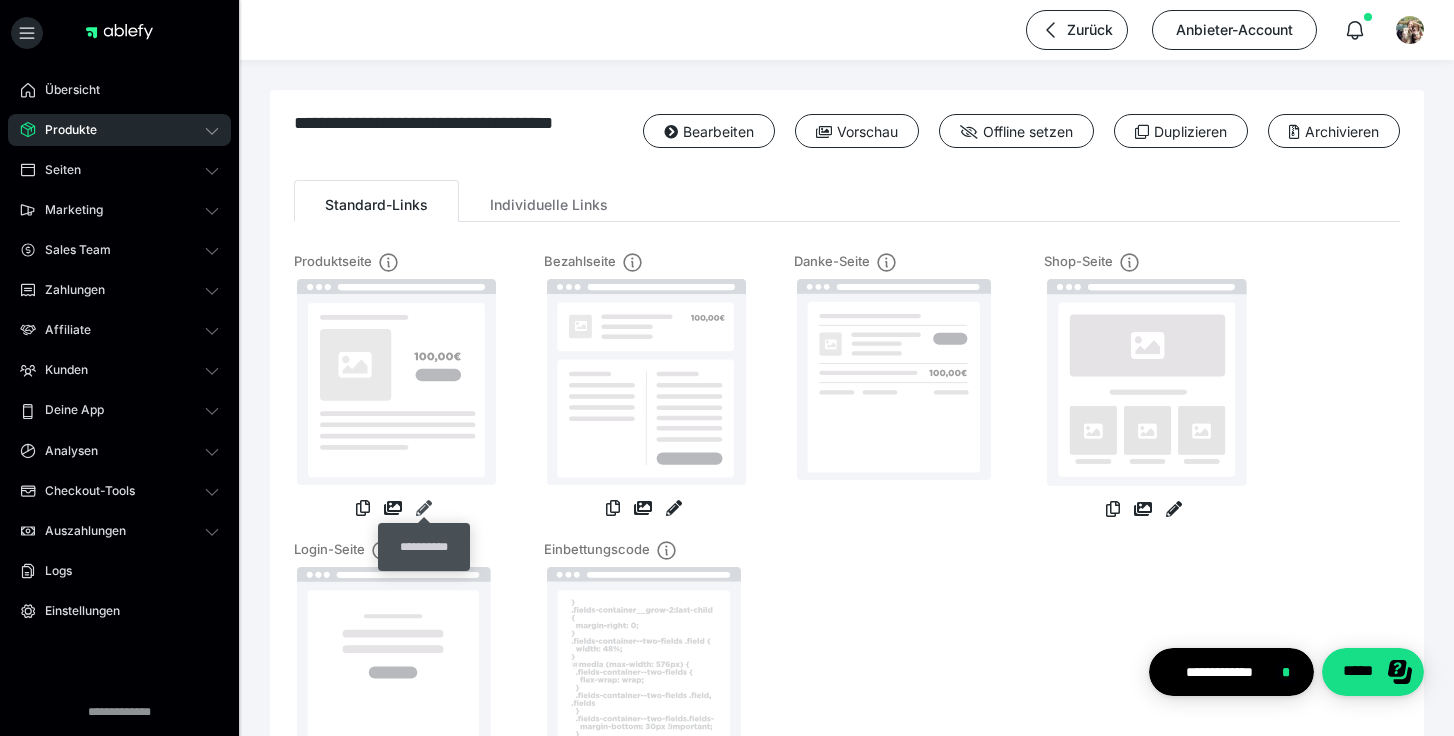 click at bounding box center (424, 508) 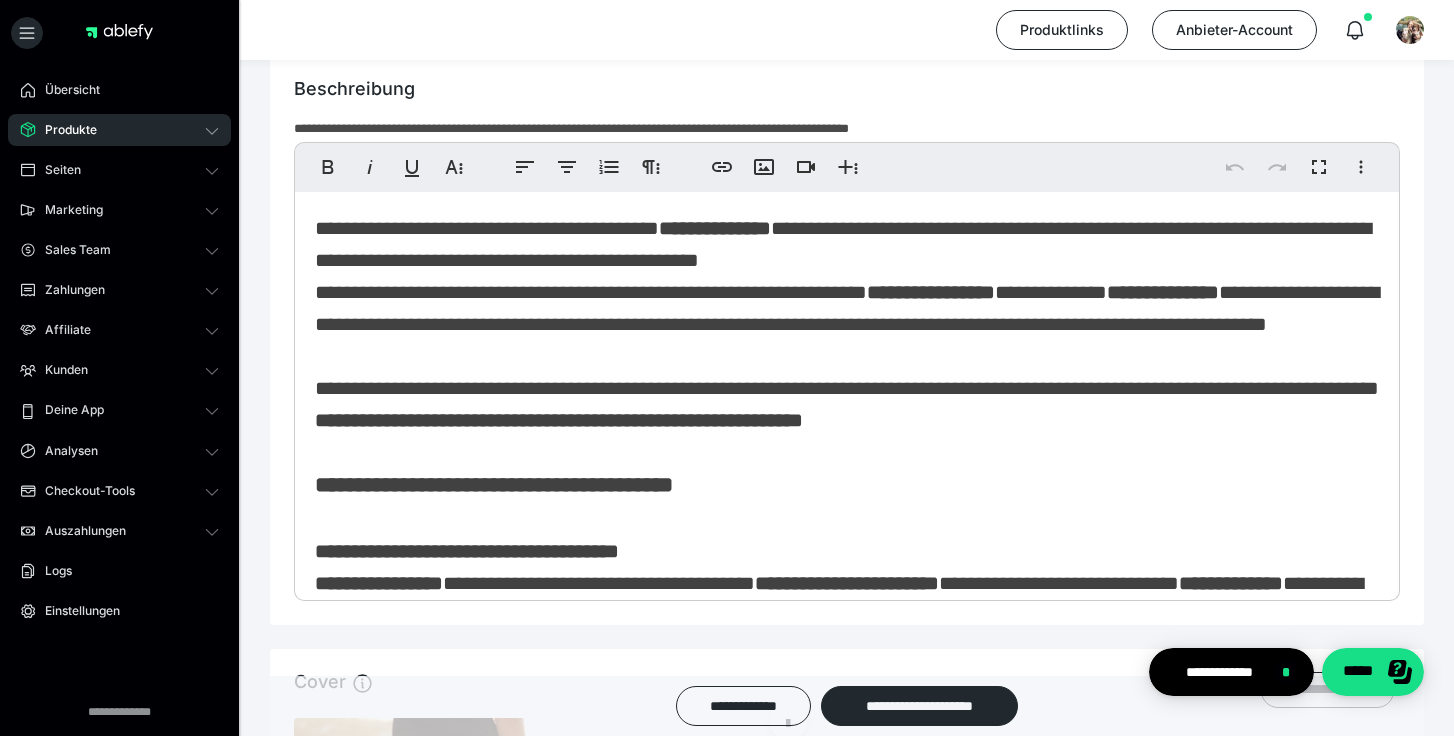 scroll, scrollTop: 1294, scrollLeft: 0, axis: vertical 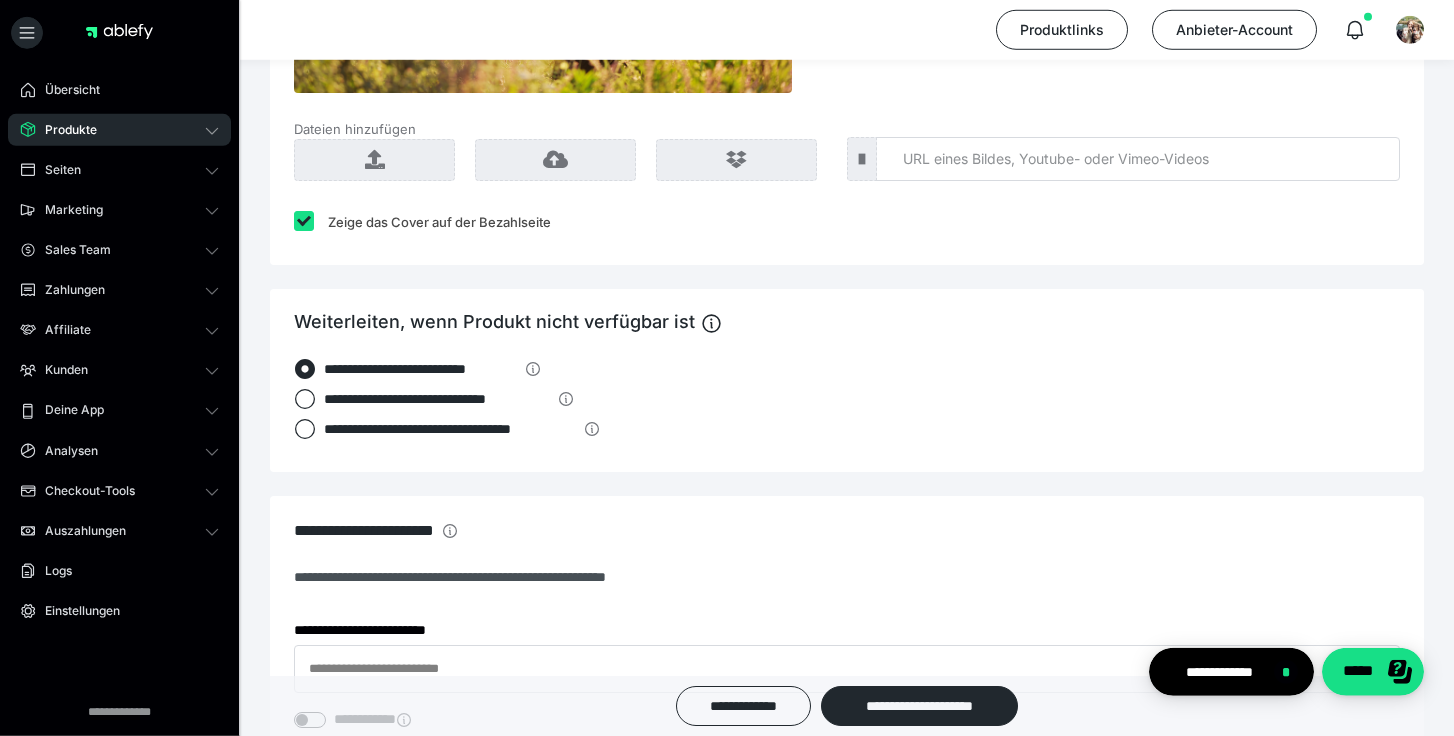 click at bounding box center [304, 221] 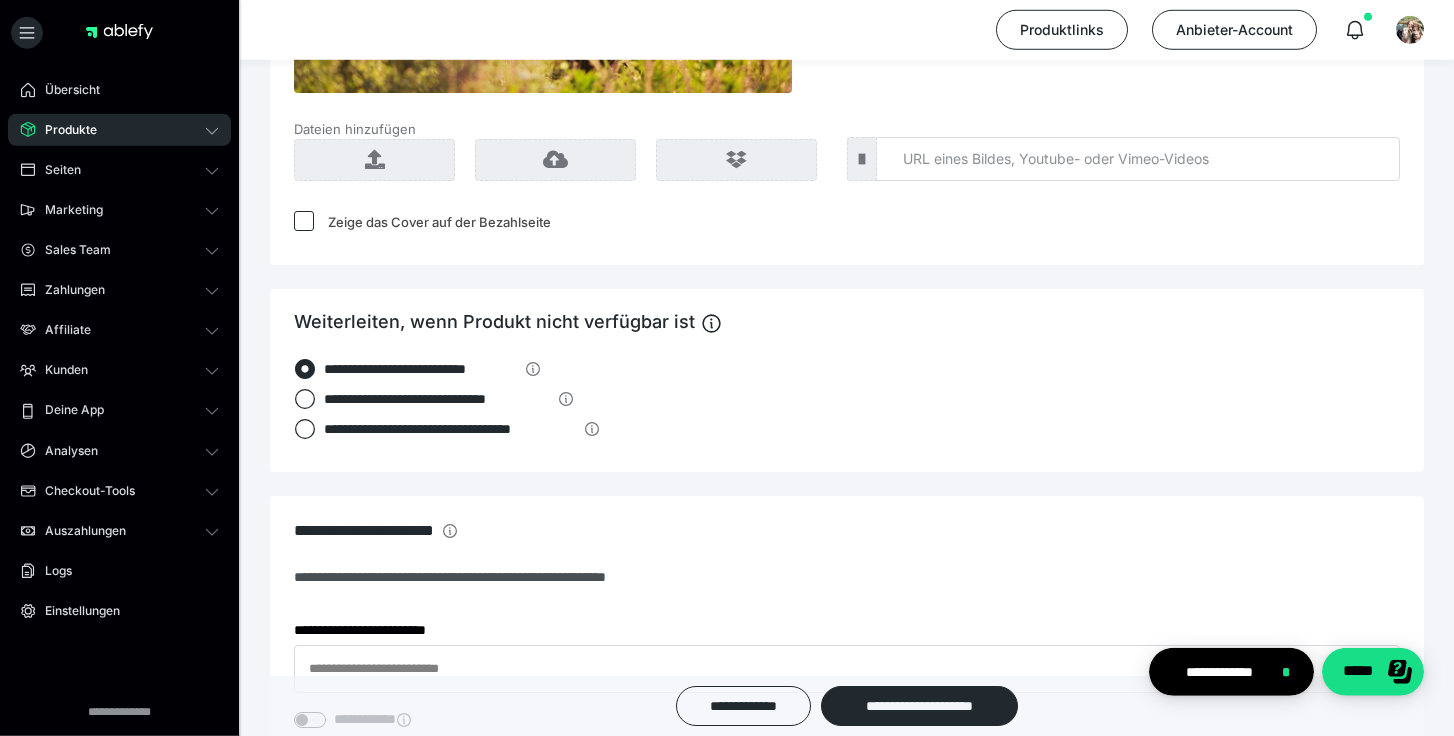 checkbox on "*****" 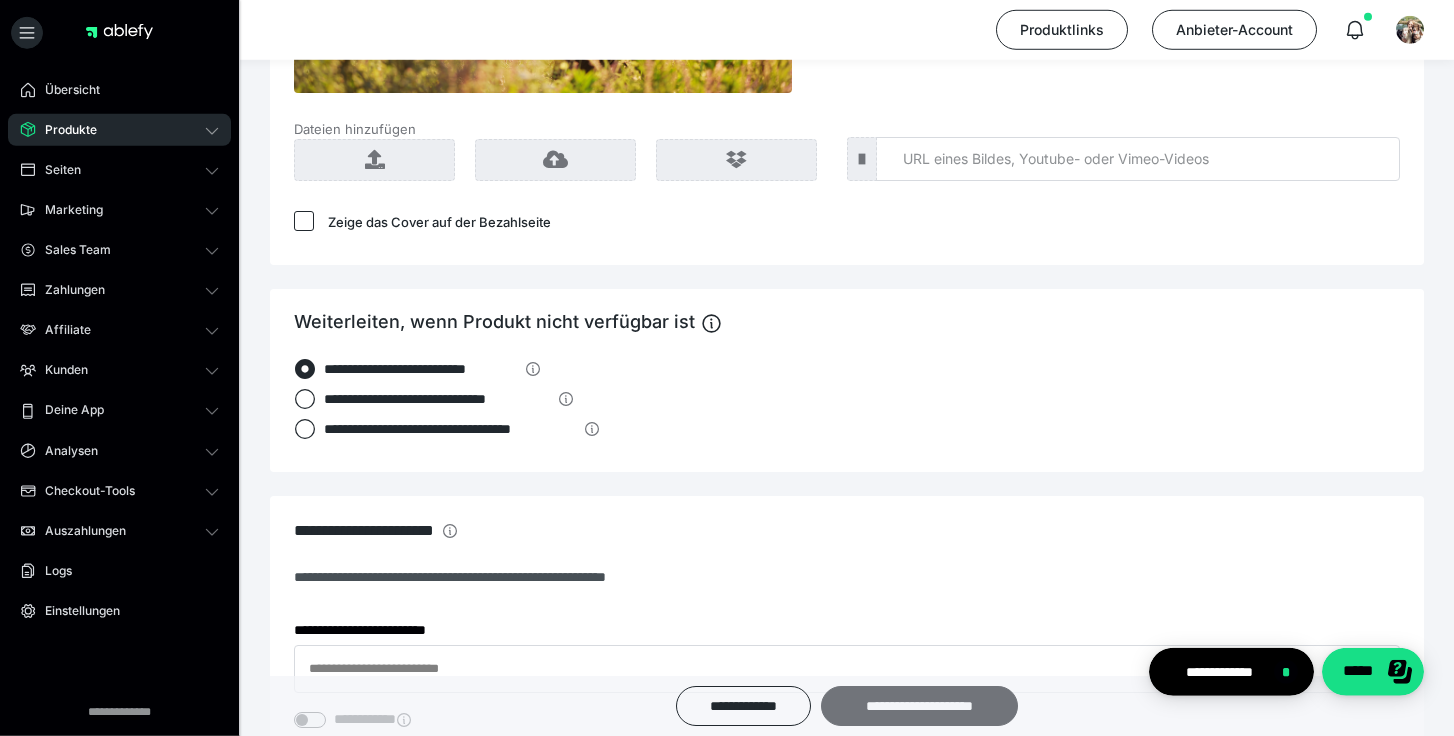 click on "**********" at bounding box center (920, 706) 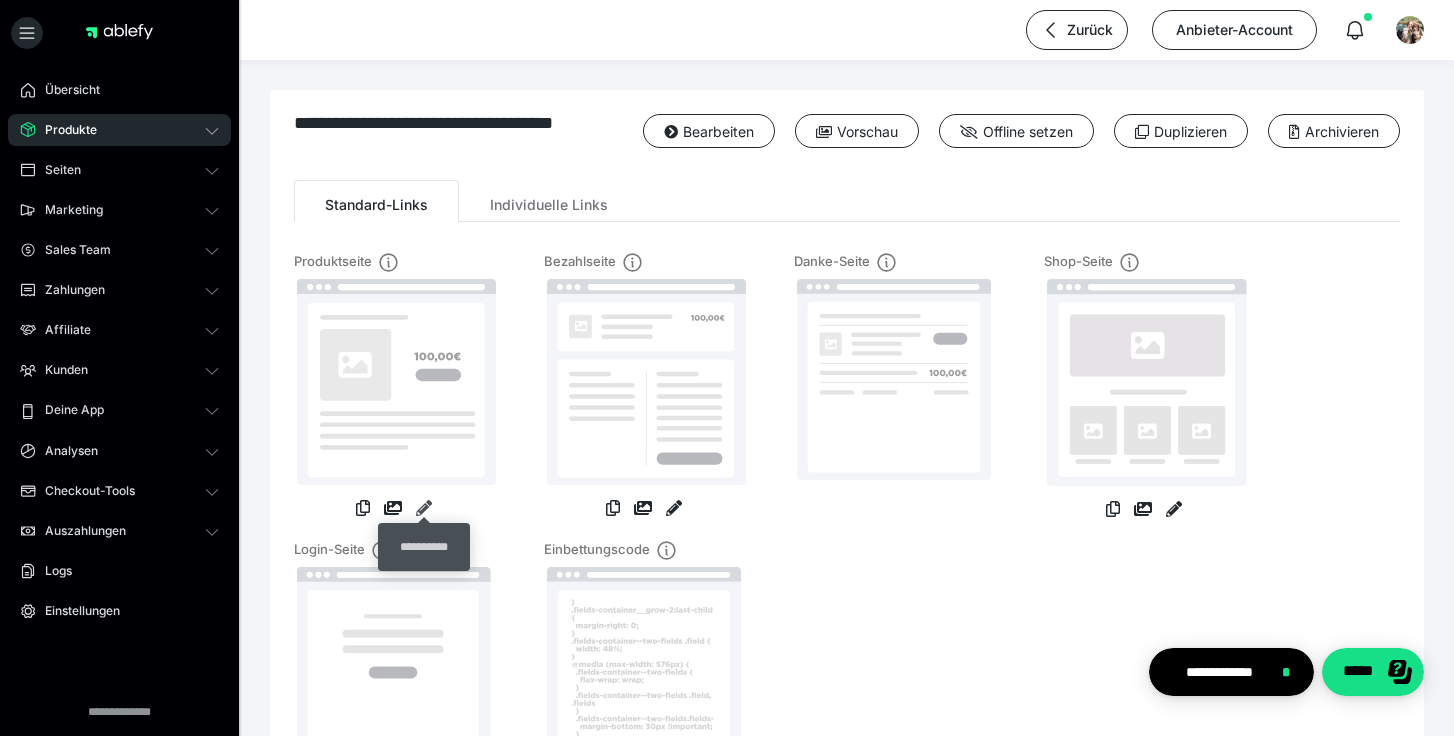 click at bounding box center (424, 508) 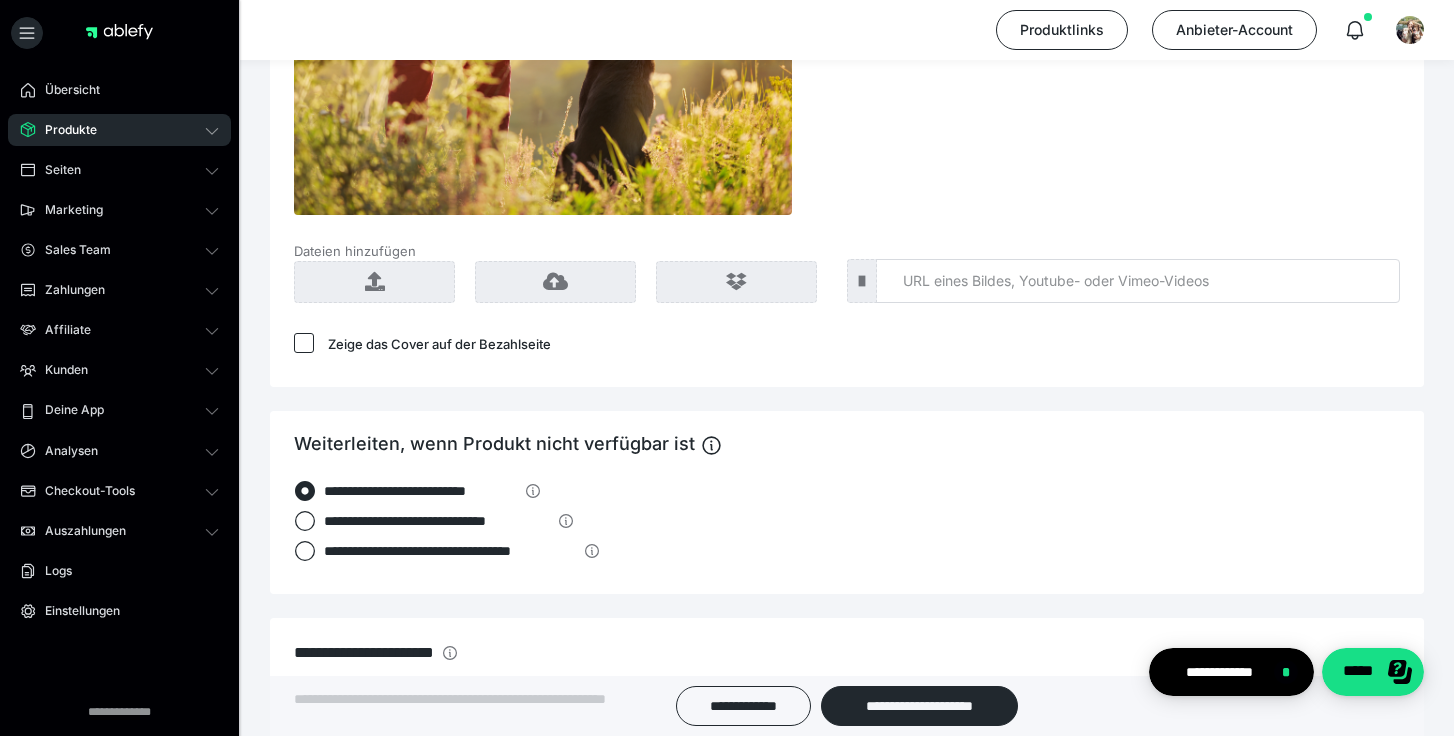 scroll, scrollTop: 2129, scrollLeft: 0, axis: vertical 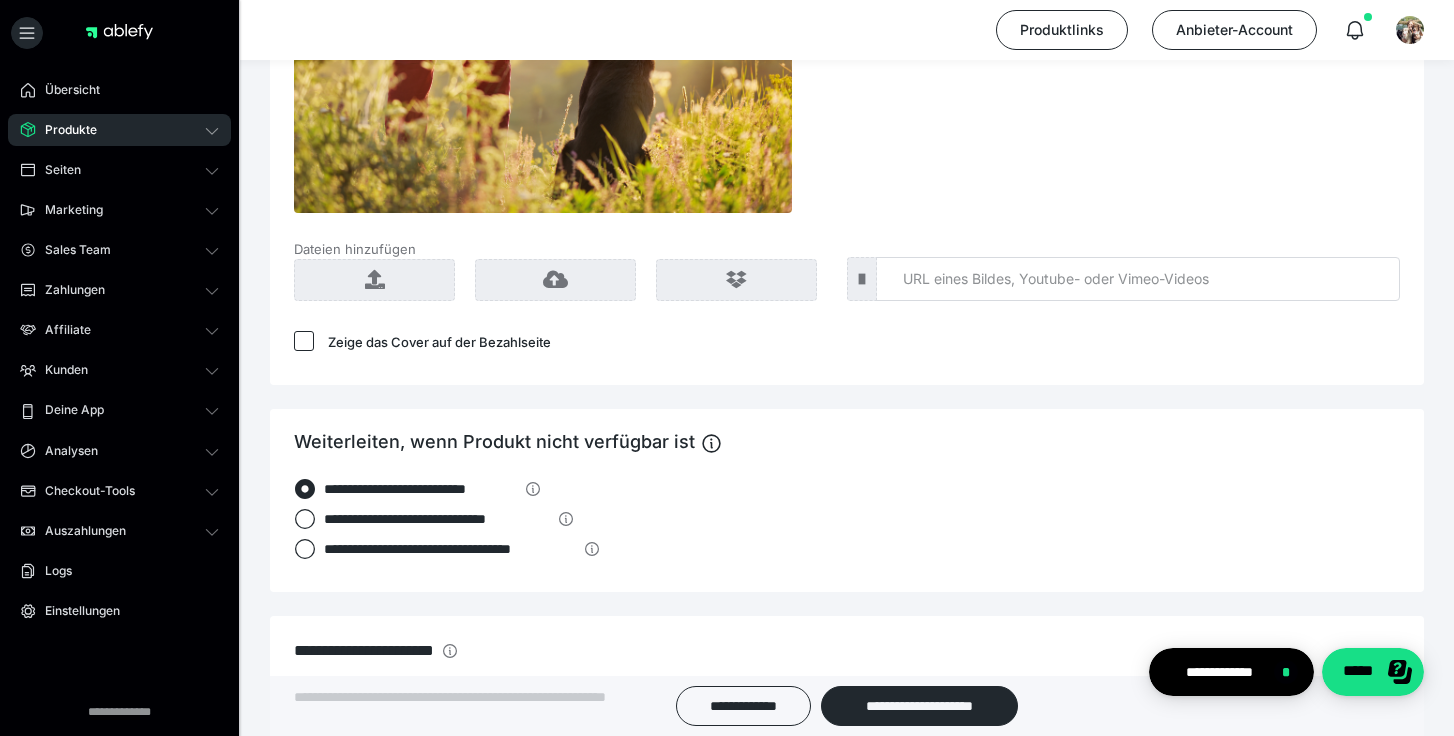 click at bounding box center (304, 341) 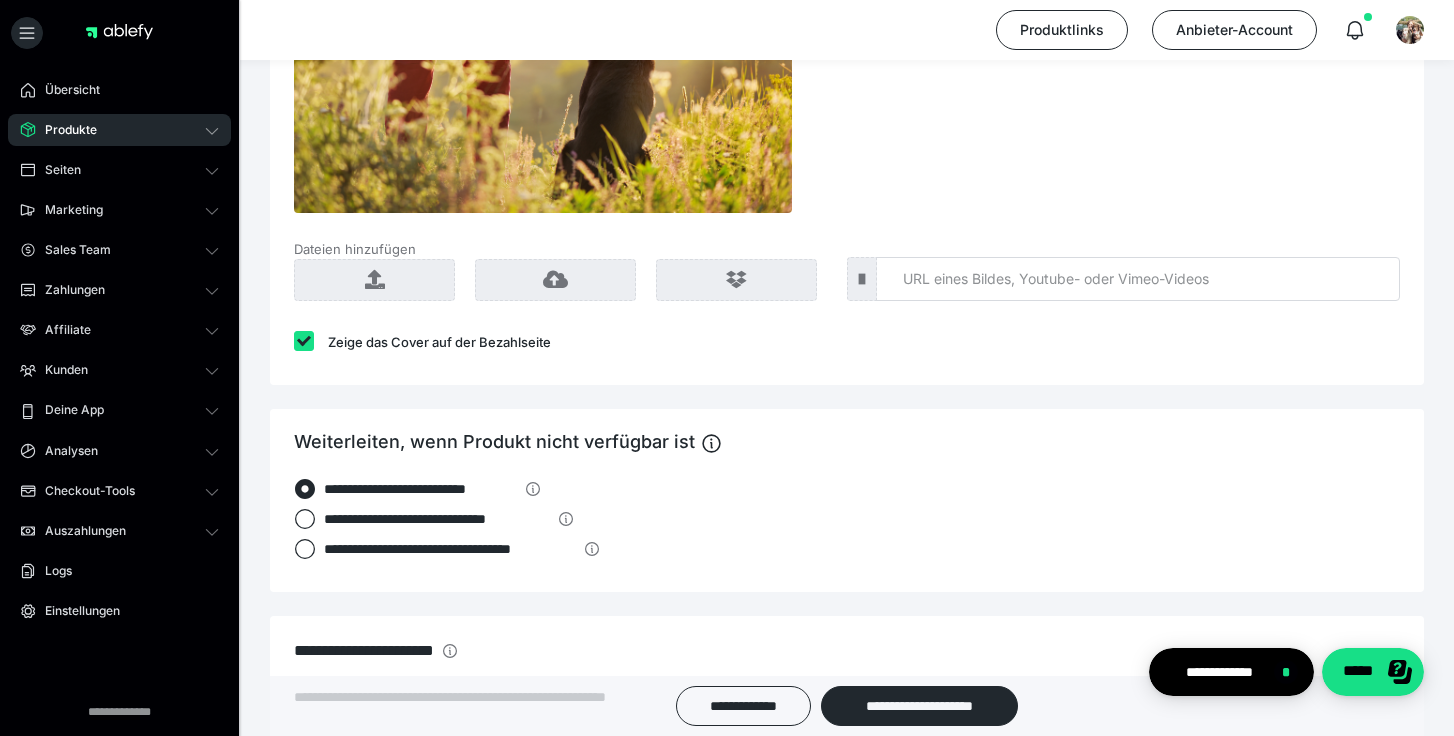 checkbox on "****" 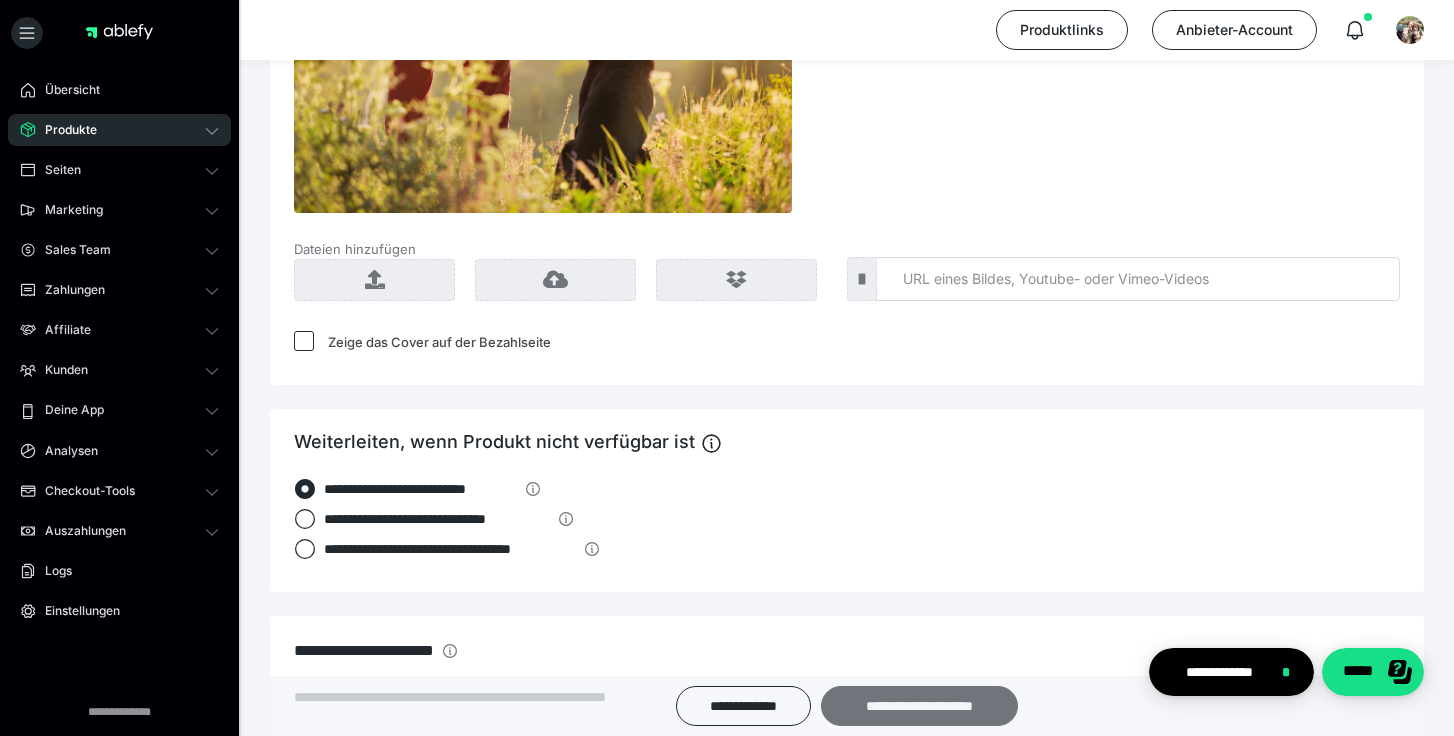 click on "**********" at bounding box center [920, 706] 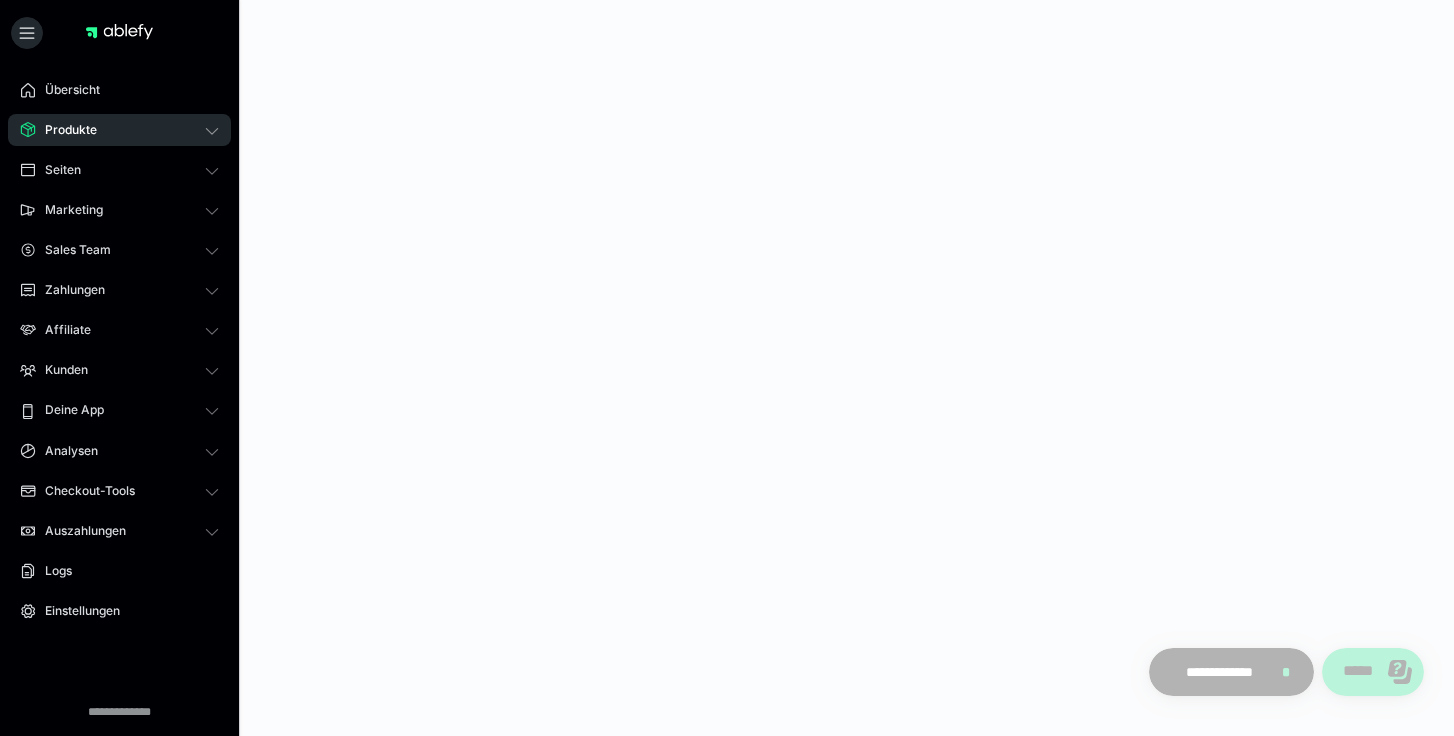 scroll, scrollTop: 0, scrollLeft: 0, axis: both 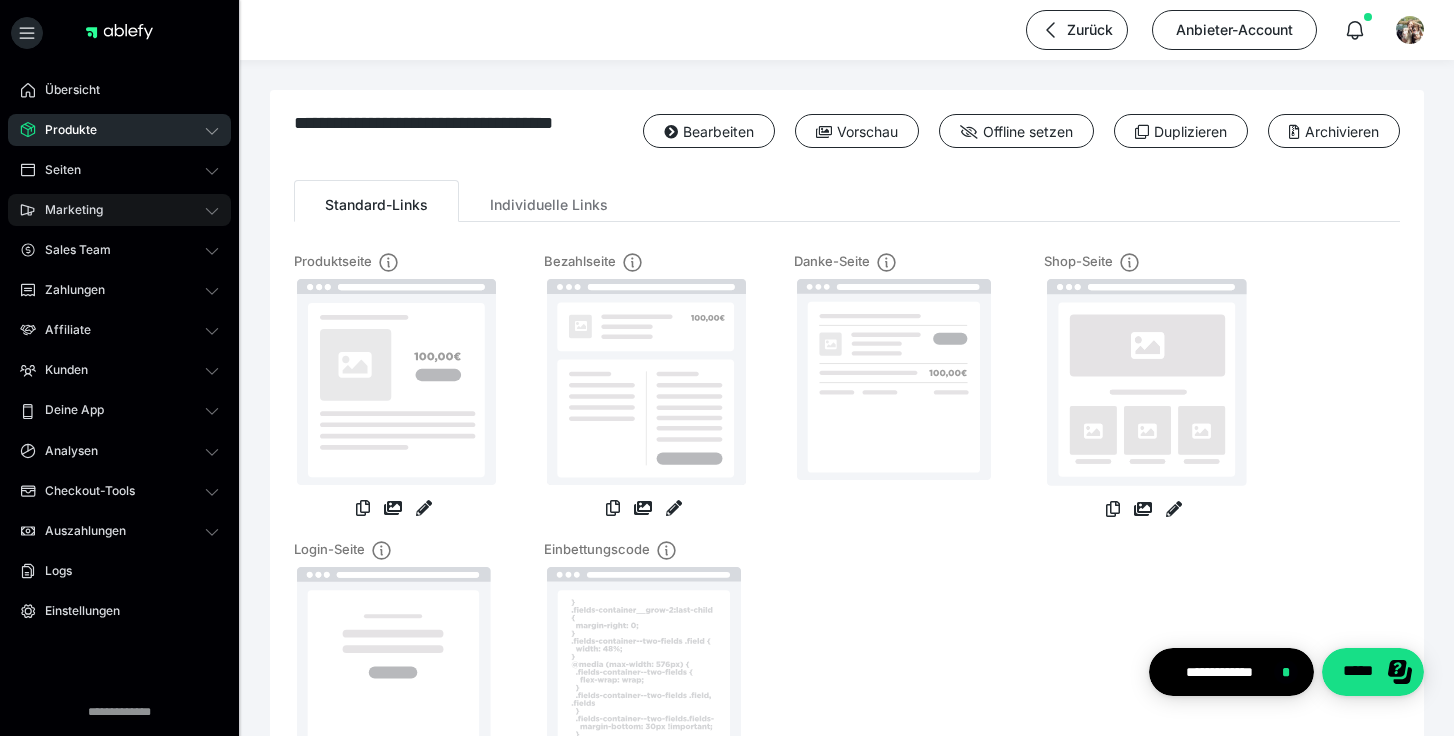 click on "Marketing" at bounding box center (119, 210) 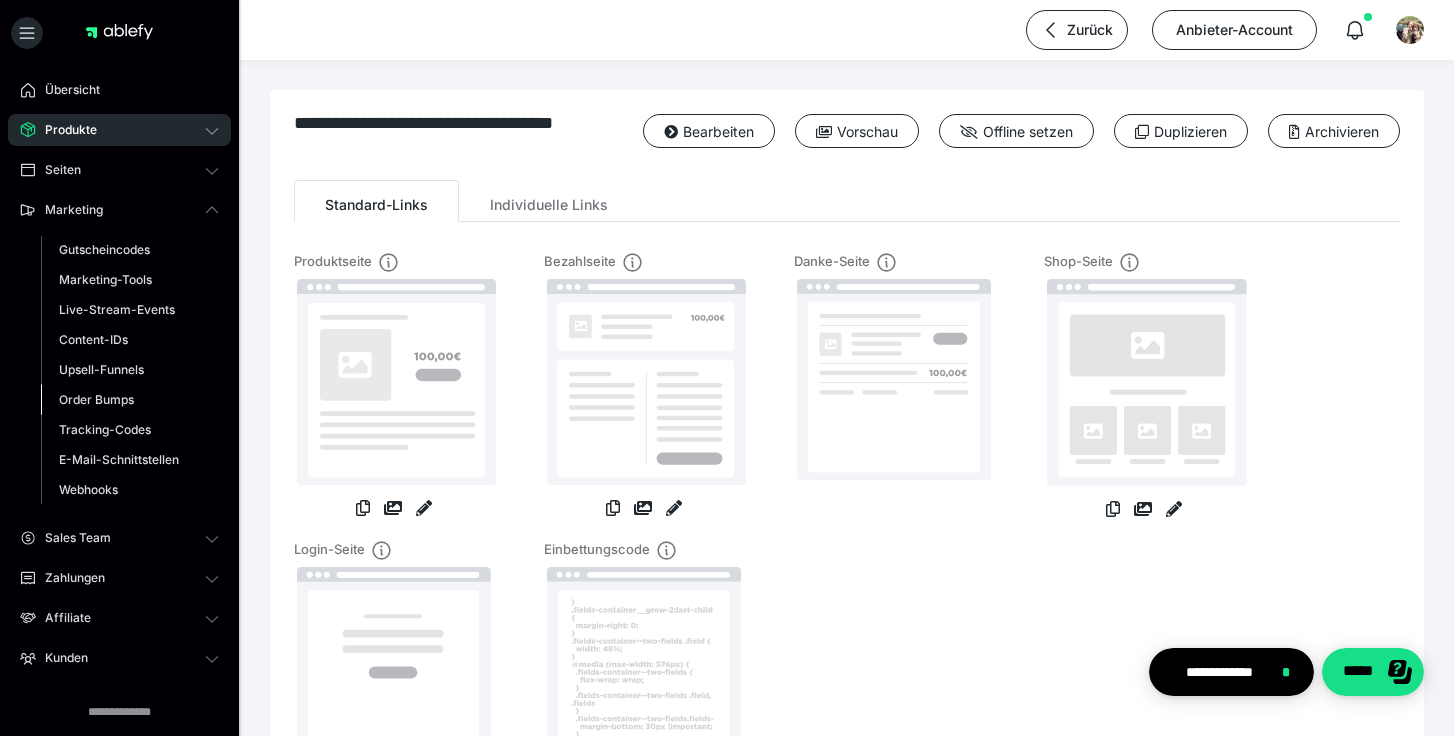 click on "Order Bumps" at bounding box center (96, 399) 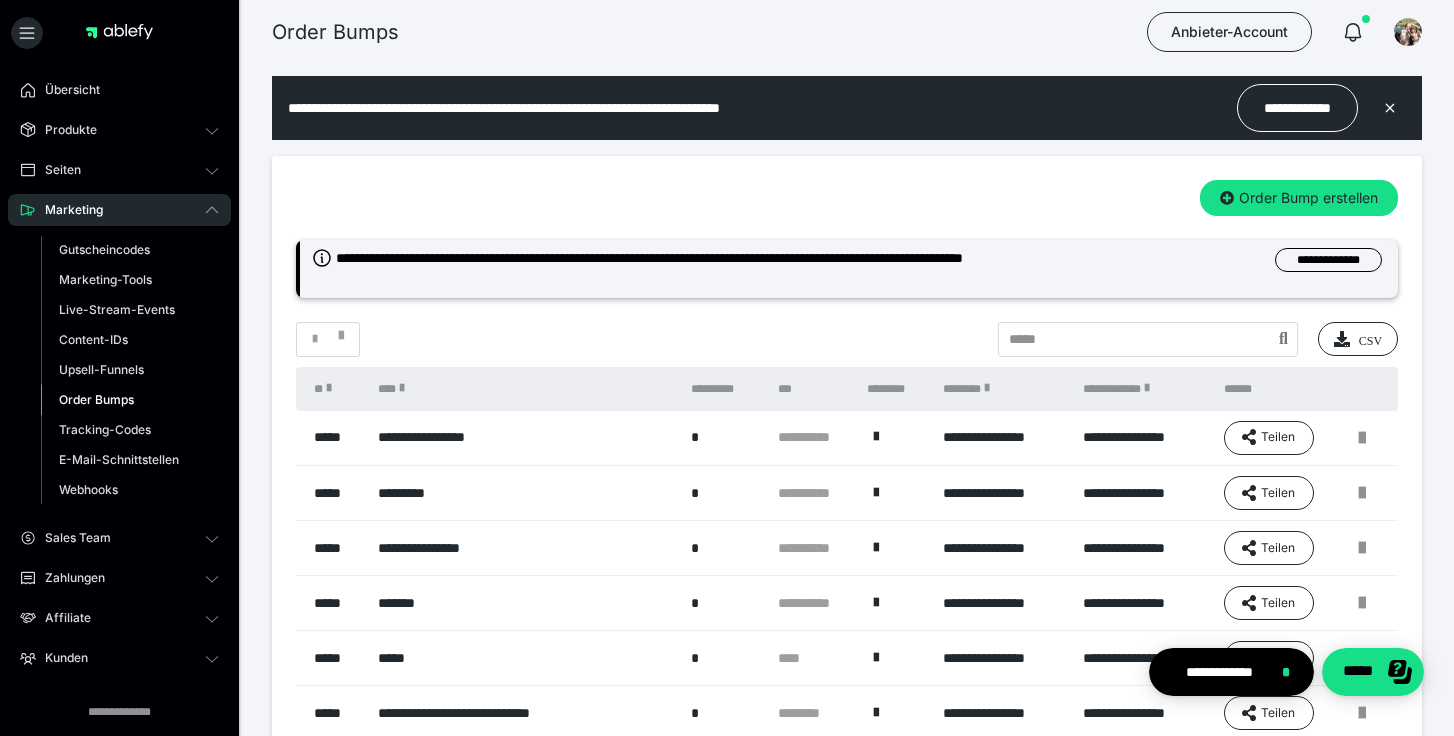 scroll, scrollTop: 0, scrollLeft: 0, axis: both 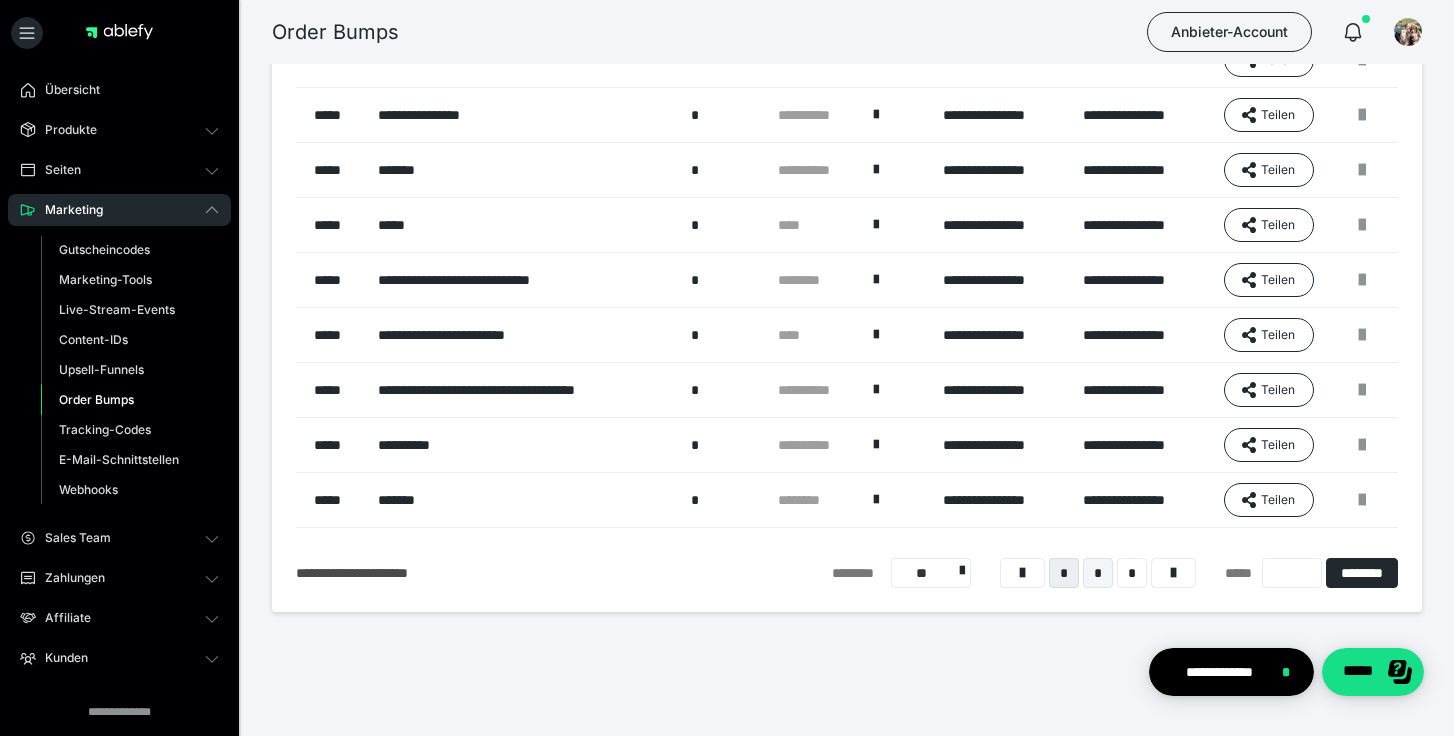 click on "*" at bounding box center (1098, 573) 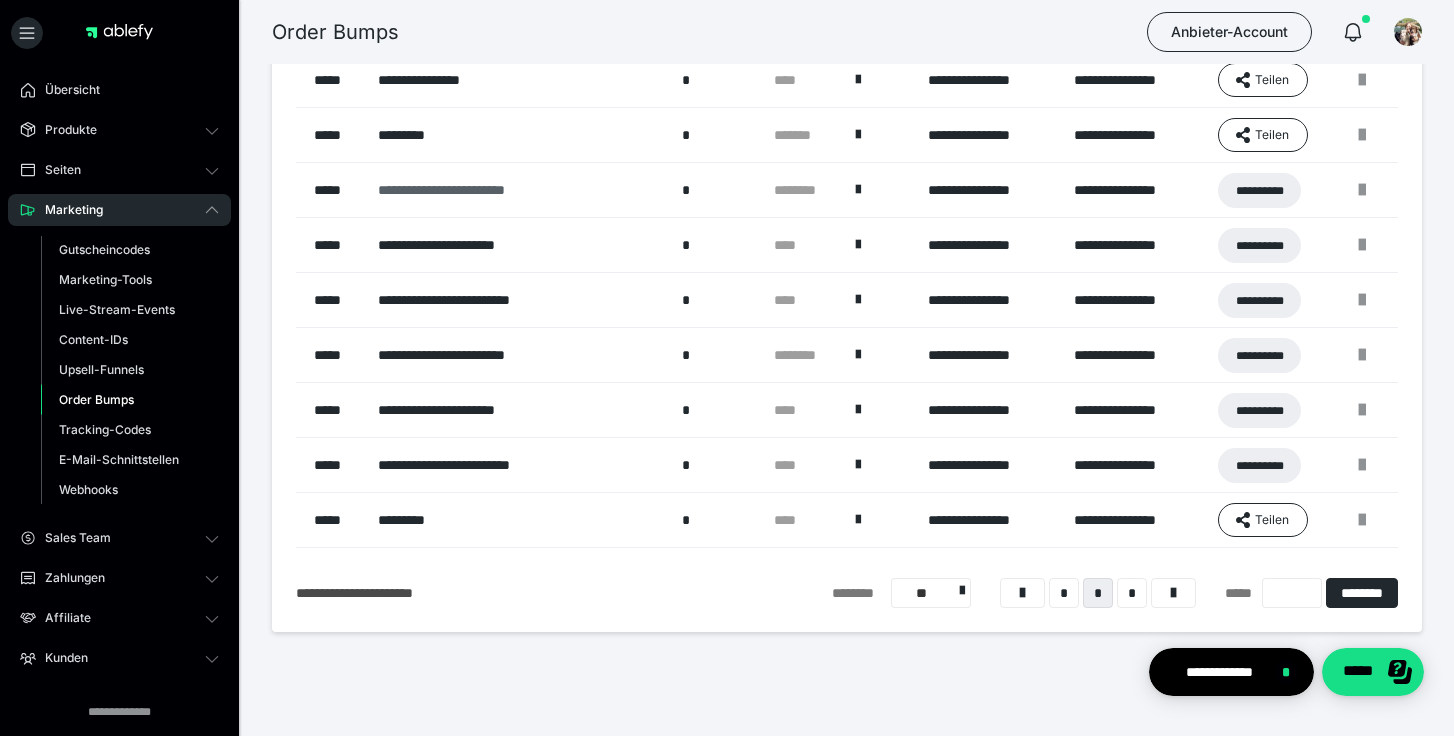 scroll, scrollTop: 433, scrollLeft: 0, axis: vertical 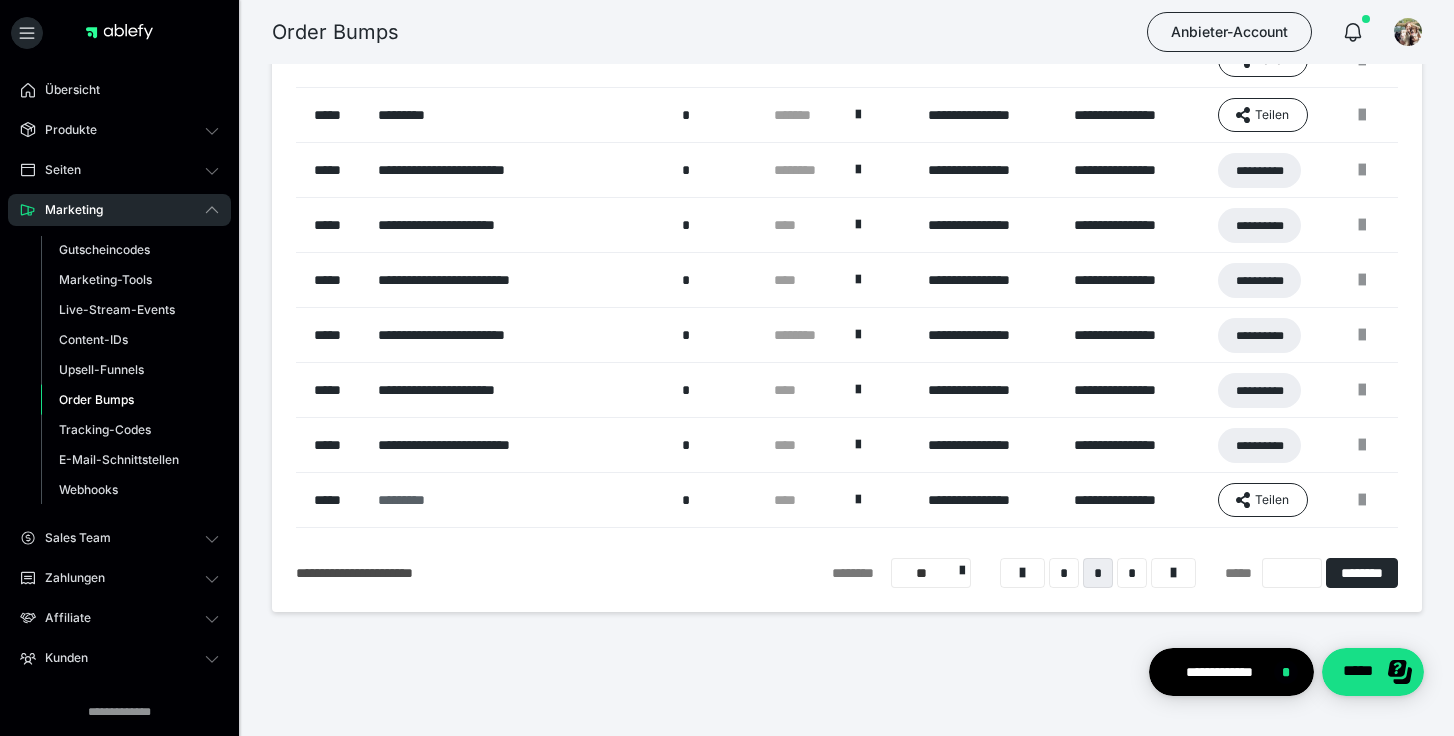 click on "*********" at bounding box center [520, 500] 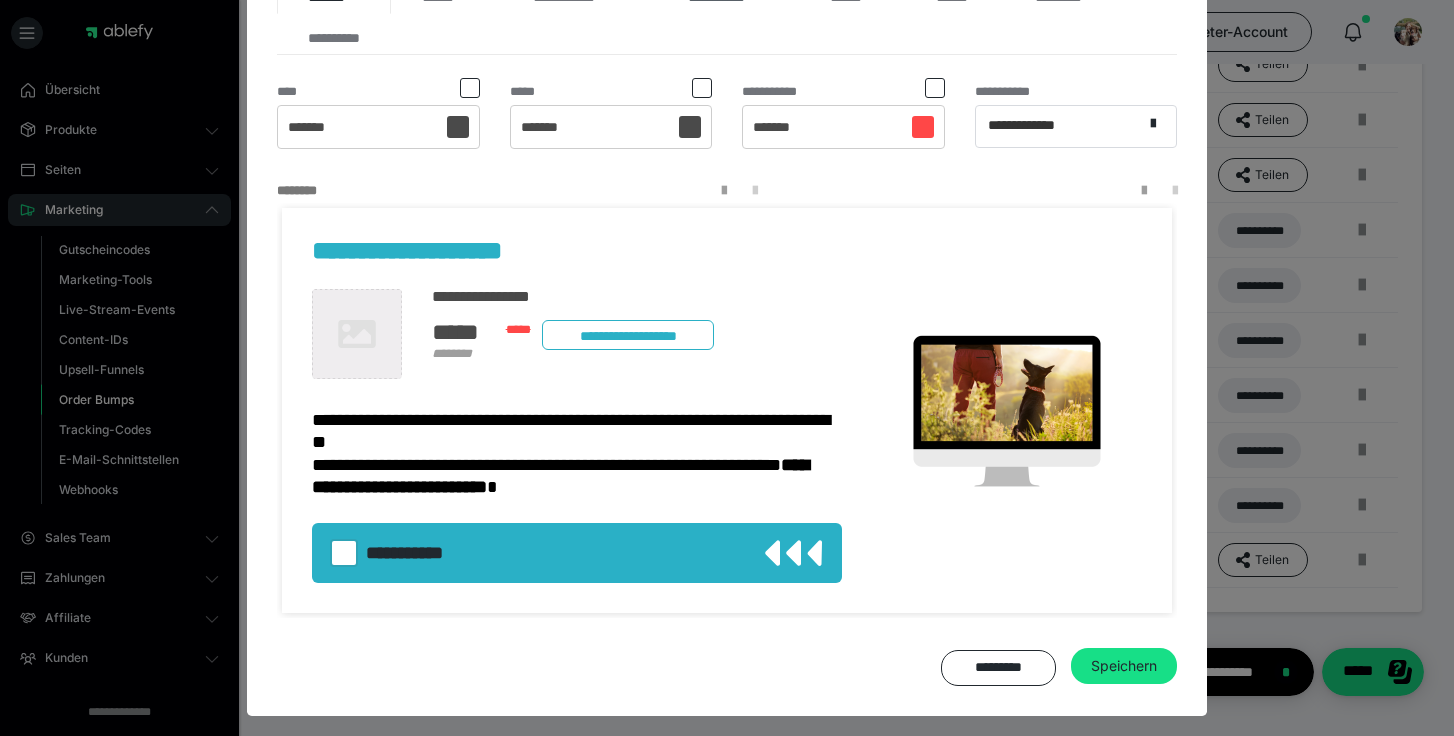 scroll, scrollTop: 509, scrollLeft: 0, axis: vertical 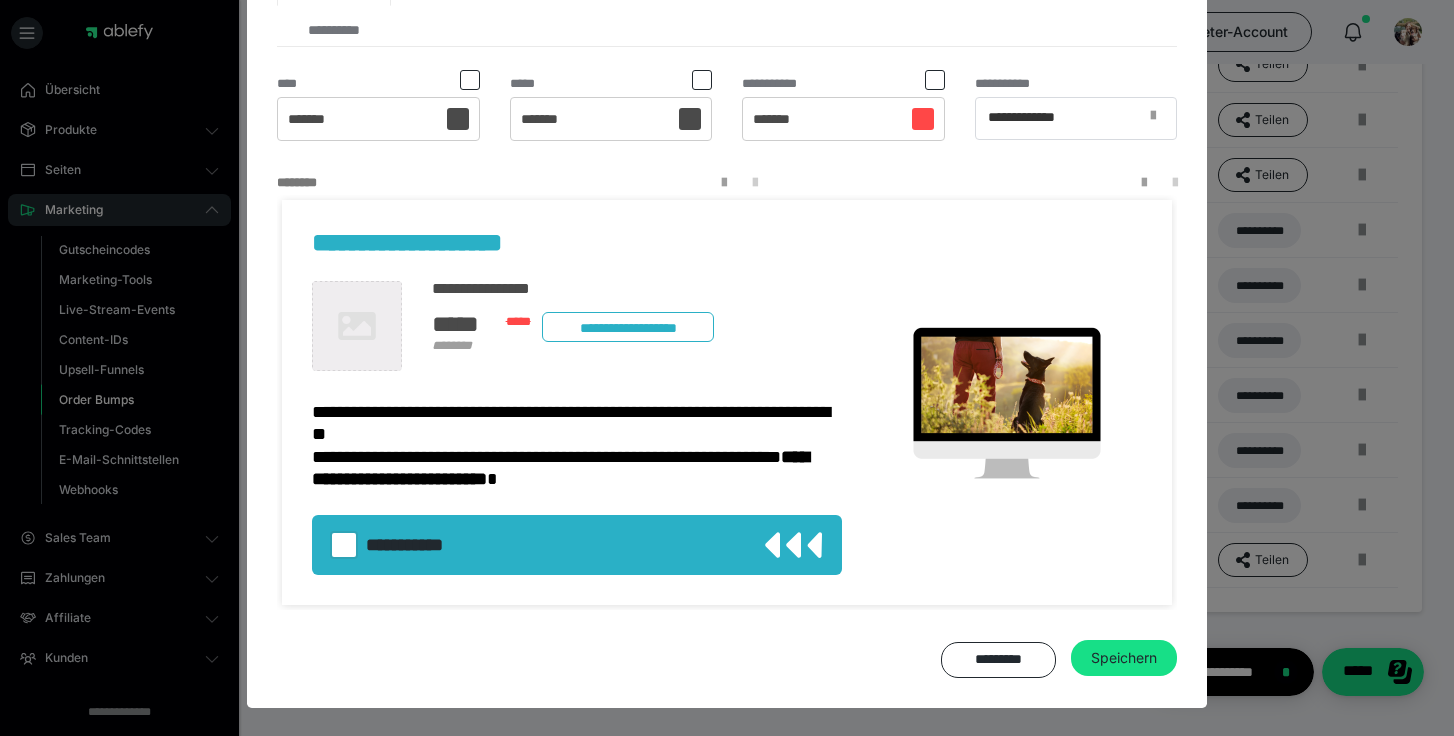 click at bounding box center (1153, 116) 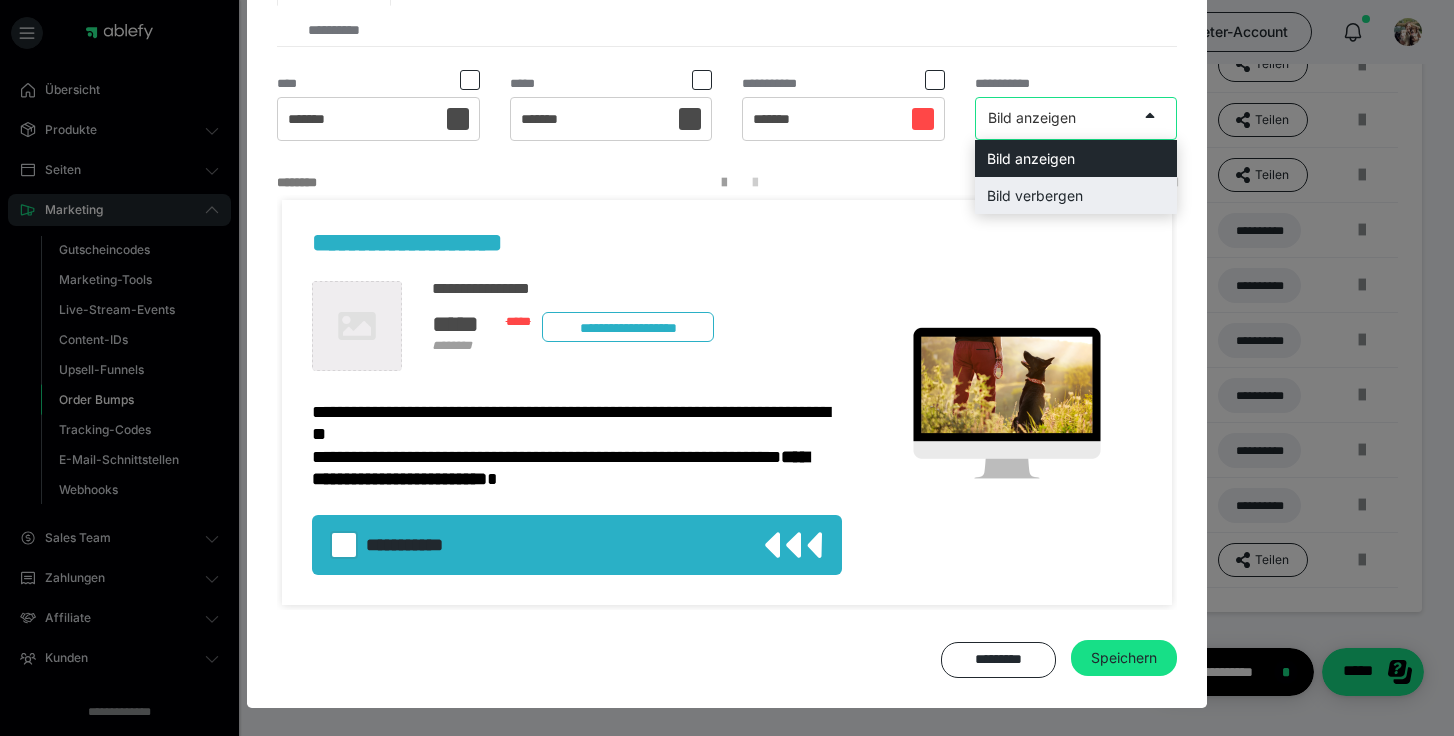 click on "Bild verbergen" at bounding box center [1076, 195] 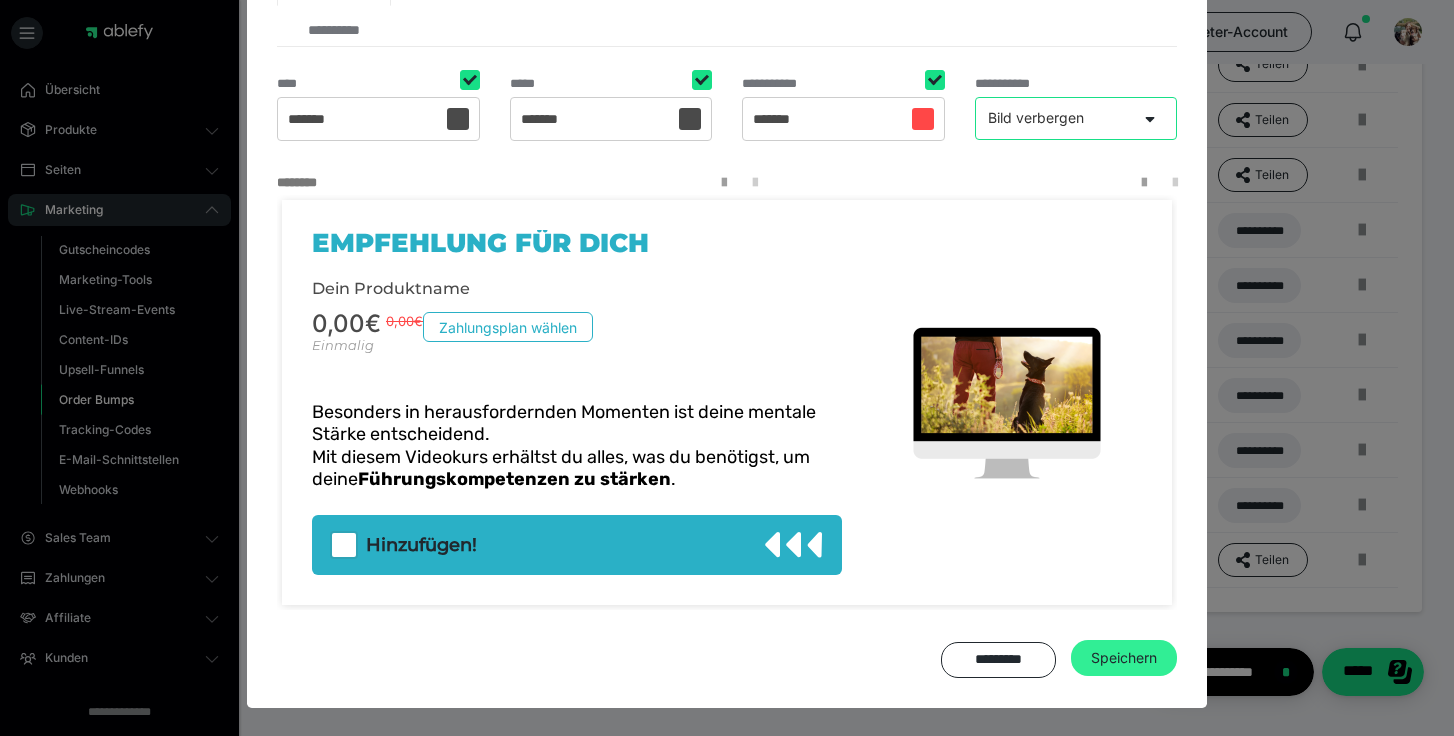 click on "Speichern" at bounding box center [1124, 658] 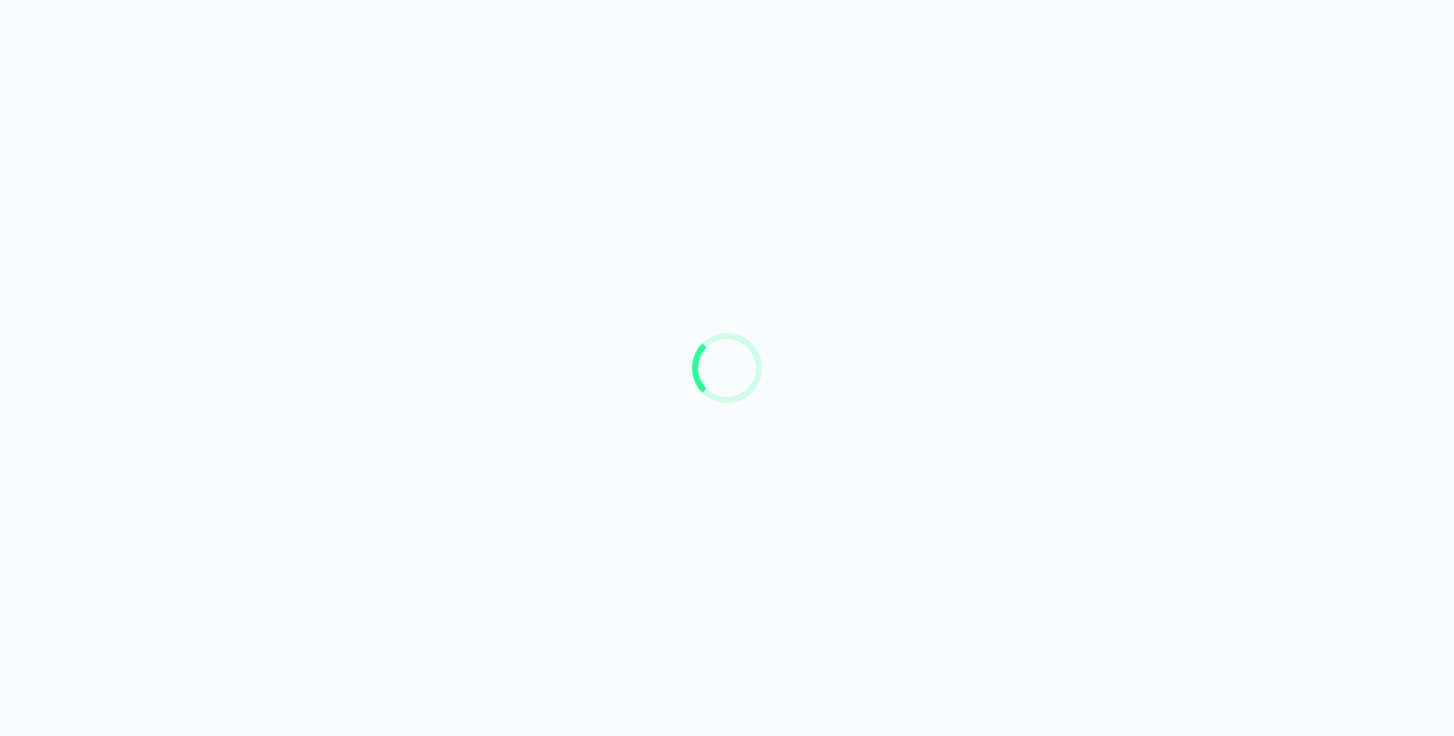 scroll, scrollTop: 0, scrollLeft: 0, axis: both 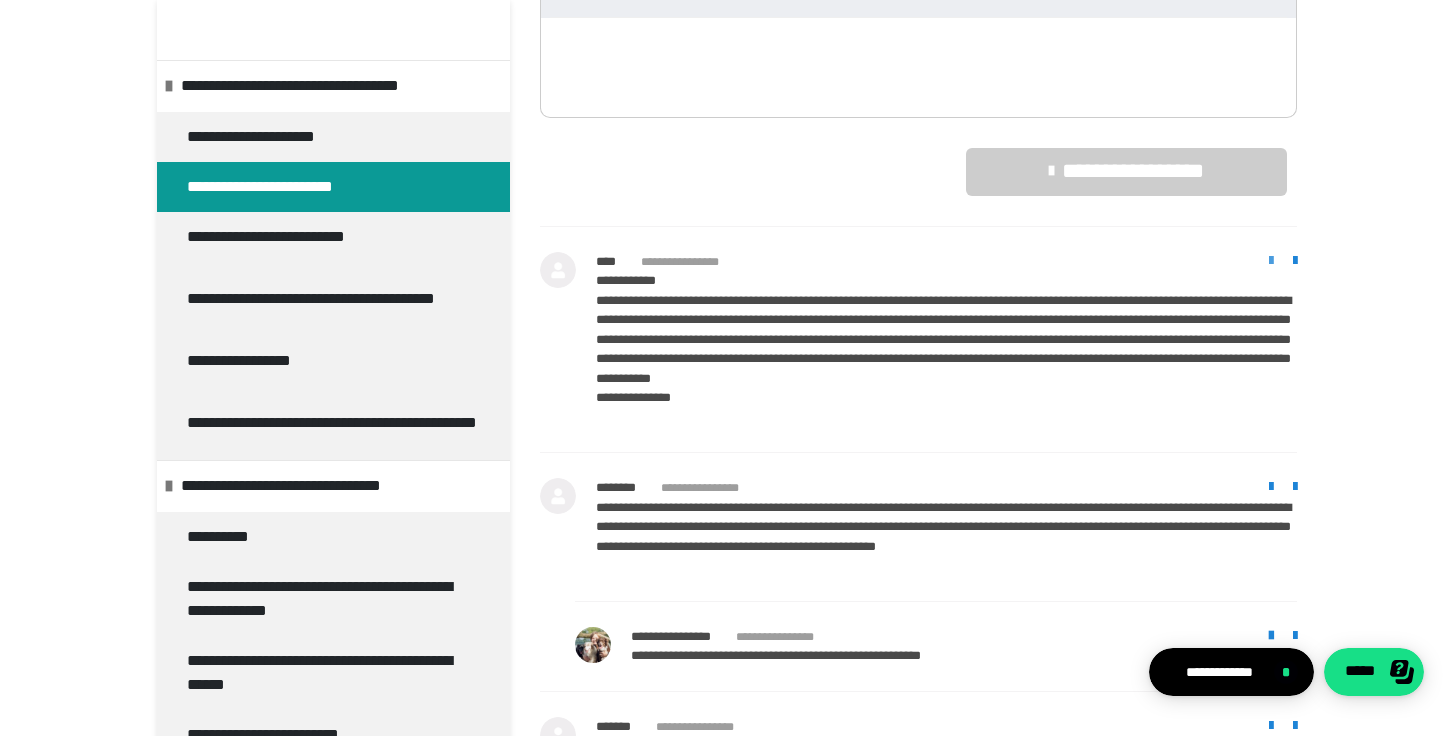 click at bounding box center [1271, 261] 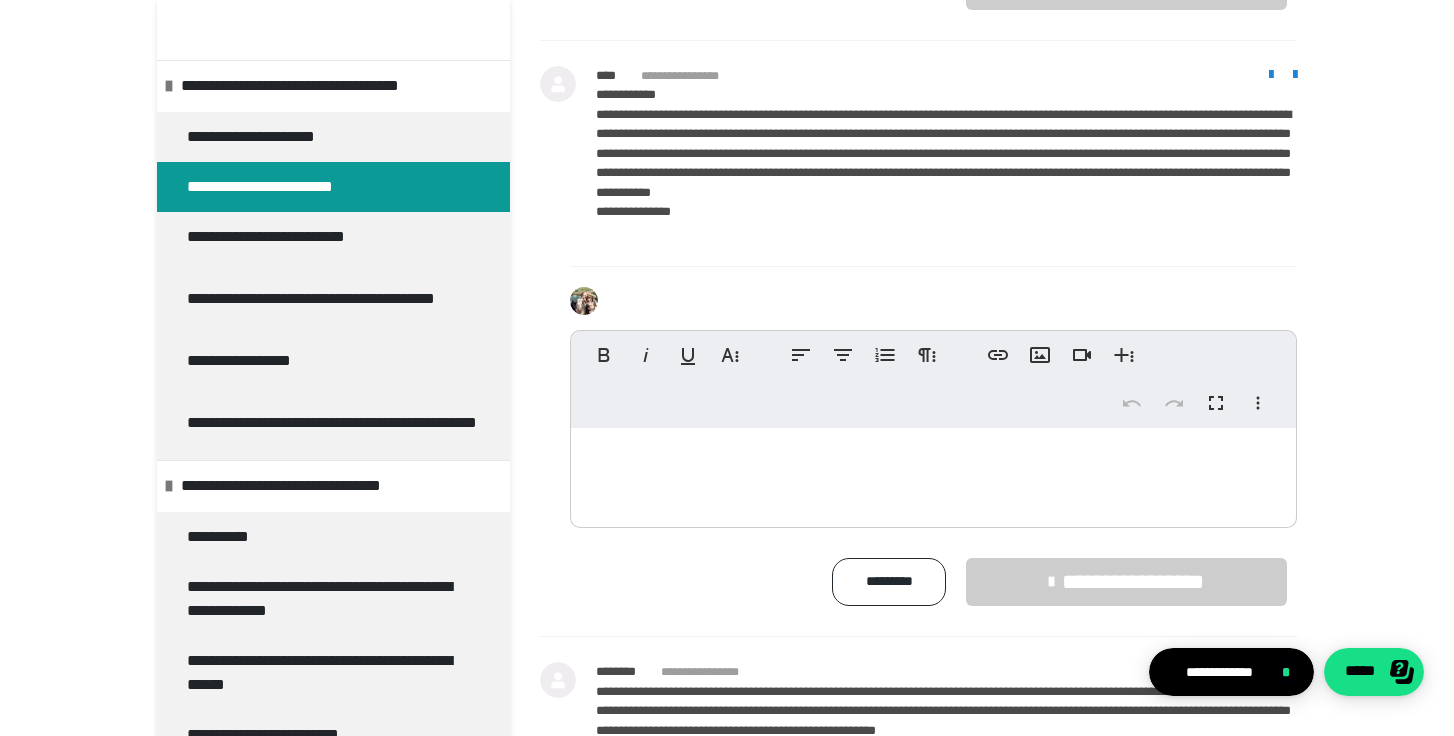 scroll, scrollTop: 3261, scrollLeft: 0, axis: vertical 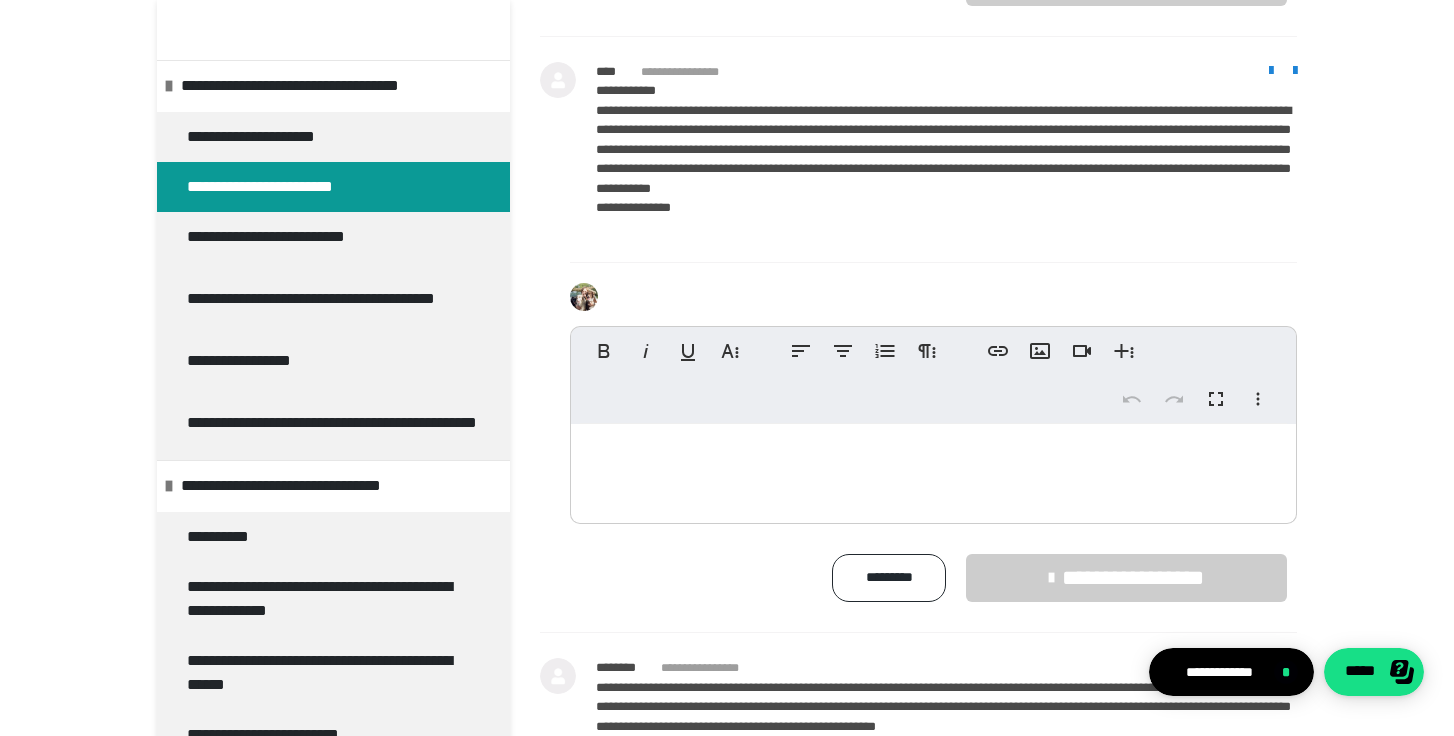 click at bounding box center (933, 469) 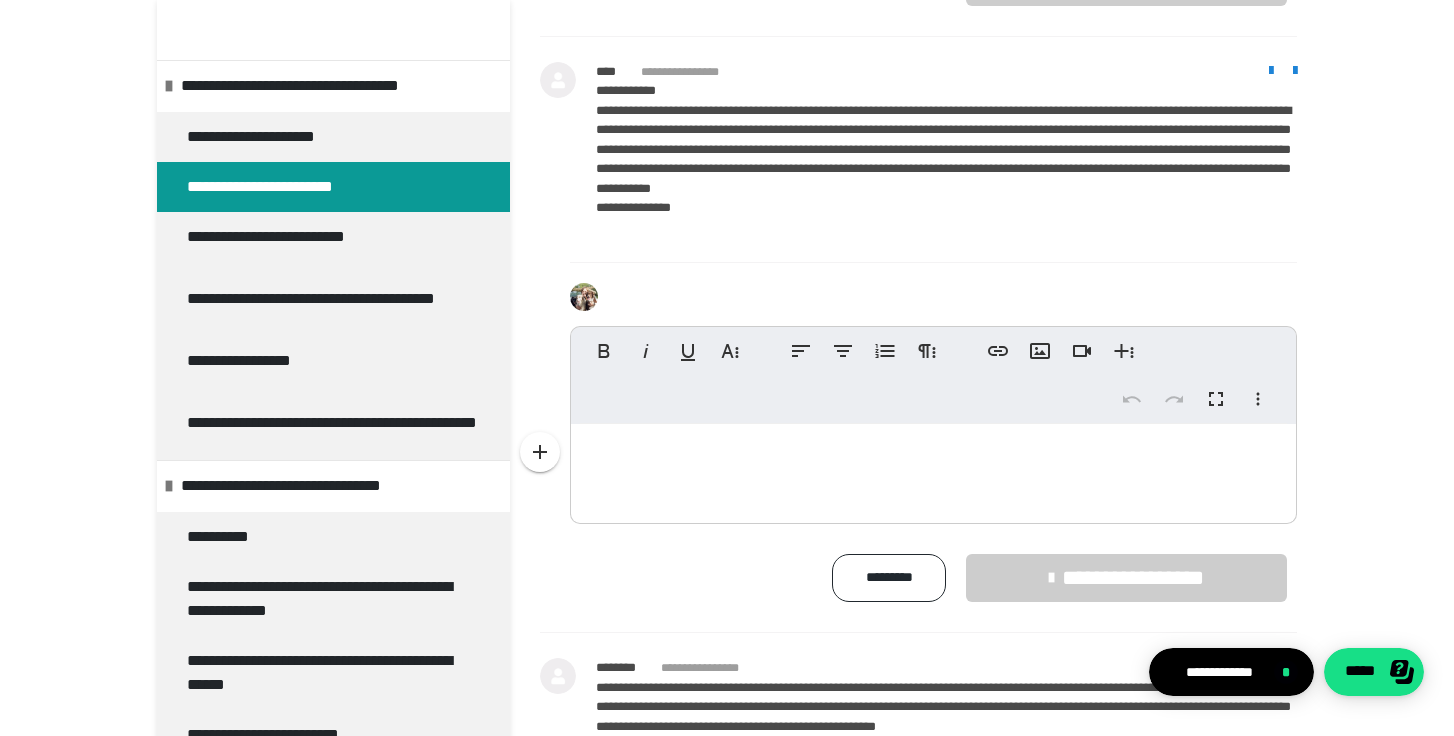 type 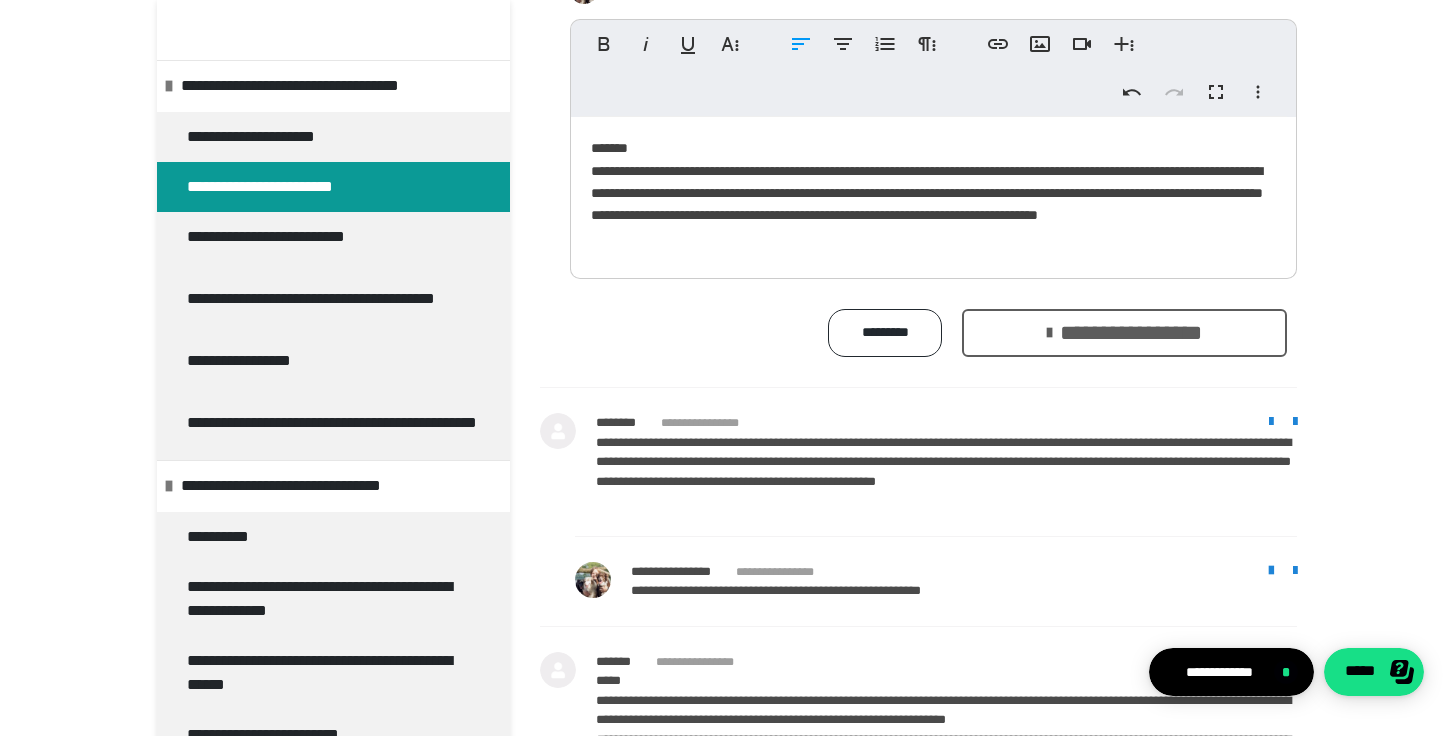 scroll, scrollTop: 3569, scrollLeft: 0, axis: vertical 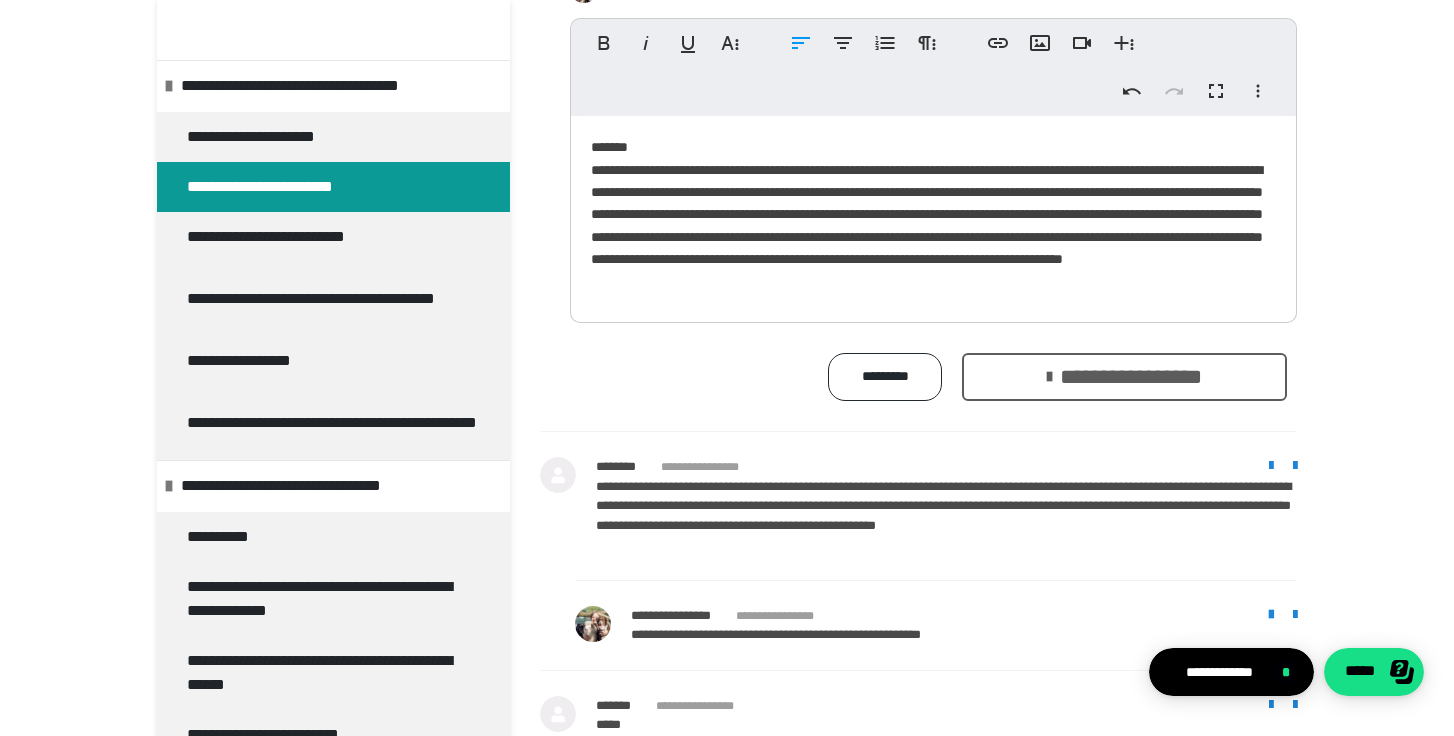 click on "**********" at bounding box center (933, 214) 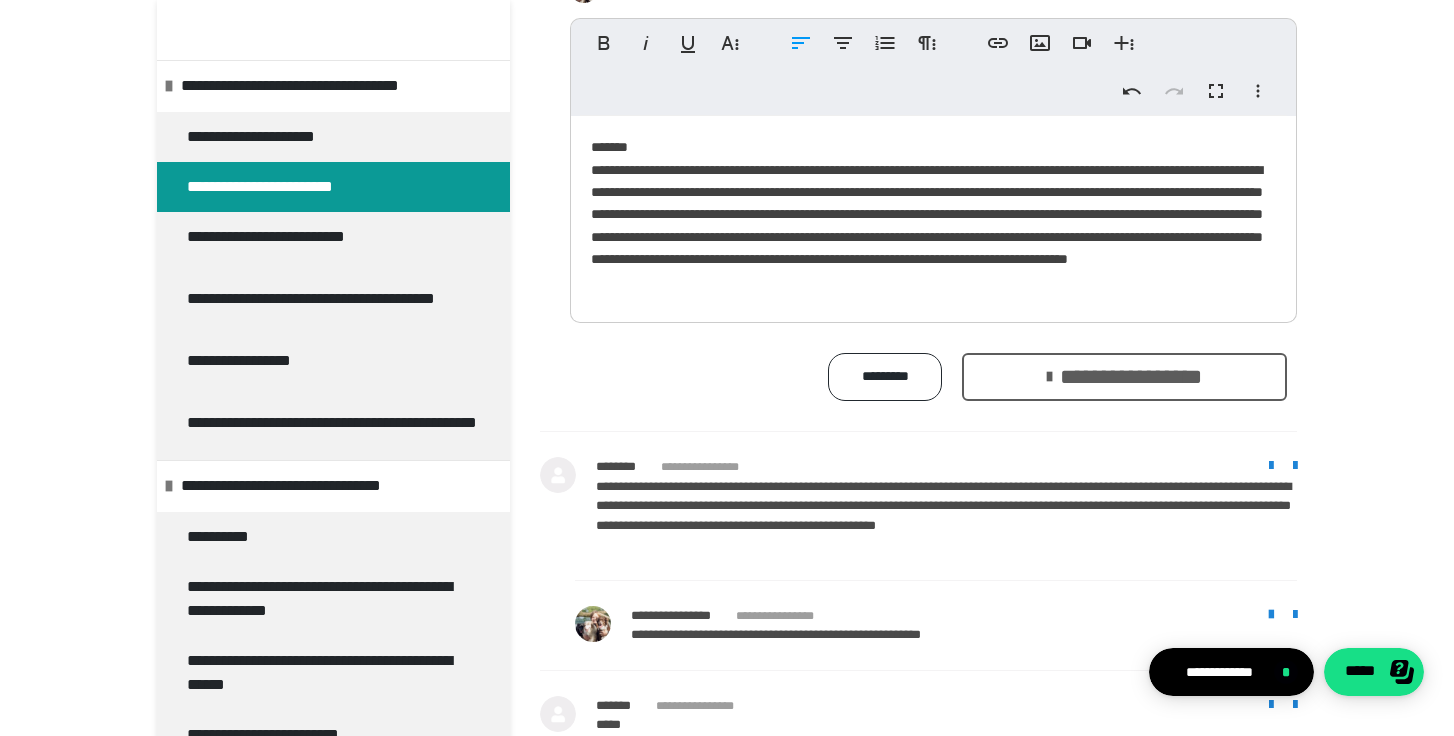 click on "**********" at bounding box center [933, 214] 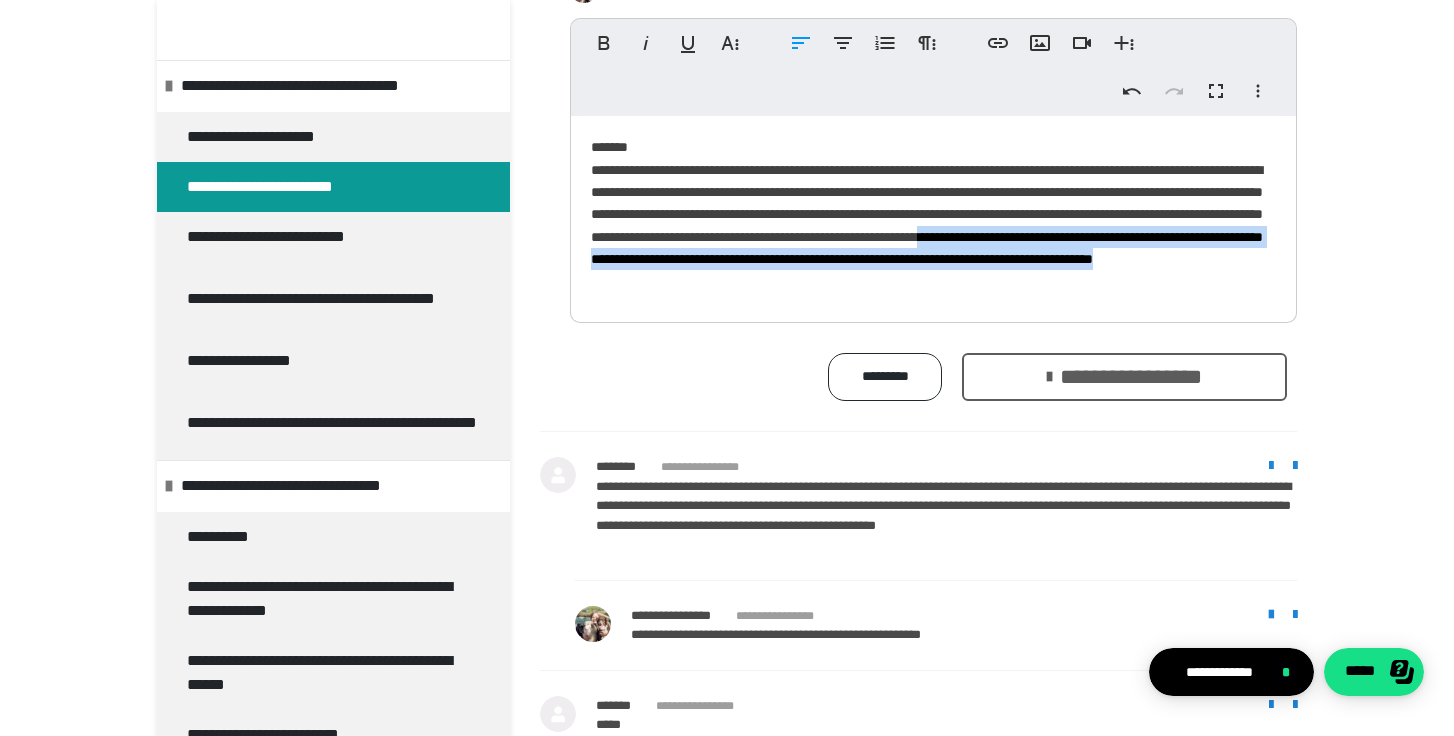 drag, startPoint x: 1185, startPoint y: 391, endPoint x: 789, endPoint y: 370, distance: 396.55643 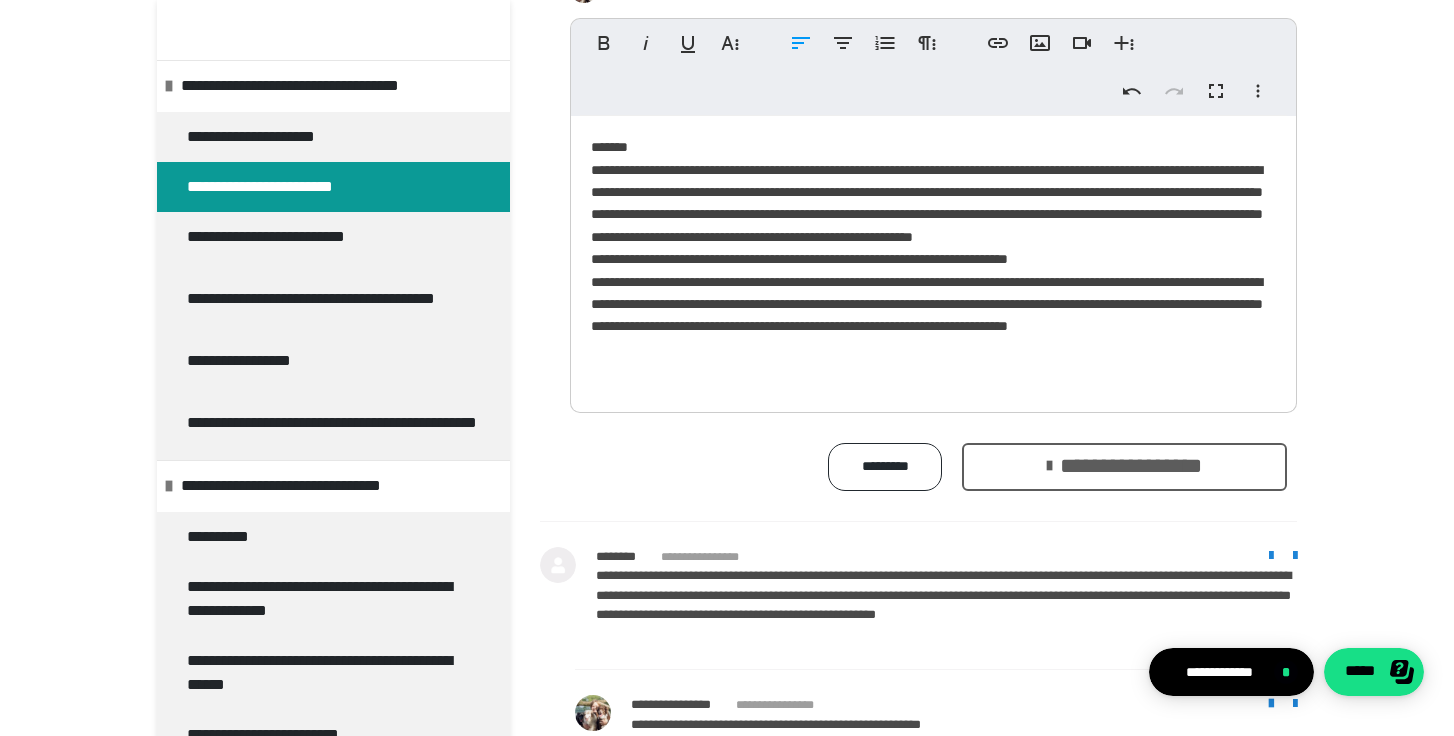 click on "**********" at bounding box center [933, 259] 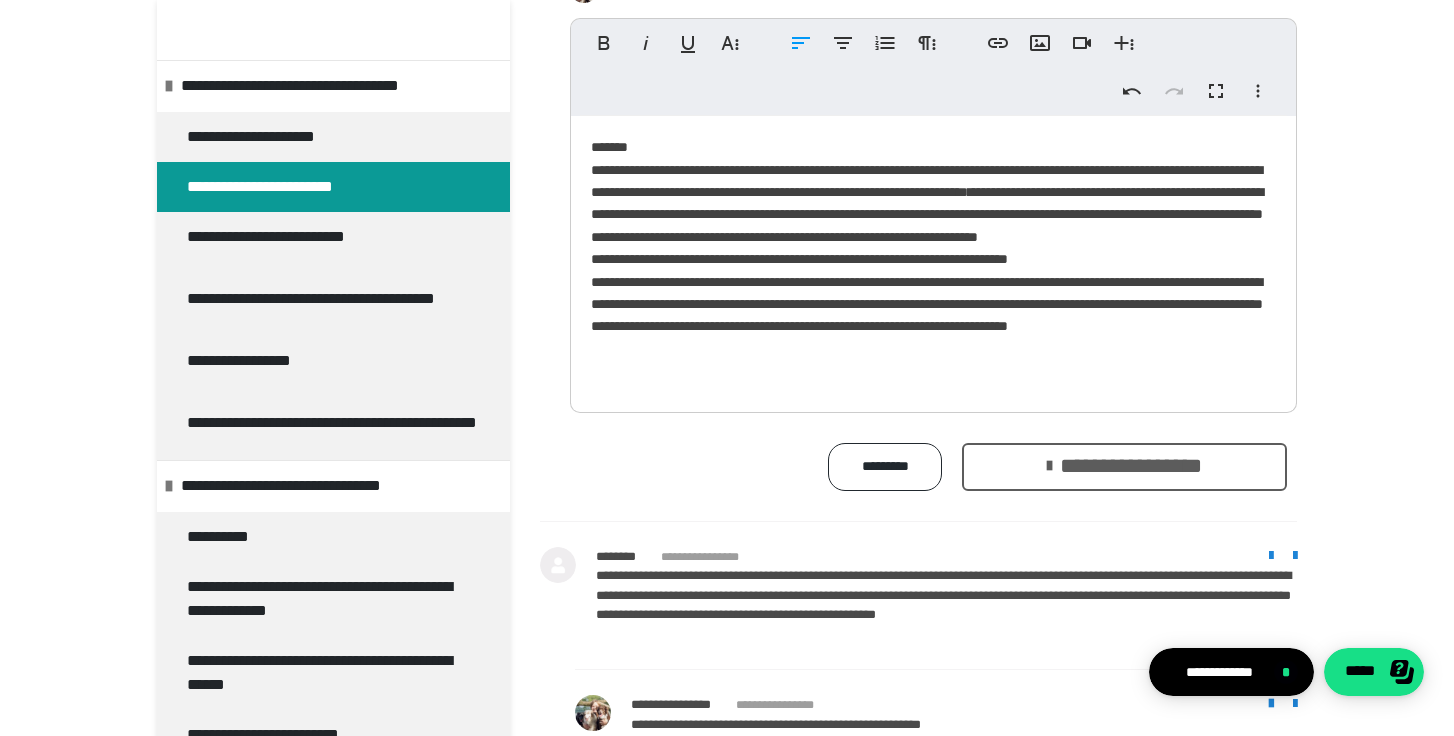 click on "**********" at bounding box center [933, 259] 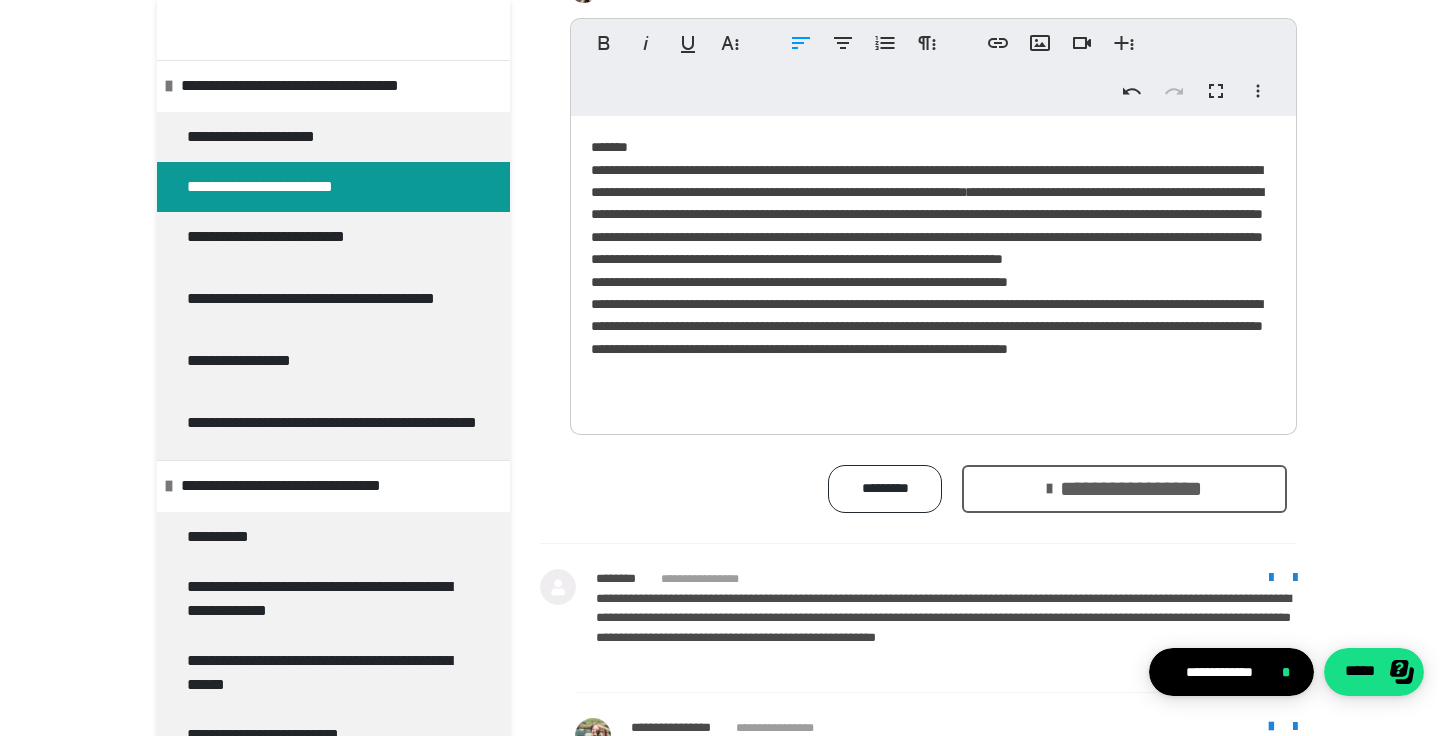 click on "**********" at bounding box center [933, 270] 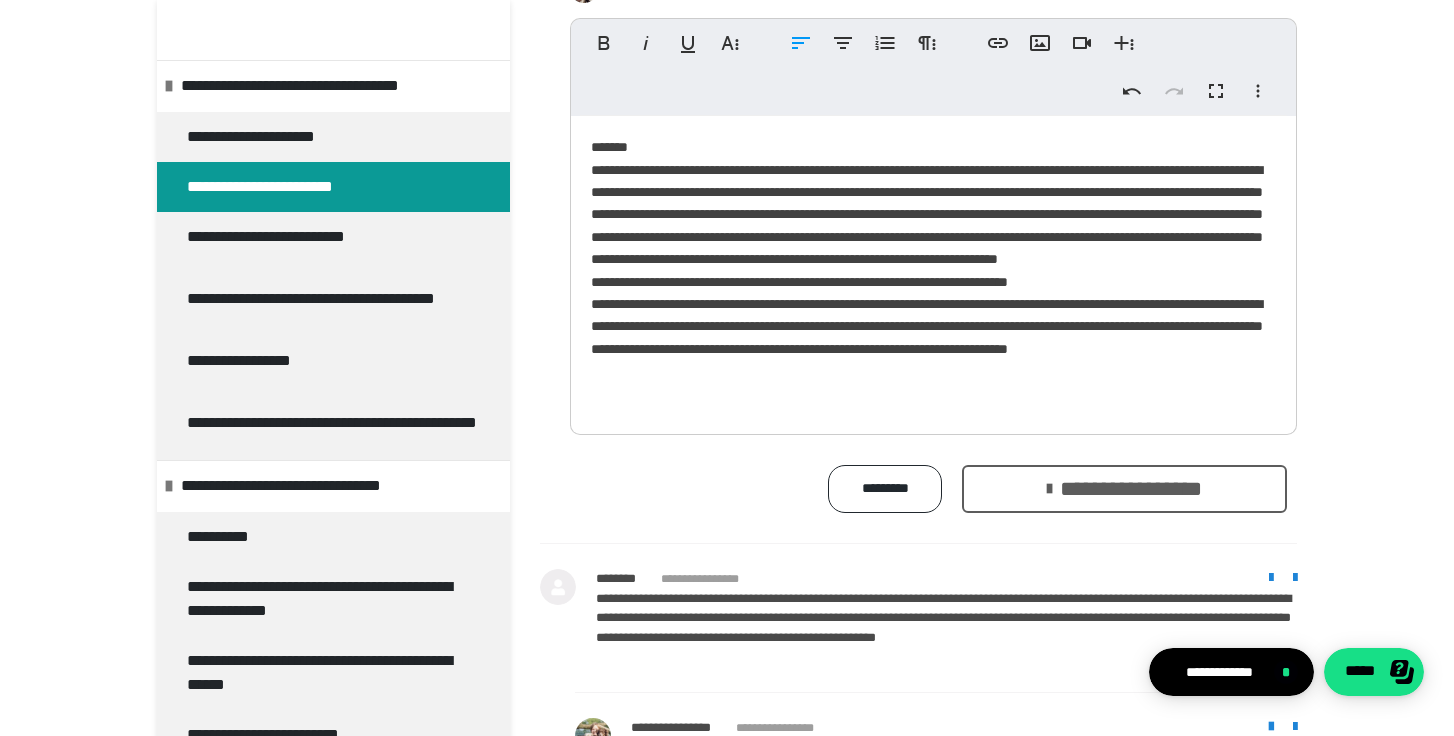 click on "**********" at bounding box center [933, 270] 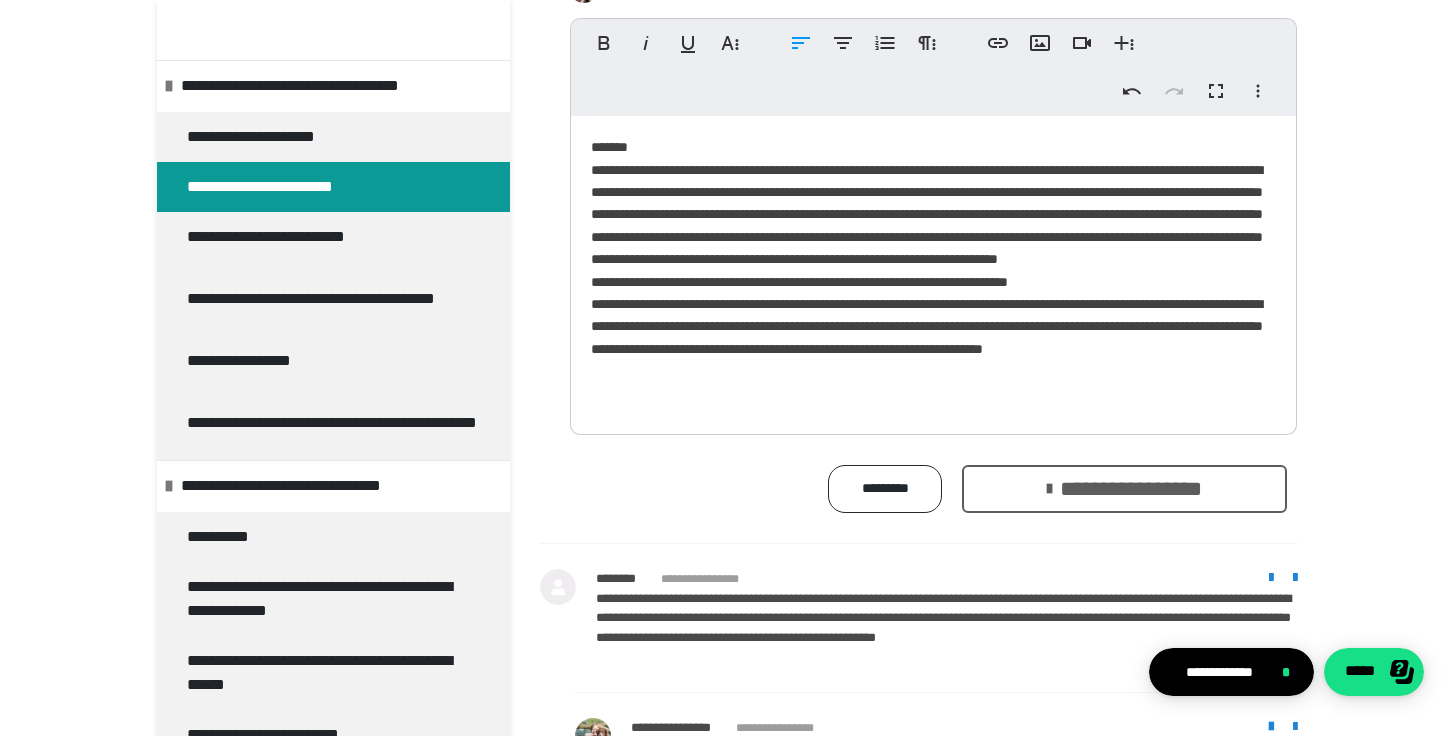 click on "**********" at bounding box center [933, 270] 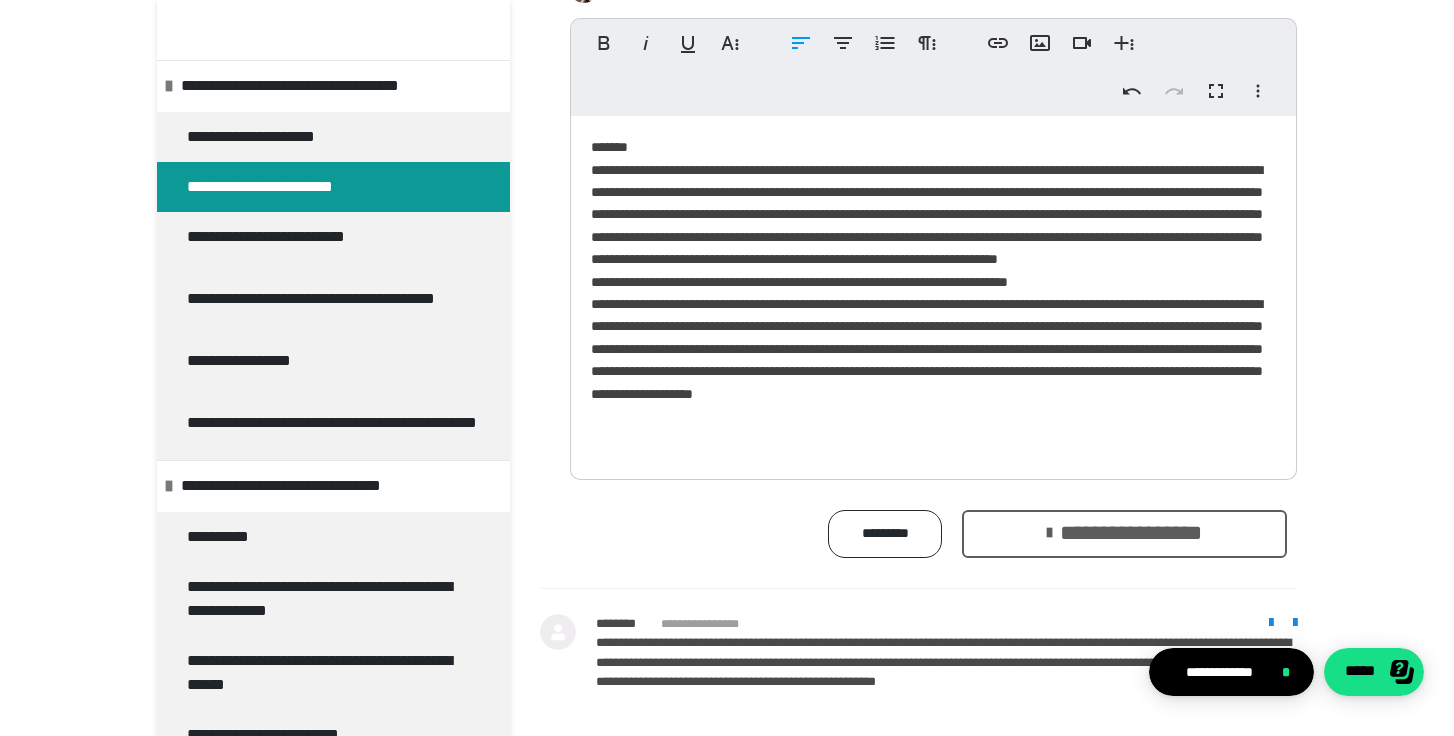 click on "**********" at bounding box center (1124, 534) 